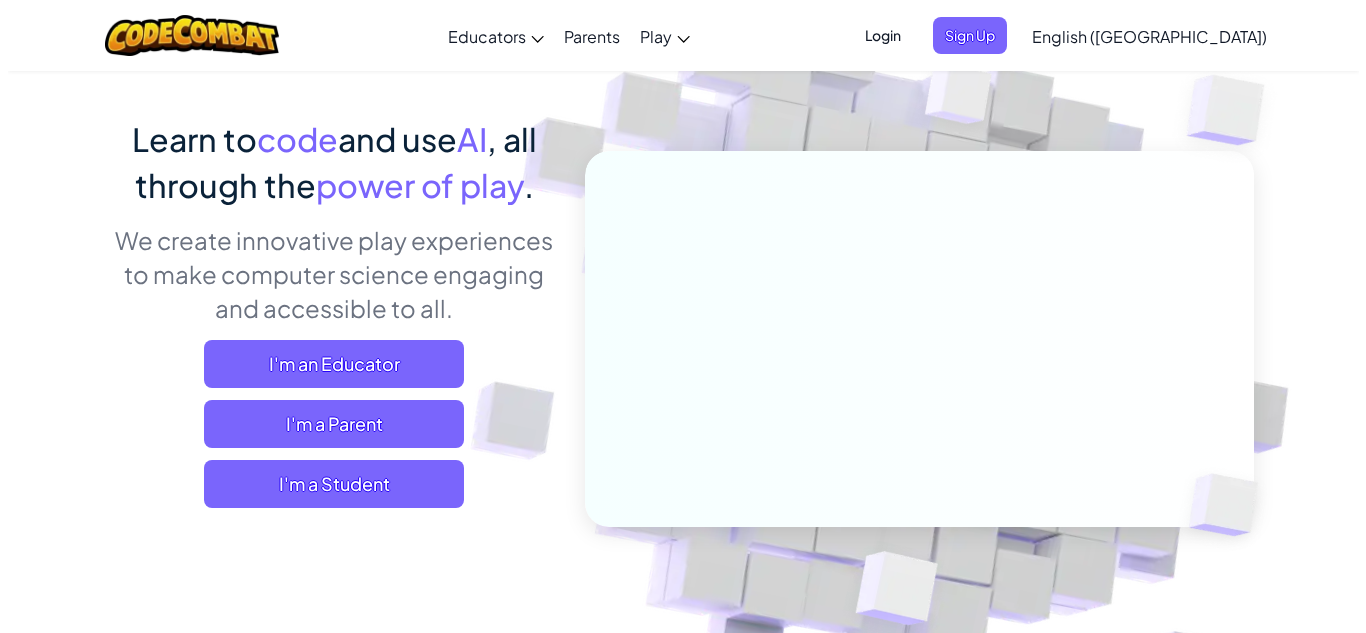 scroll, scrollTop: 129, scrollLeft: 0, axis: vertical 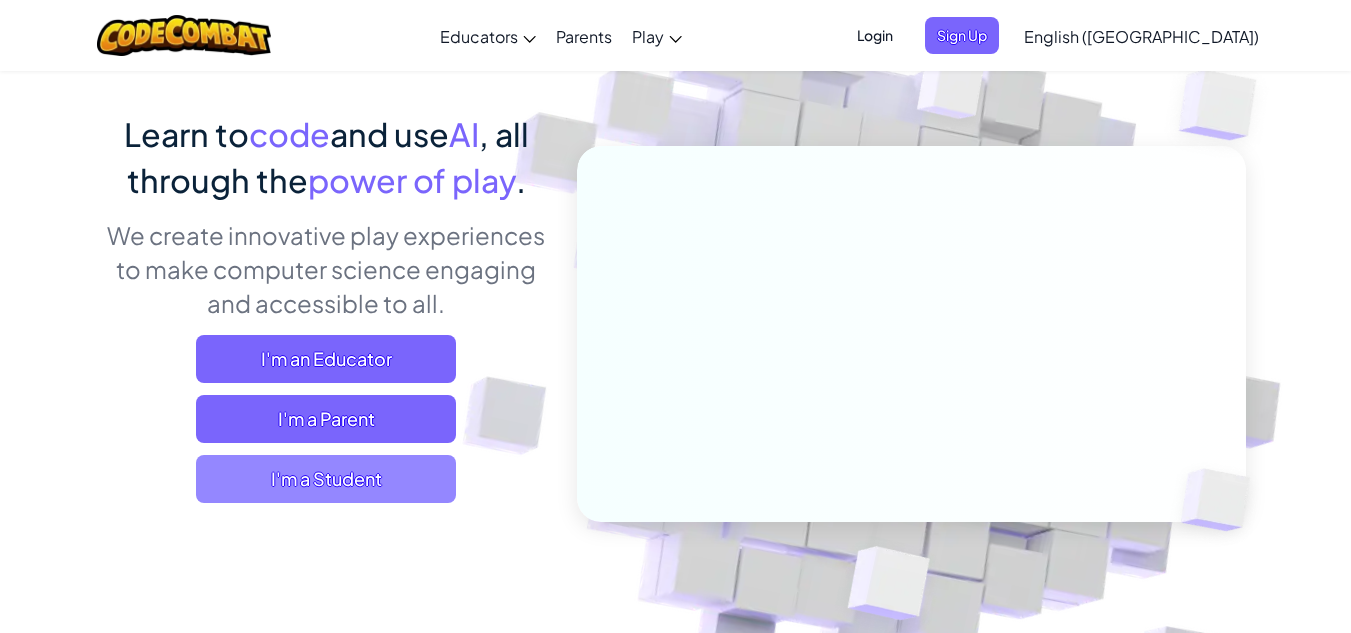 click on "I'm a Student" at bounding box center (326, 479) 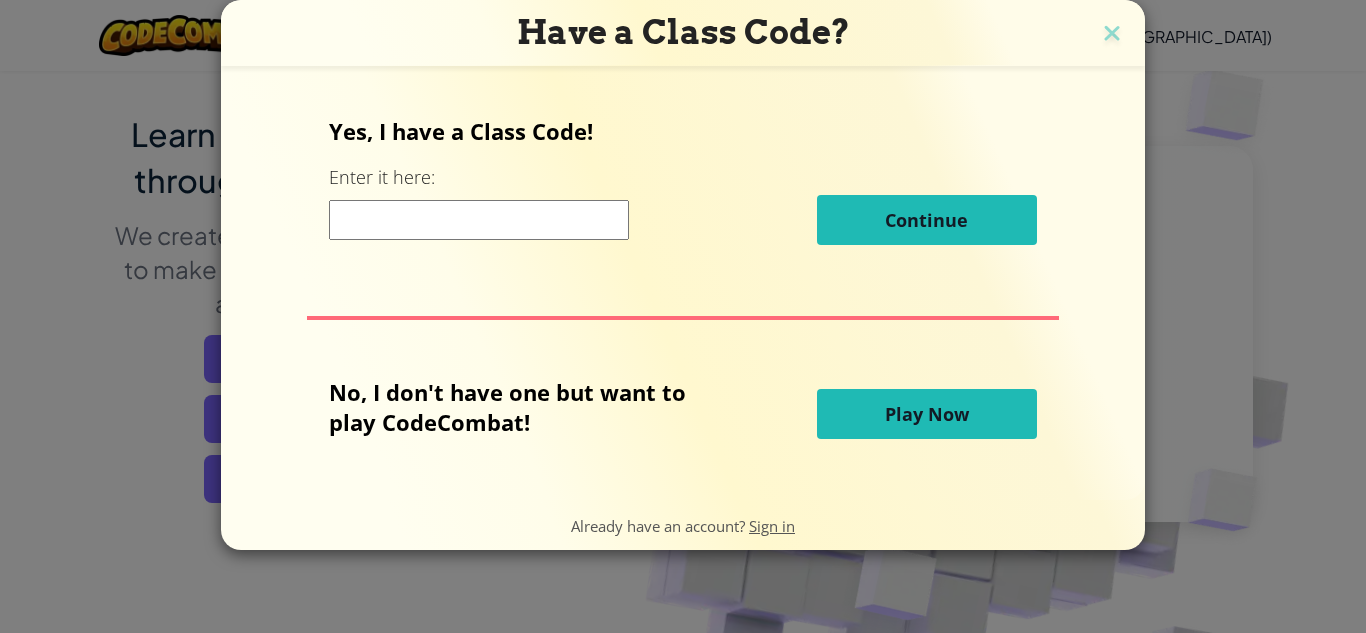 click on "Play Now" at bounding box center (927, 414) 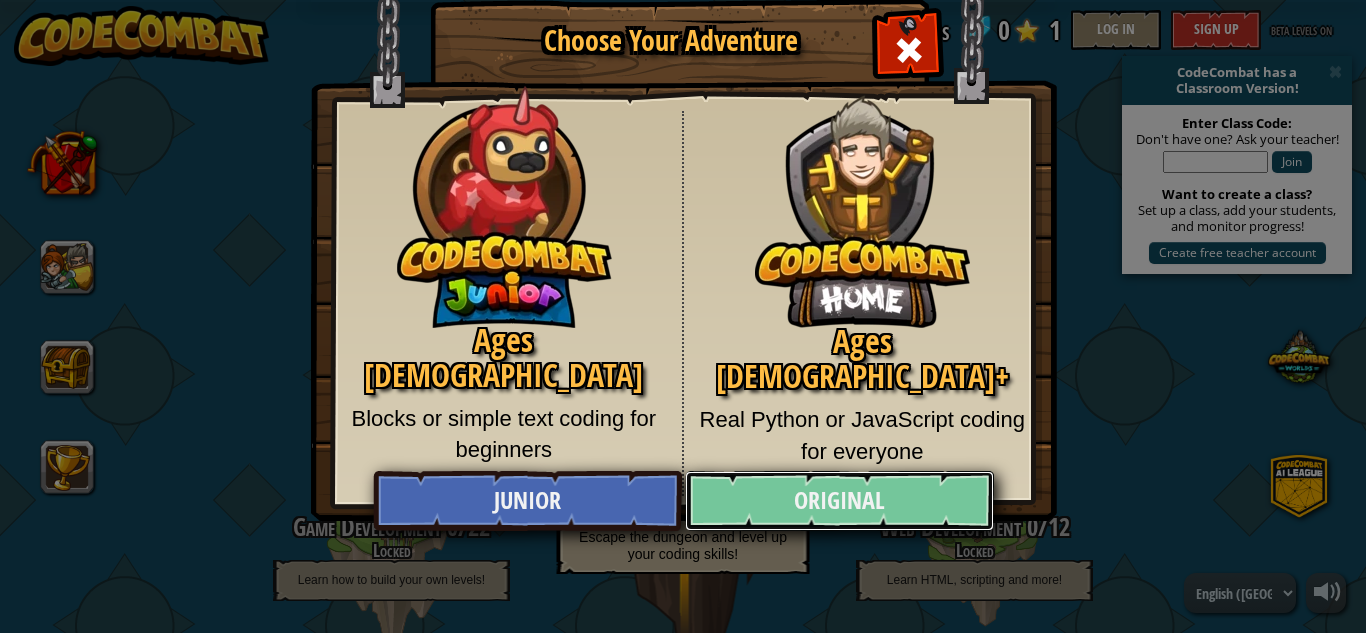 click on "Original" at bounding box center [839, 501] 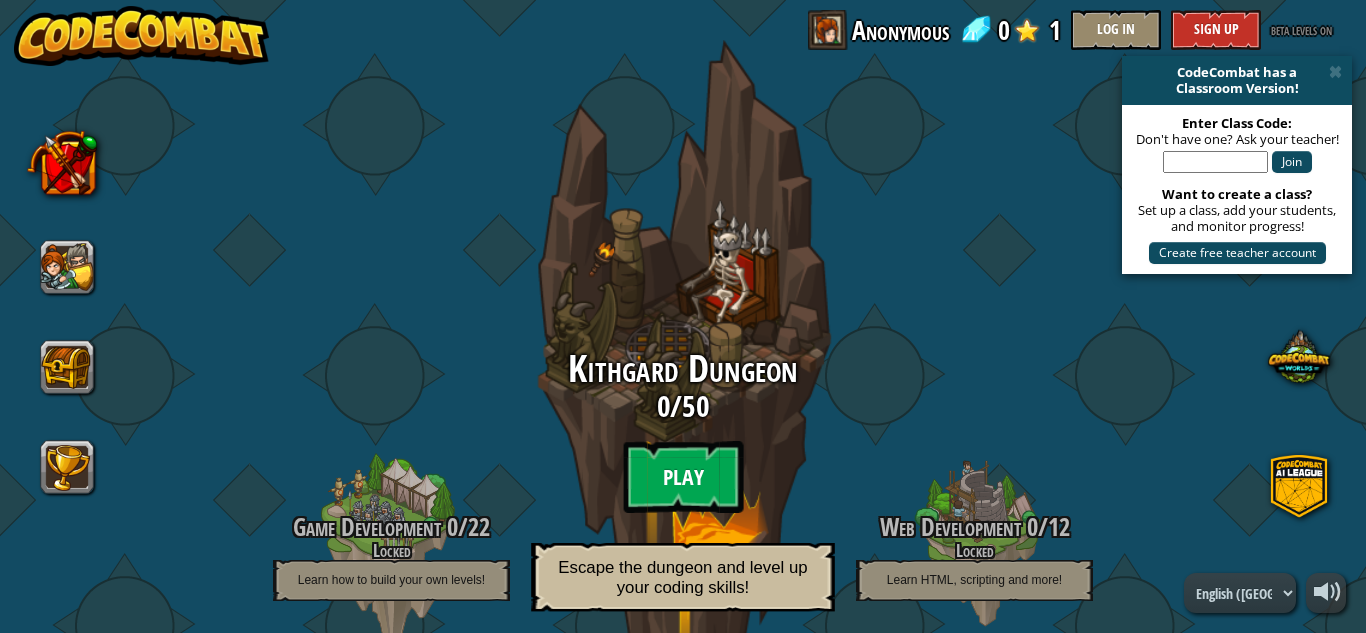 click on "Play" at bounding box center [683, 477] 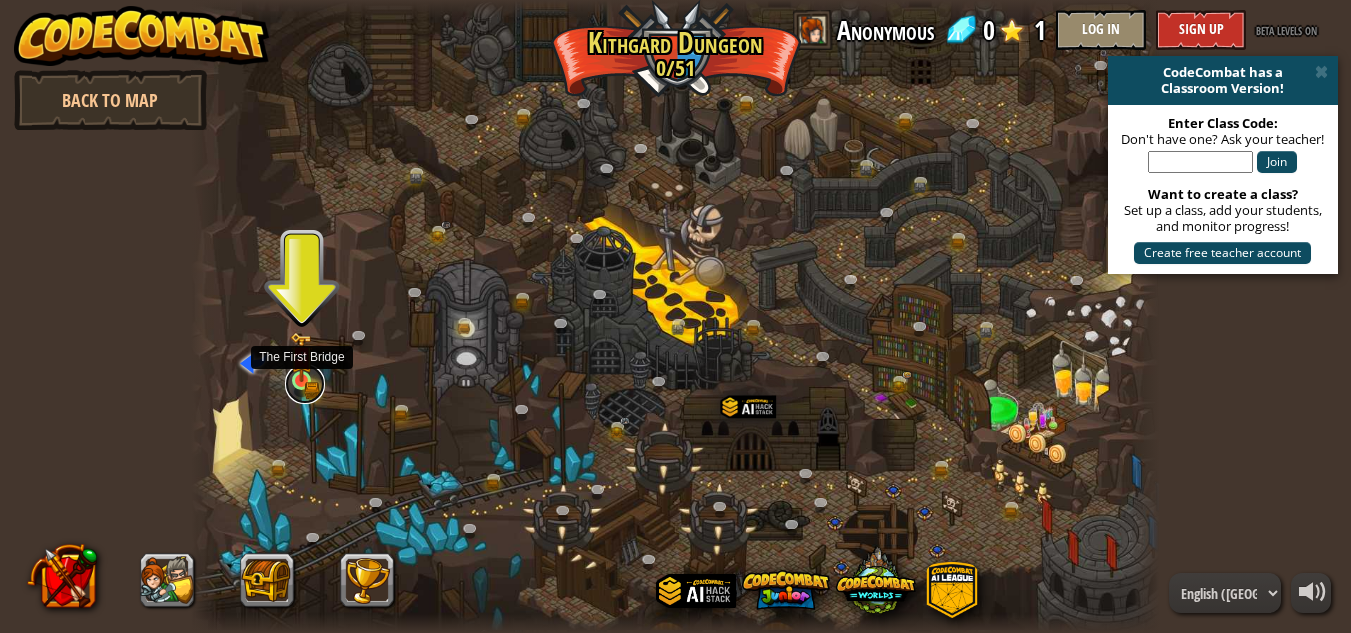 click at bounding box center [305, 384] 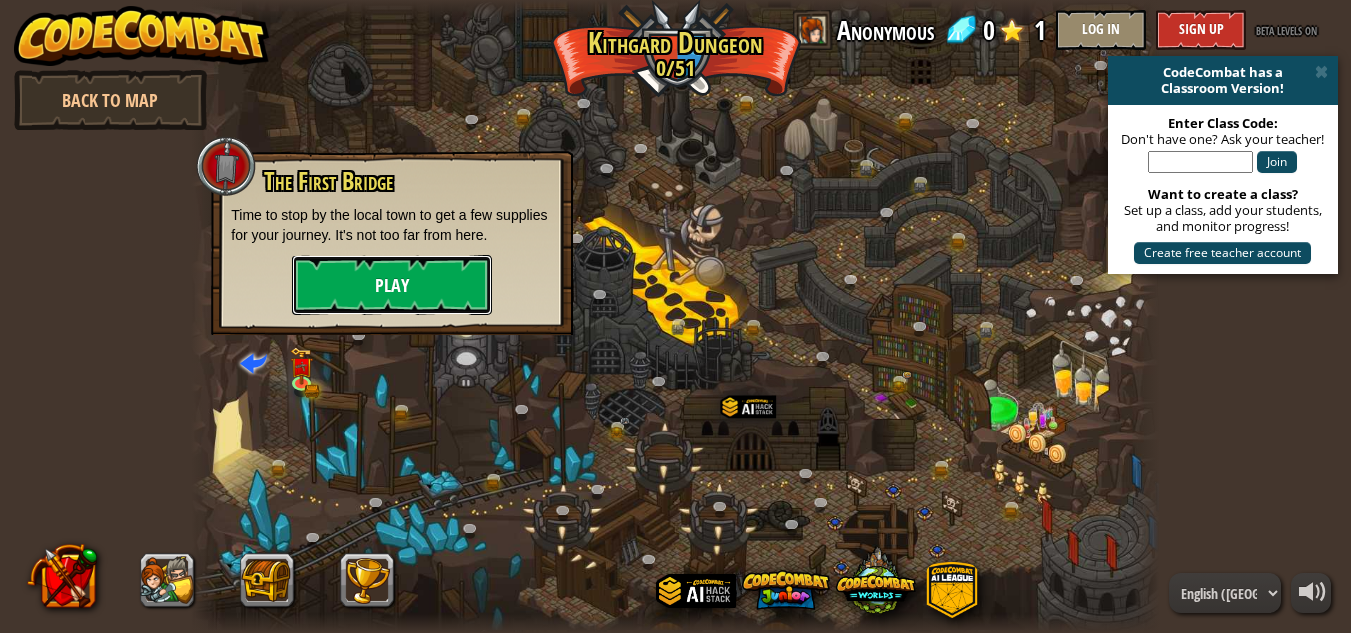 click on "Play" at bounding box center (392, 285) 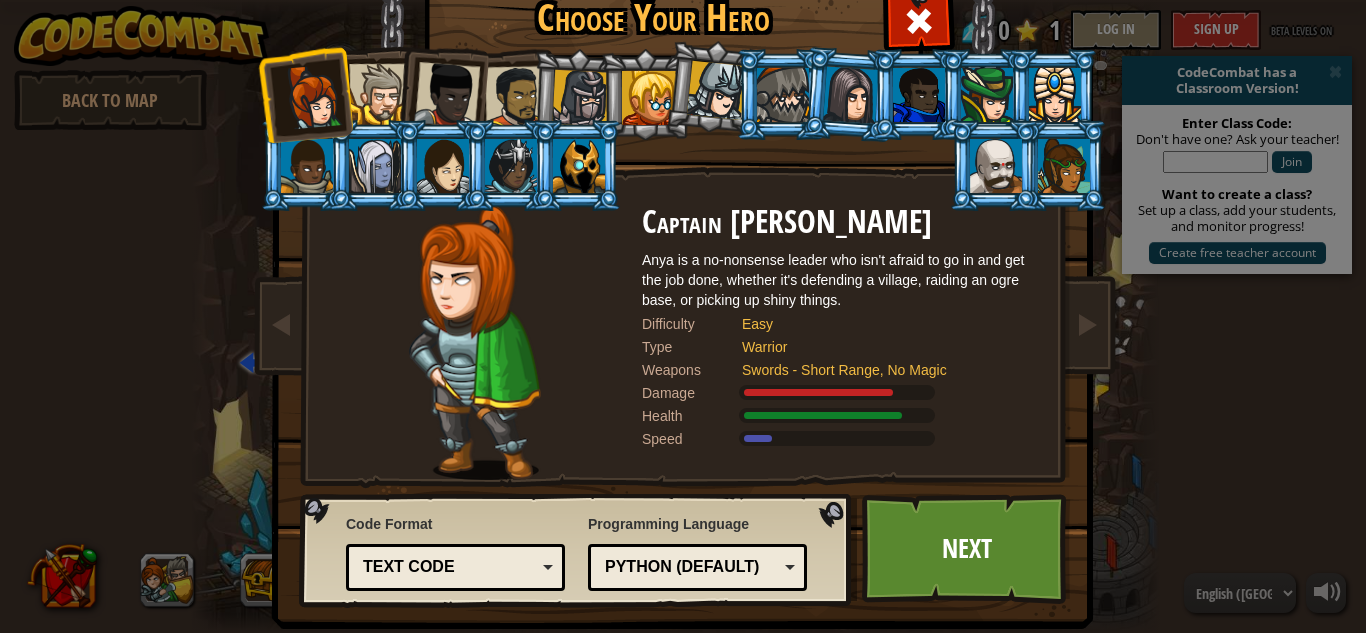 click on "Text code" at bounding box center [449, 567] 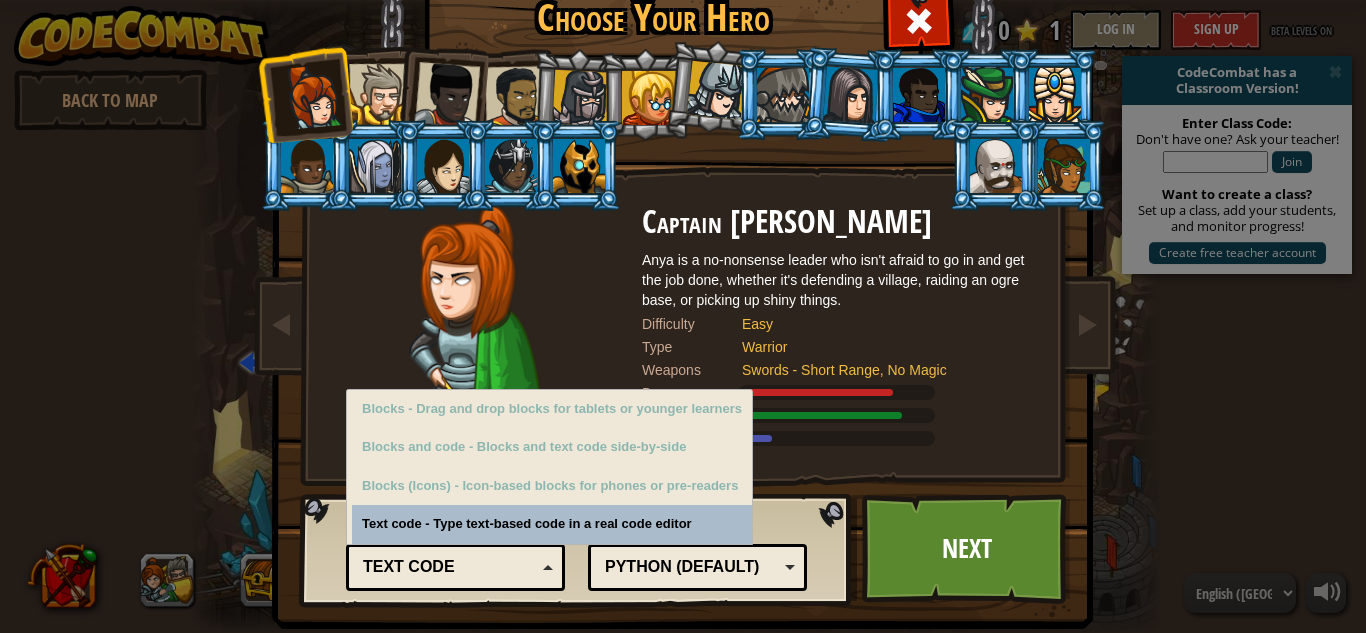 click on "Python (Default)" at bounding box center [691, 567] 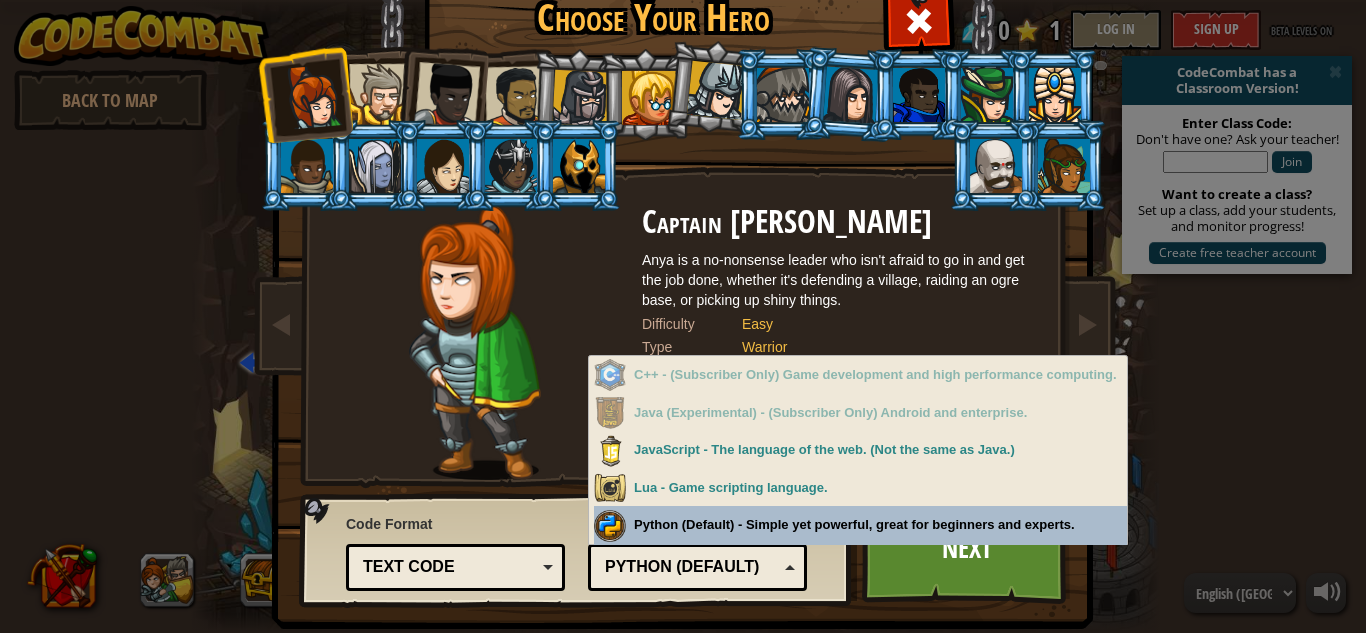 click on "Programming Language Python (Default) JavaScript Lua C++ Java (Experimental) Python (Default) C++ - (Subscriber Only) Game development and high performance computing. Java (Experimental) - (Subscriber Only) Android and enterprise. JavaScript - The language of the web. (Not the same as Java.) Lua - Game scripting language. Python (Default) - Simple yet powerful, great for beginners and experts." at bounding box center [697, 550] 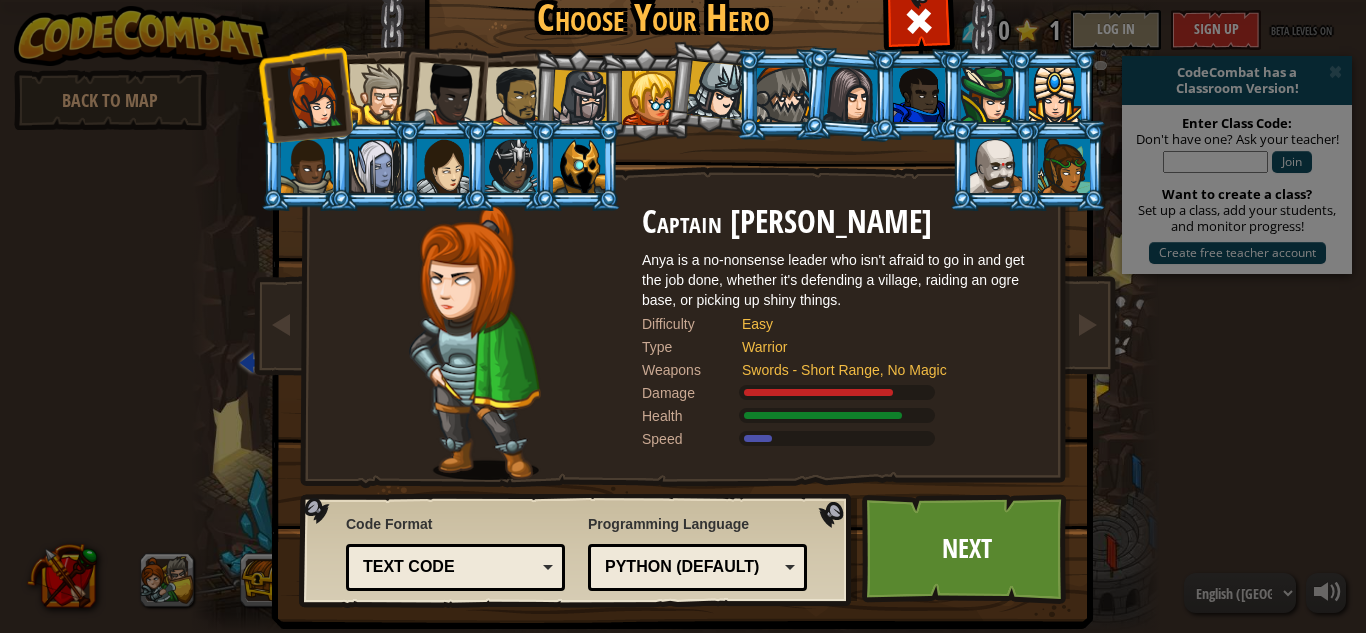 click at bounding box center (379, 94) 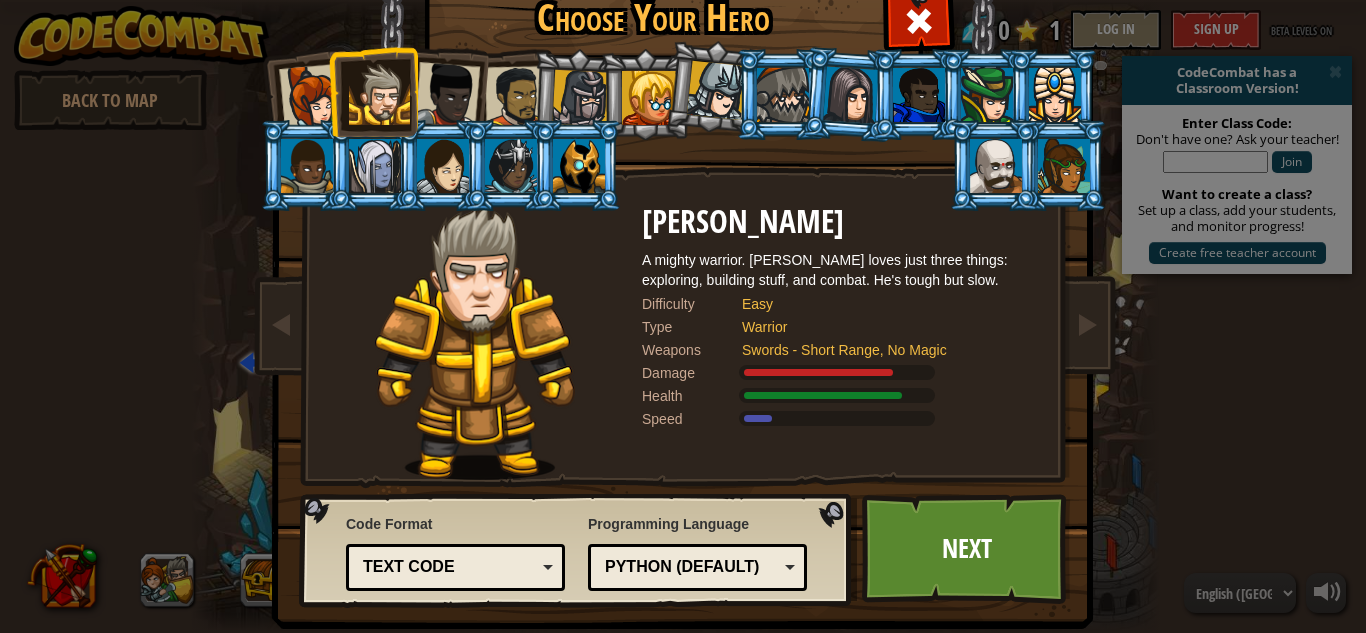 click at bounding box center (312, 97) 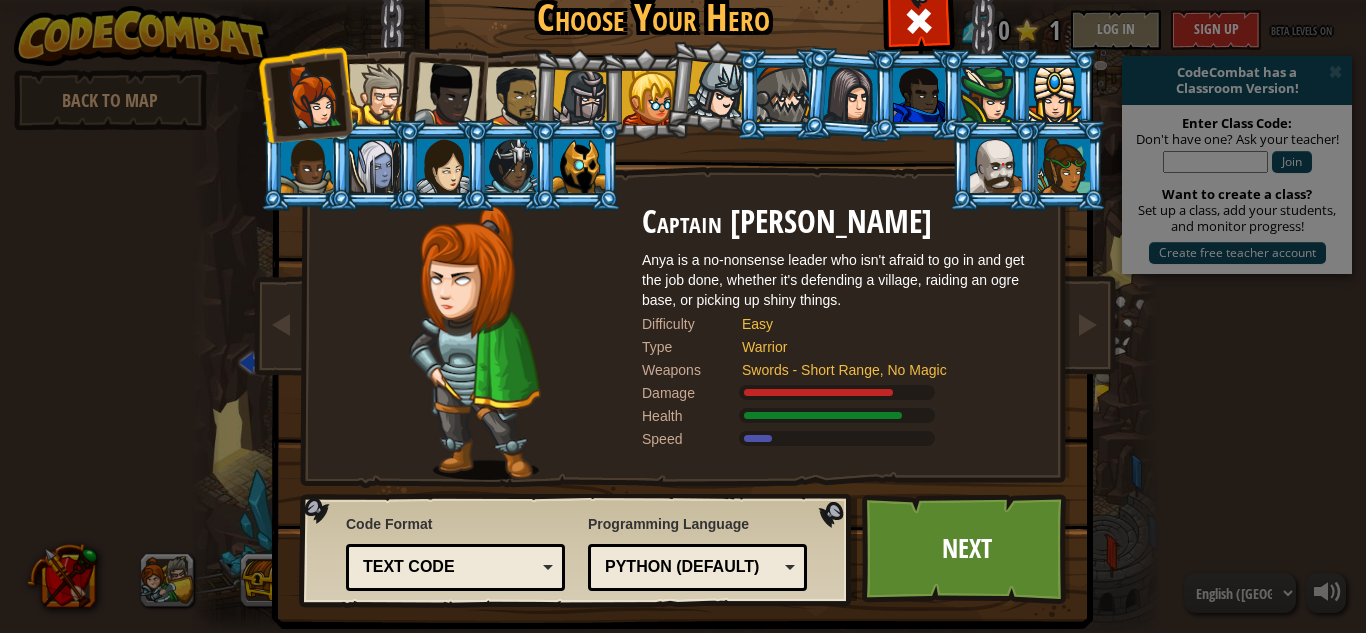 click at bounding box center (379, 94) 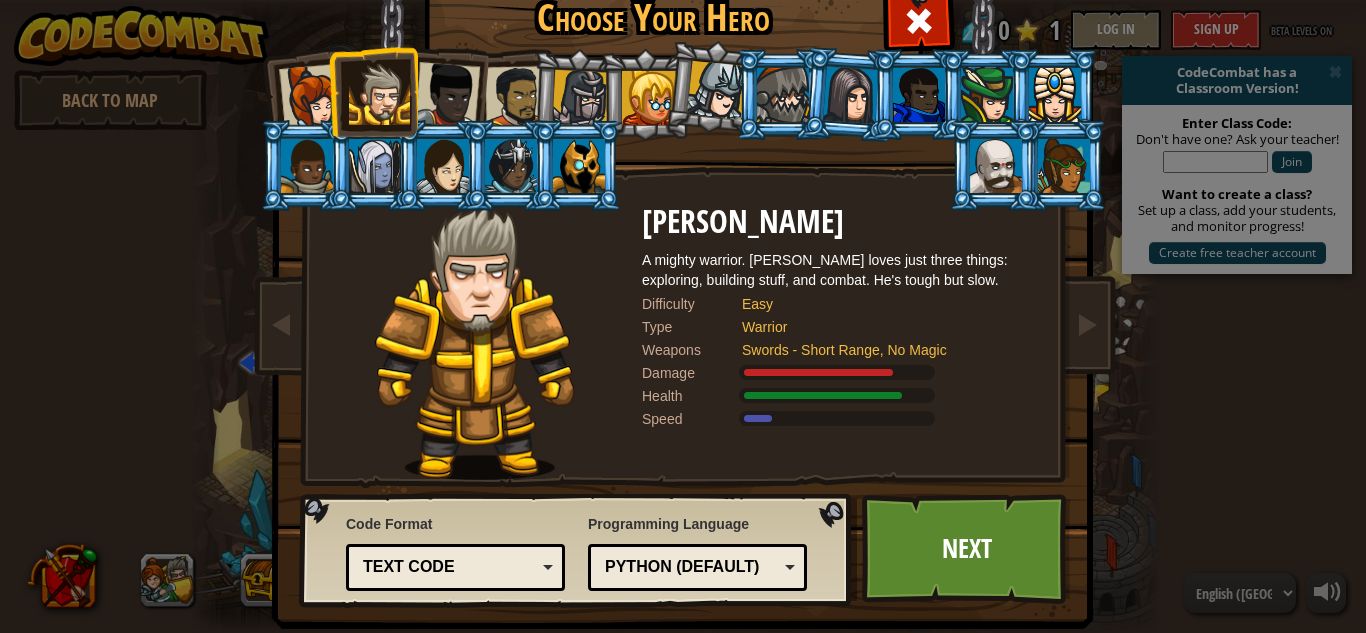click at bounding box center (447, 95) 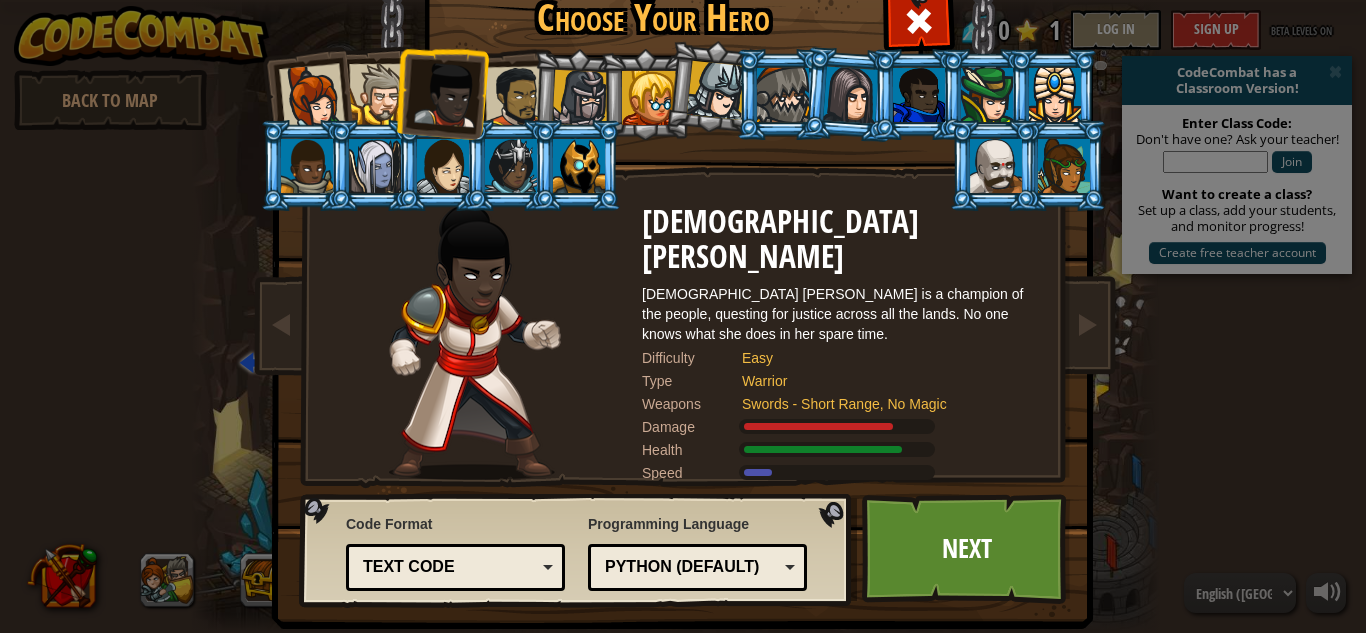 click at bounding box center (645, 94) 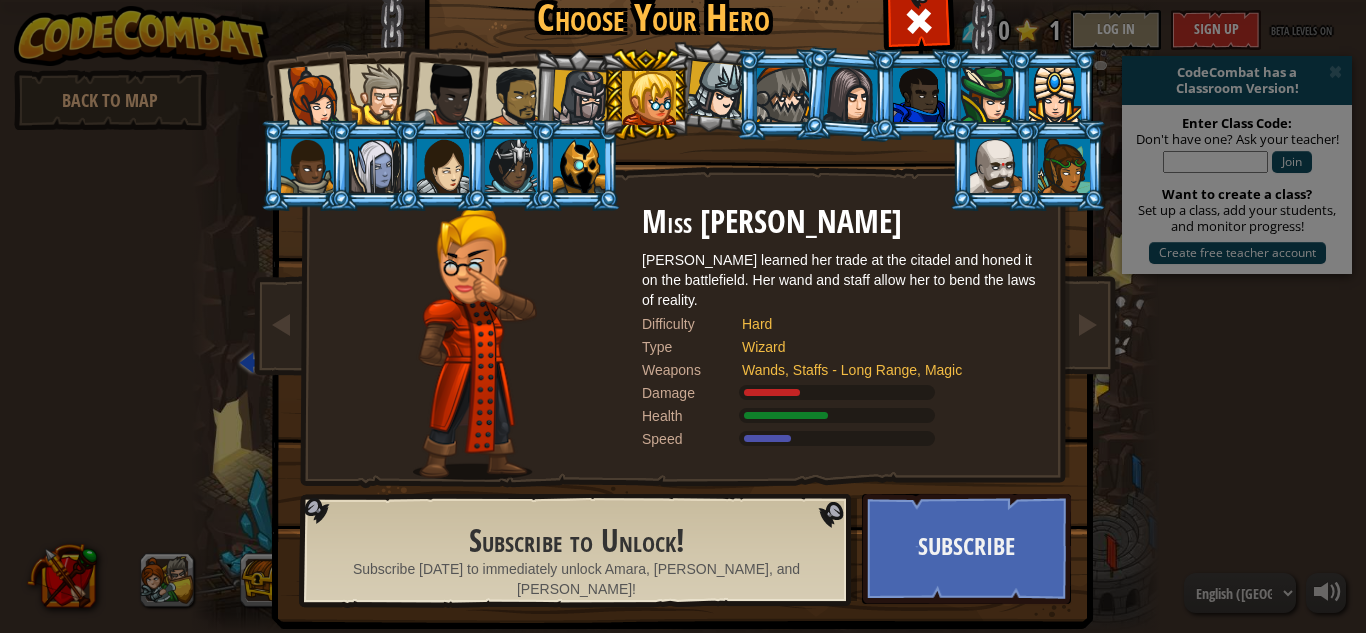 click at bounding box center (580, 98) 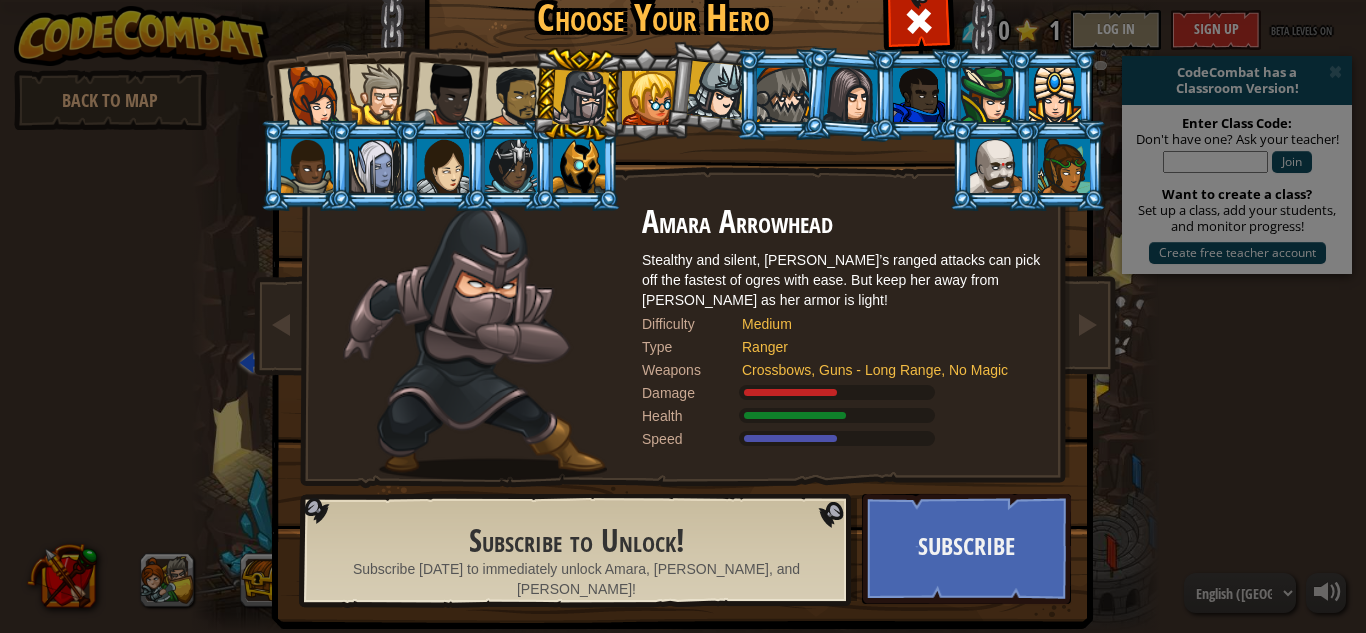 click at bounding box center (716, 90) 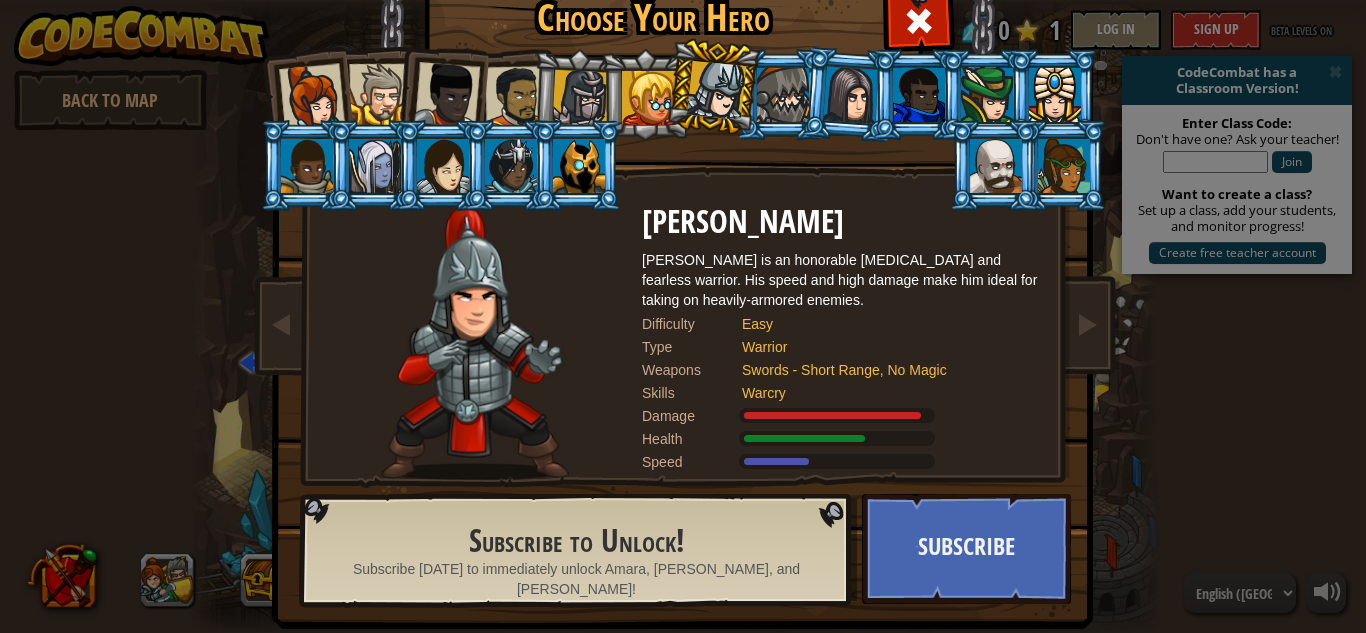 click at bounding box center (783, 95) 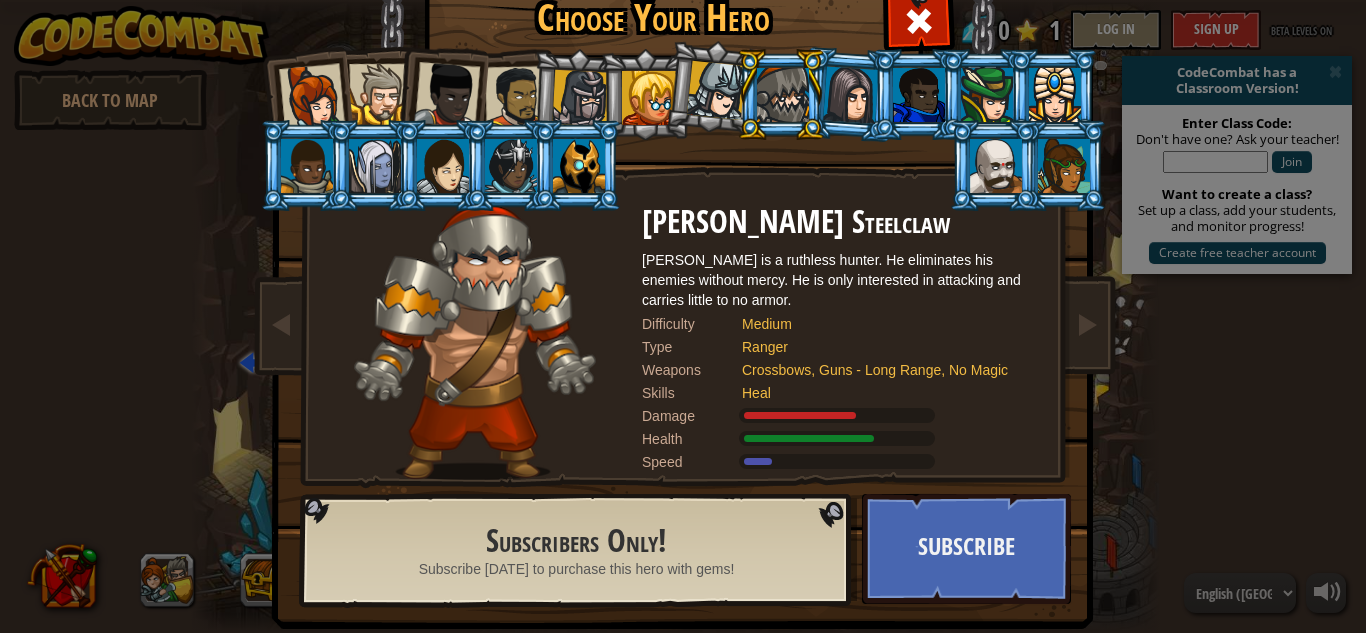click at bounding box center (851, 94) 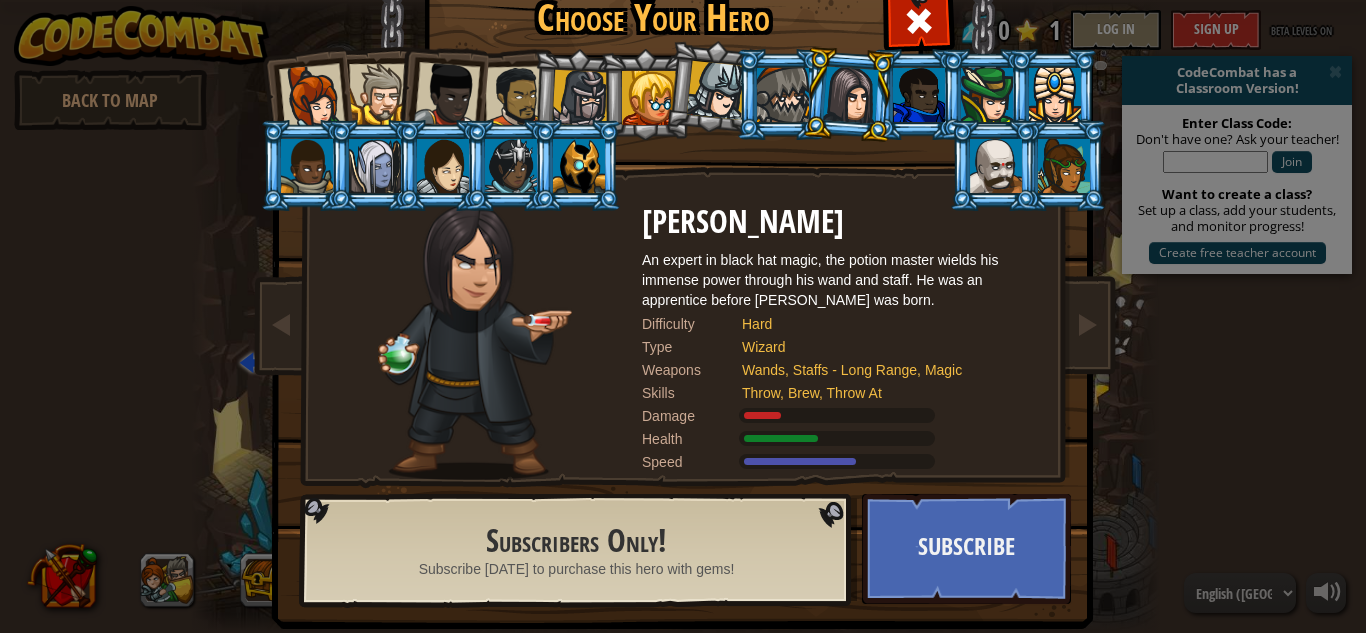 click at bounding box center (919, 95) 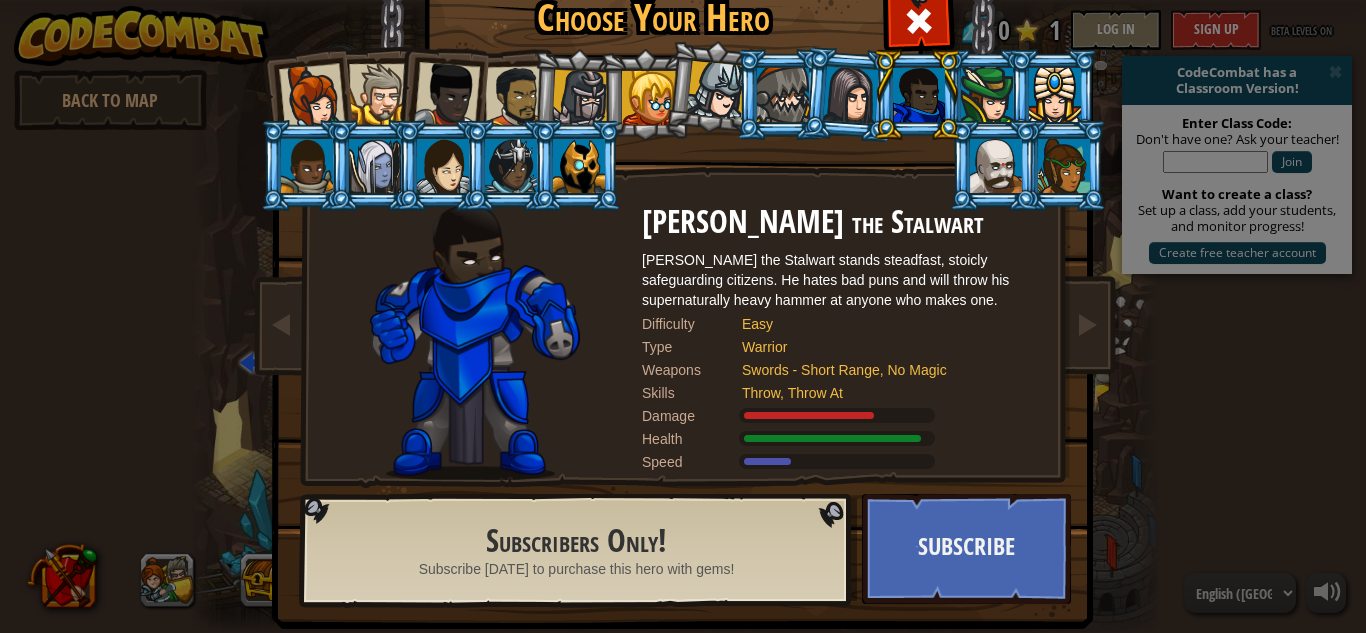 click at bounding box center (987, 95) 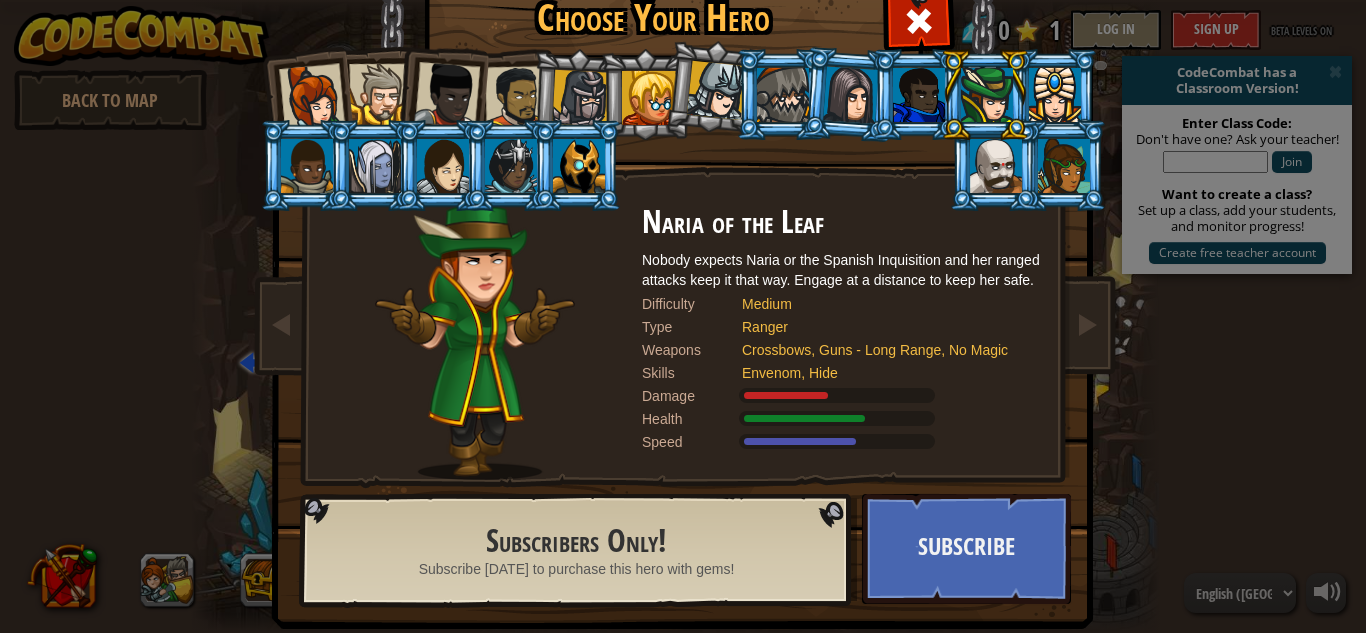 click at bounding box center [1055, 95] 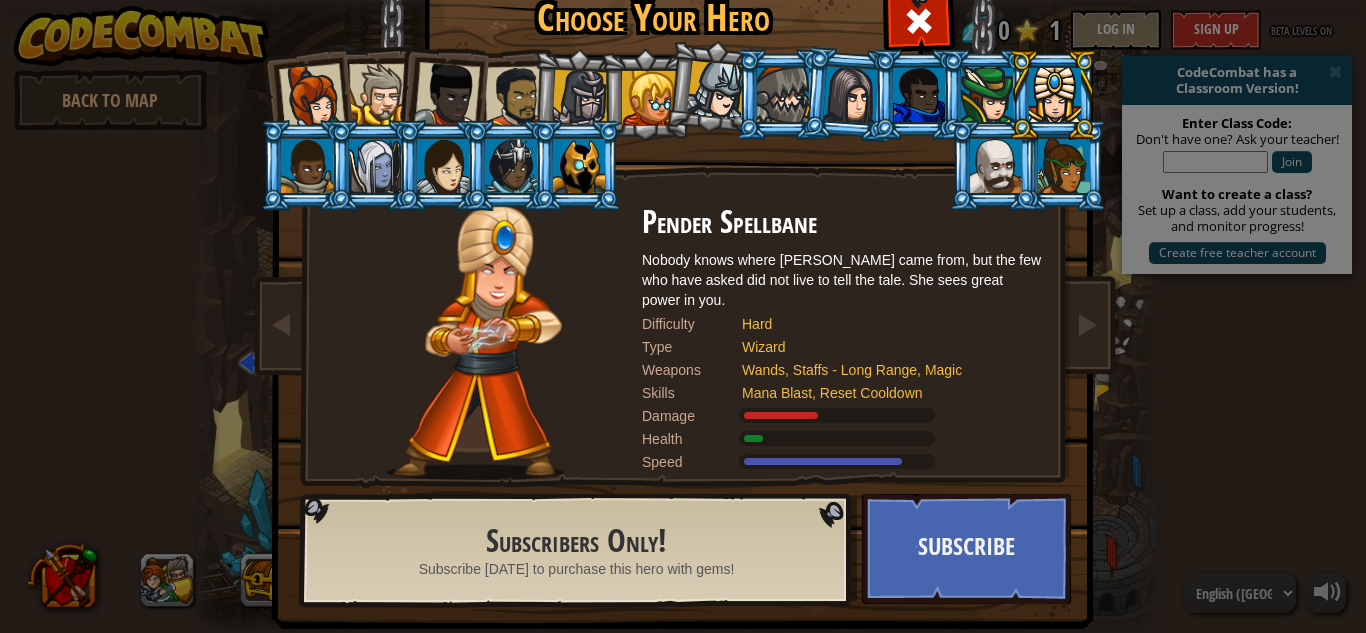 click at bounding box center [1064, 166] 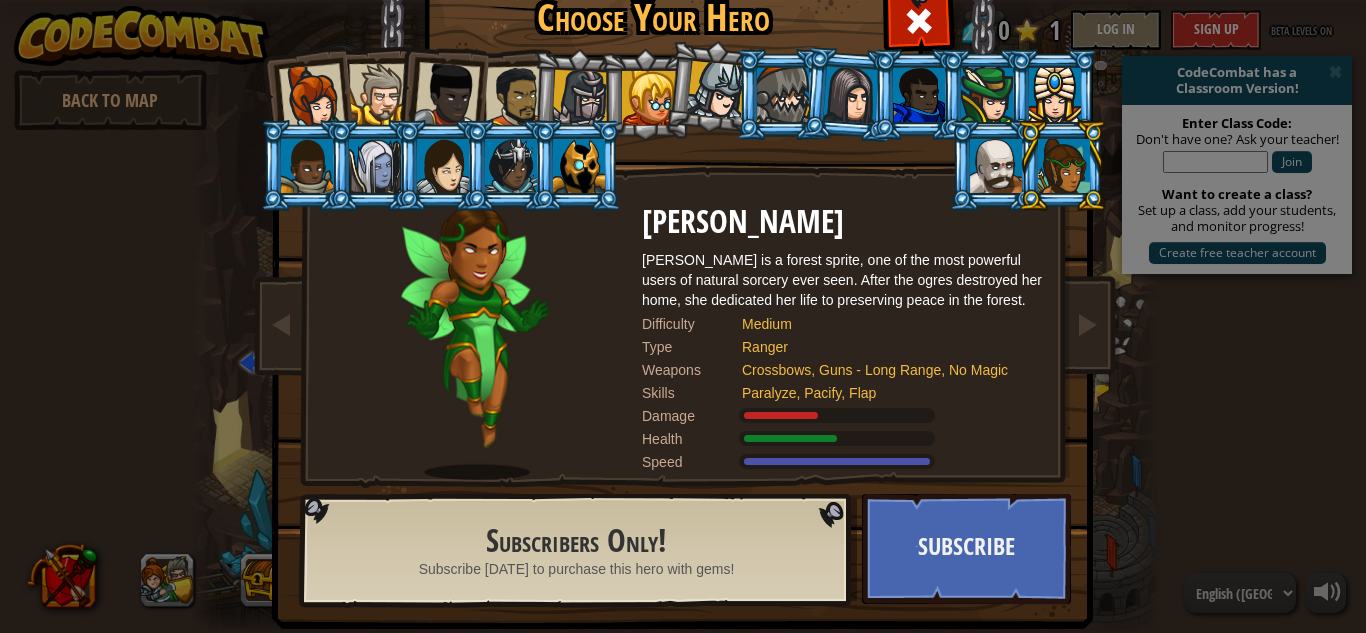 click at bounding box center [996, 166] 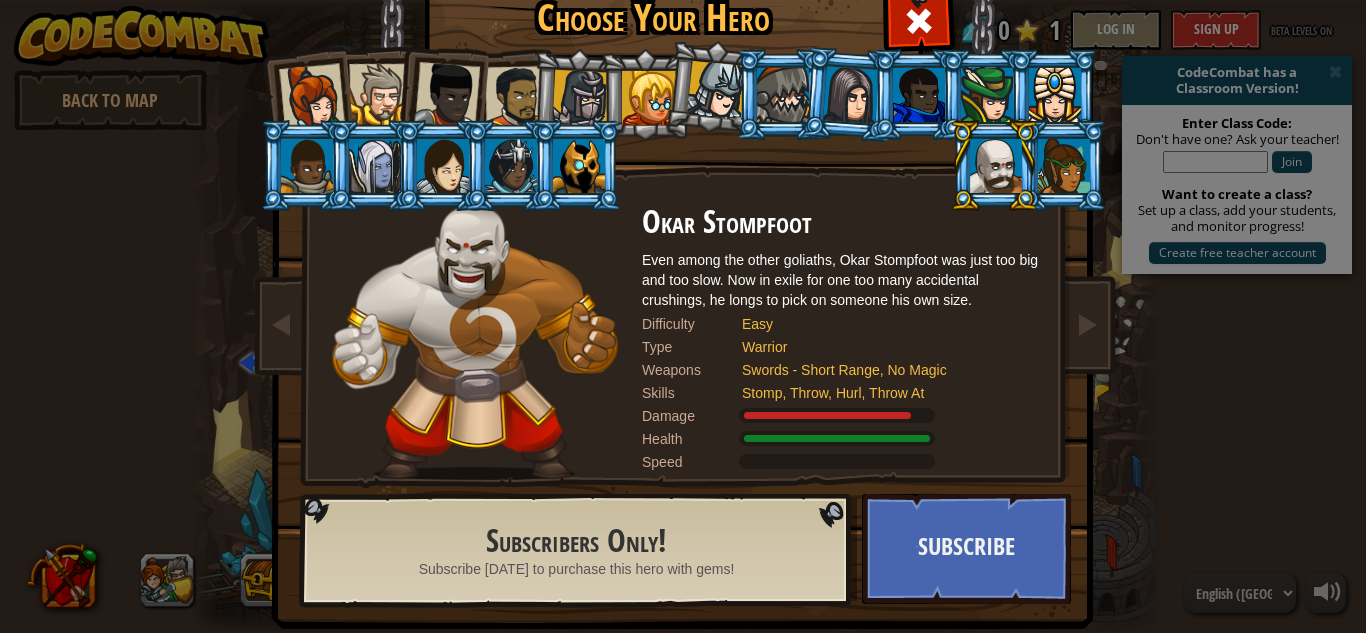 click at bounding box center (579, 166) 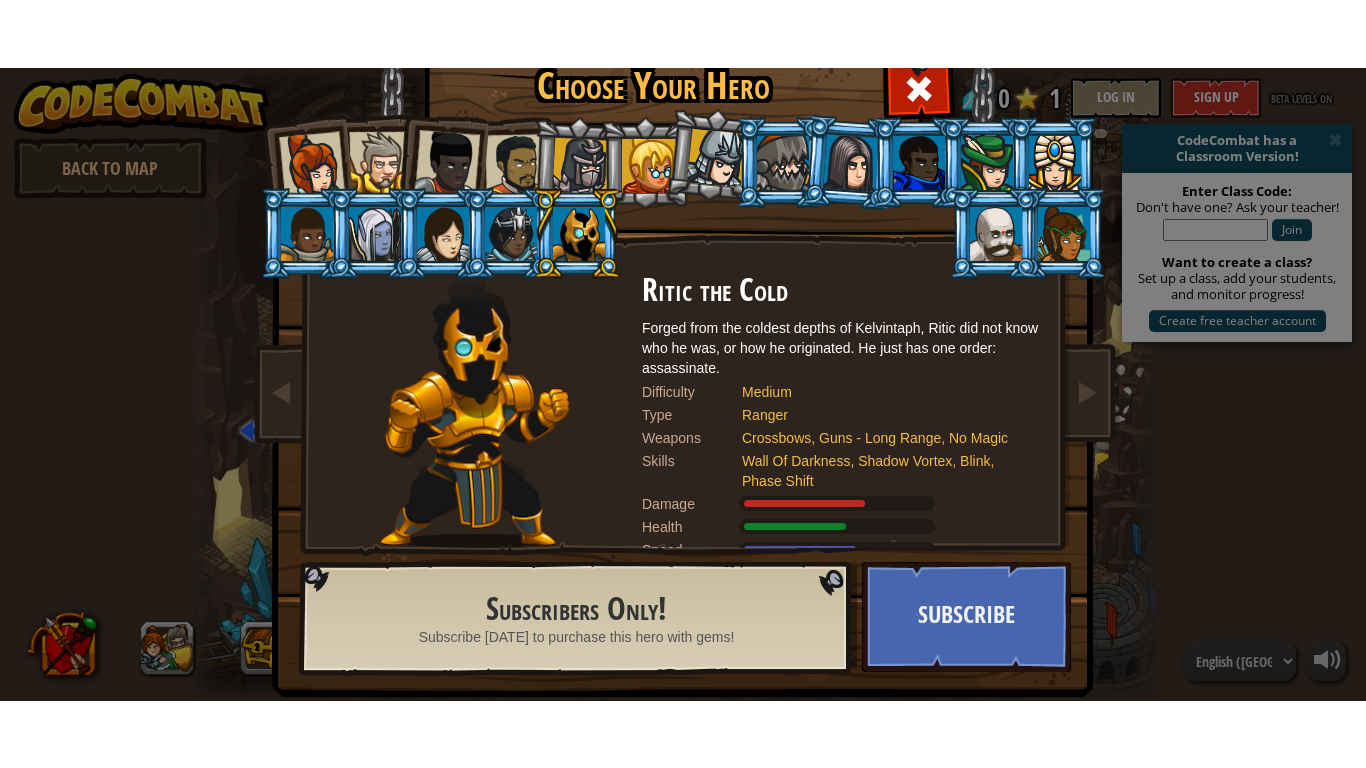 scroll, scrollTop: 1, scrollLeft: 0, axis: vertical 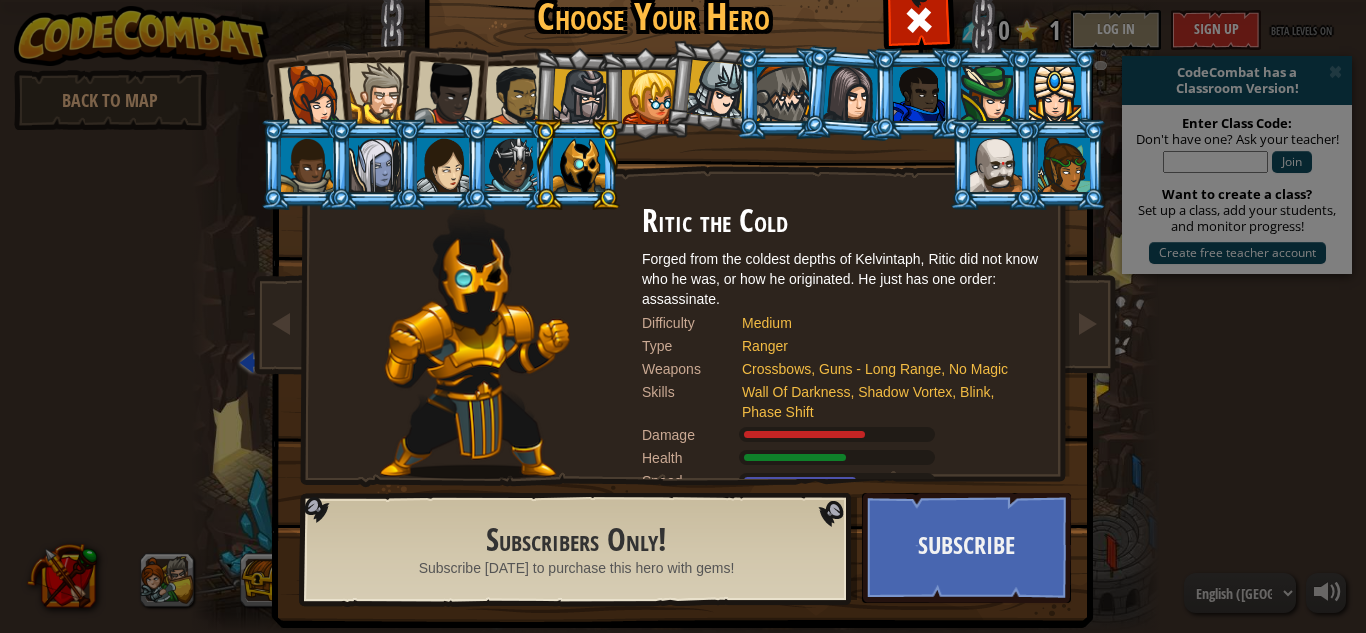 click at bounding box center [511, 165] 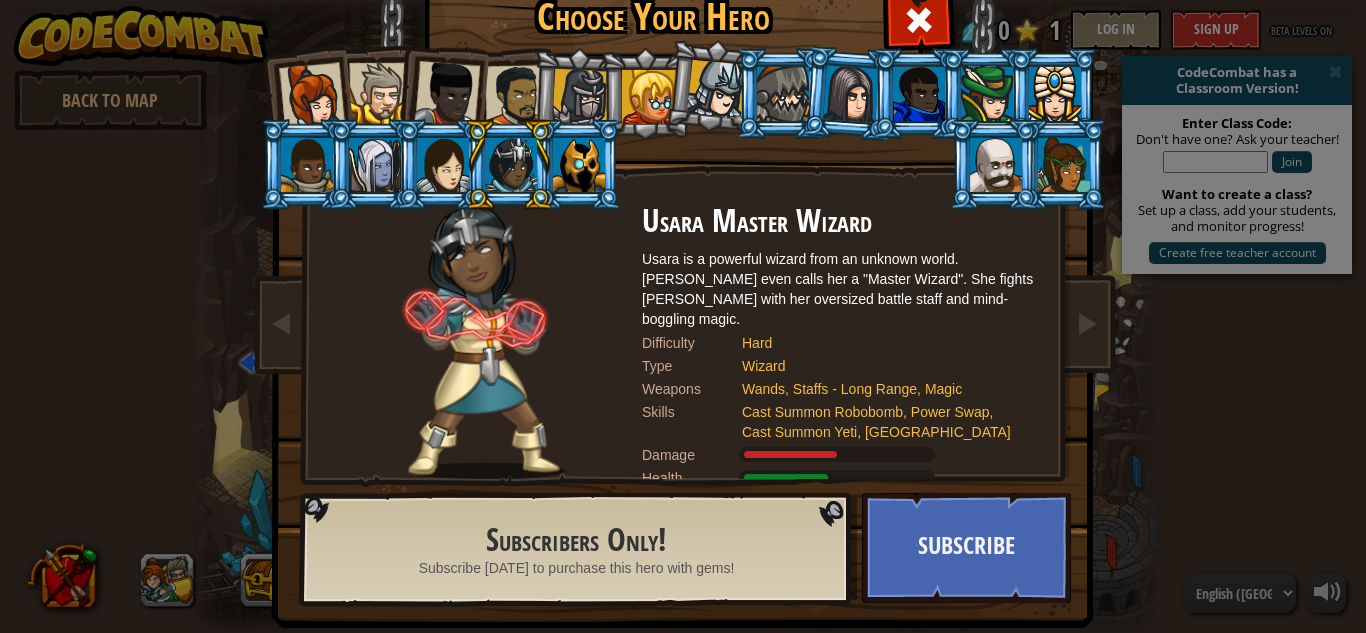 click at bounding box center (441, 164) 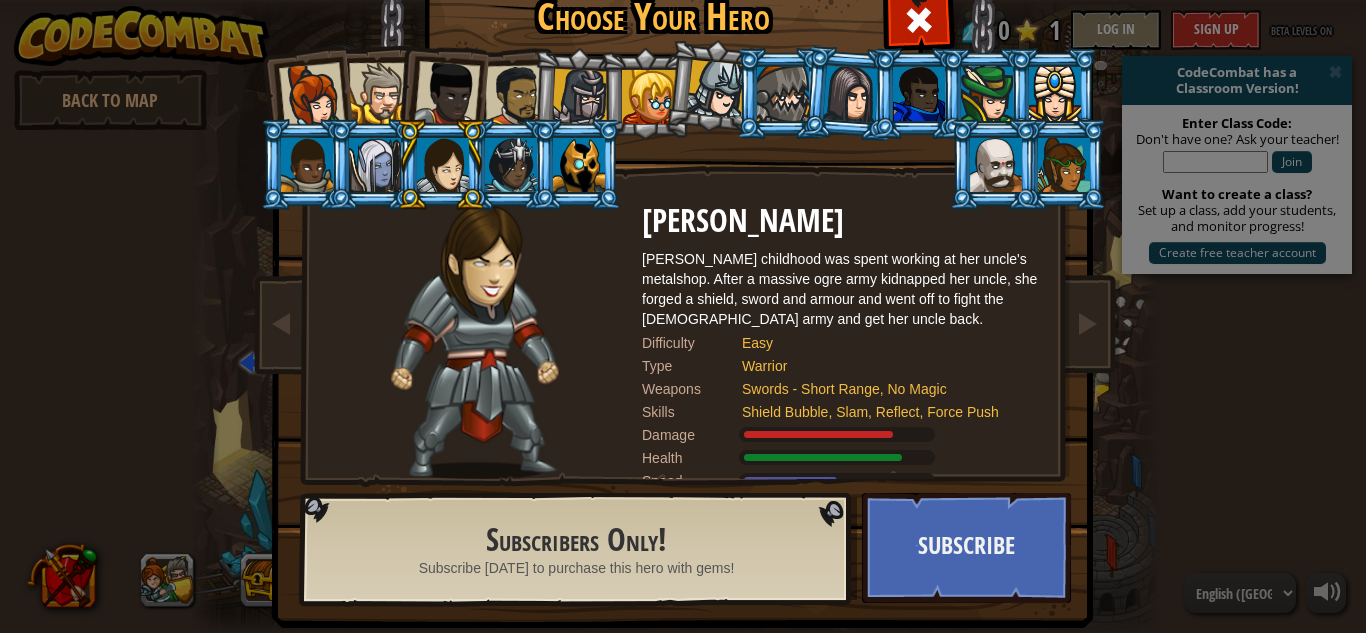 click at bounding box center [375, 165] 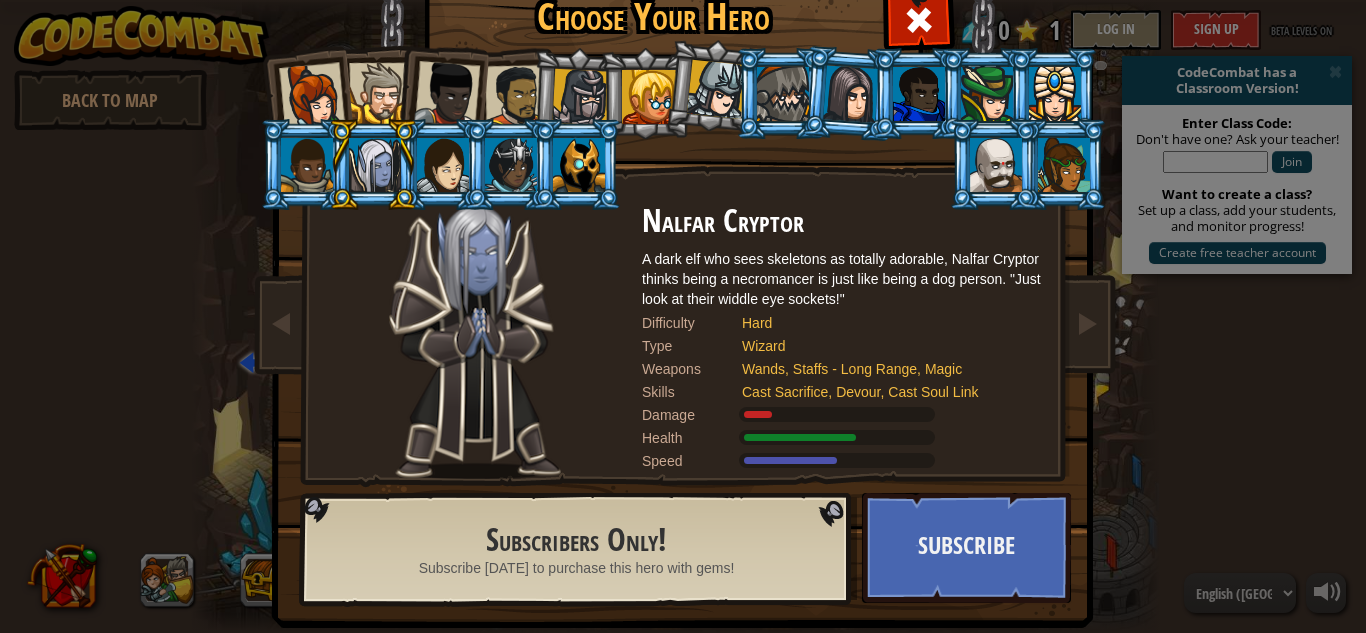 click at bounding box center [307, 165] 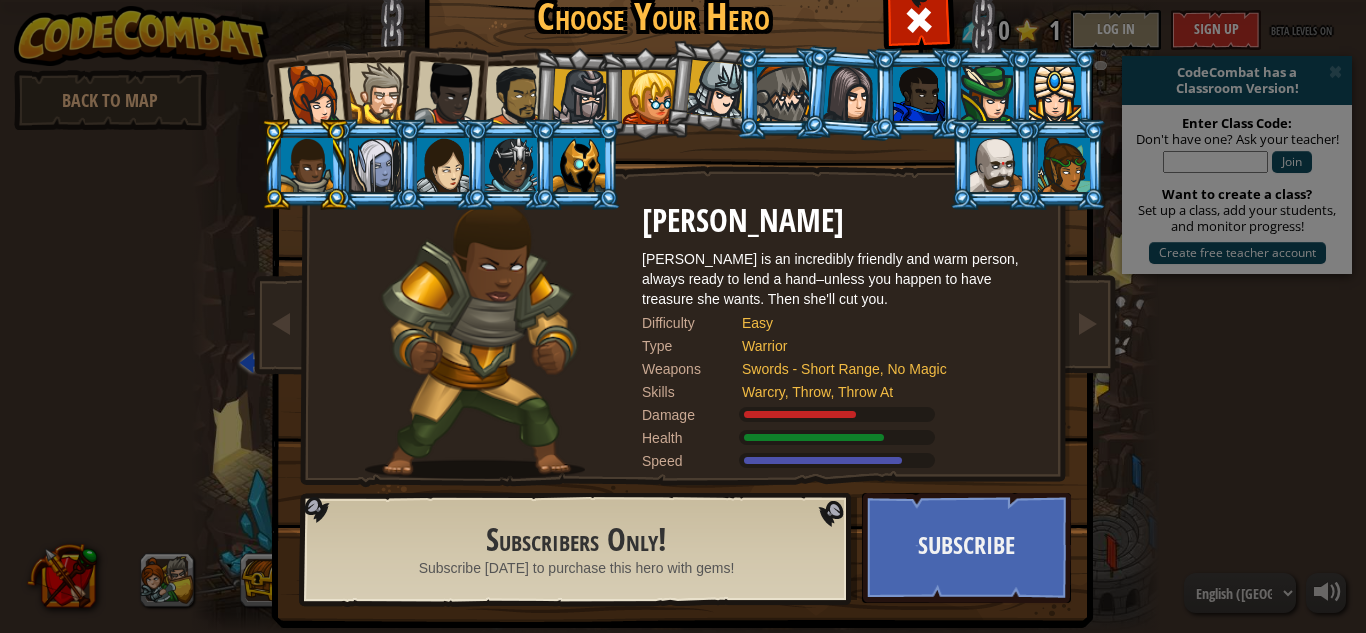 click at bounding box center [716, 89] 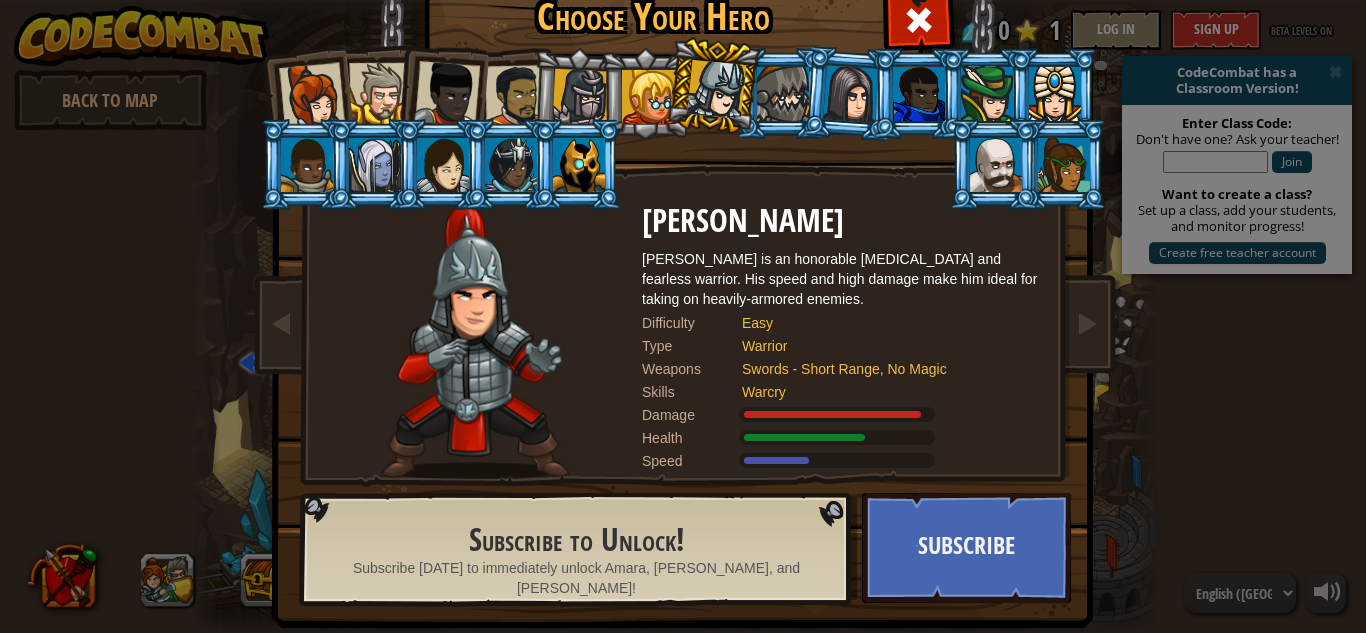 click at bounding box center [516, 96] 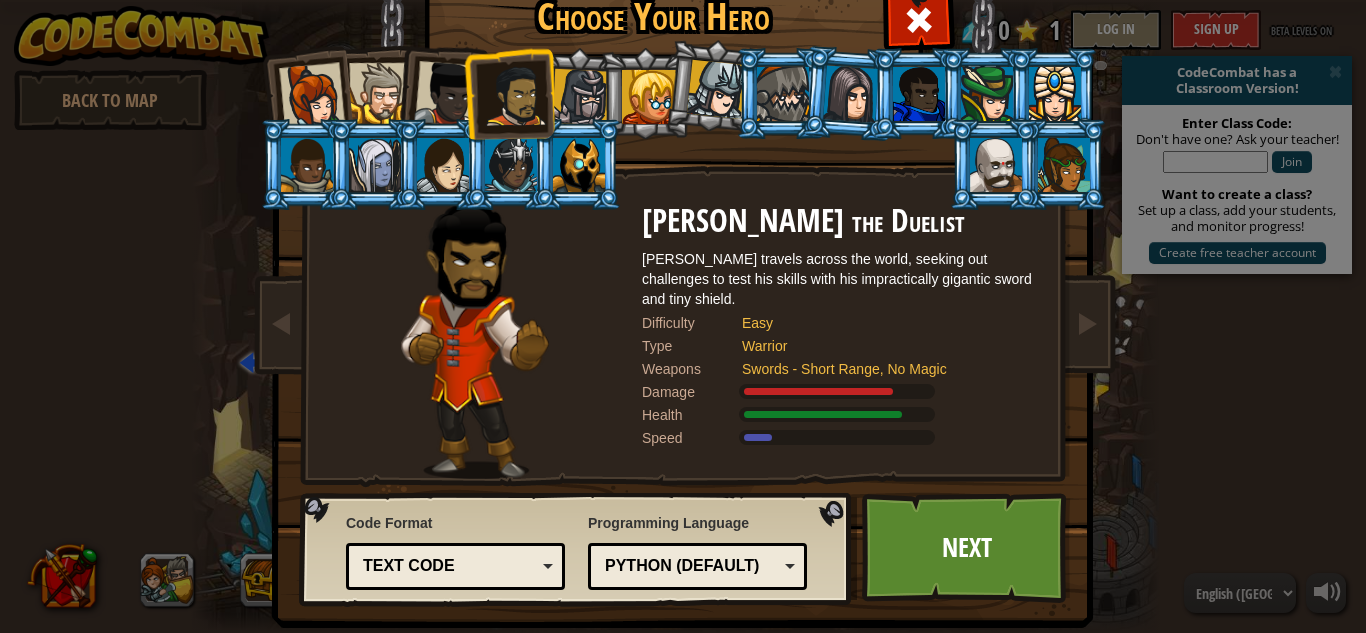 click at bounding box center (379, 93) 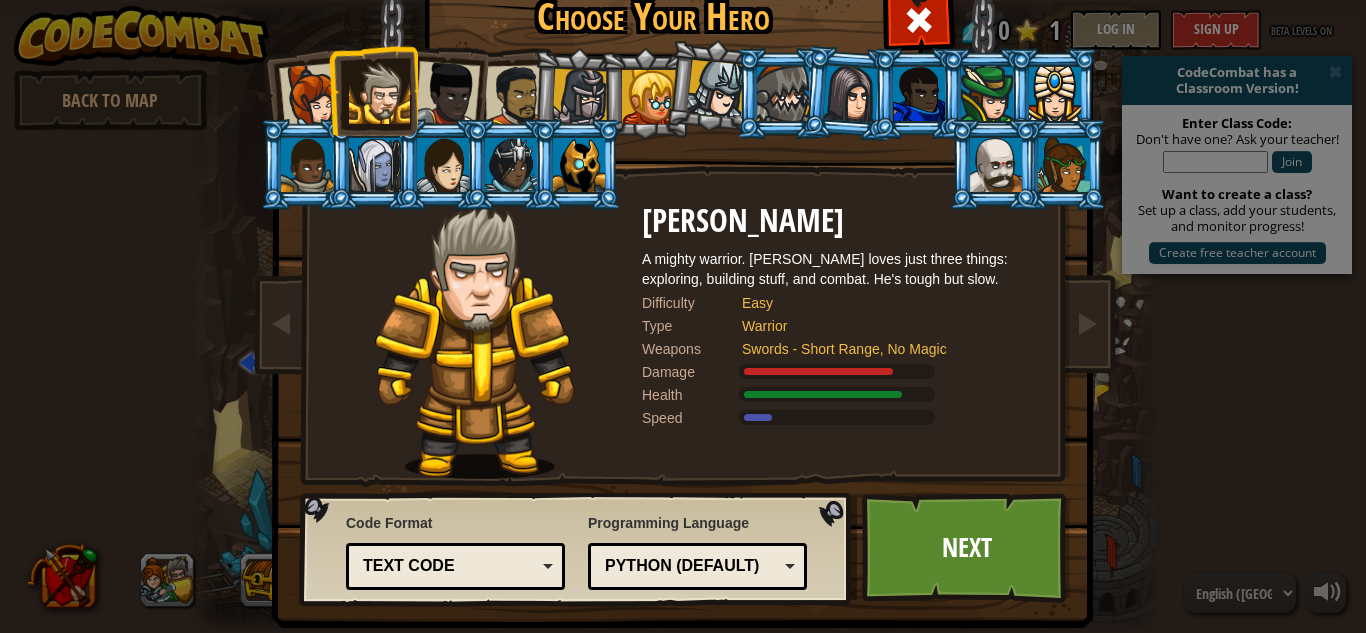 click at bounding box center [312, 96] 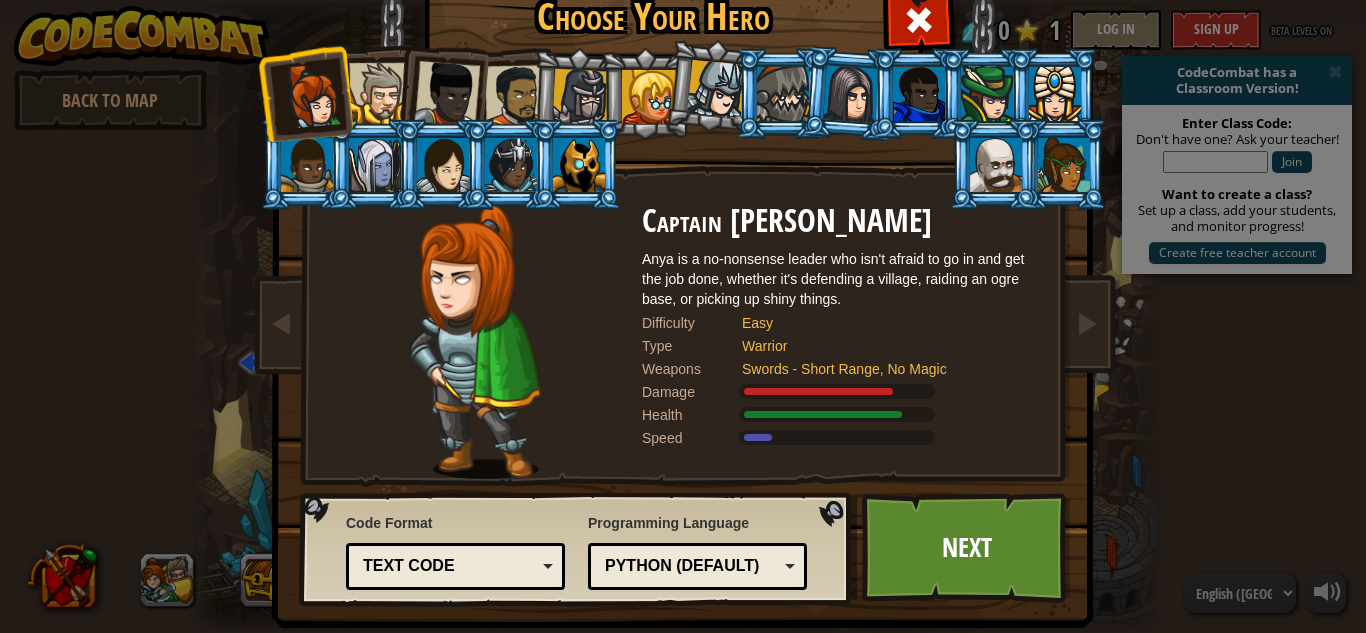 click at bounding box center (379, 93) 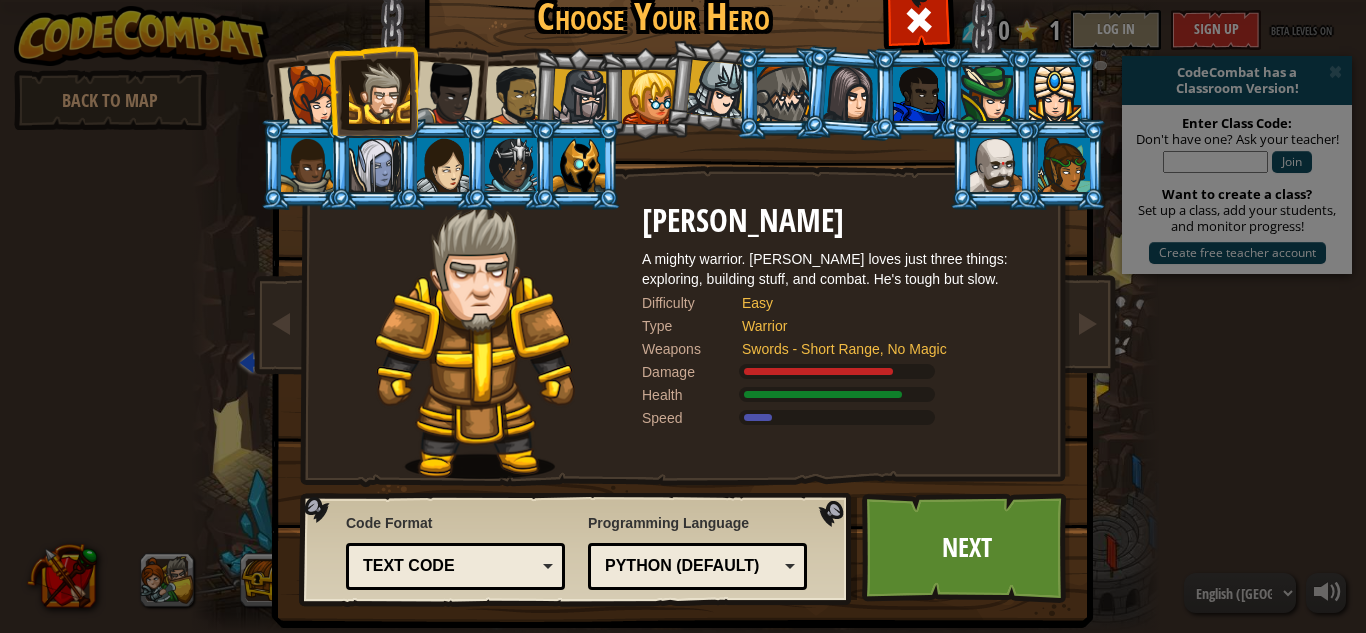 click at bounding box center (516, 96) 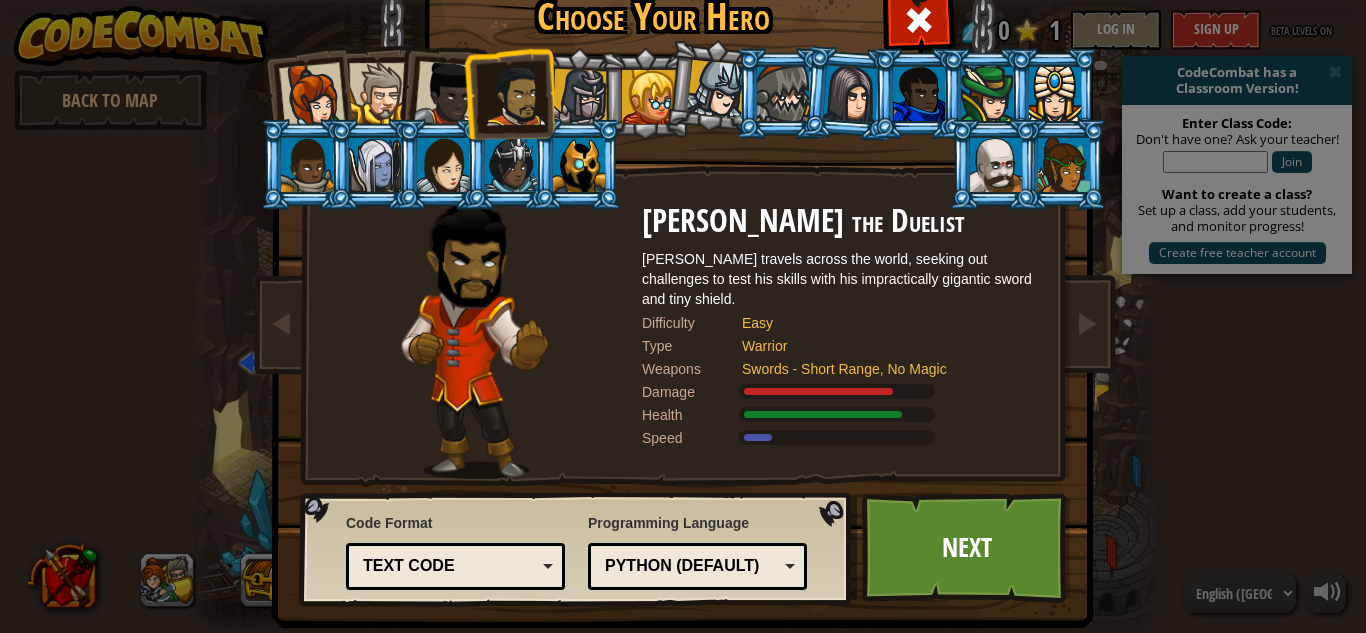 click at bounding box center [447, 94] 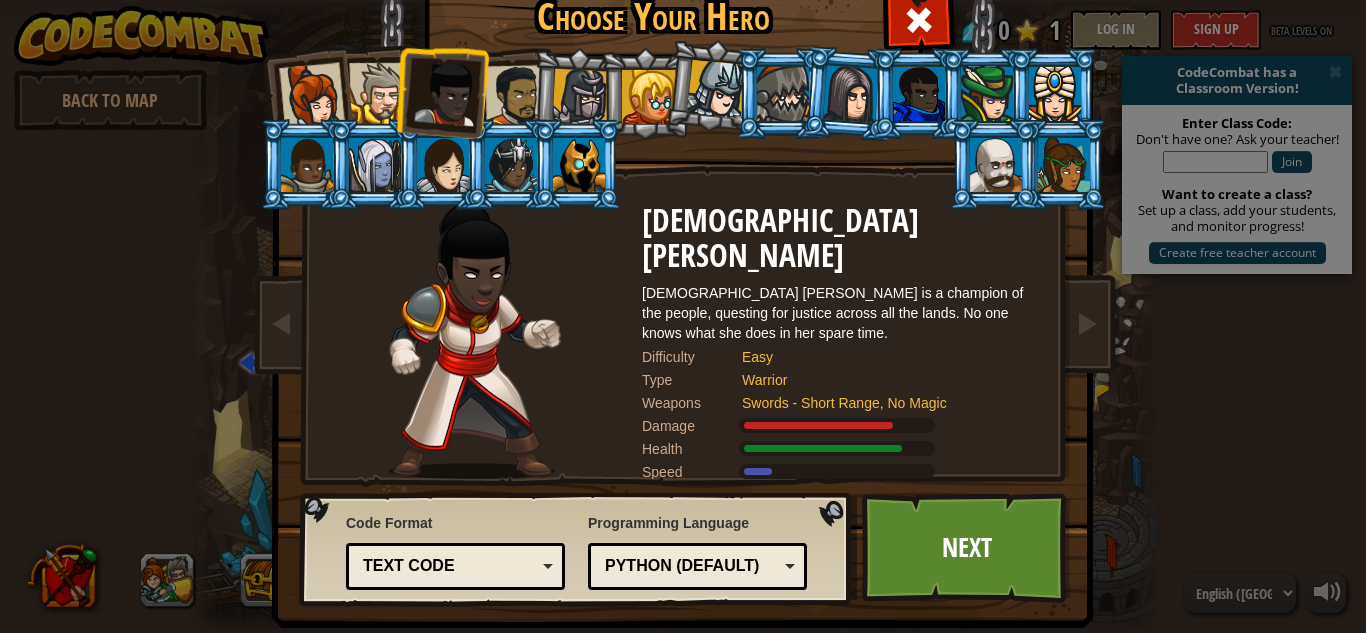 click at bounding box center (516, 96) 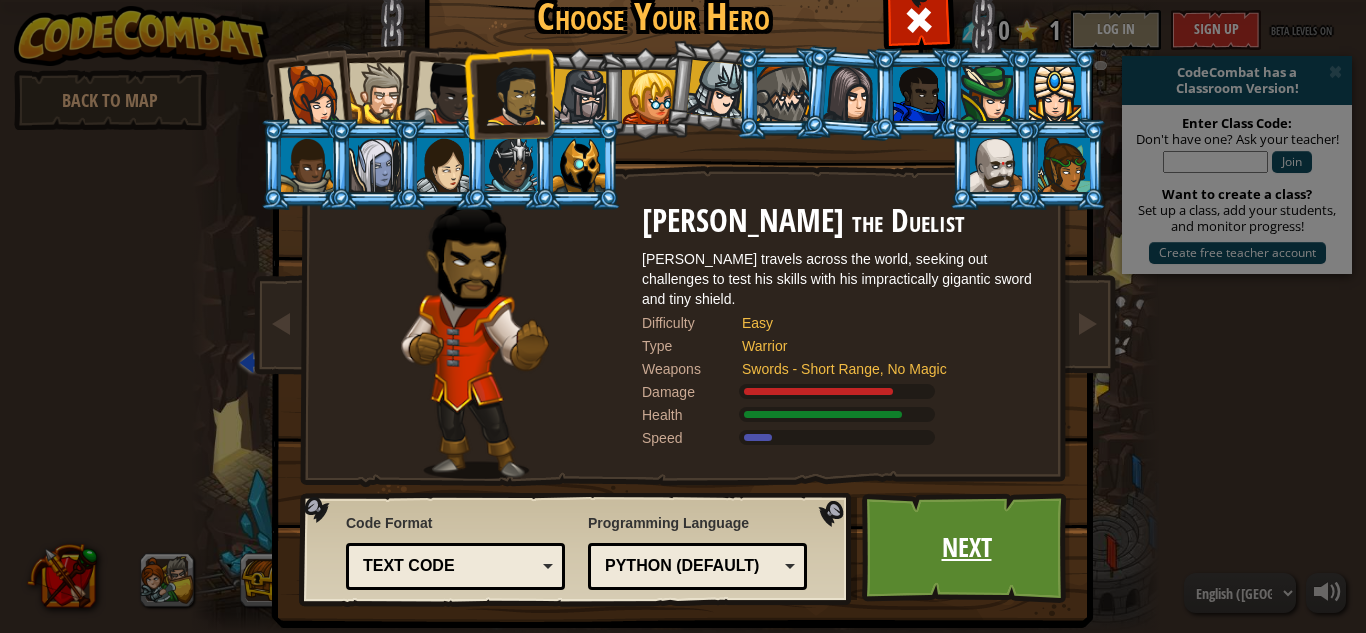 click on "Next" at bounding box center [966, 548] 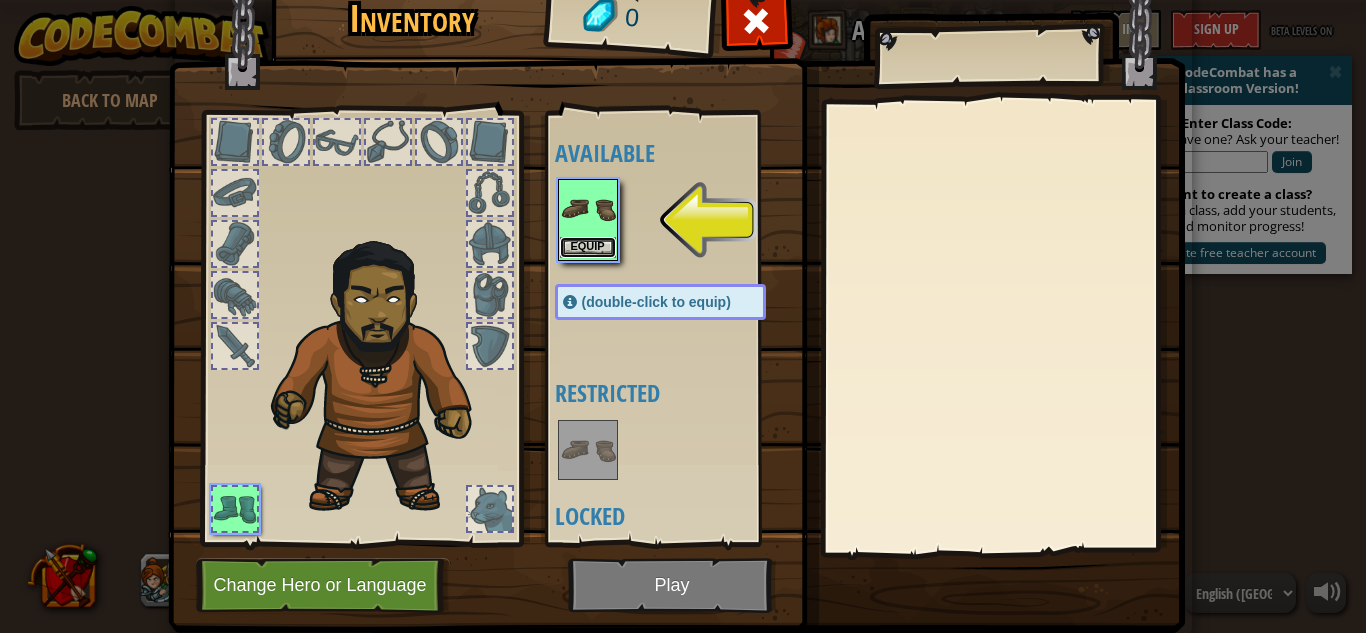 click on "Equip" at bounding box center (588, 247) 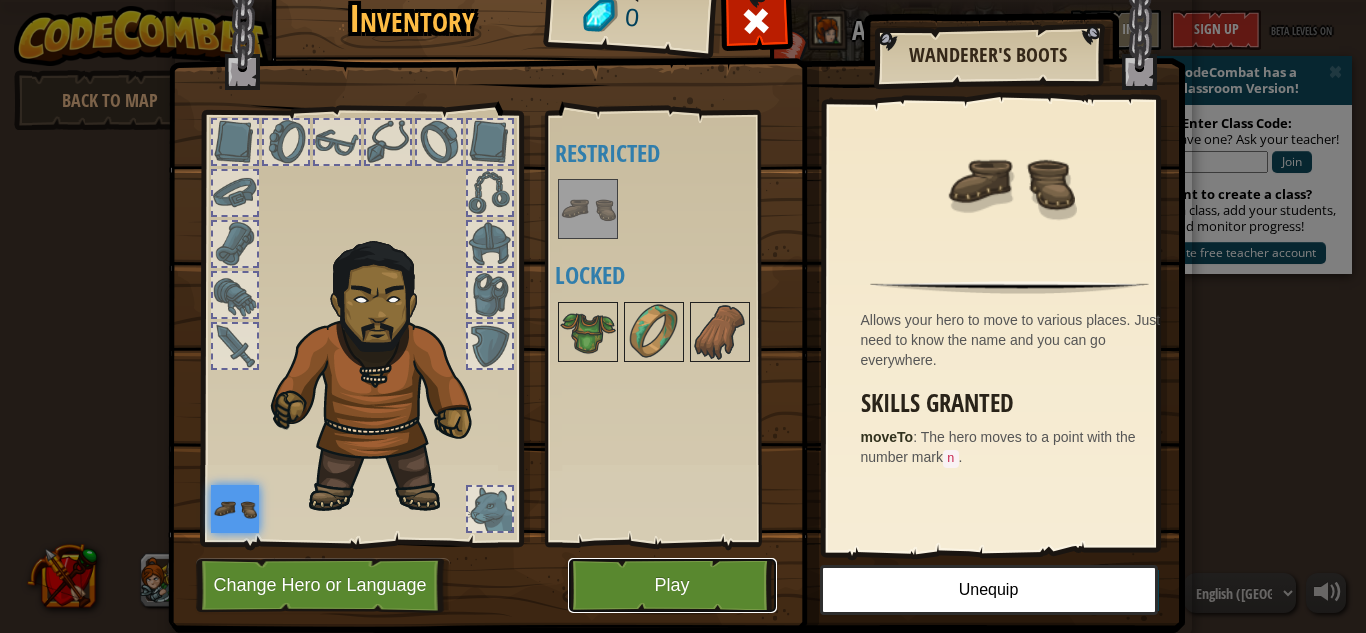 click on "Play" at bounding box center [672, 585] 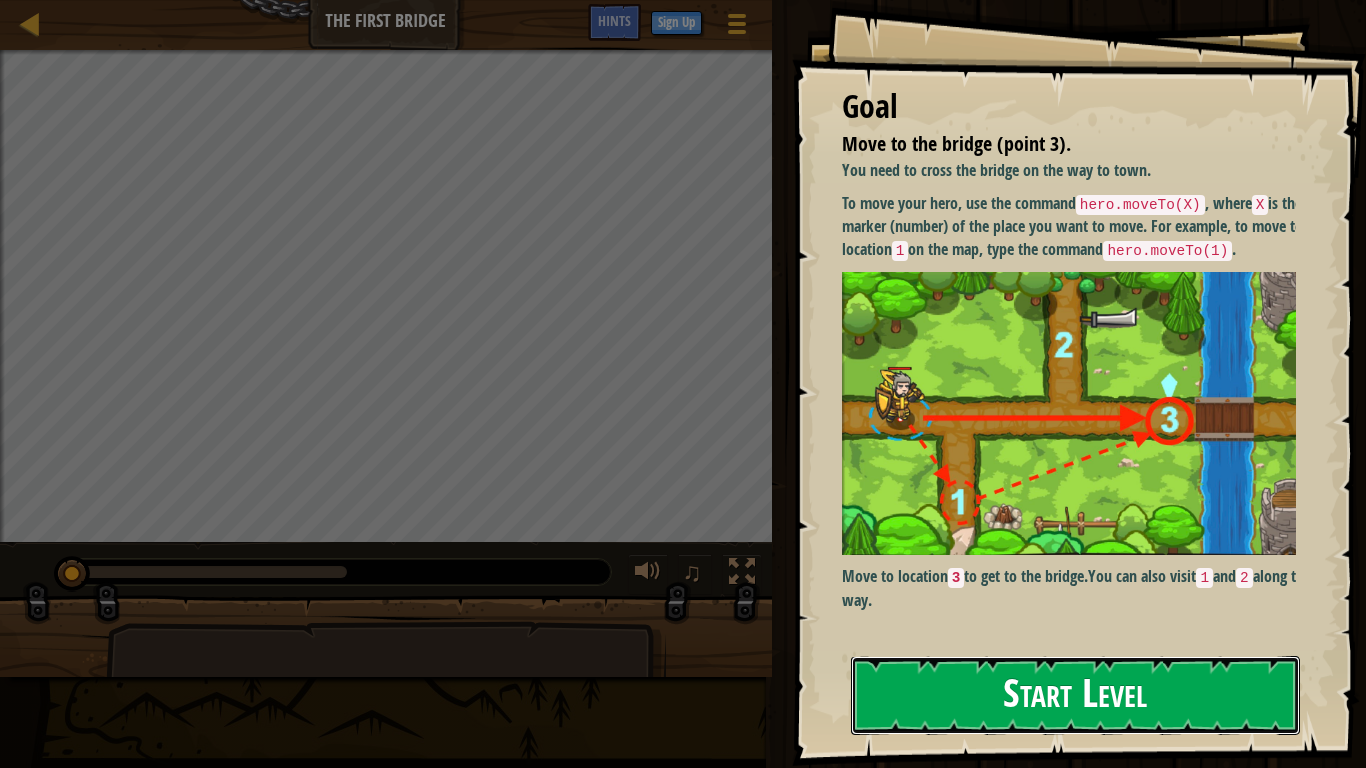 click on "Start Level" at bounding box center [1075, 695] 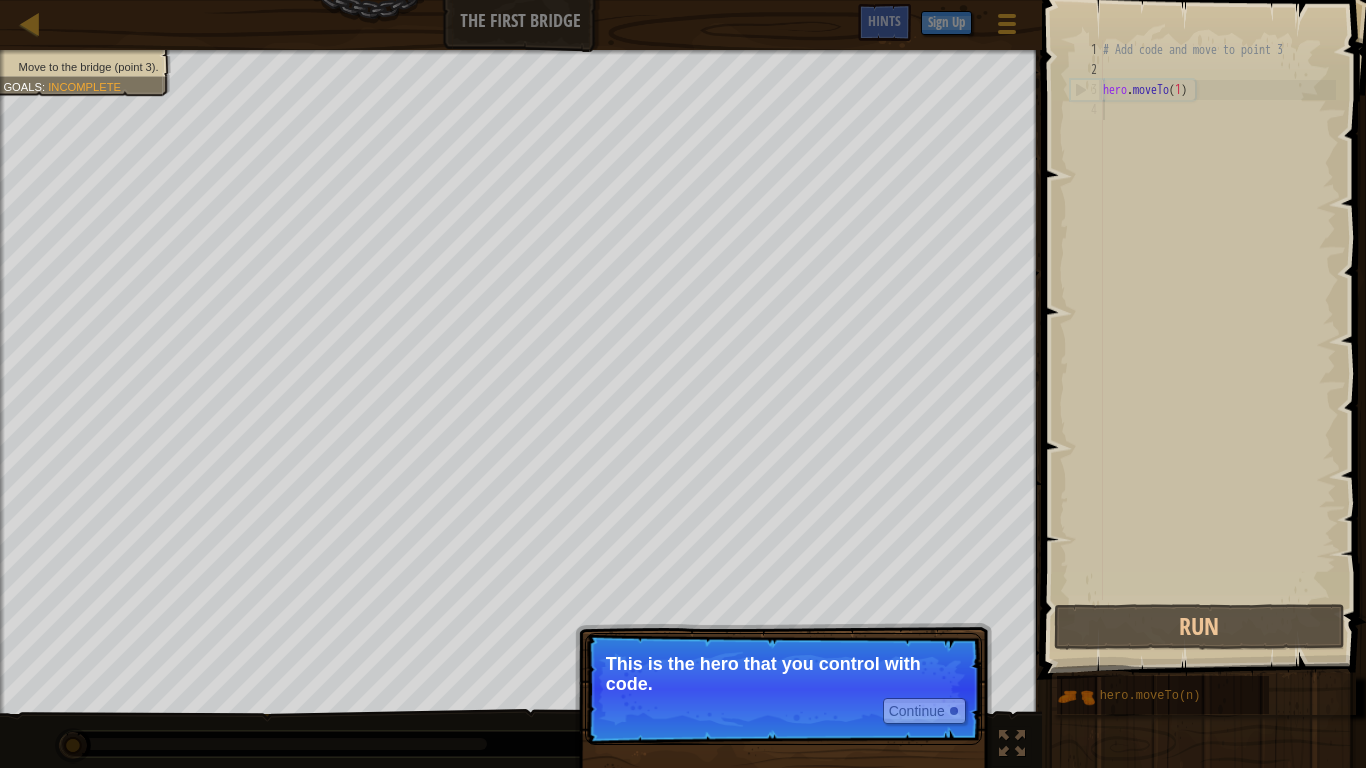 click on "This is the hero that you control with code." at bounding box center [783, 674] 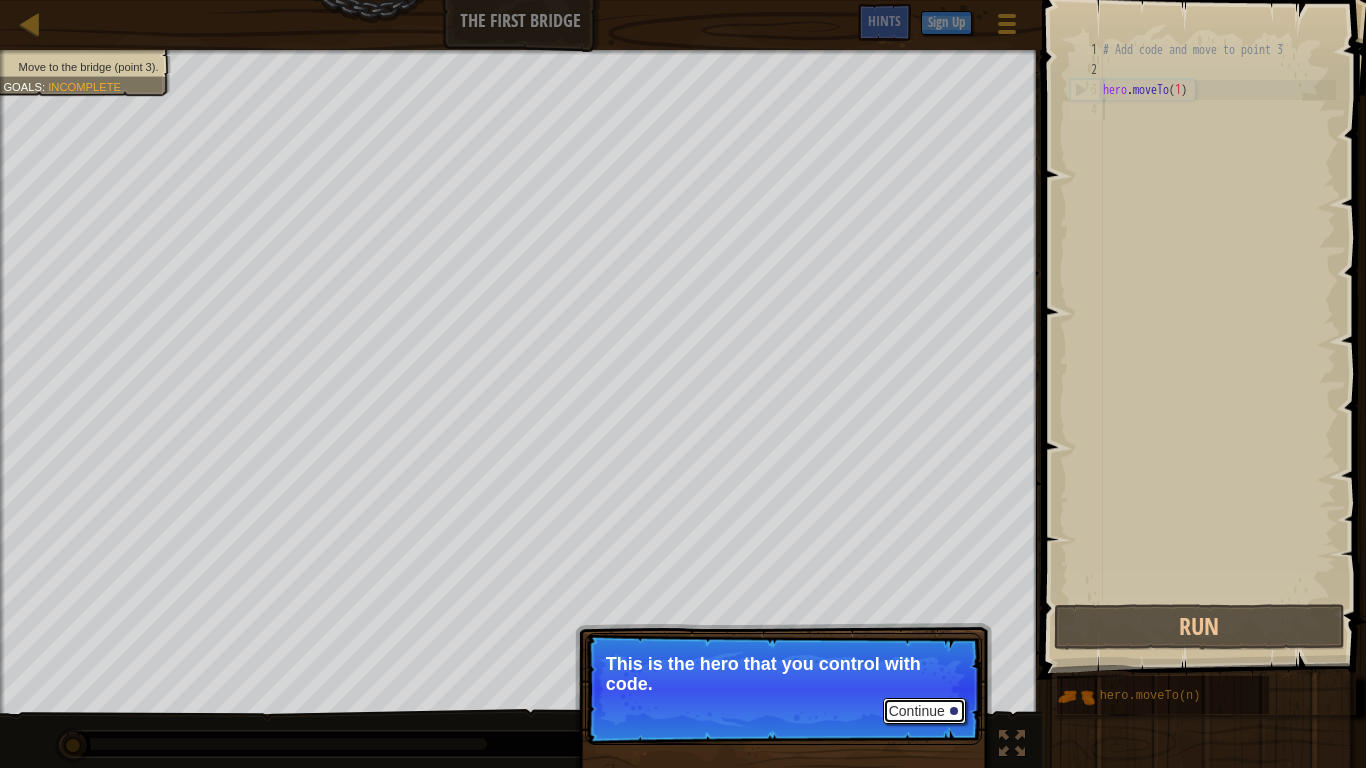 click on "Continue" at bounding box center [924, 711] 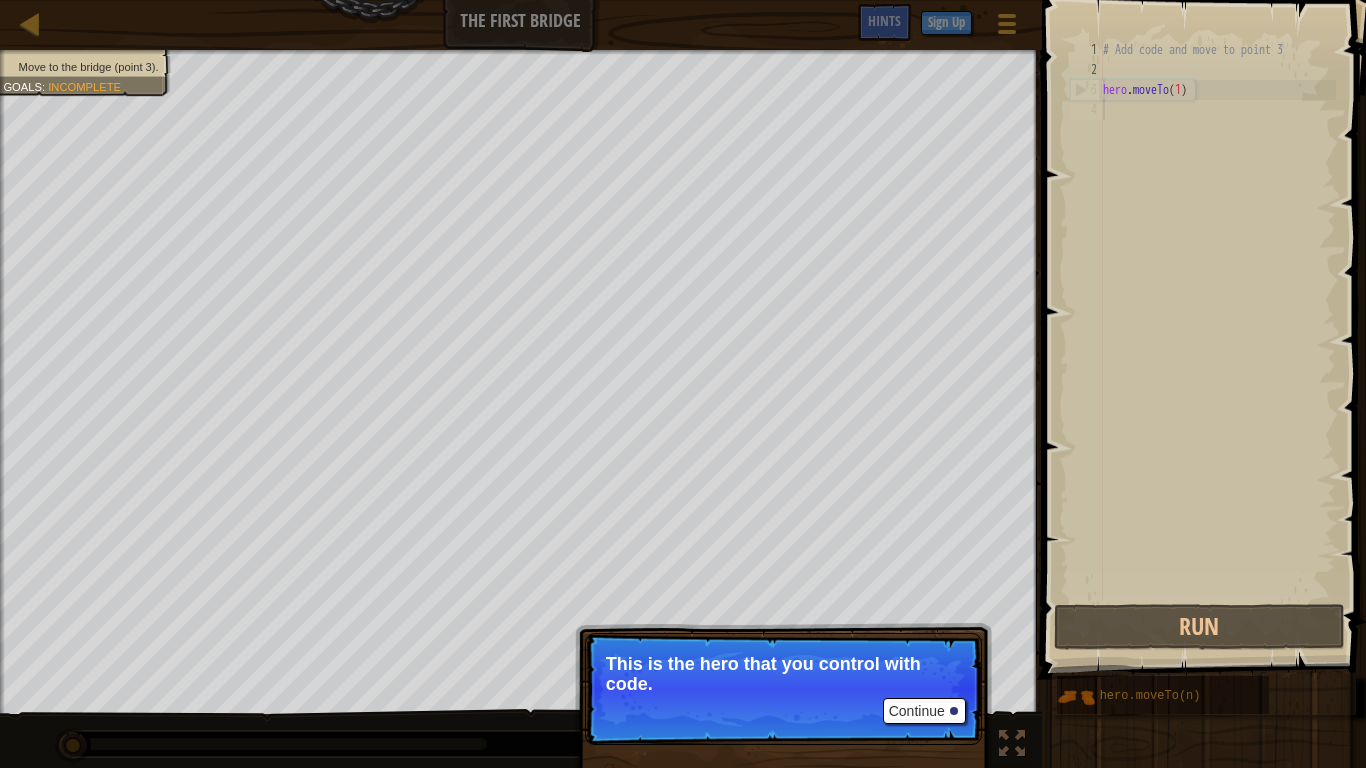 scroll, scrollTop: 9, scrollLeft: 0, axis: vertical 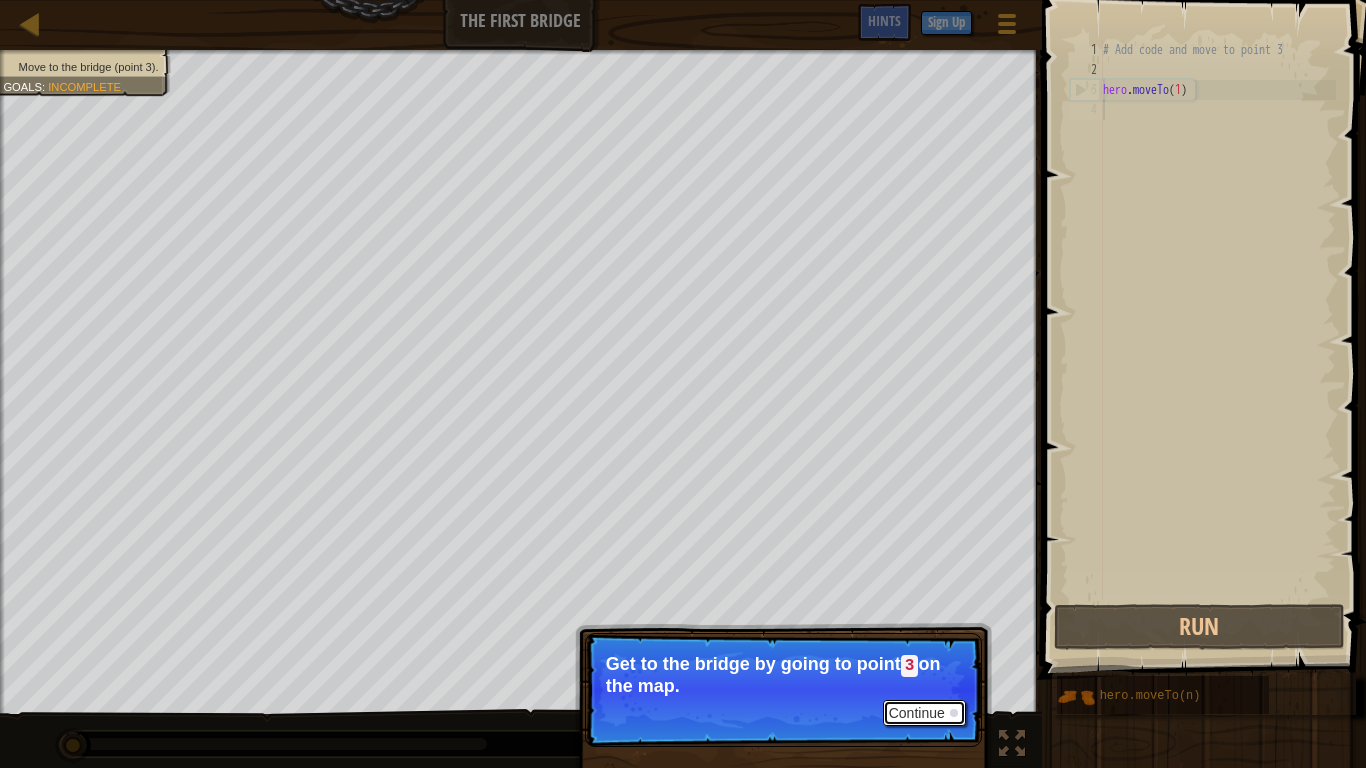 drag, startPoint x: 922, startPoint y: 705, endPoint x: 907, endPoint y: 713, distance: 17 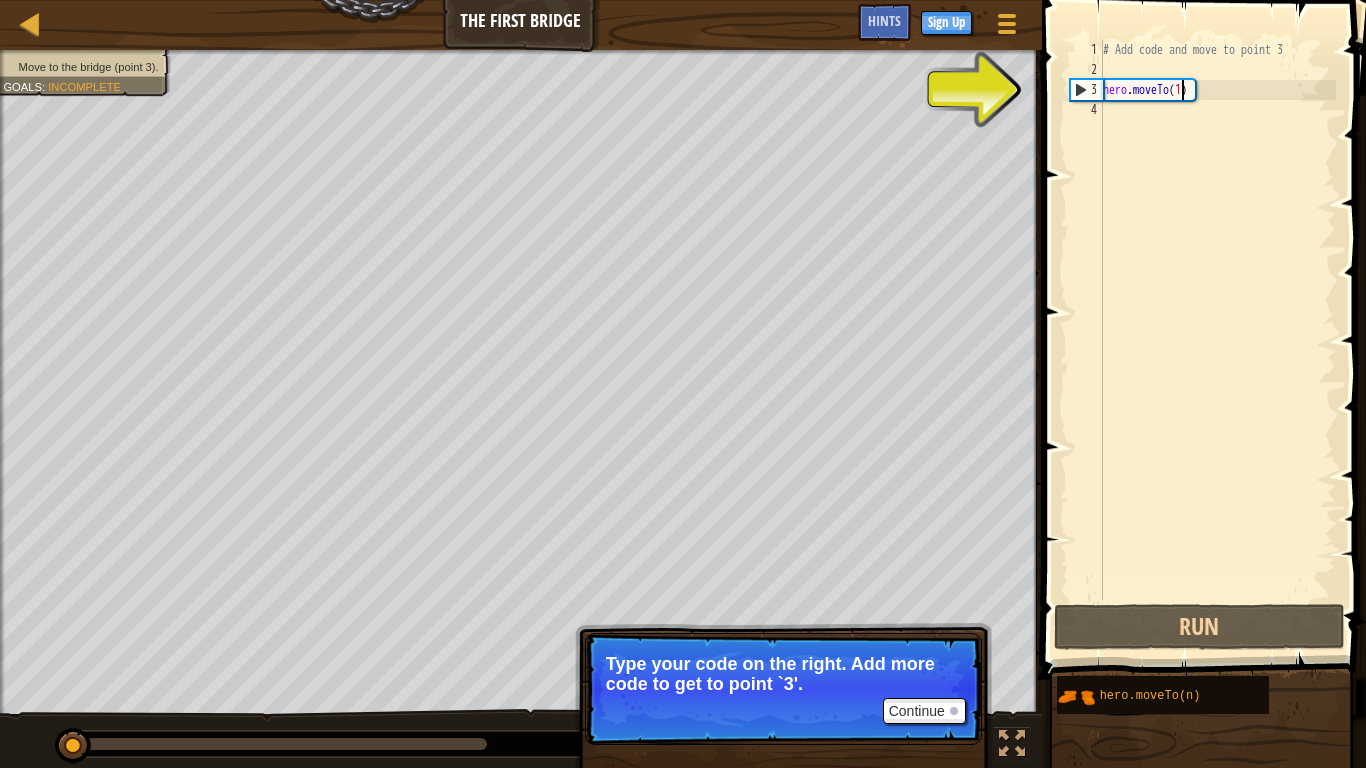 click on "# Add code and move to point 3 hero . moveTo ( 1 )" at bounding box center (1217, 340) 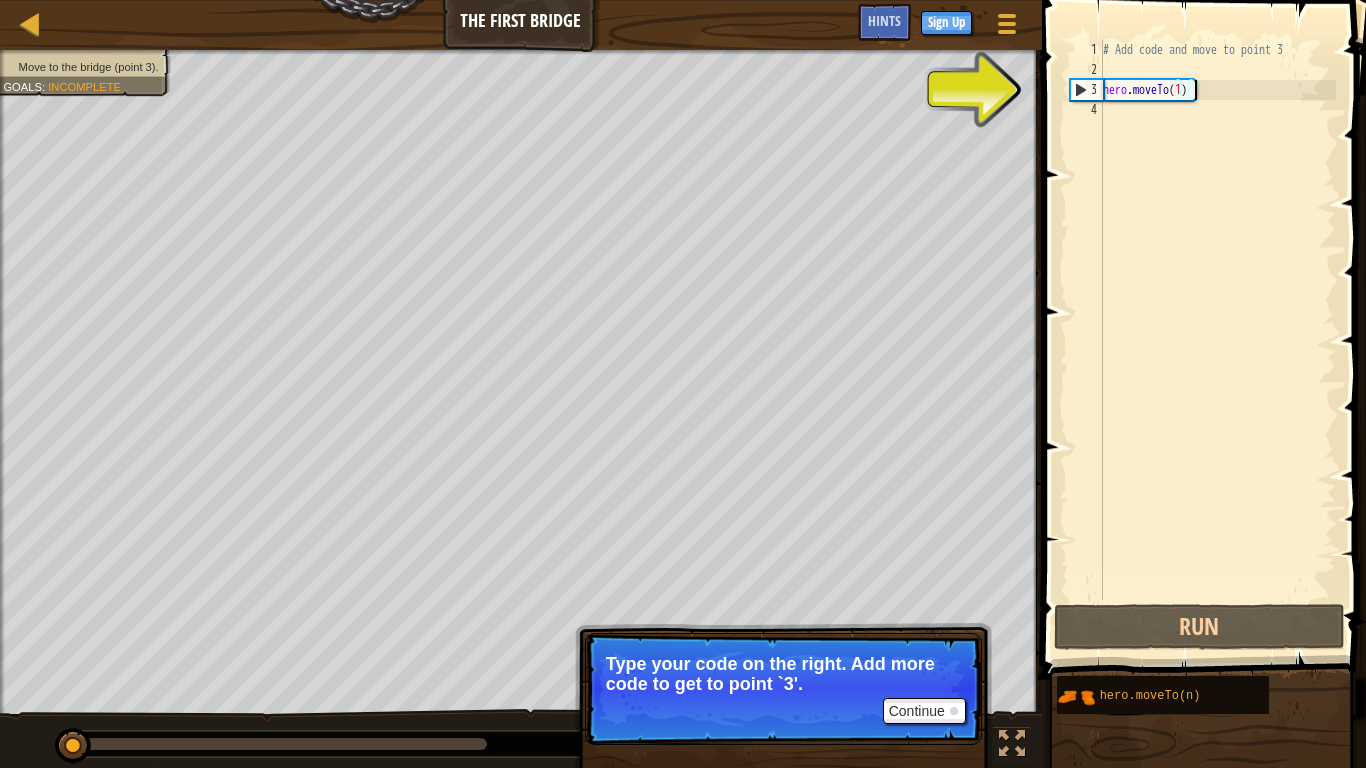 click on "# Add code and move to point 3 hero . moveTo ( 1 )" at bounding box center [1217, 340] 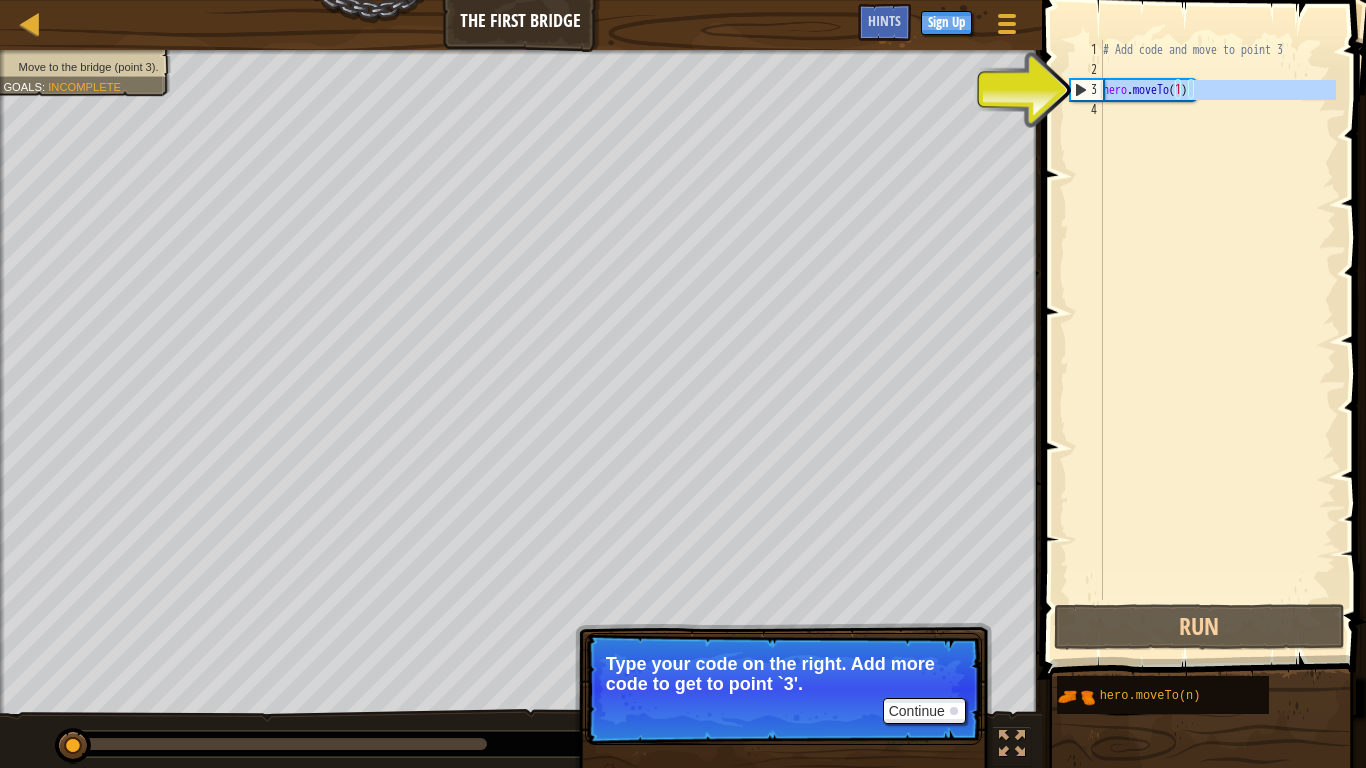 click on "3" at bounding box center (1087, 90) 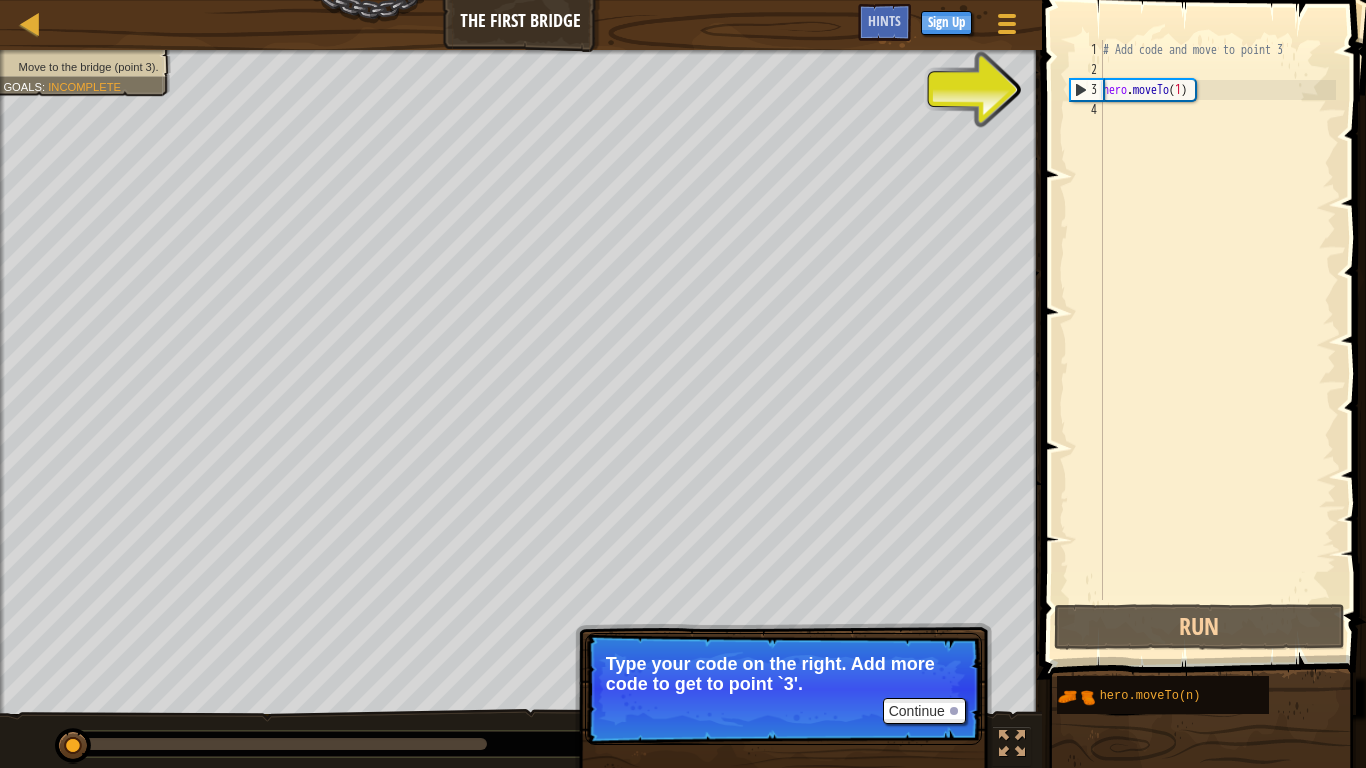 click on "3" at bounding box center (1087, 90) 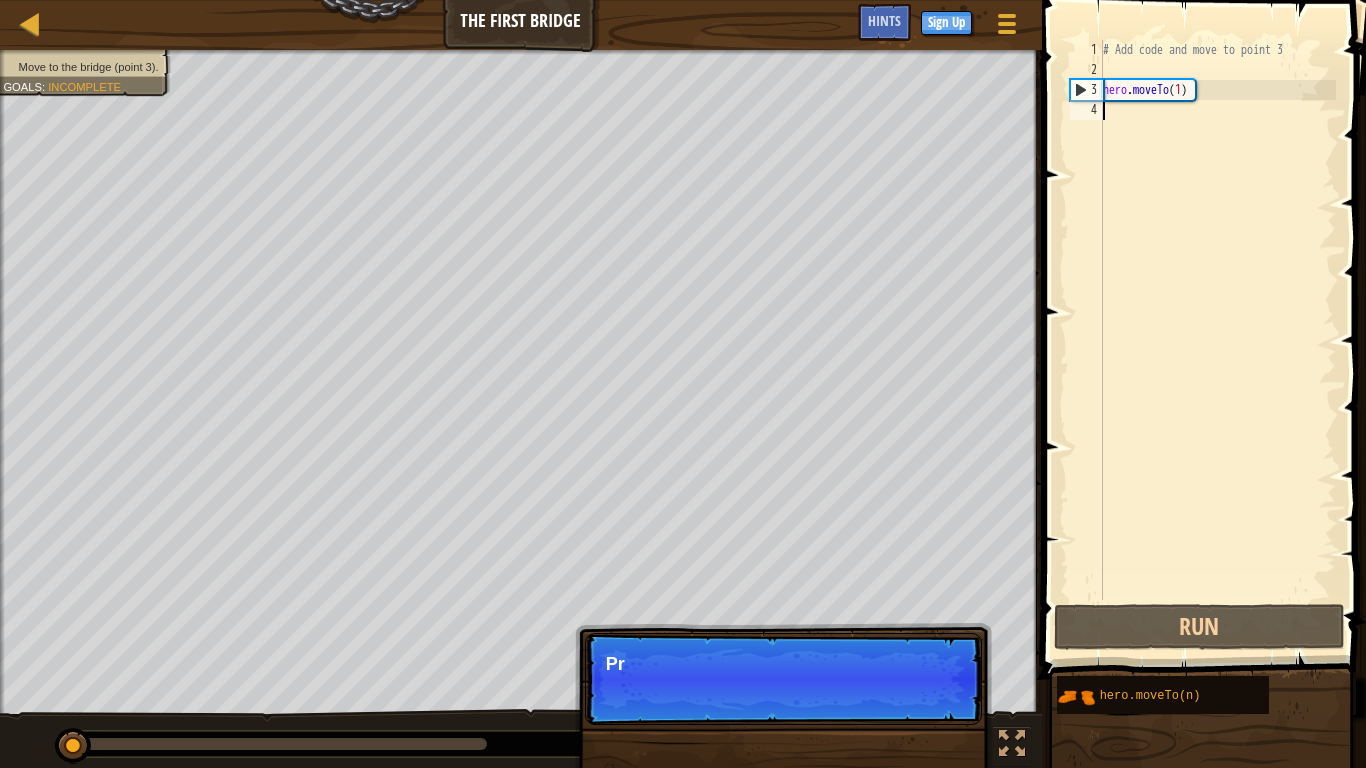 click on "# Add code and move to point 3 hero . moveTo ( 1 )" at bounding box center (1217, 340) 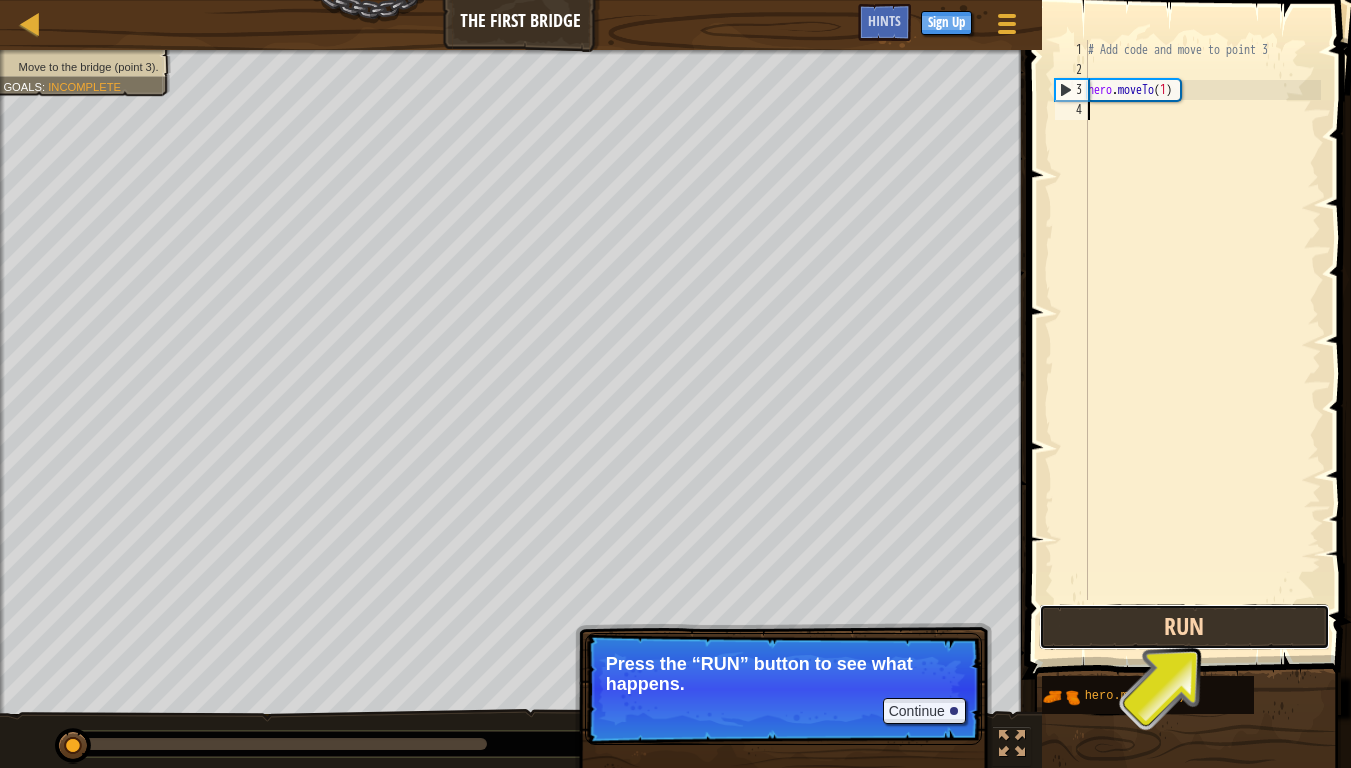 click on "Run" at bounding box center [1184, 627] 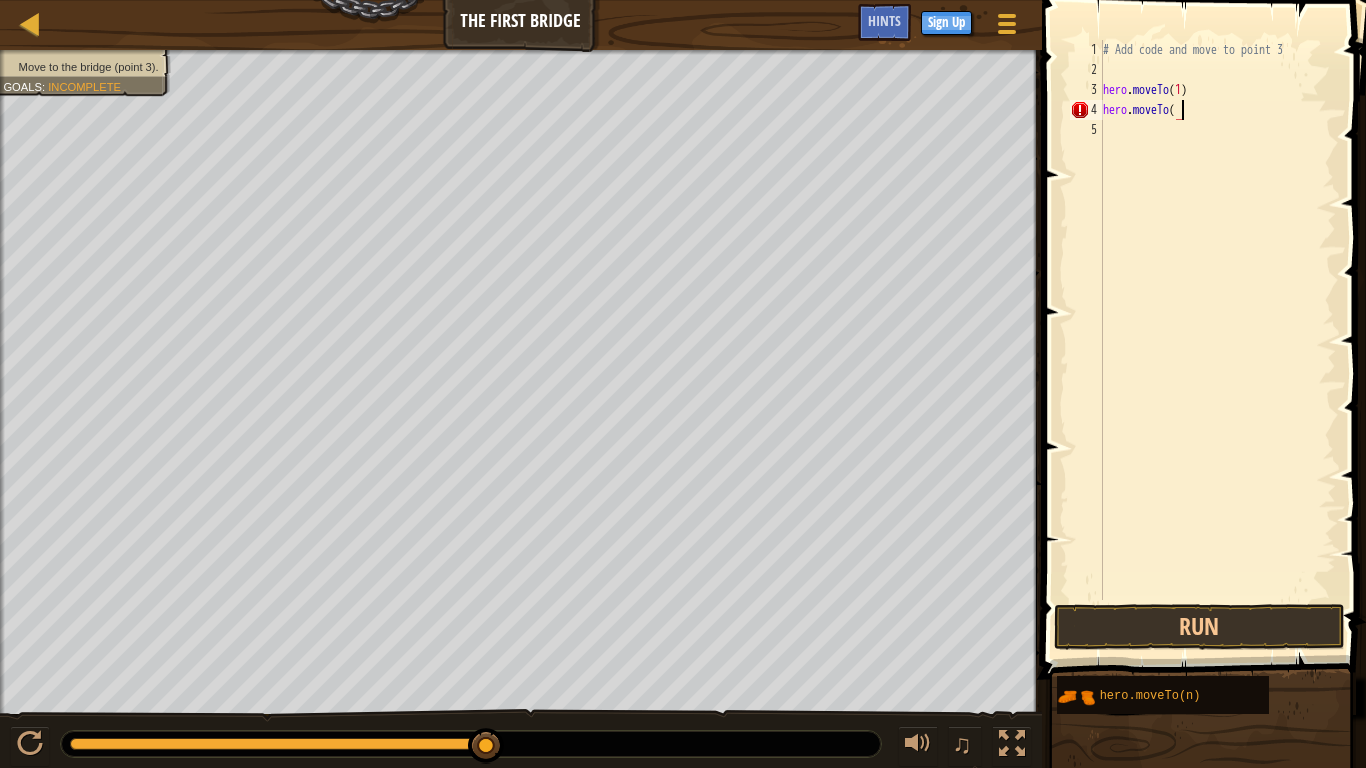 scroll, scrollTop: 9, scrollLeft: 6, axis: both 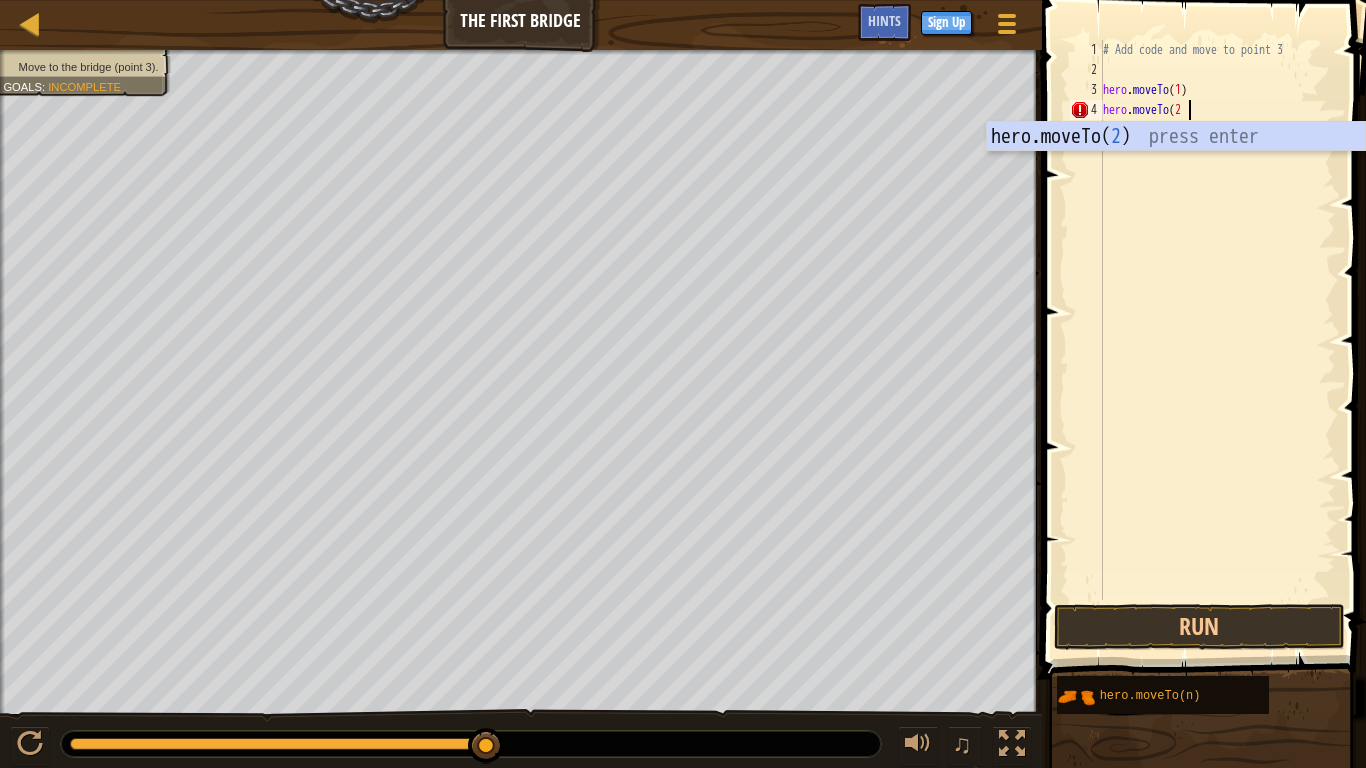 type on "hero.moveTo(2)" 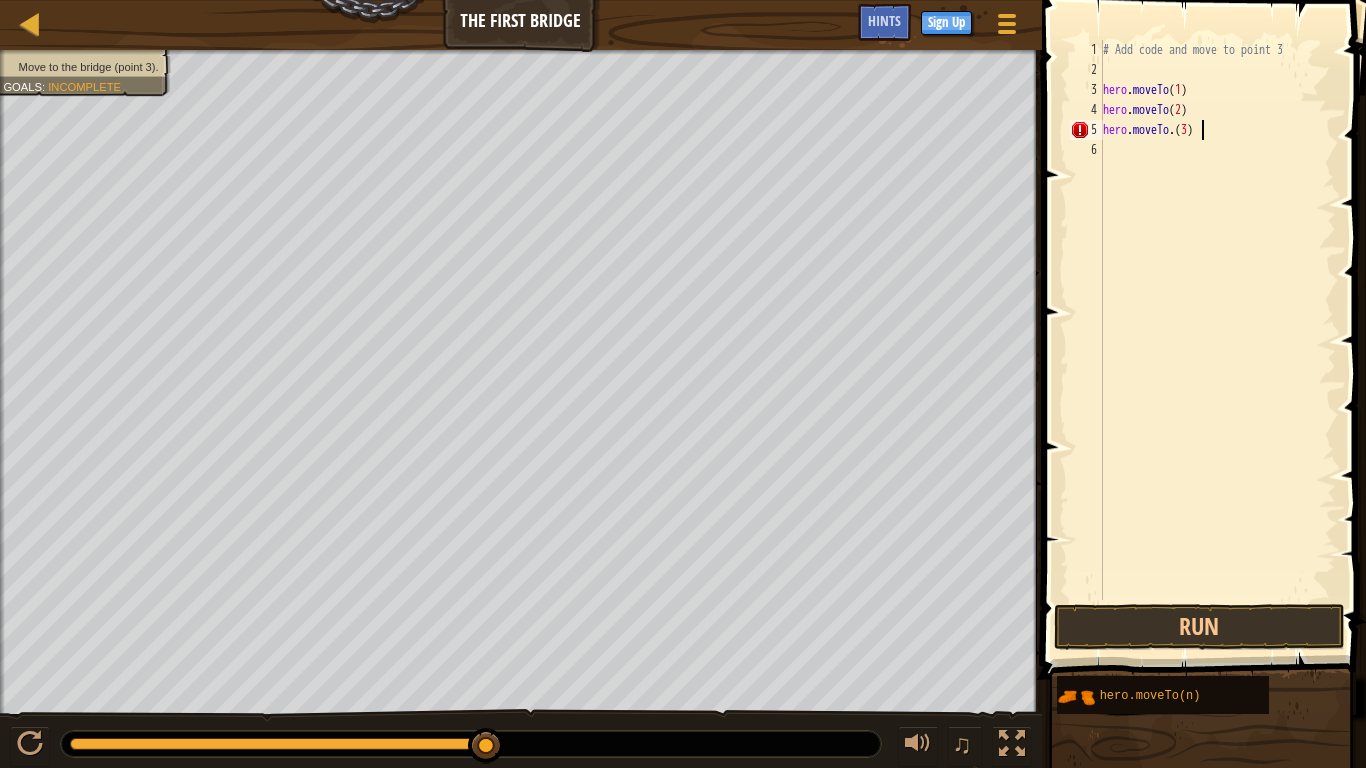 scroll, scrollTop: 9, scrollLeft: 7, axis: both 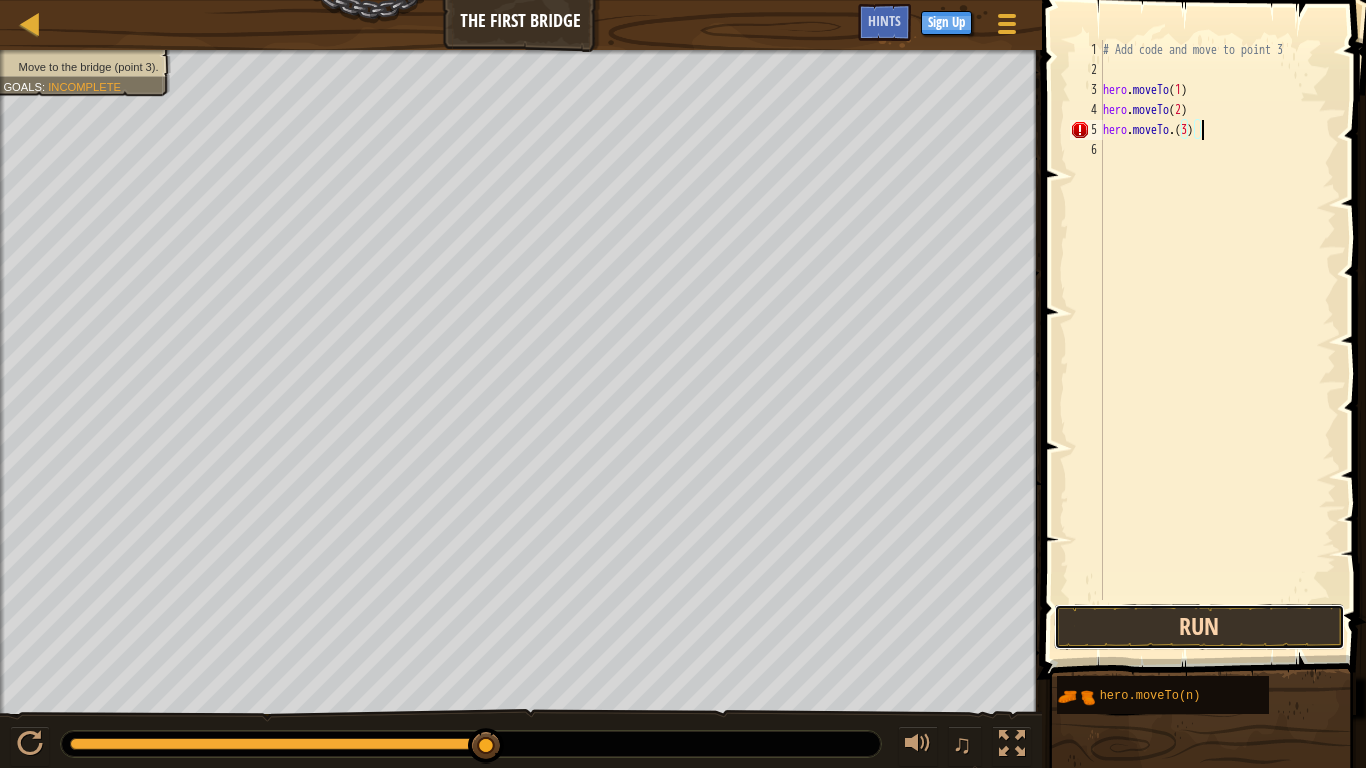 click on "Run" at bounding box center (1199, 627) 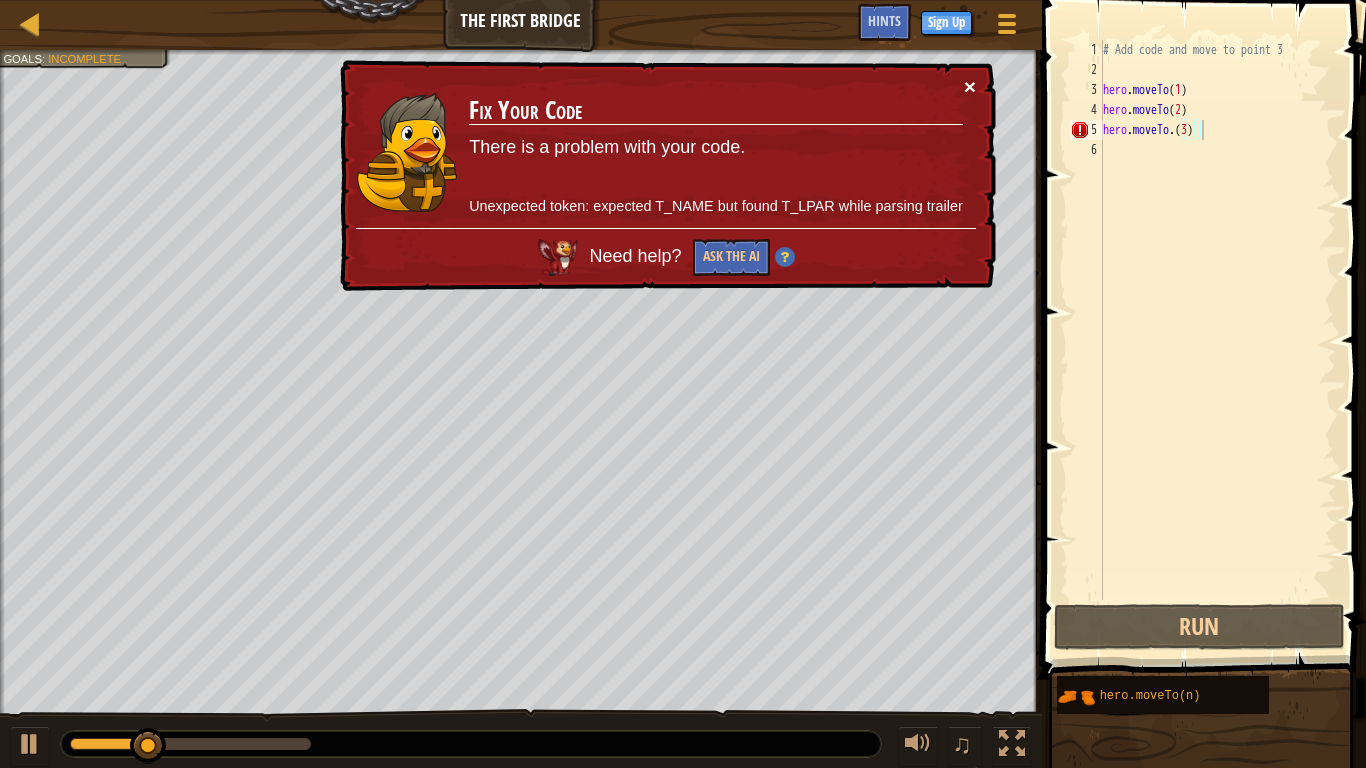 click on "×" at bounding box center [970, 86] 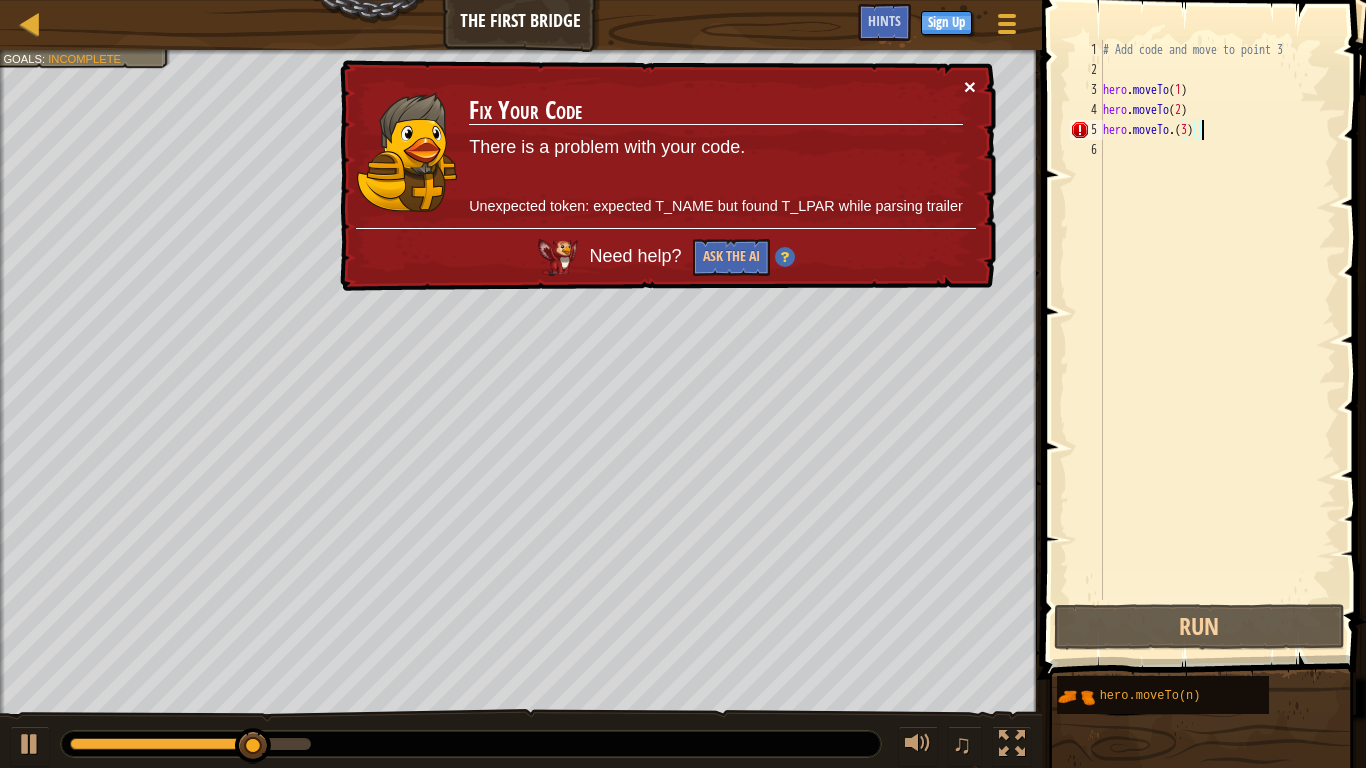 click on "×" at bounding box center (970, 86) 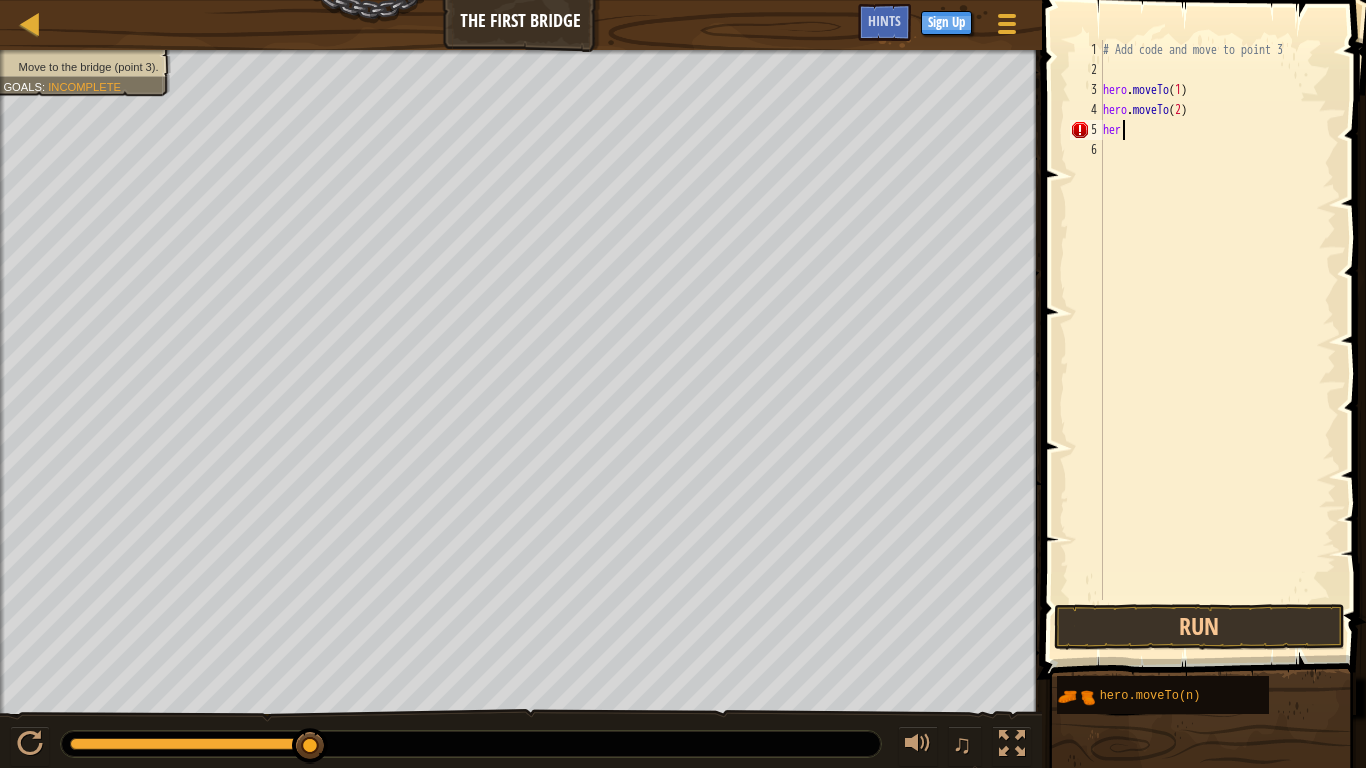scroll, scrollTop: 9, scrollLeft: 0, axis: vertical 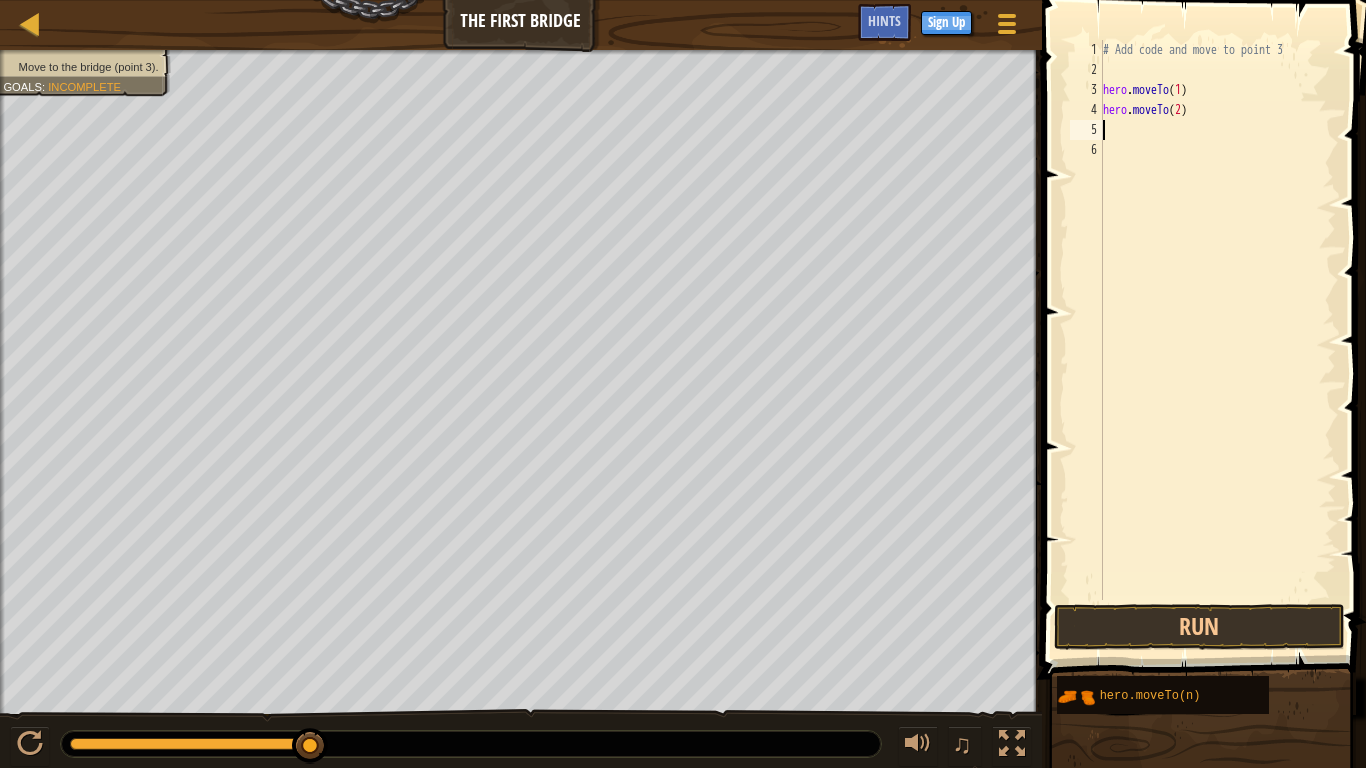 type on "hero.moveTo(2)" 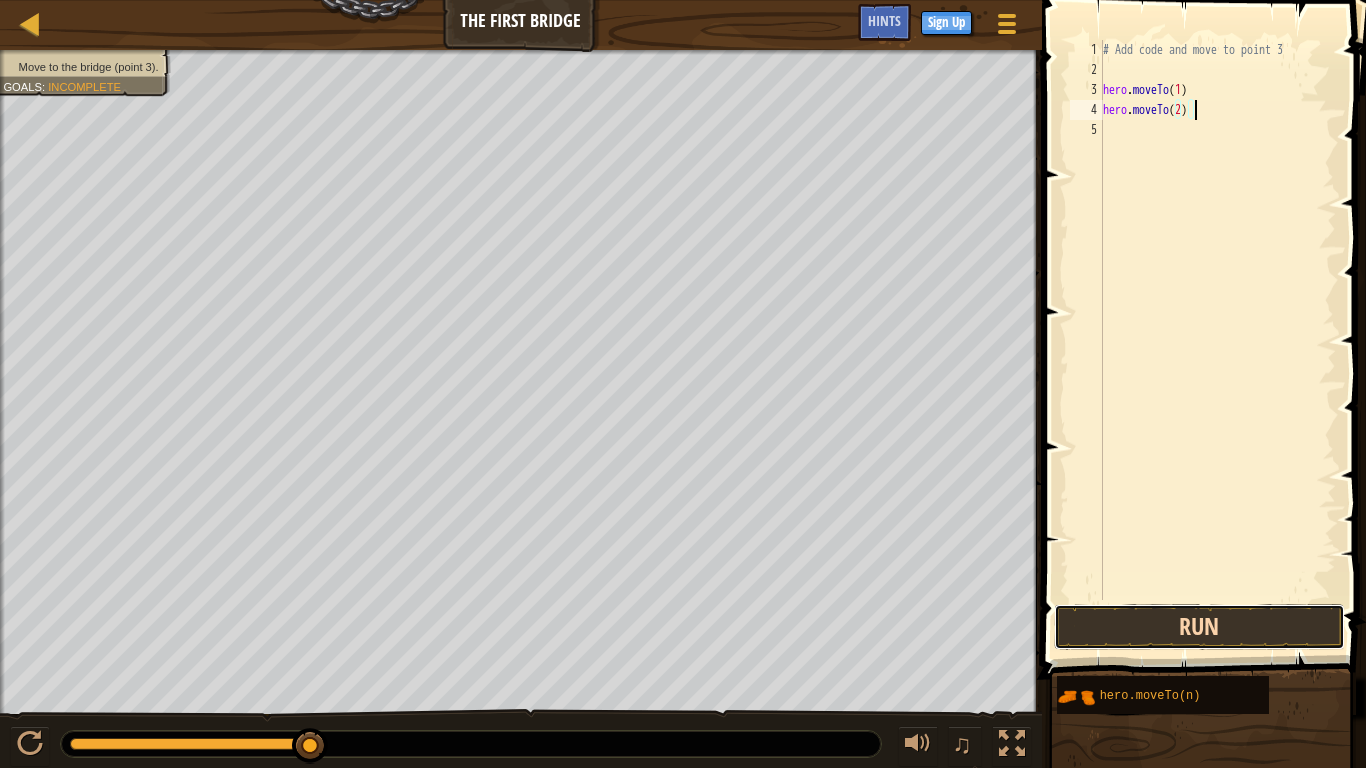 click on "Run" at bounding box center [1199, 627] 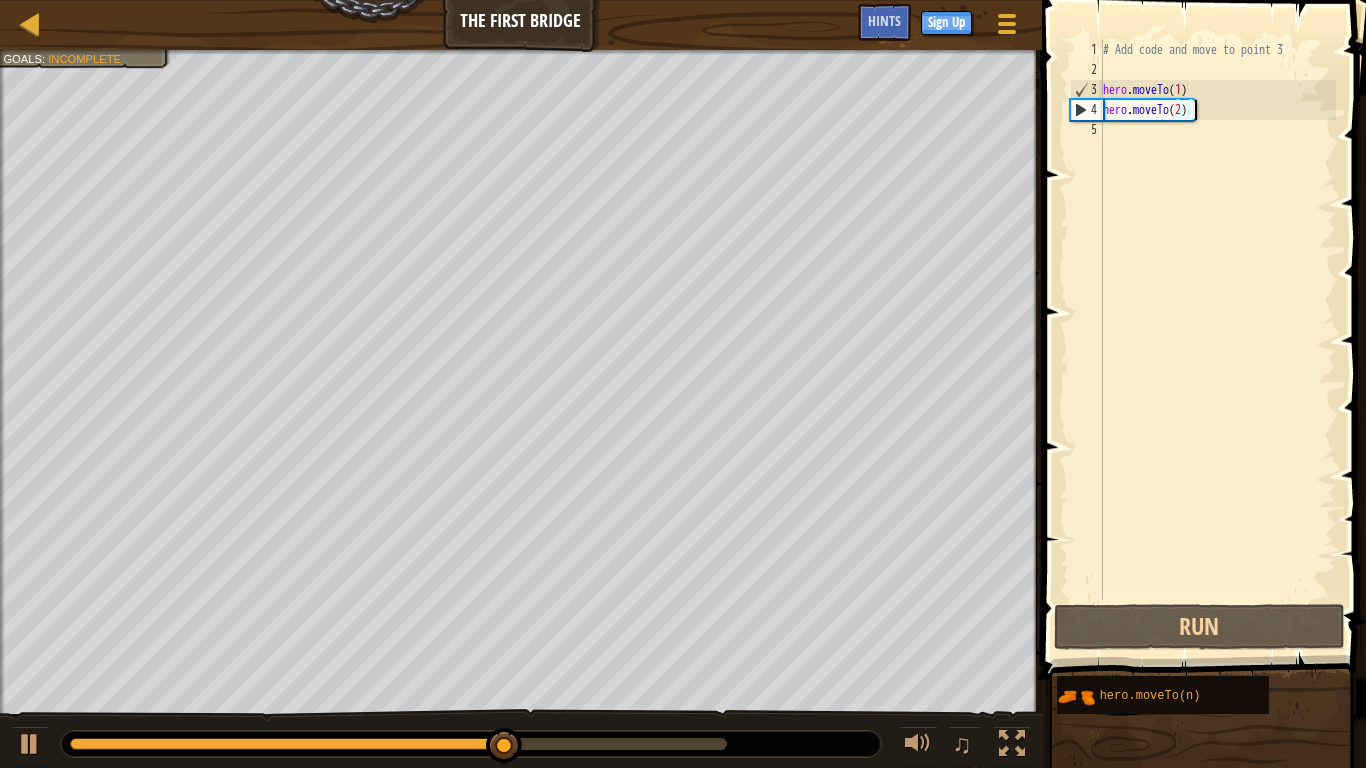 click on "# Add code and move to point 3 hero . moveTo ( 1 ) hero . moveTo ( 2 )" at bounding box center (1217, 340) 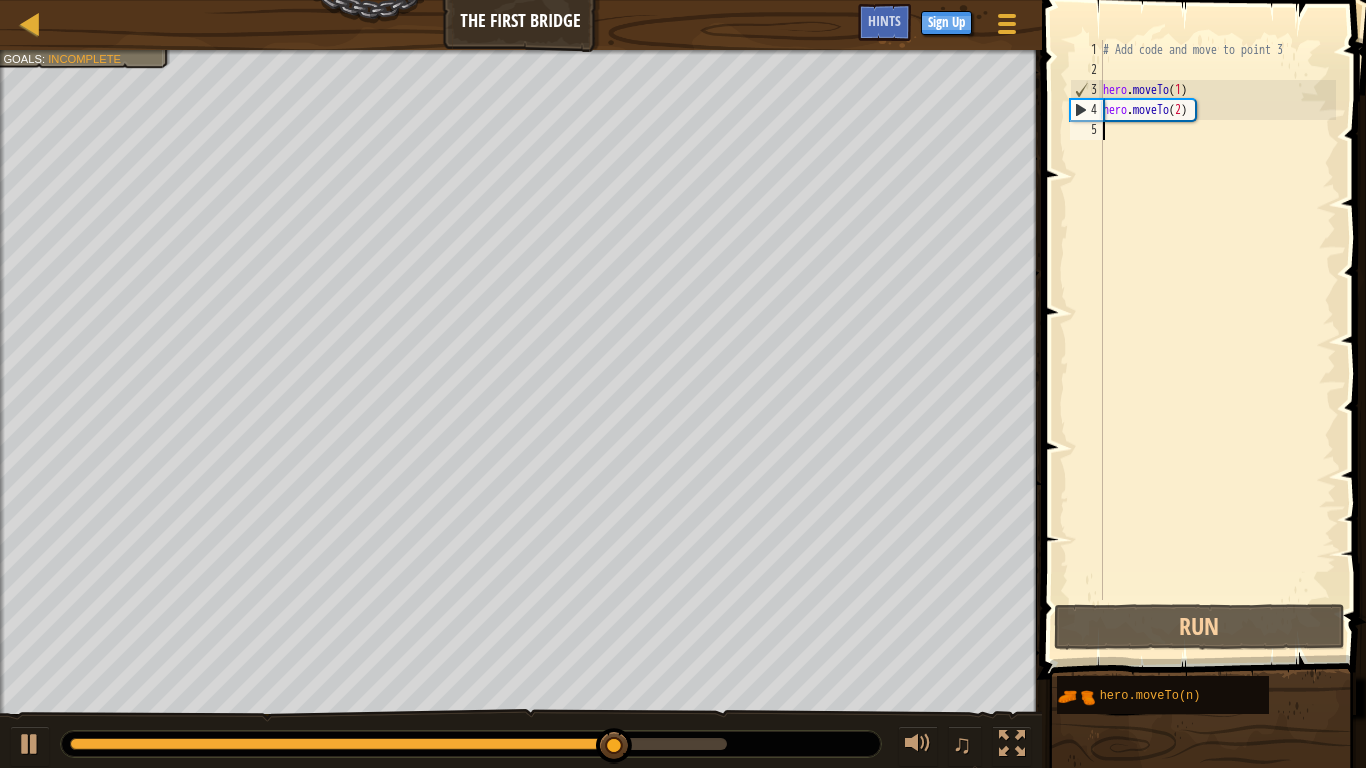 click on "# Add code and move to point 3 hero . moveTo ( 1 ) hero . moveTo ( 2 )" at bounding box center [1217, 340] 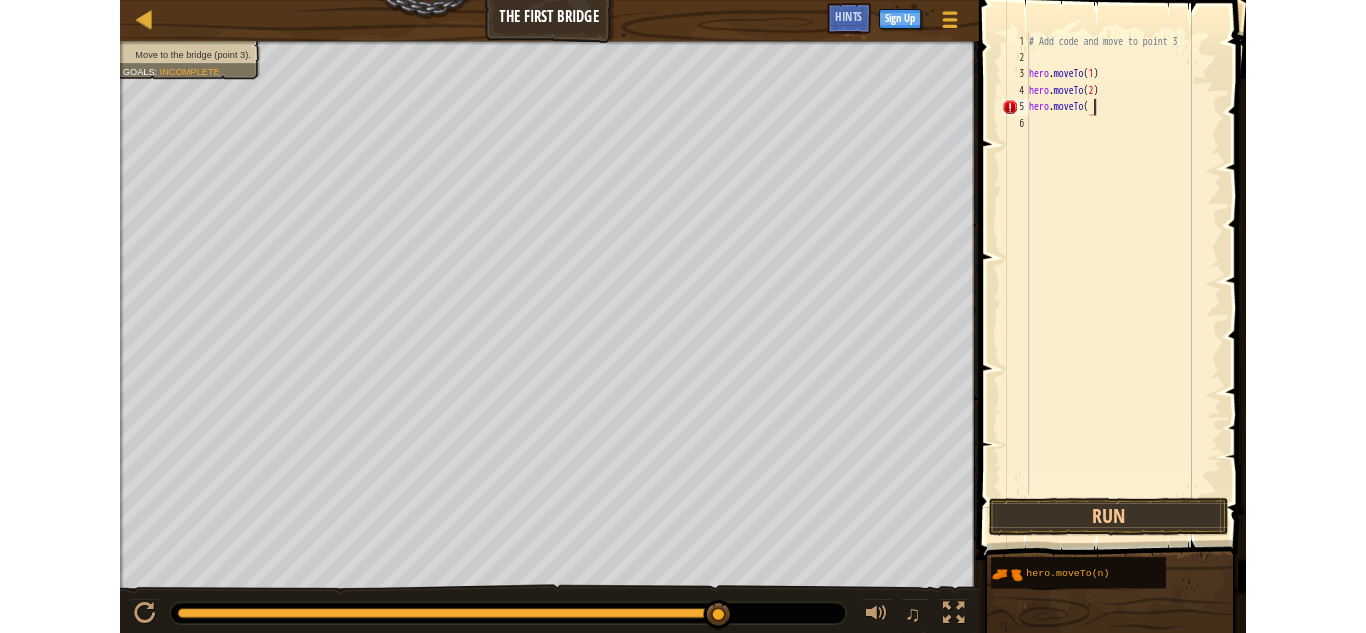 scroll, scrollTop: 9, scrollLeft: 6, axis: both 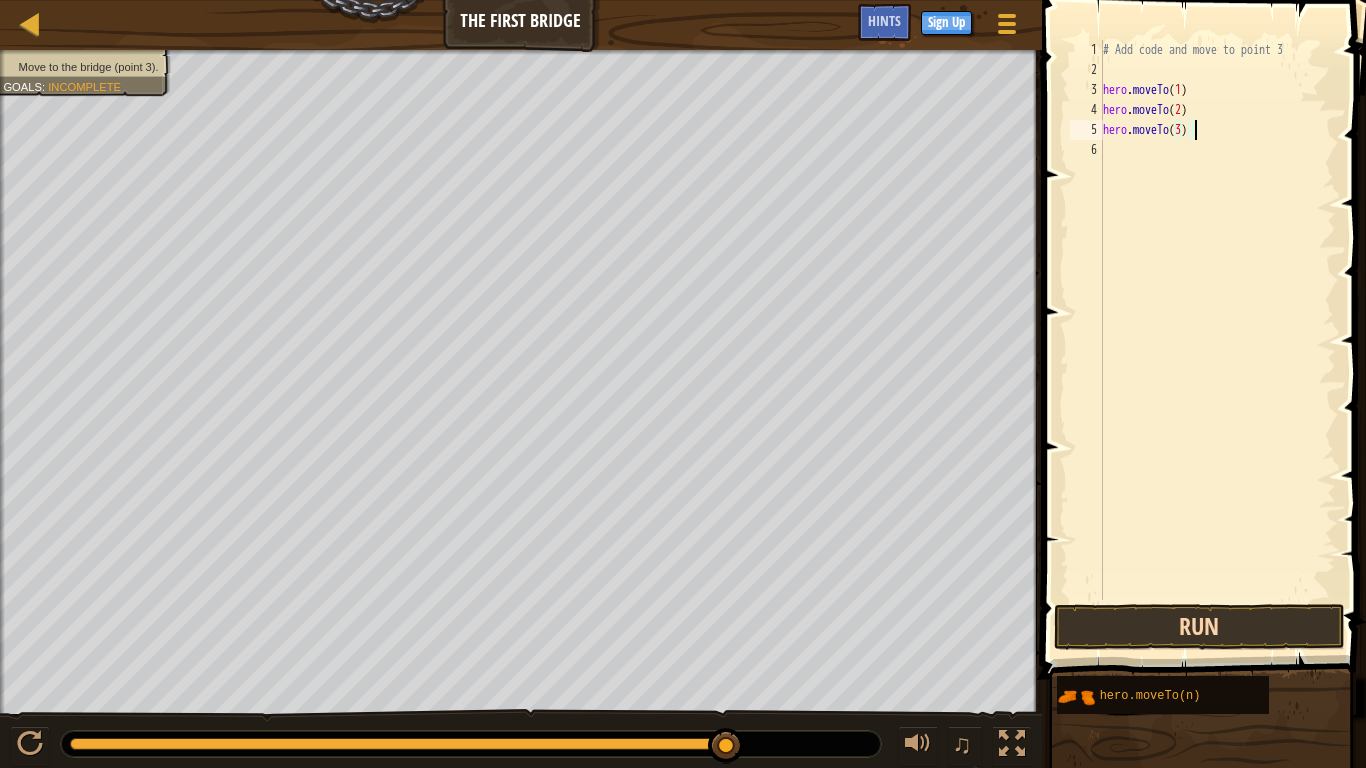 type on "hero.moveTo(3)" 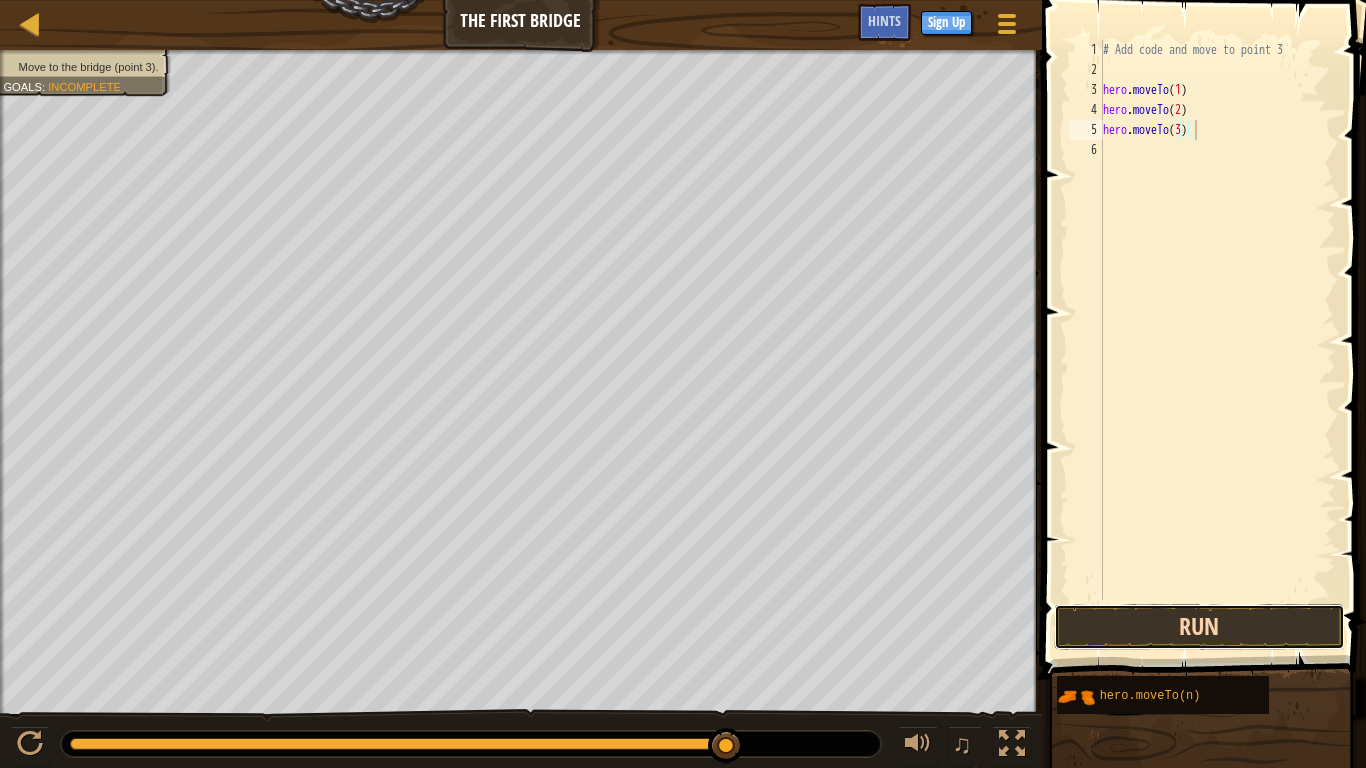 click on "Run" at bounding box center [1199, 627] 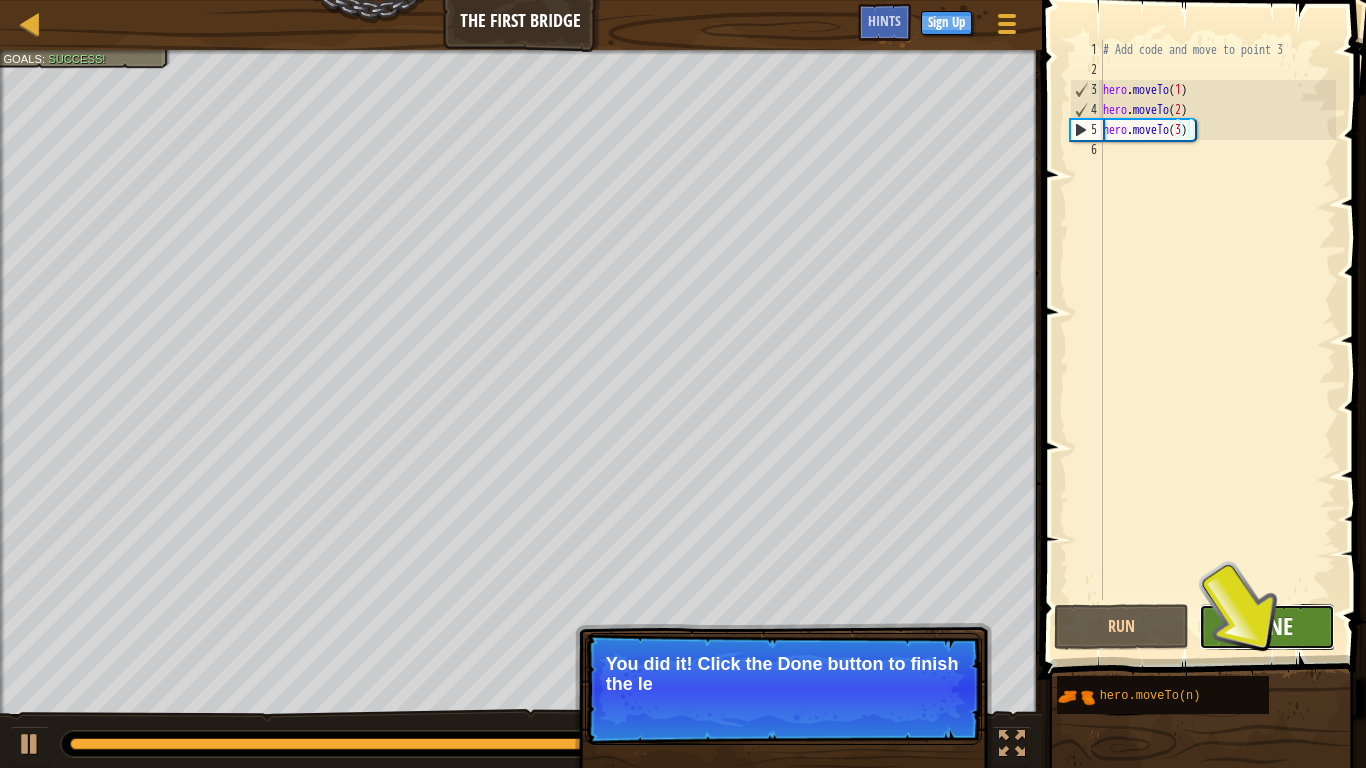 click on "Done" at bounding box center (1267, 627) 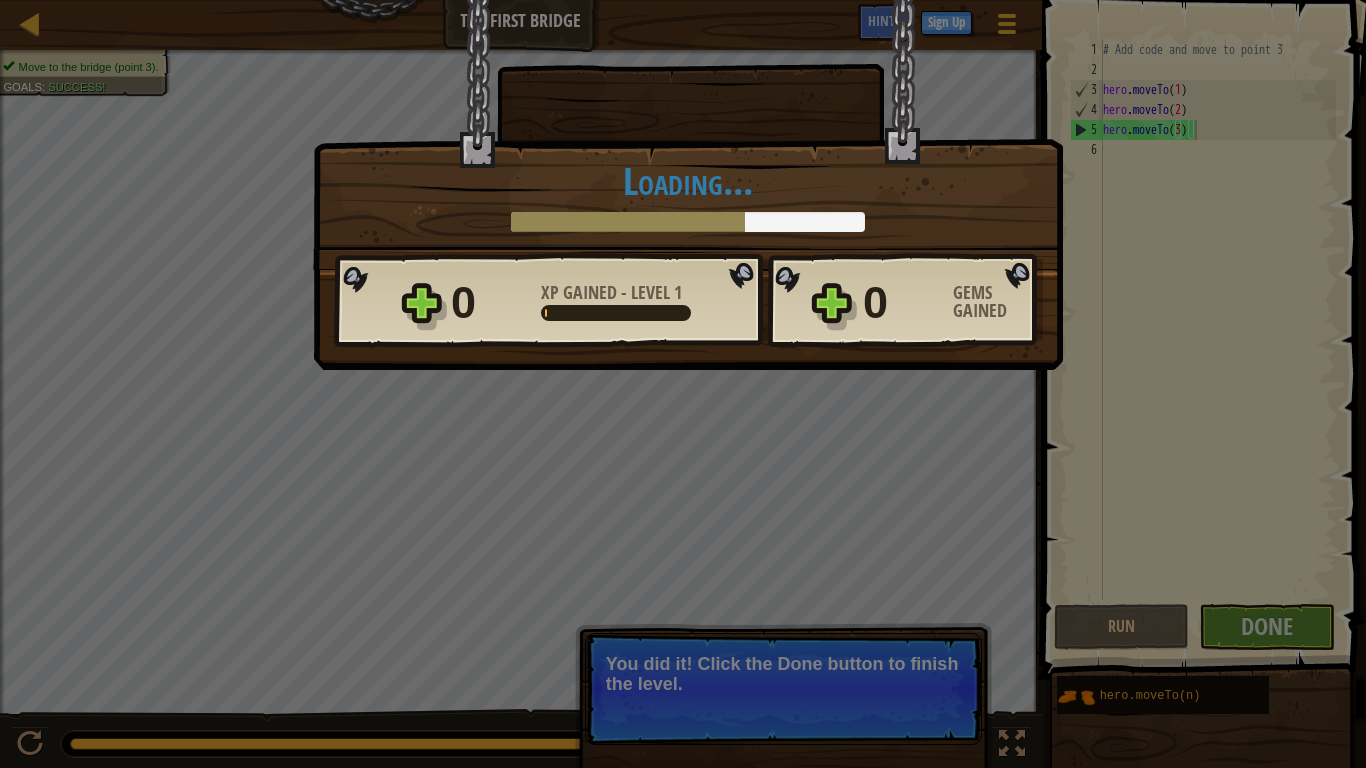 click on "× Those people are careless and forget that the Great Forest can be dangerous. How fun was this level? Loading... Reticulating Splines... Loading... 0 XP Gained - Level 1 0 Gems Gained Want to save your code? Create a free account! Sign Up to Save Progress Saving Progress Continue" at bounding box center [683, 384] 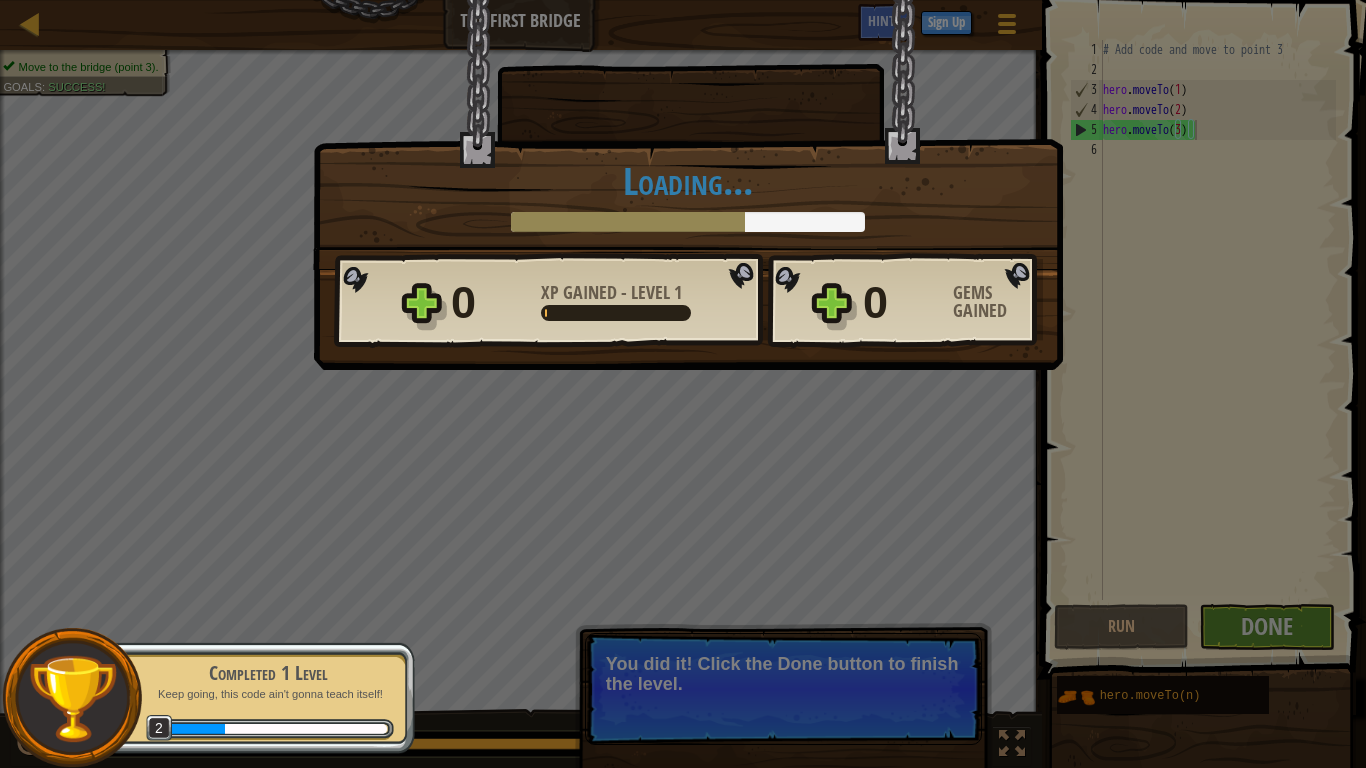 click on "Completed 1 Level" at bounding box center [268, 673] 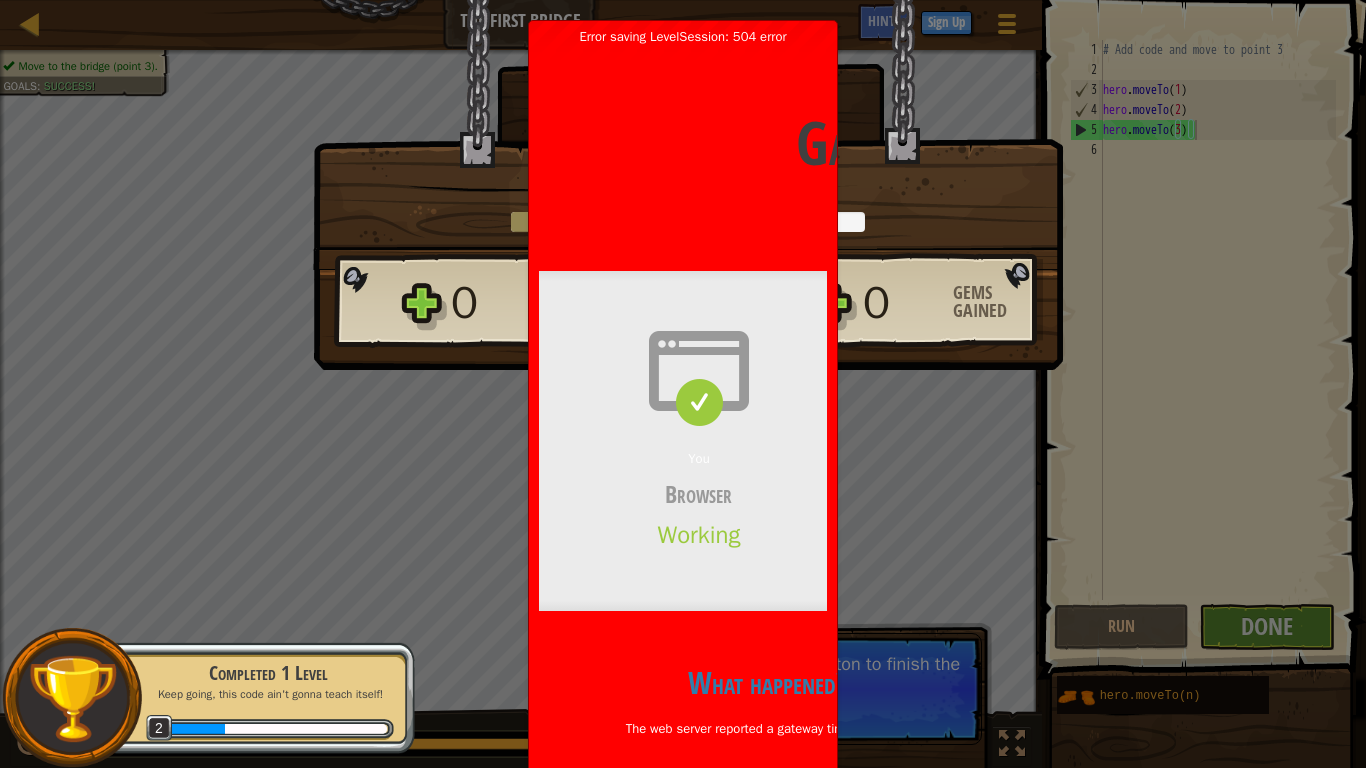click on "You
Browser
Working" at bounding box center [699, 441] 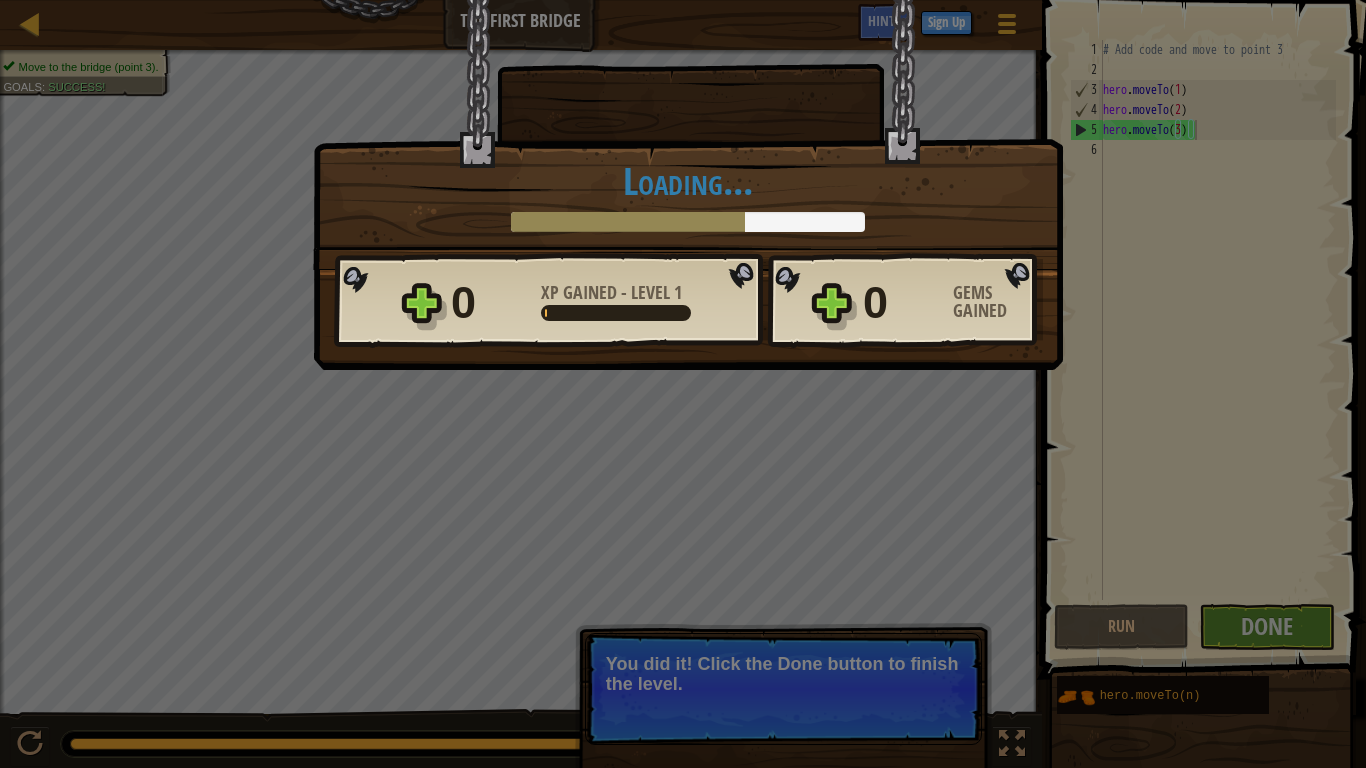 click on "× Those people are careless and forget that the Great Forest can be dangerous. How fun was this level? Loading... Reticulating Splines... Loading... 0 XP Gained - Level 1 0 Gems Gained Want to save your code? Create a free account! Sign Up to Save Progress Saving Progress Continue" at bounding box center (683, 384) 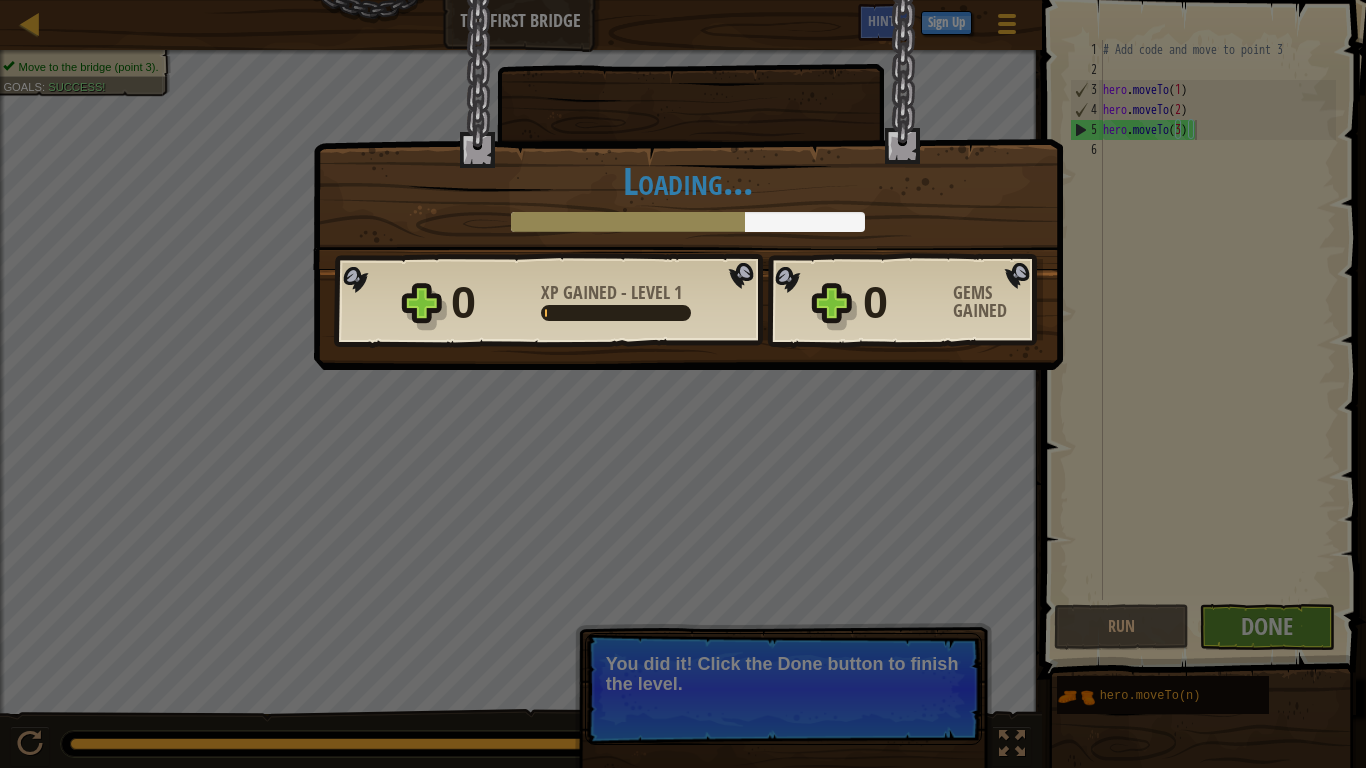 click on "0 XP Gained - Level 1" at bounding box center [601, 303] 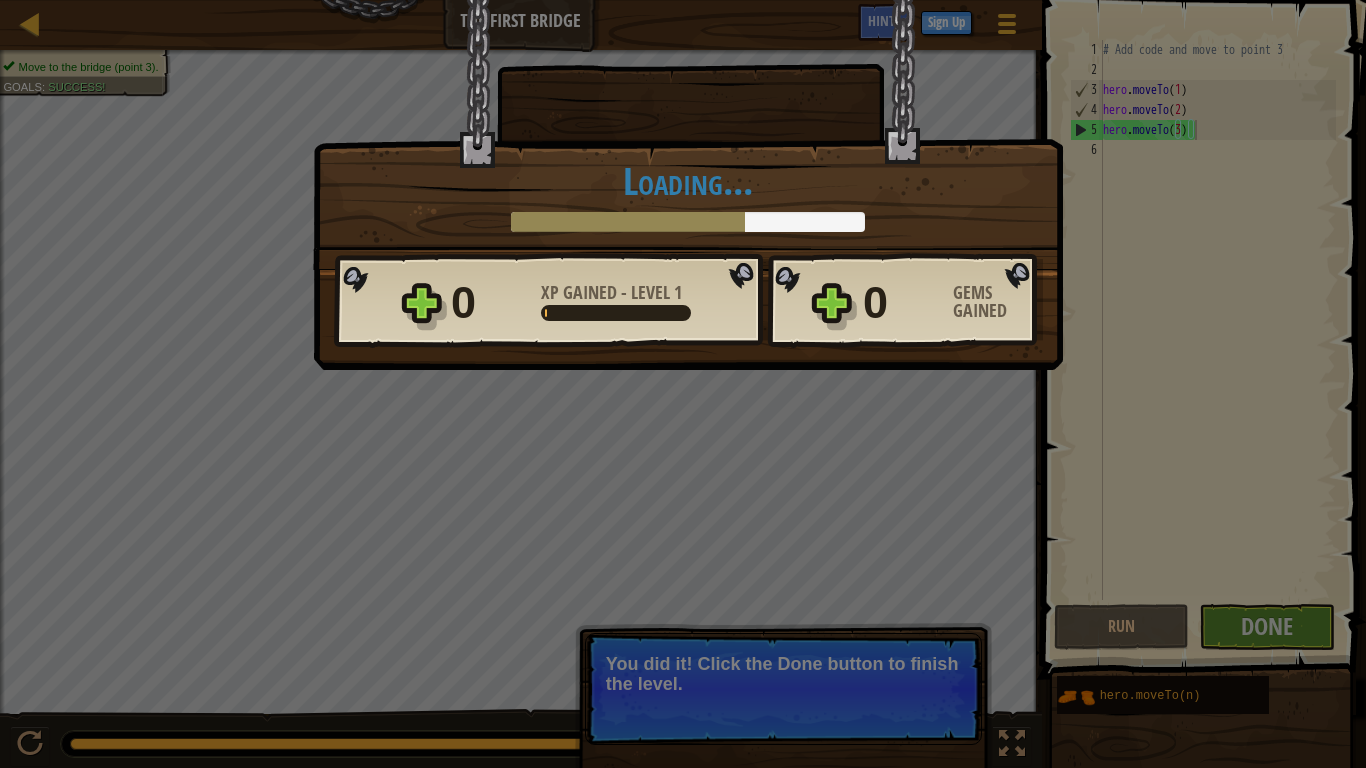 click on "0 XP Gained - Level 1 0 Gems Gained" at bounding box center (688, 301) 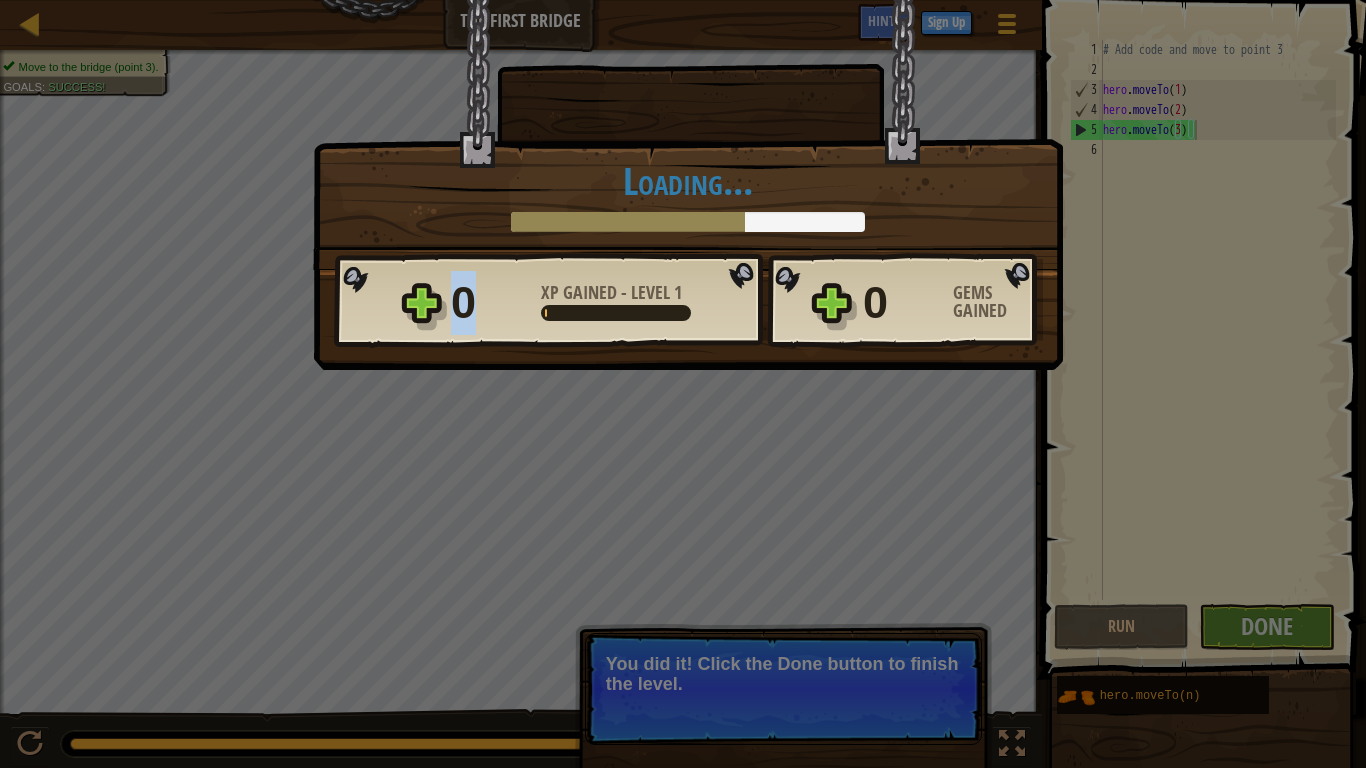 click on "0 XP Gained - Level 1 0 Gems Gained" at bounding box center [688, 301] 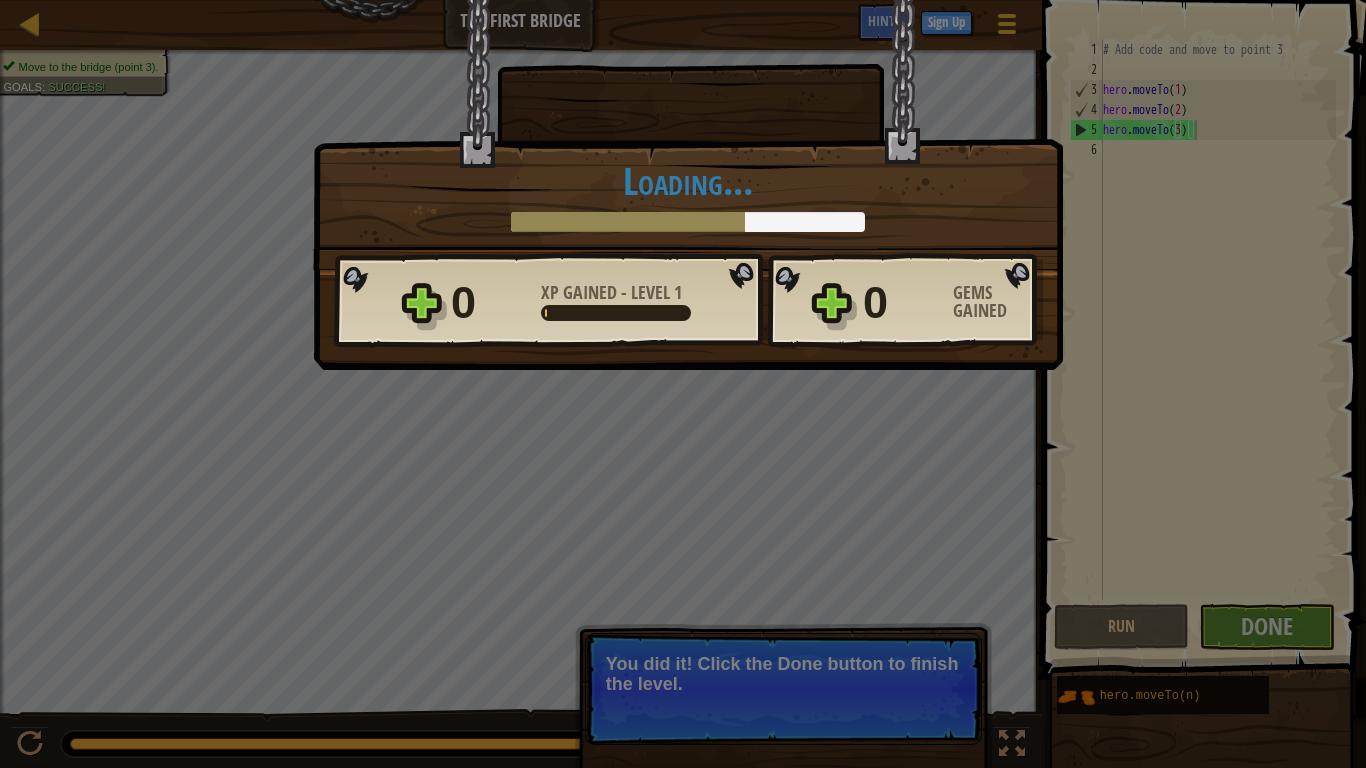 click on "0 XP Gained - Level 1 0 Gems Gained" at bounding box center [688, 301] 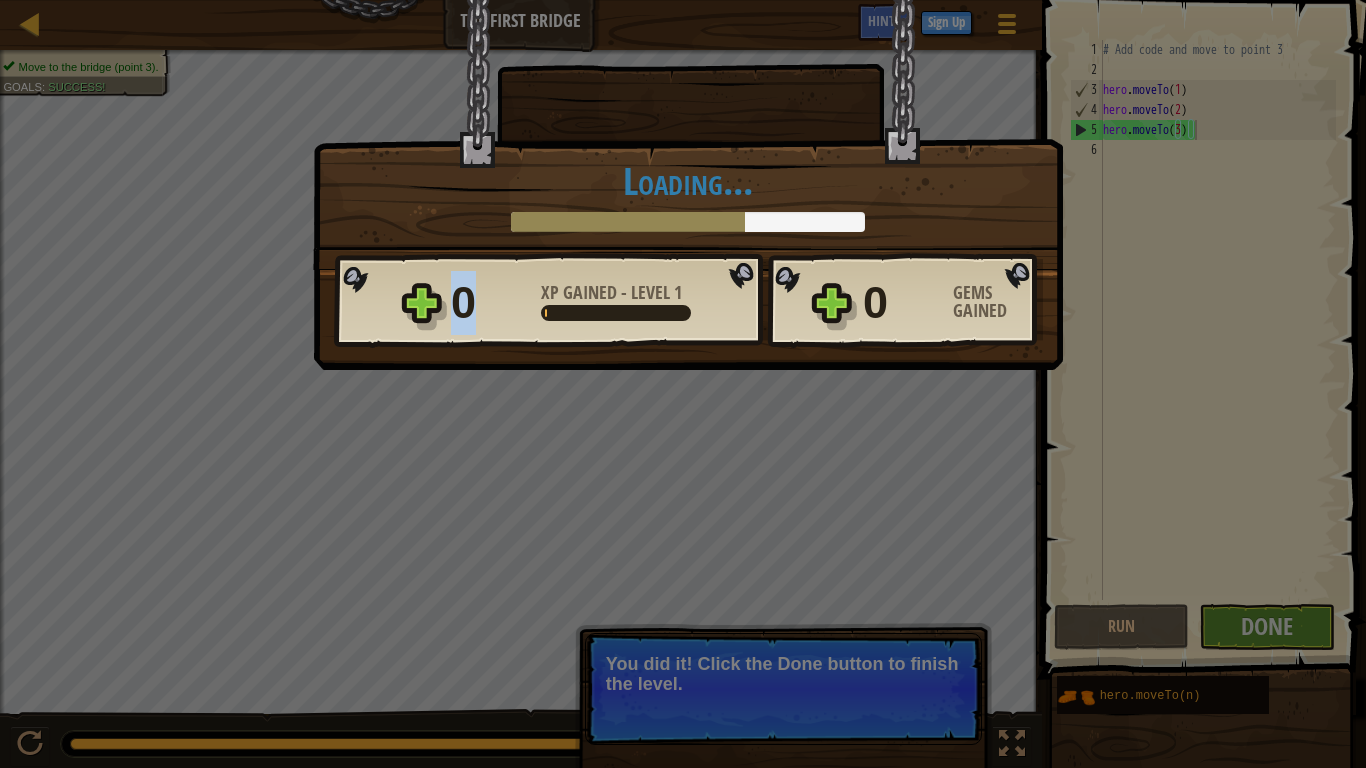 click on "0 XP Gained - Level 1 0 Gems Gained" at bounding box center (688, 301) 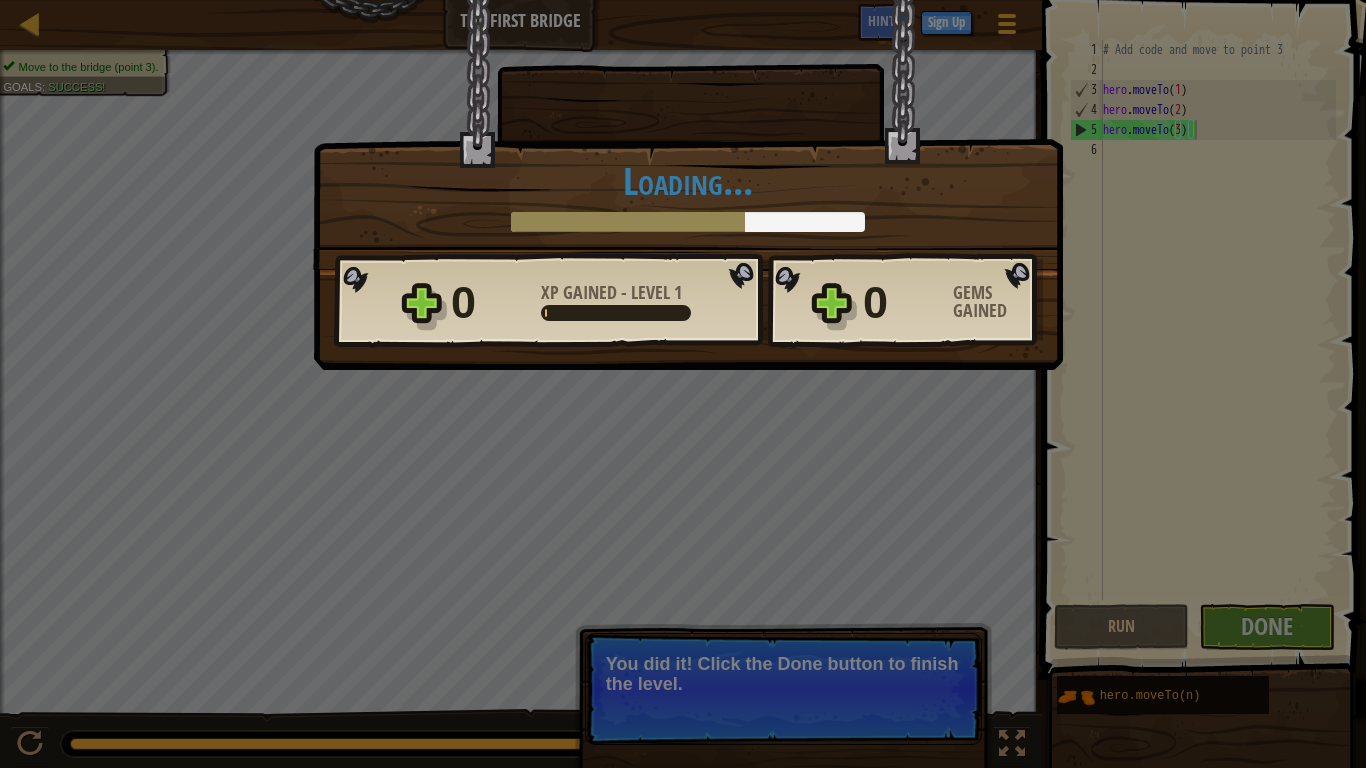 click on "0 XP Gained - Level 1 0 Gems Gained" at bounding box center (688, 301) 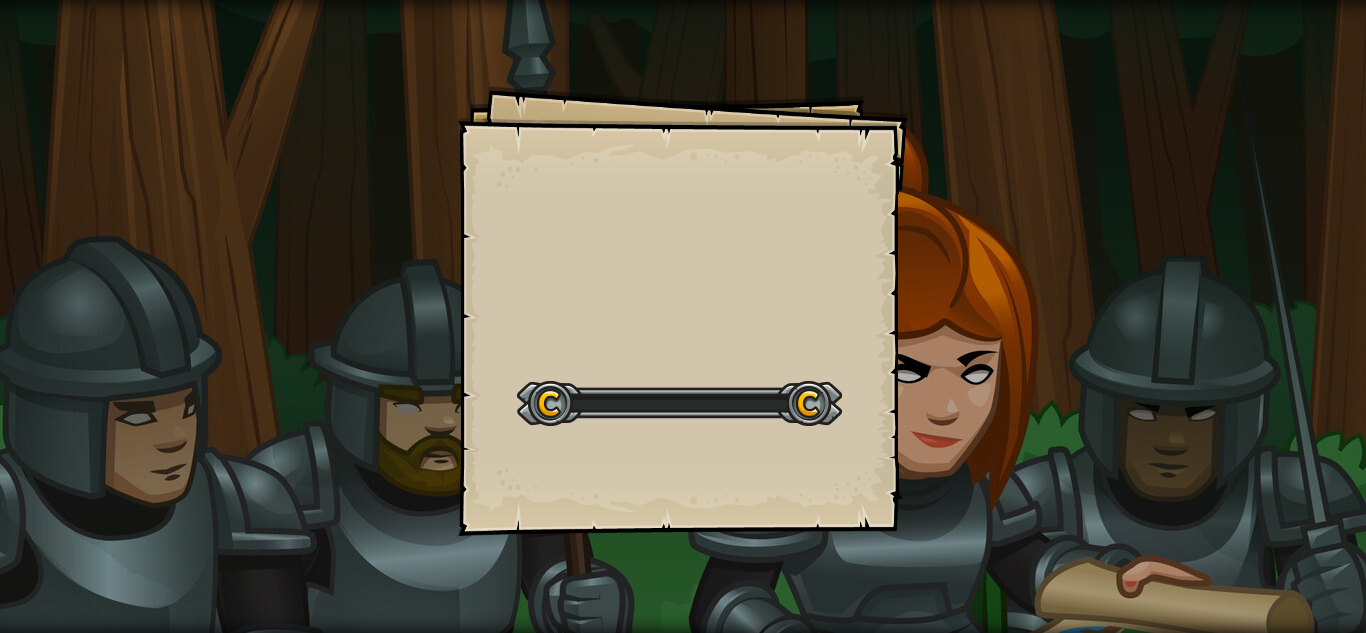 scroll, scrollTop: 0, scrollLeft: 0, axis: both 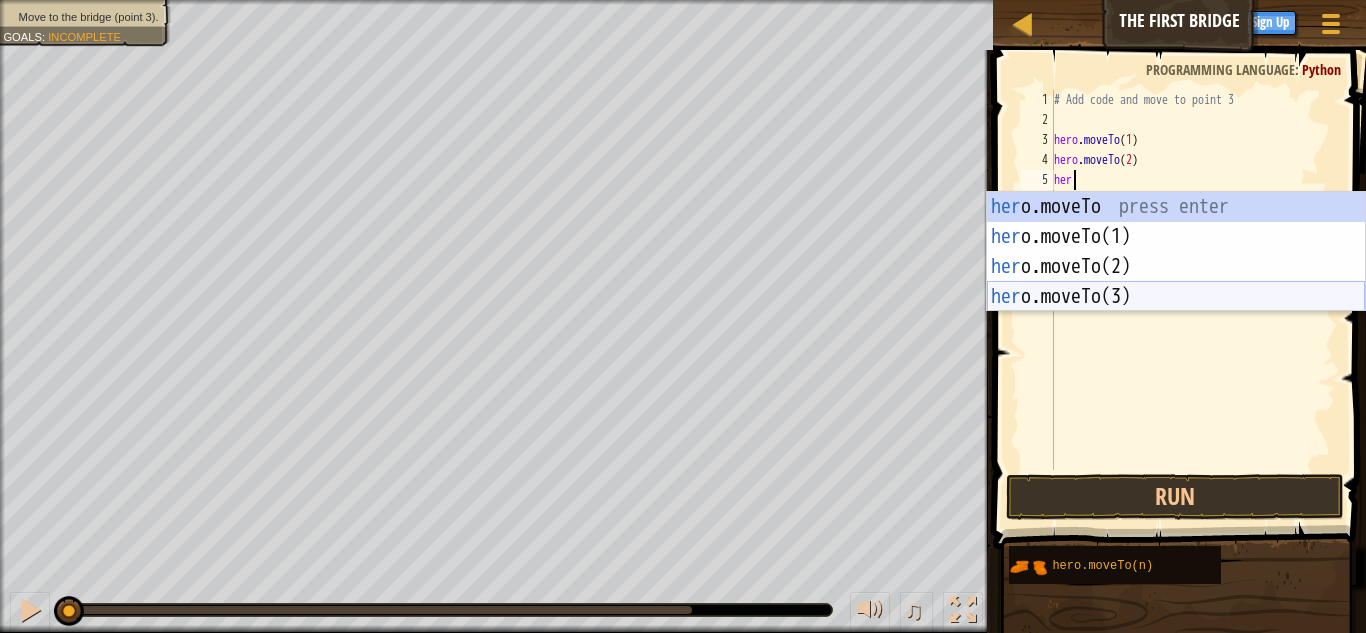 click on "her o.moveTo press enter her o.moveTo(1) press enter her o.moveTo(2) press enter her o.moveTo(3) press enter" at bounding box center (1176, 282) 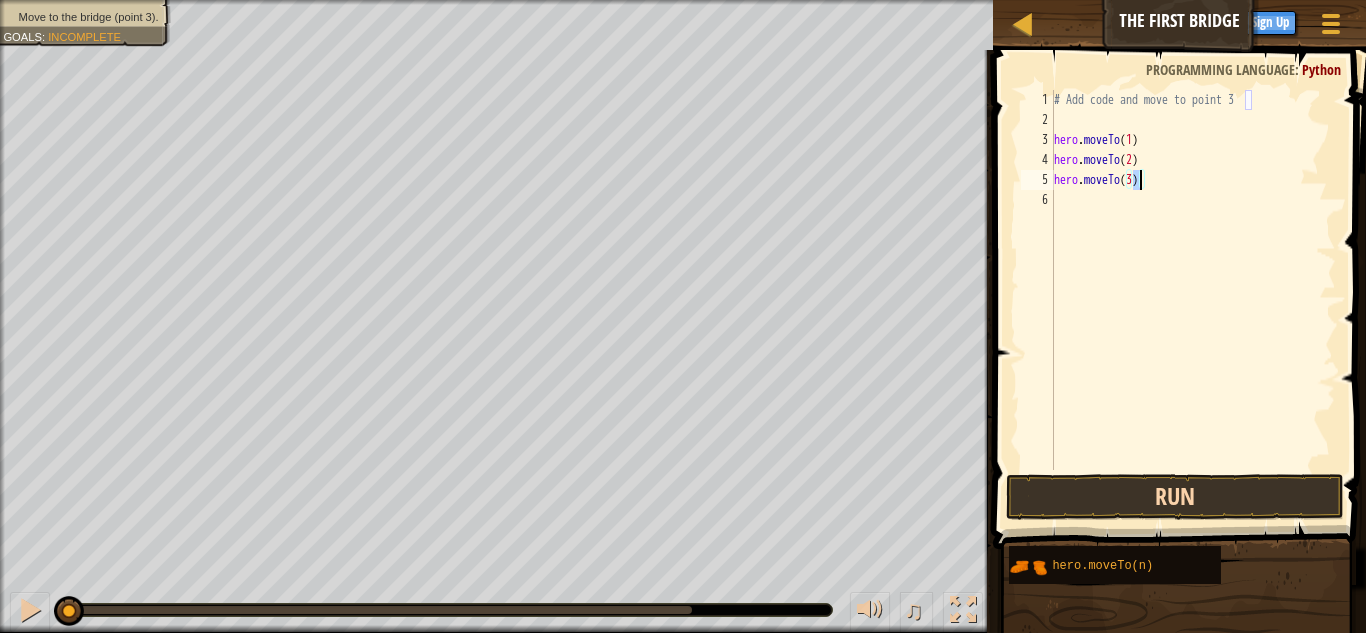 type on "hero.moveTo(3)" 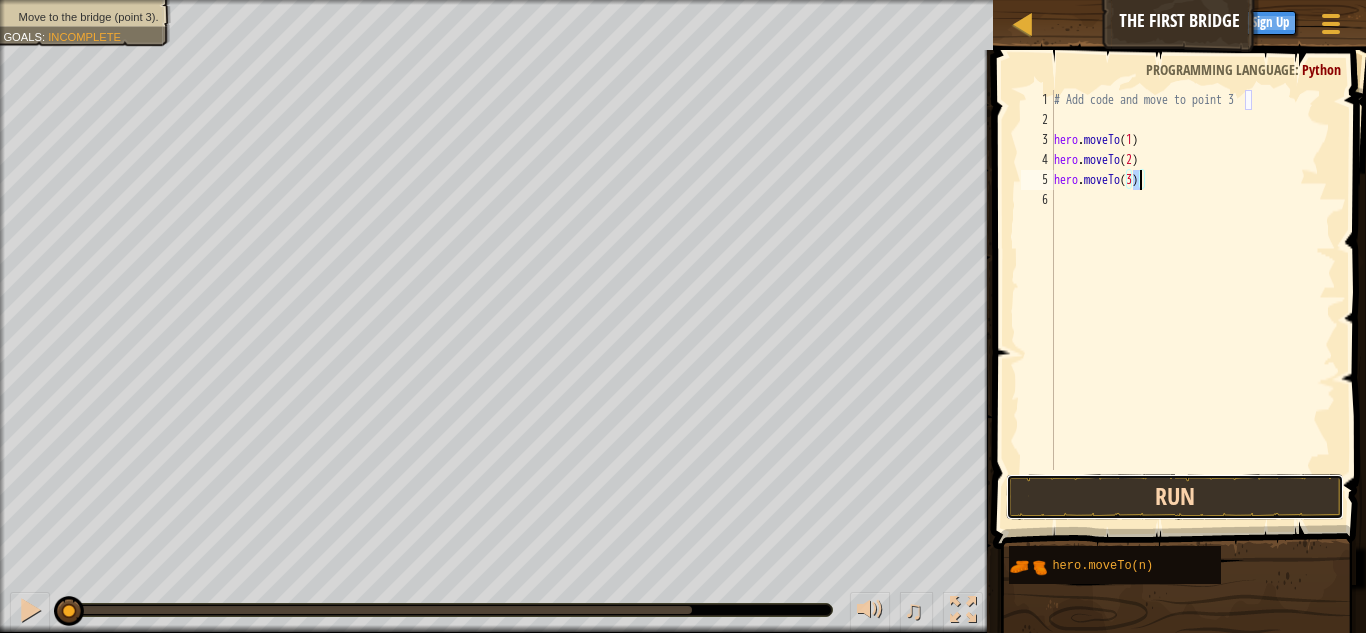 click on "Run" at bounding box center [1175, 497] 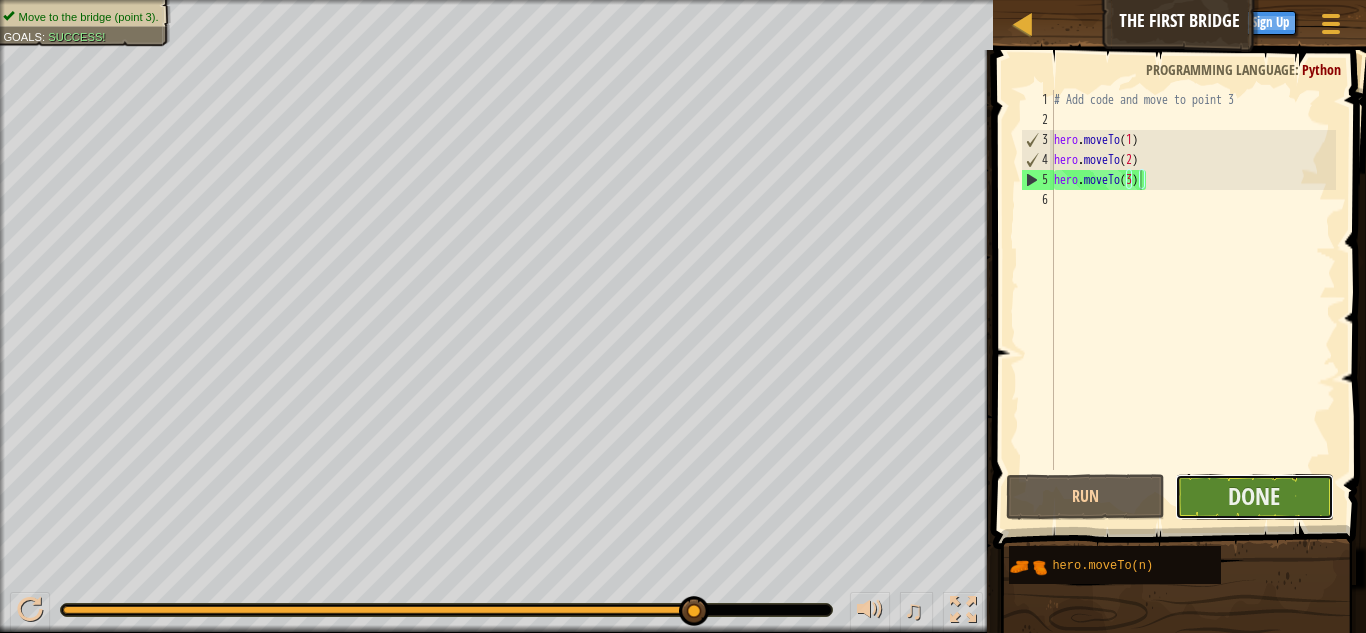 click on "Done" at bounding box center (1254, 497) 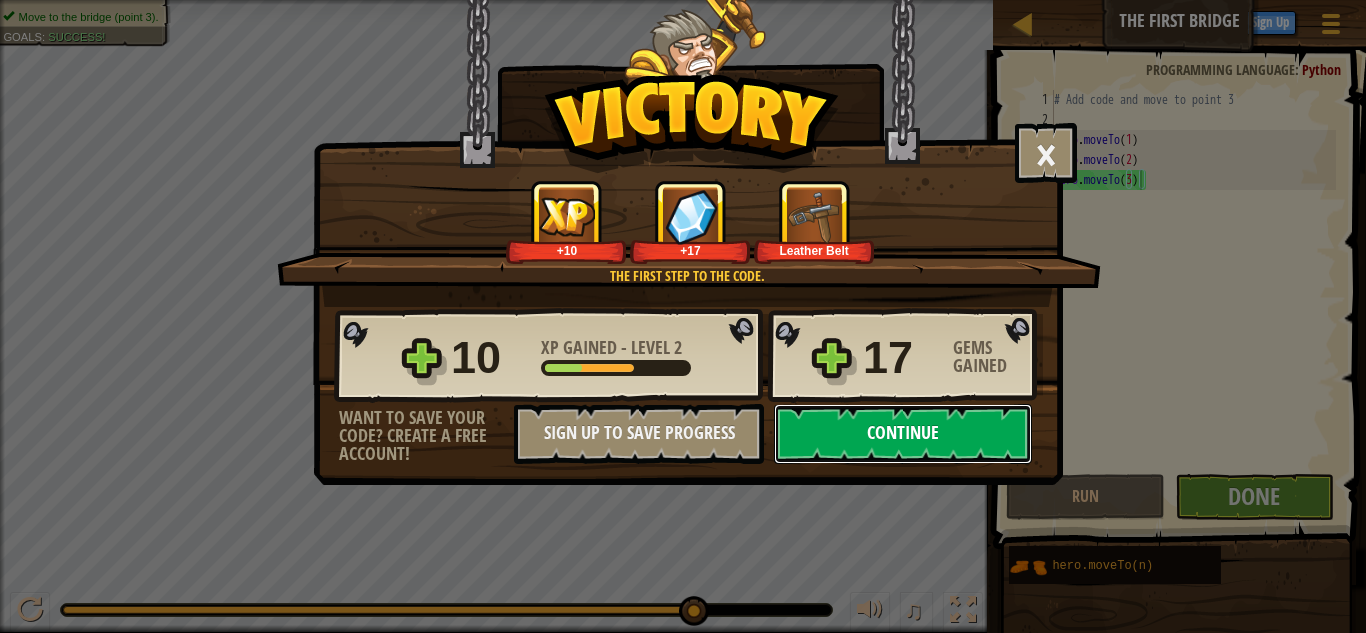 click on "Continue" at bounding box center (903, 434) 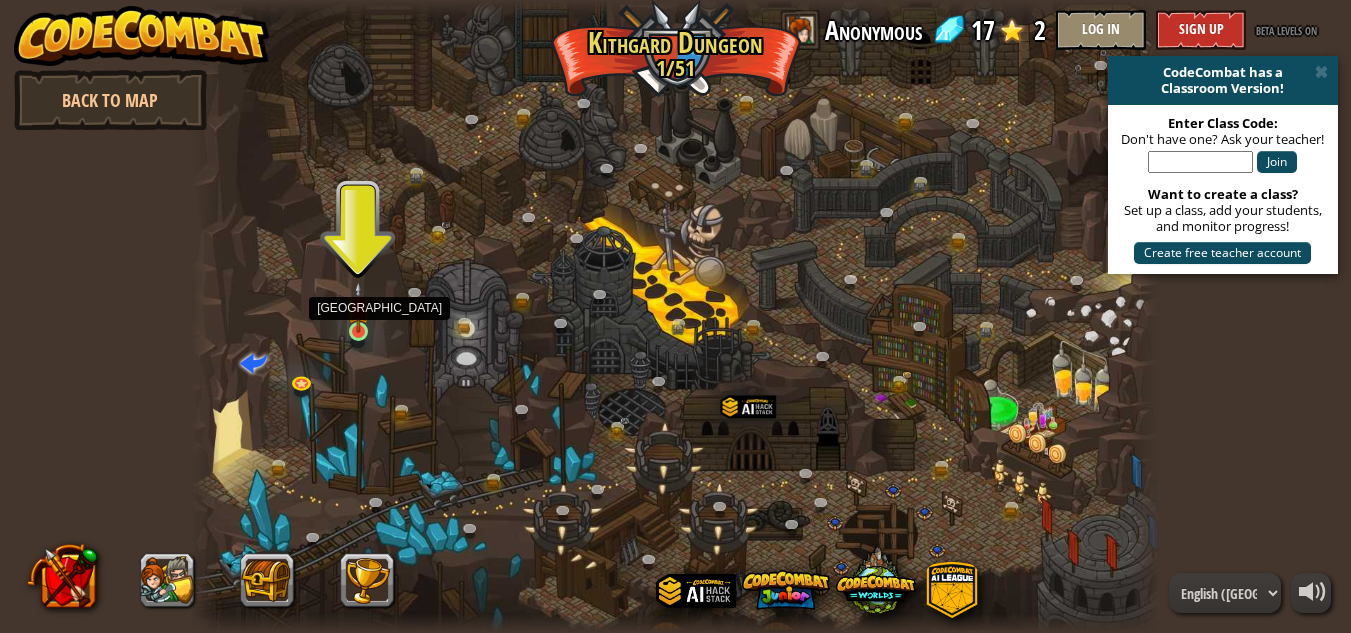 click at bounding box center (358, 307) 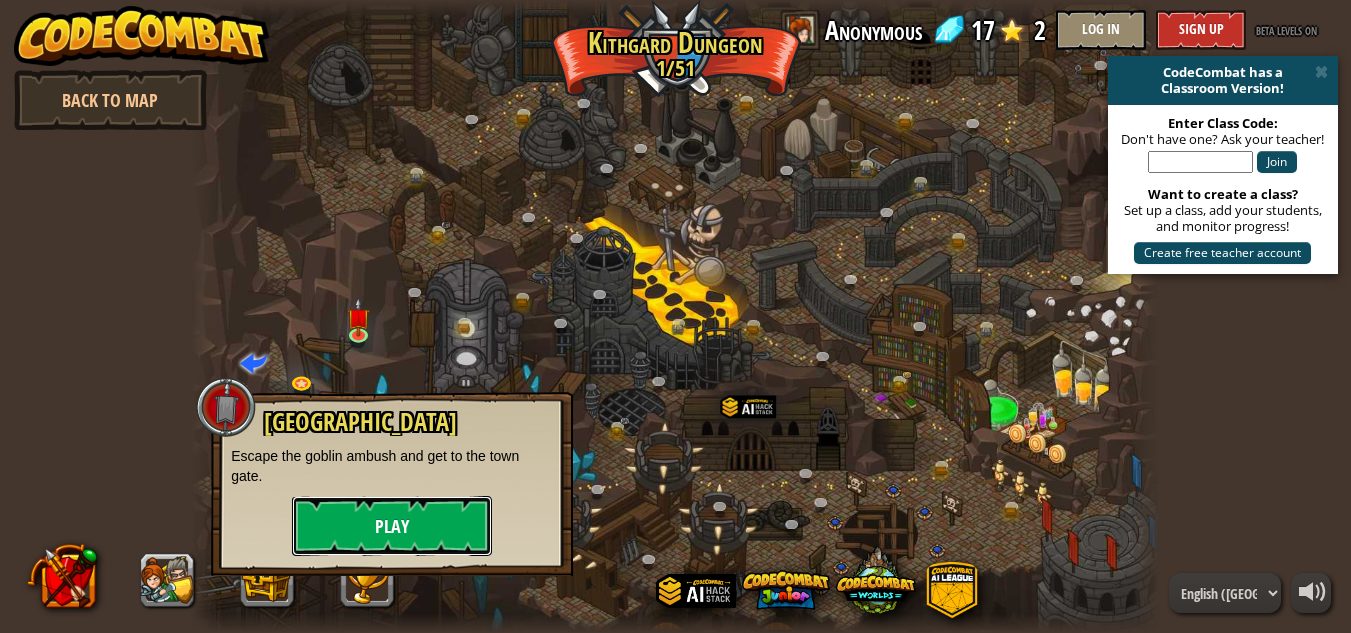 click on "Play" at bounding box center (392, 526) 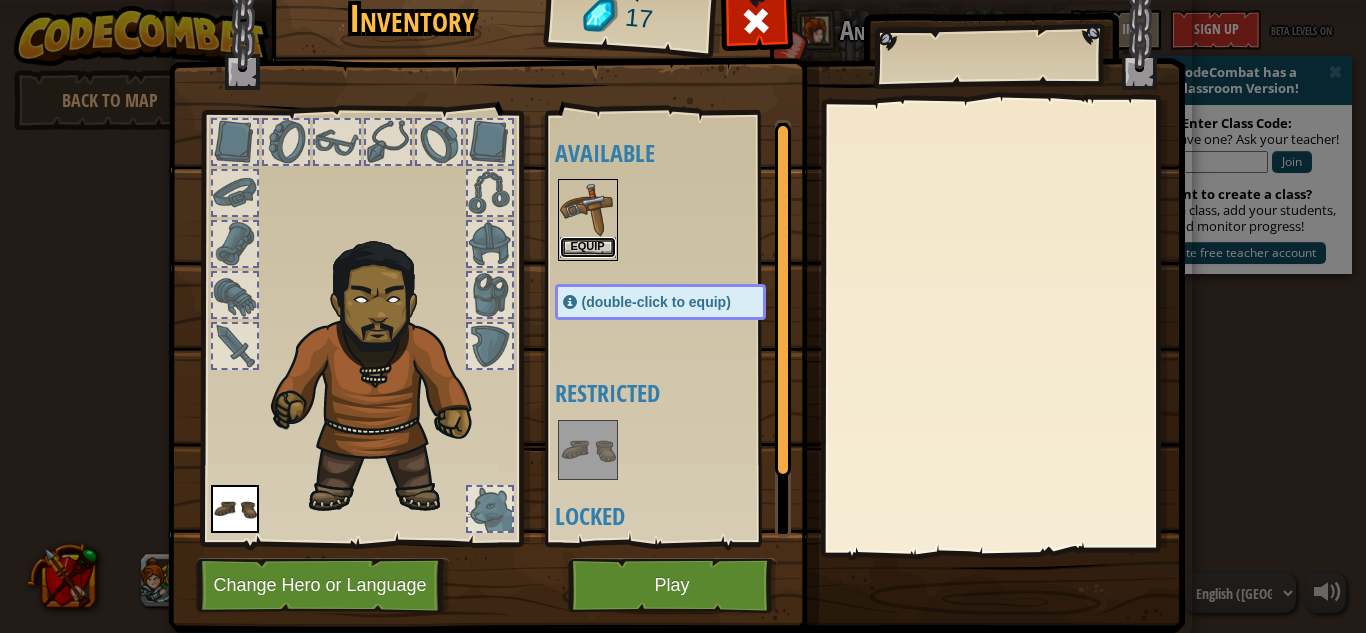 click on "Equip" at bounding box center (588, 247) 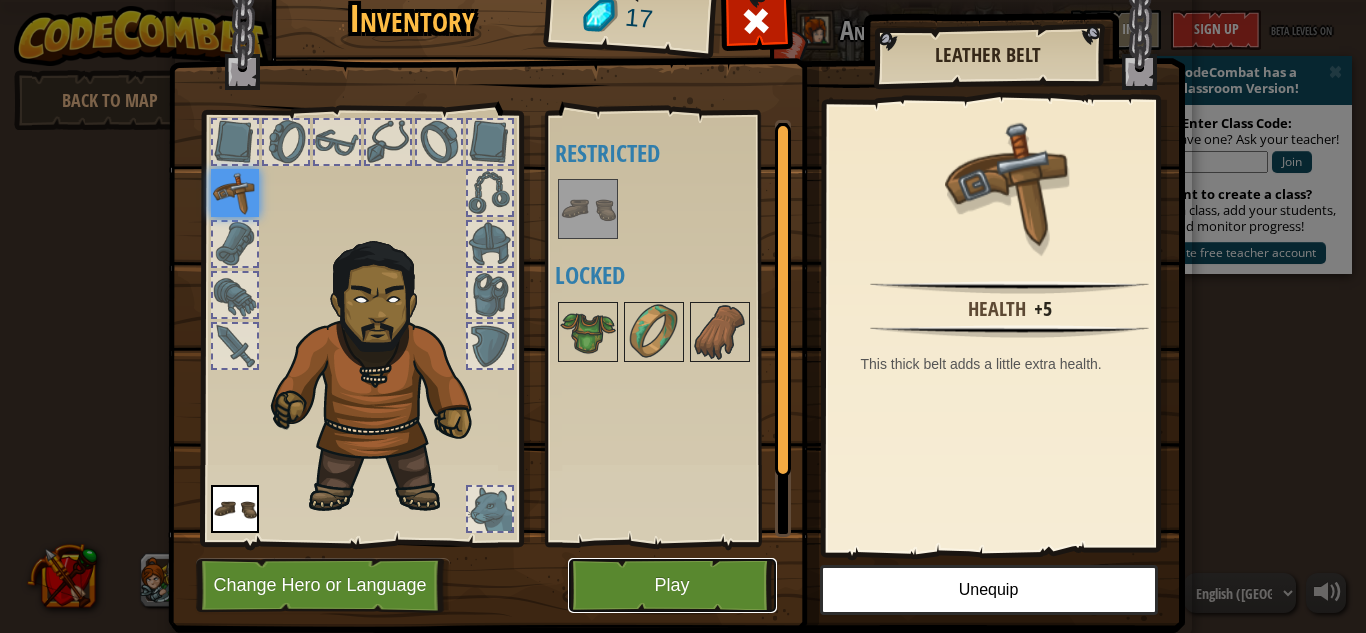 click on "Play" at bounding box center (672, 585) 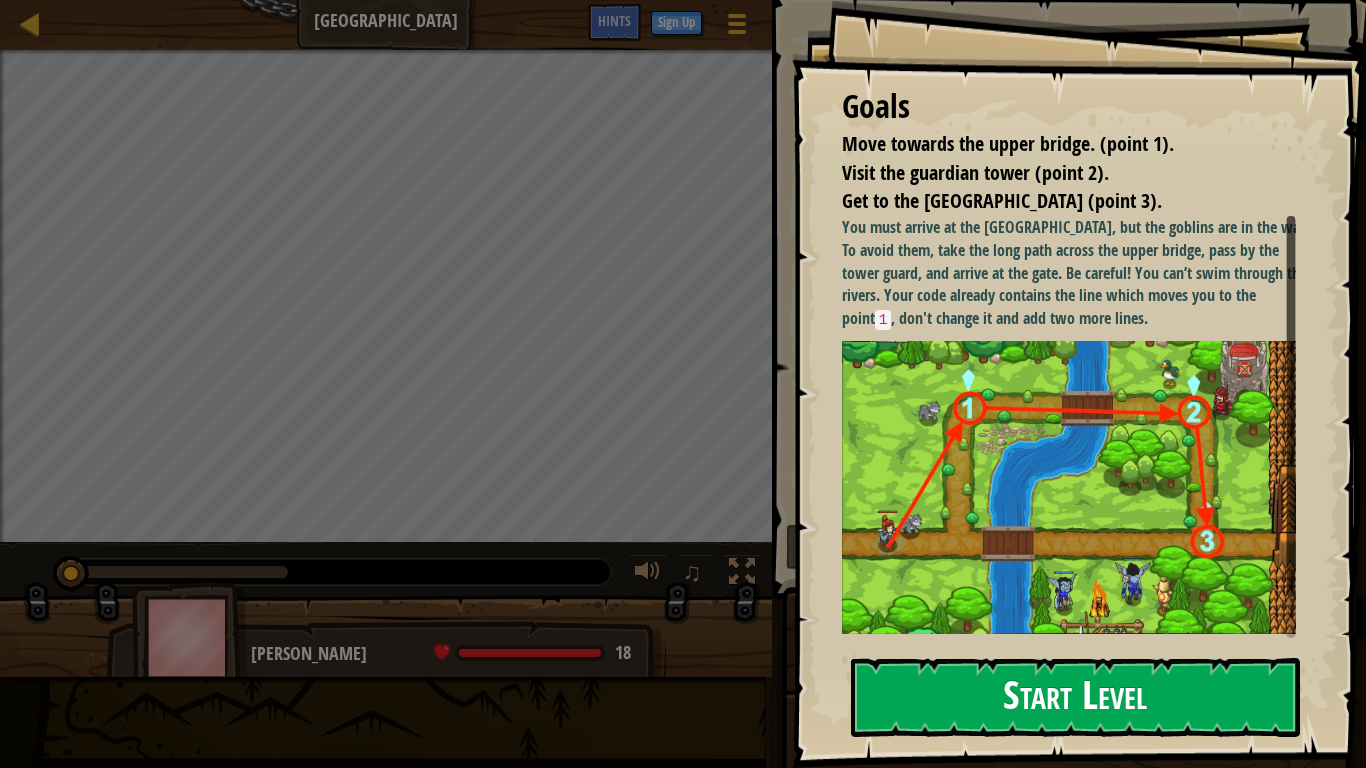 click on "Start Level" at bounding box center [1075, 697] 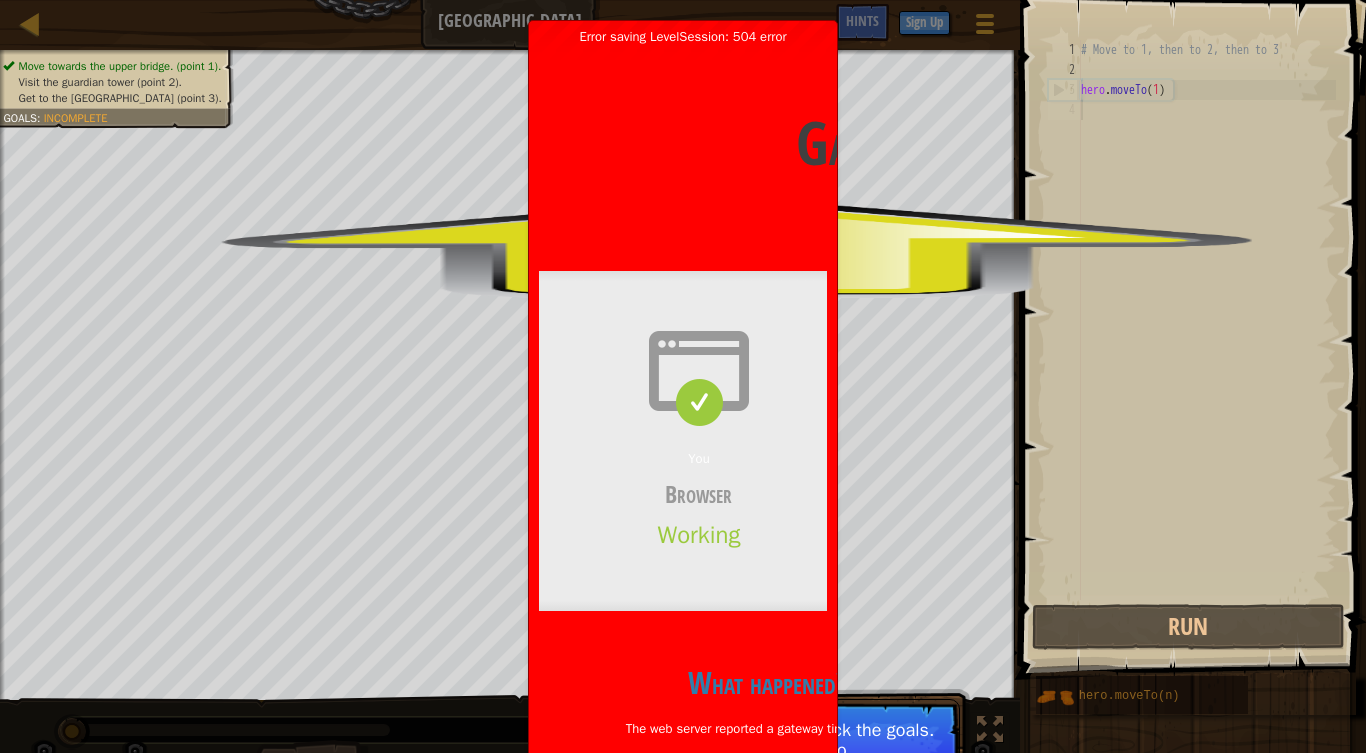 click on "Continue  When you first start a level, check the goals. They tell you what you need to do." at bounding box center [761, 755] 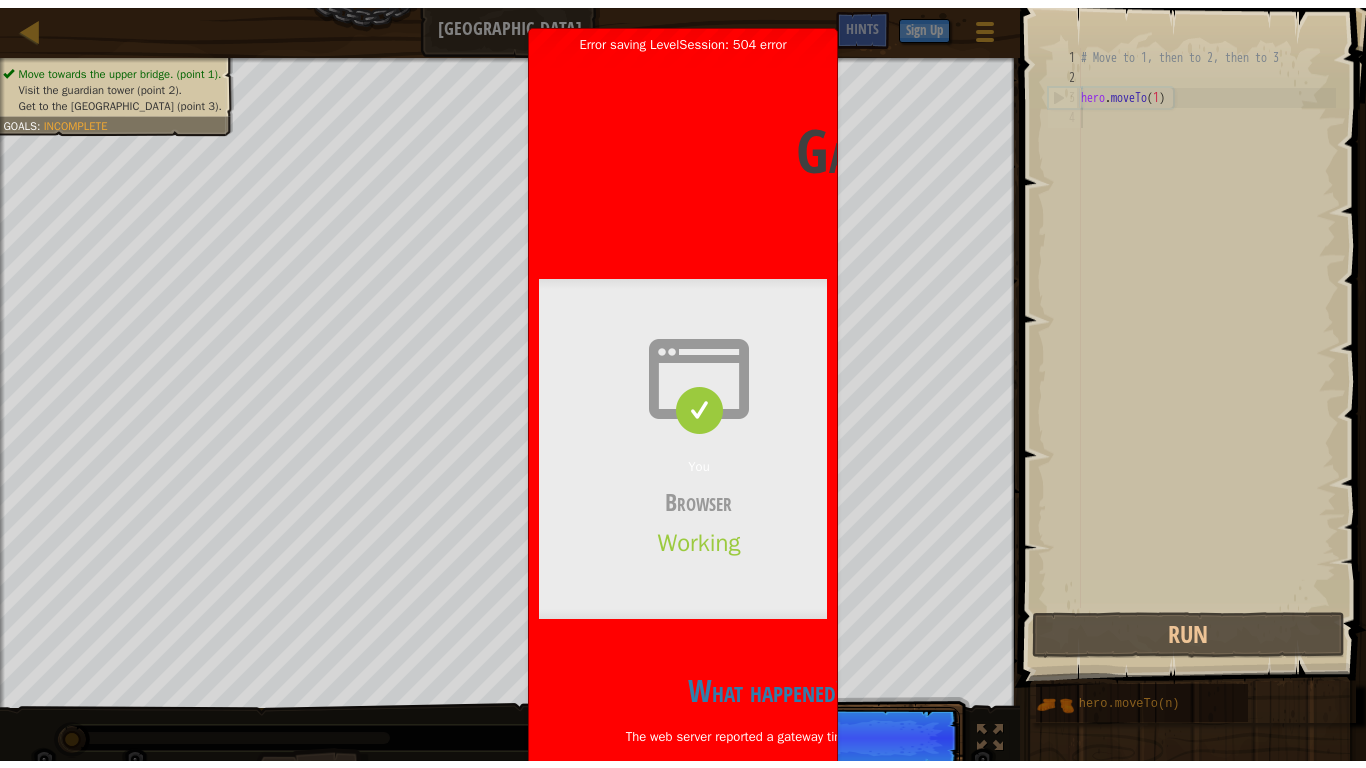 scroll, scrollTop: 9, scrollLeft: 0, axis: vertical 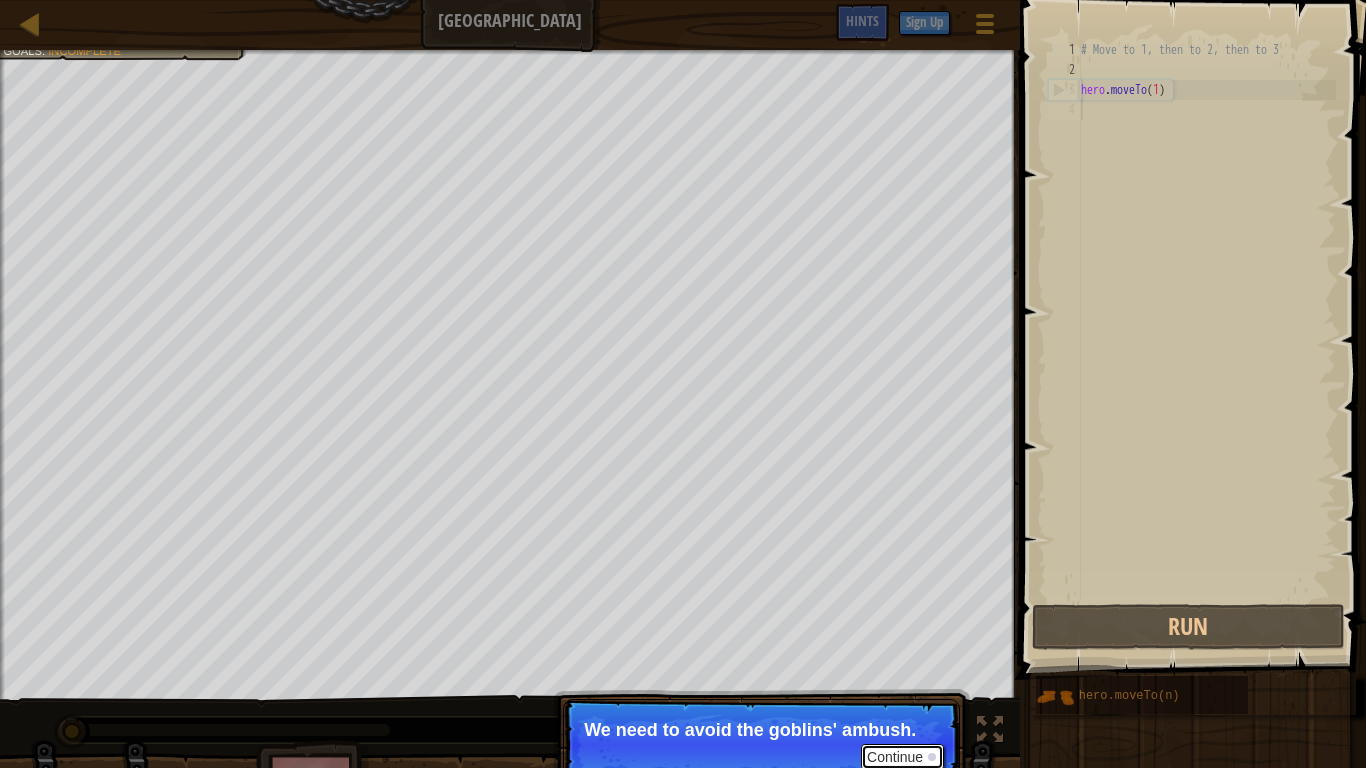 click on "Continue" at bounding box center [902, 757] 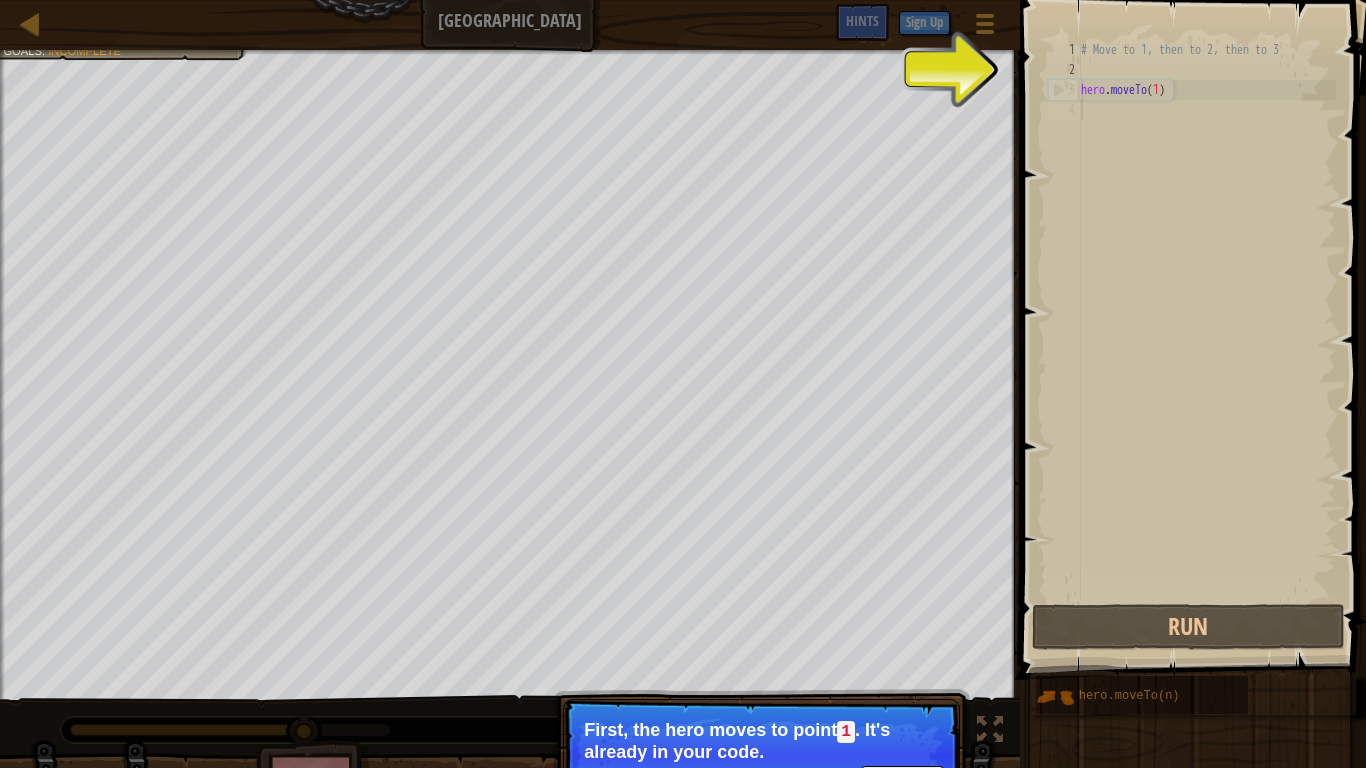 click at bounding box center [1195, 311] 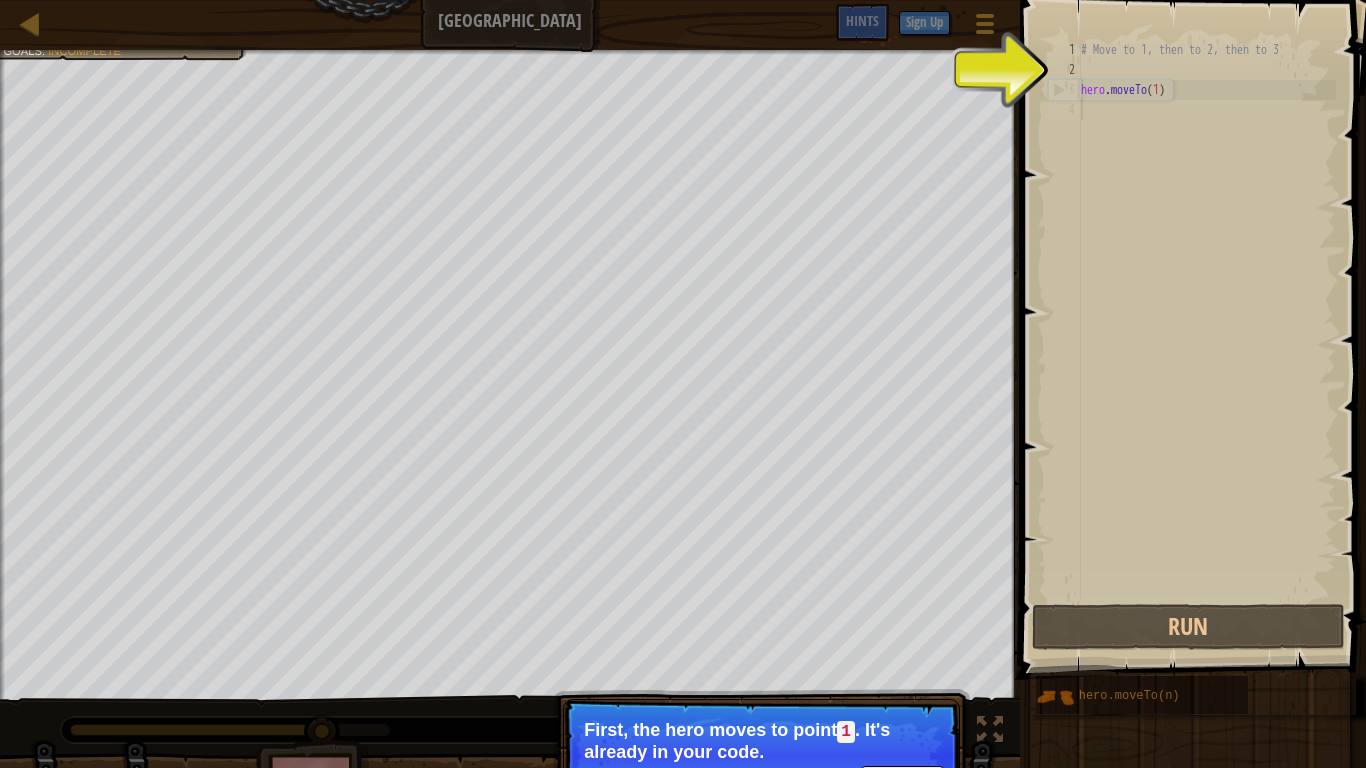 click on "1" at bounding box center (1064, 50) 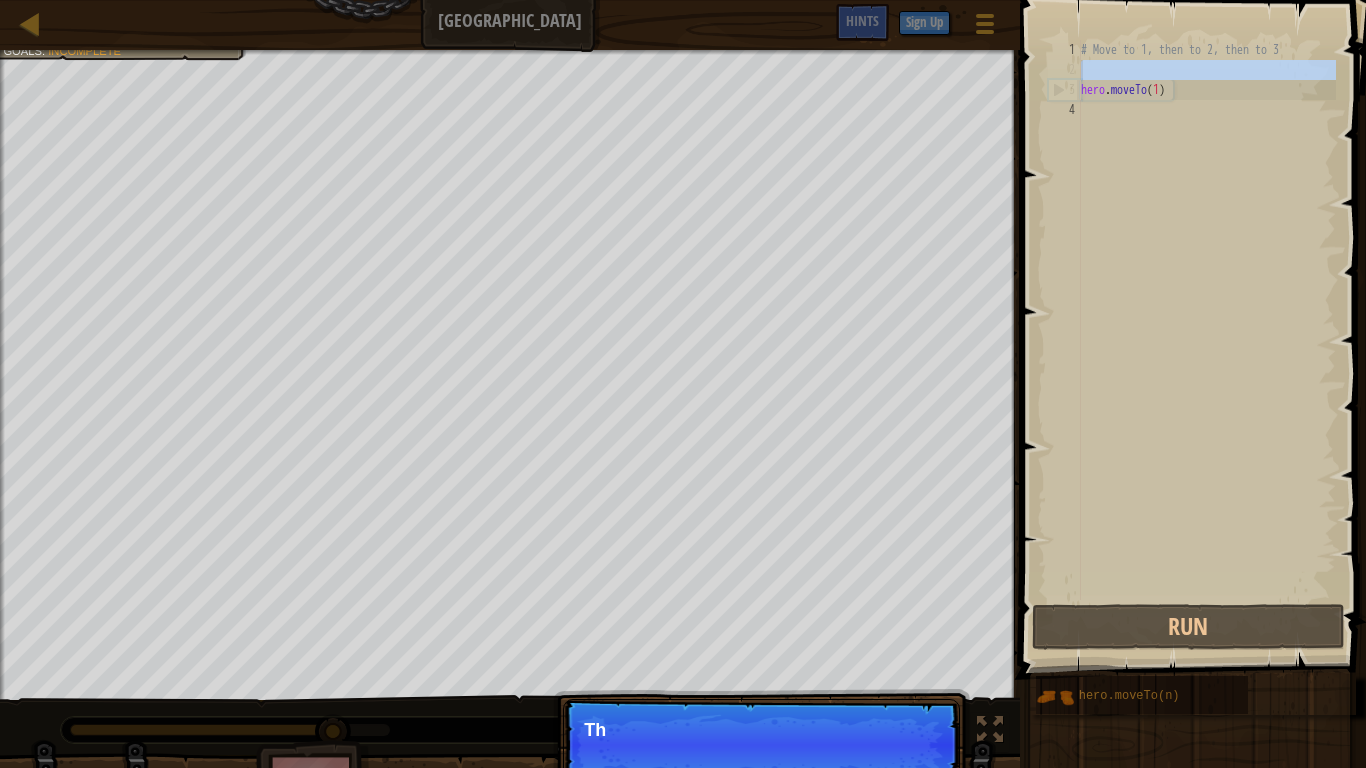 click on "2" at bounding box center [1064, 70] 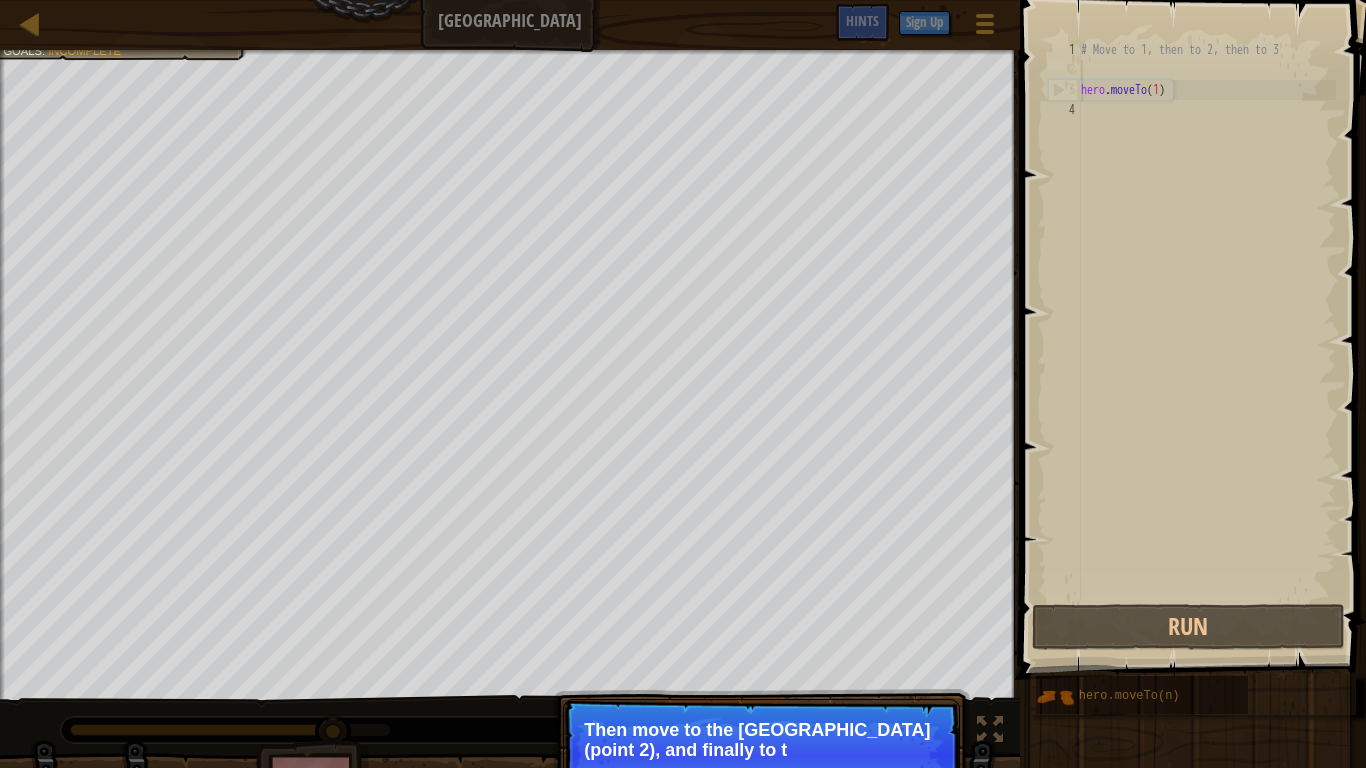 click on "# Move to 1, then to 2, then to 3 hero . moveTo ( 1 )" at bounding box center (1206, 340) 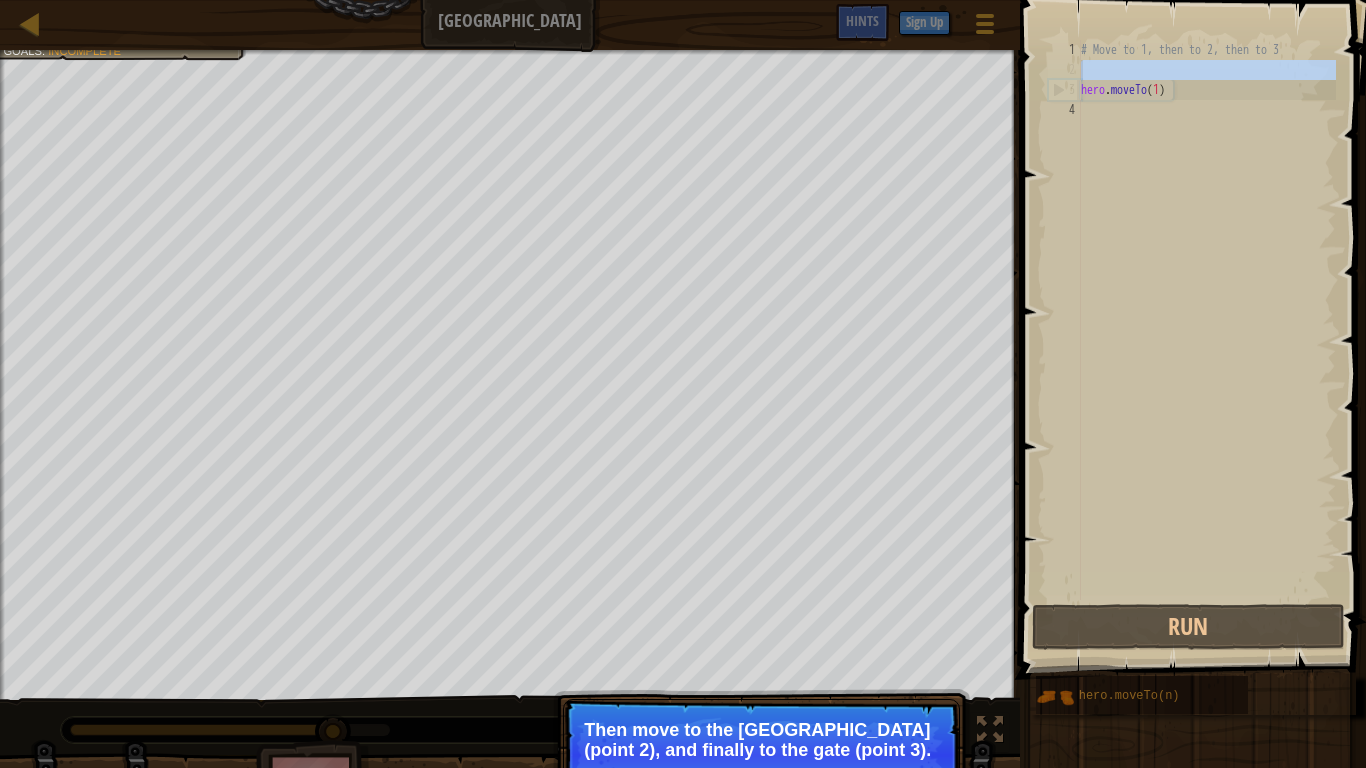click on "2" at bounding box center [1064, 70] 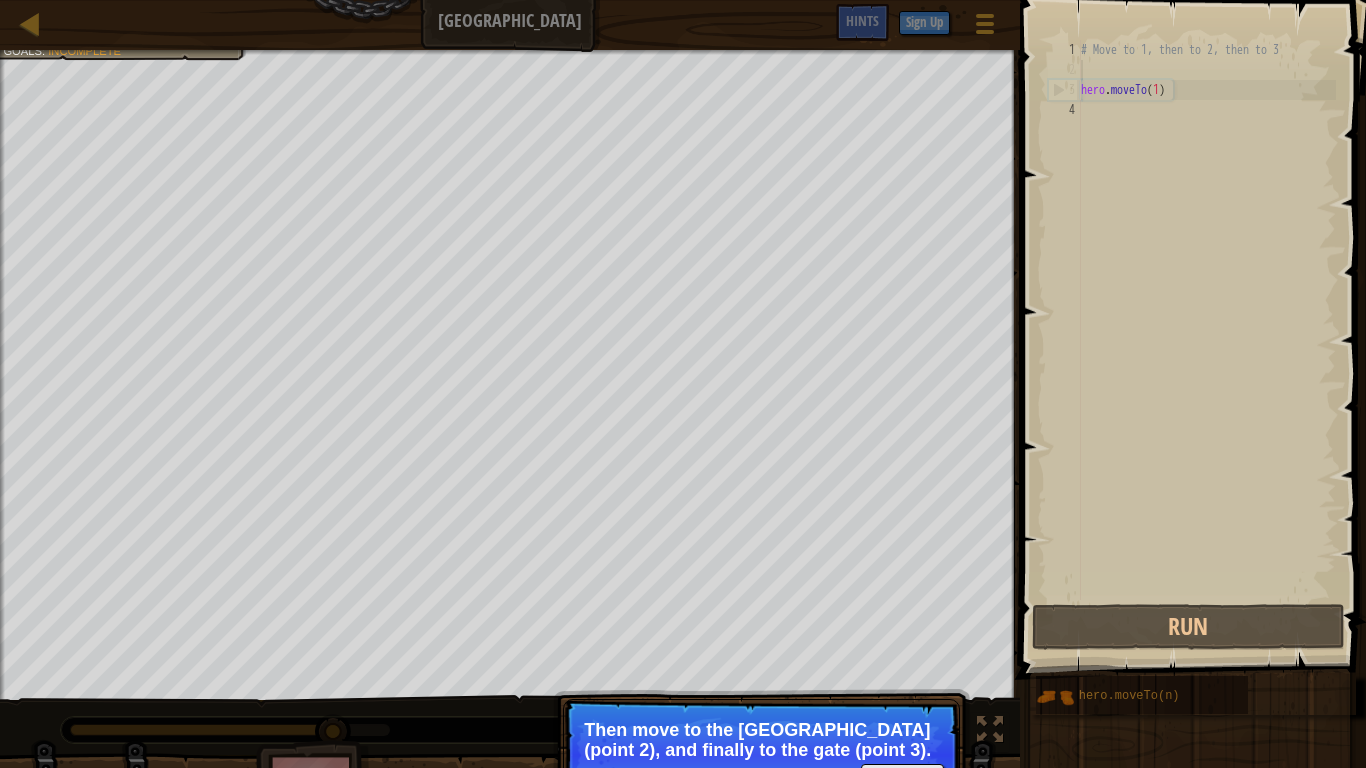 click on "3" at bounding box center (1065, 90) 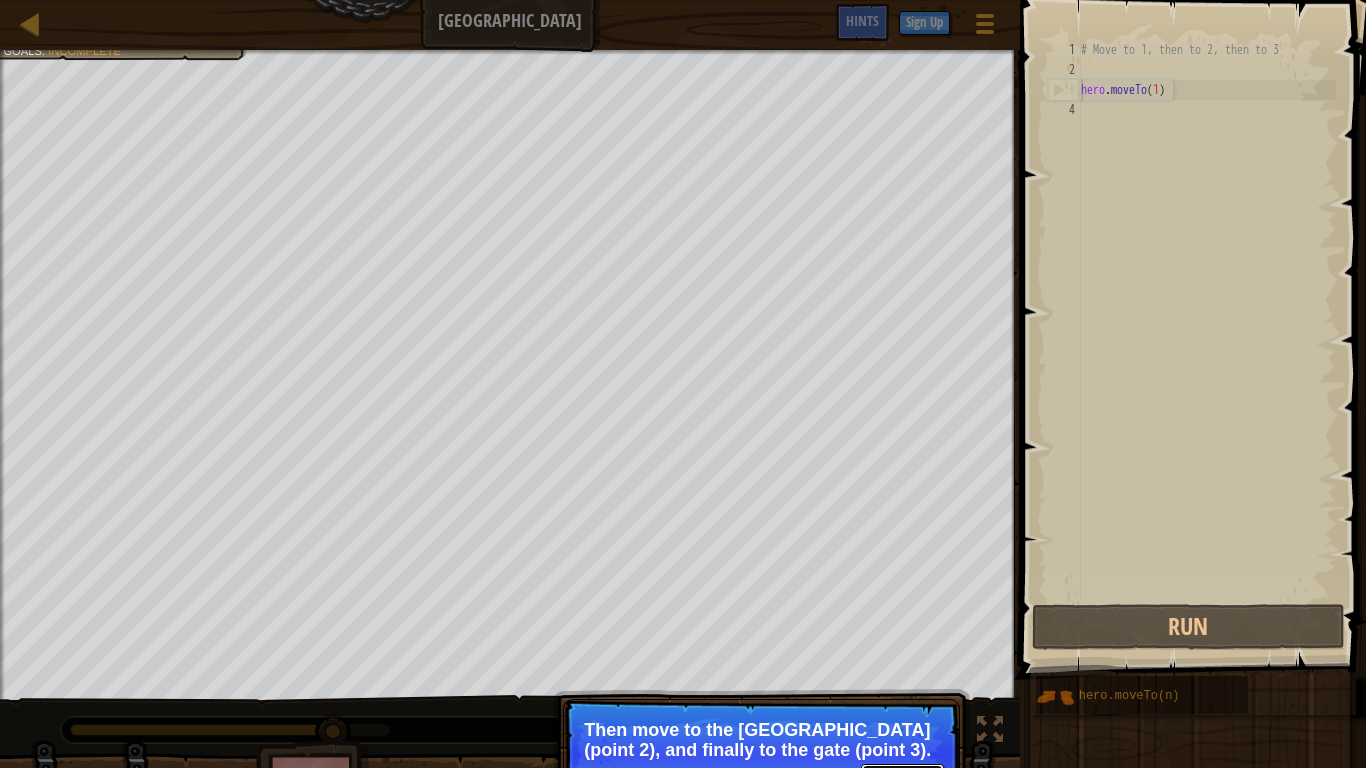 click on "Continue" at bounding box center [902, 777] 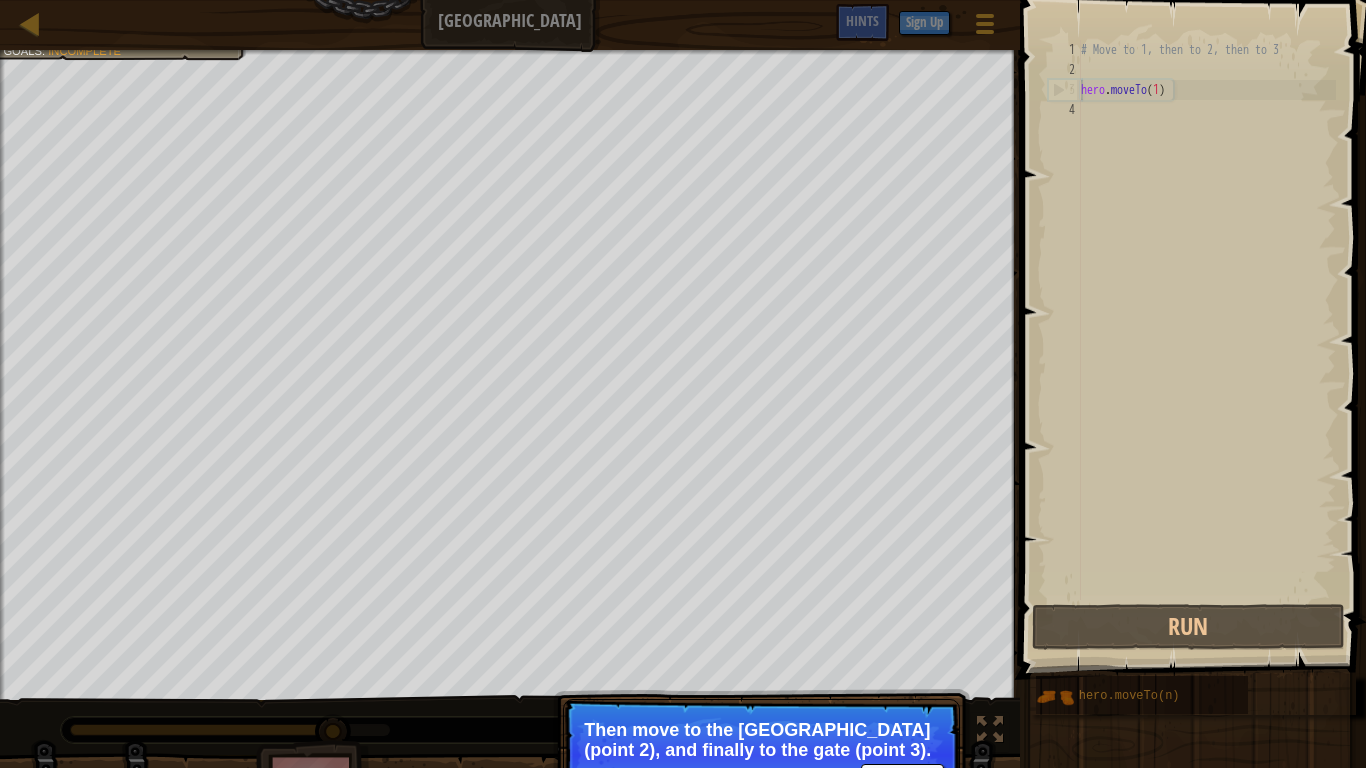 scroll, scrollTop: 9, scrollLeft: 1, axis: both 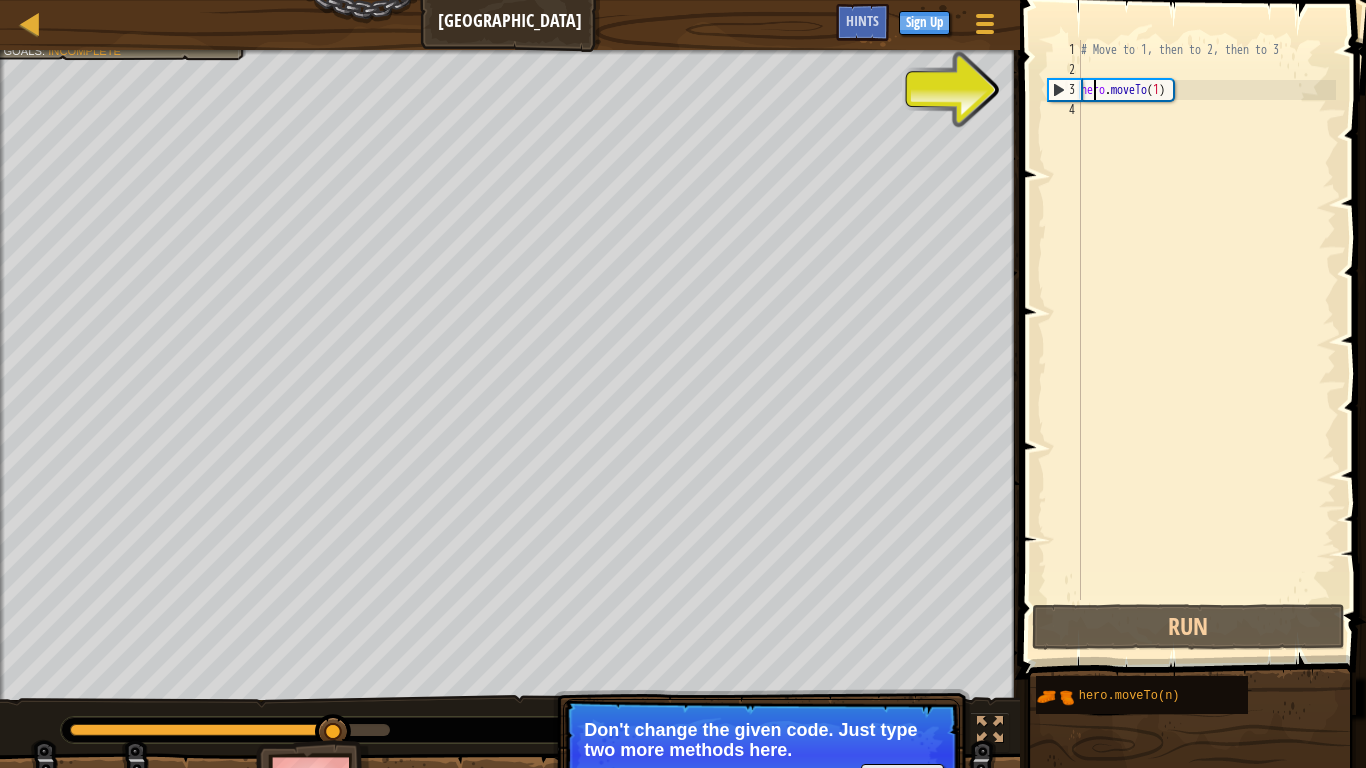 click on "# Move to 1, then to 2, then to 3 hero . moveTo ( 1 )" at bounding box center [1206, 340] 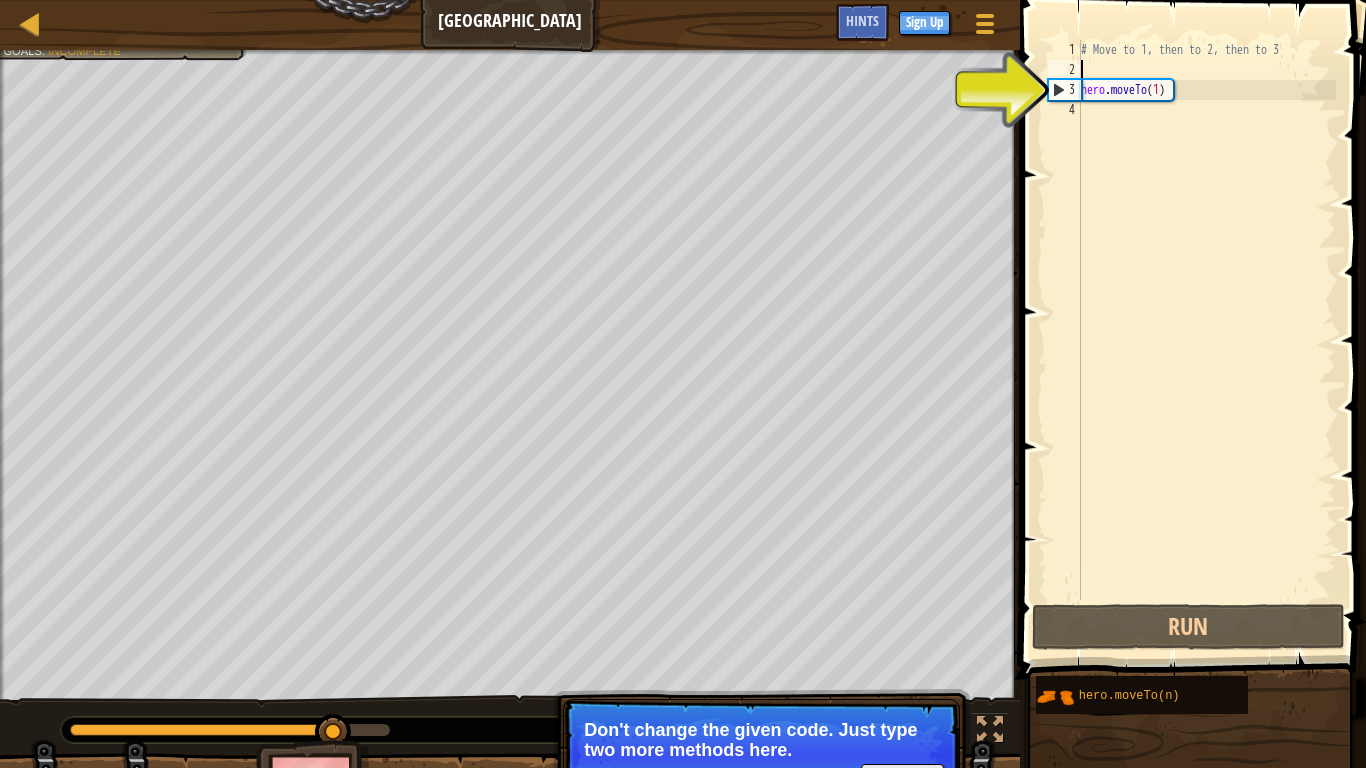 click on "# Move to 1, then to 2, then to 3 hero . moveTo ( 1 )" at bounding box center [1206, 340] 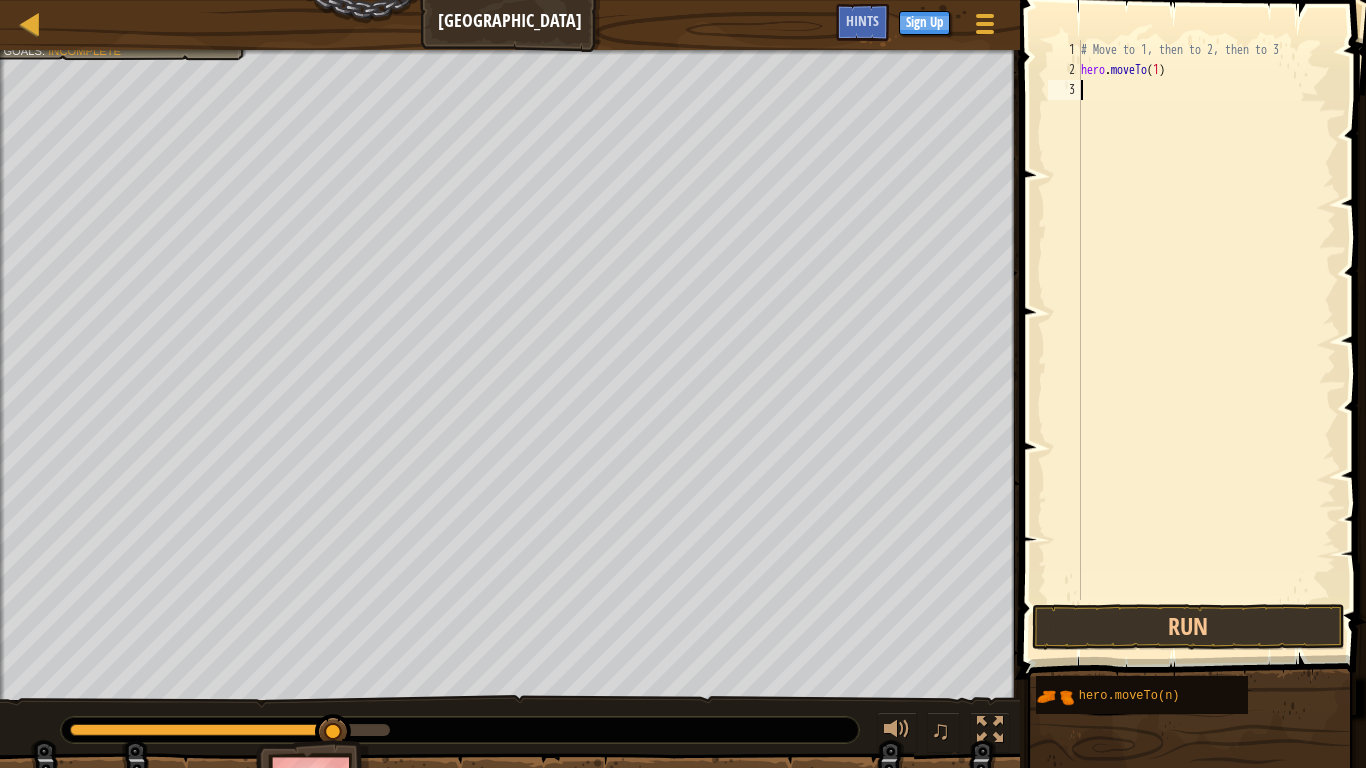 click on "# Move to 1, then to 2, then to 3 hero . moveTo ( 1 )" at bounding box center (1206, 340) 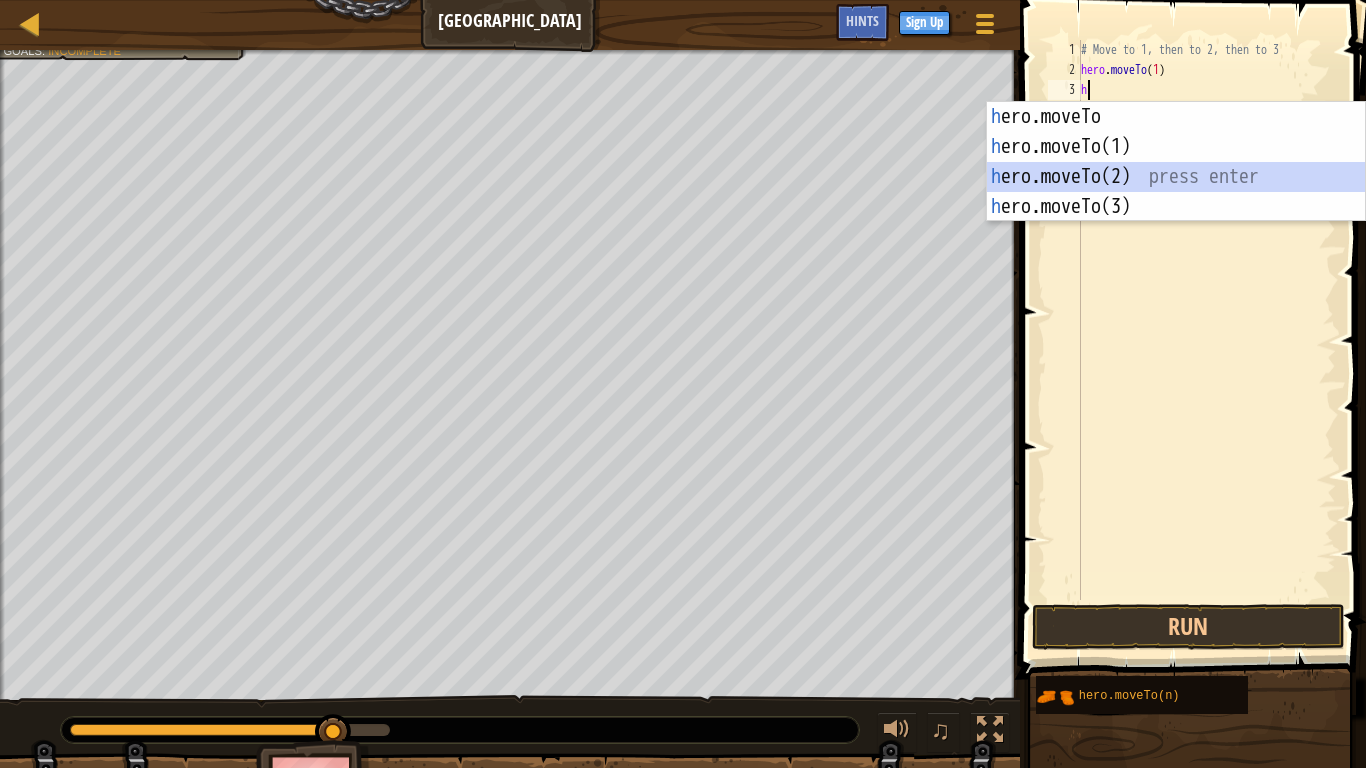 click on "h ero.moveTo press enter h ero.moveTo(1) press enter h ero.moveTo(2) press enter h ero.moveTo(3) press enter" at bounding box center [1176, 192] 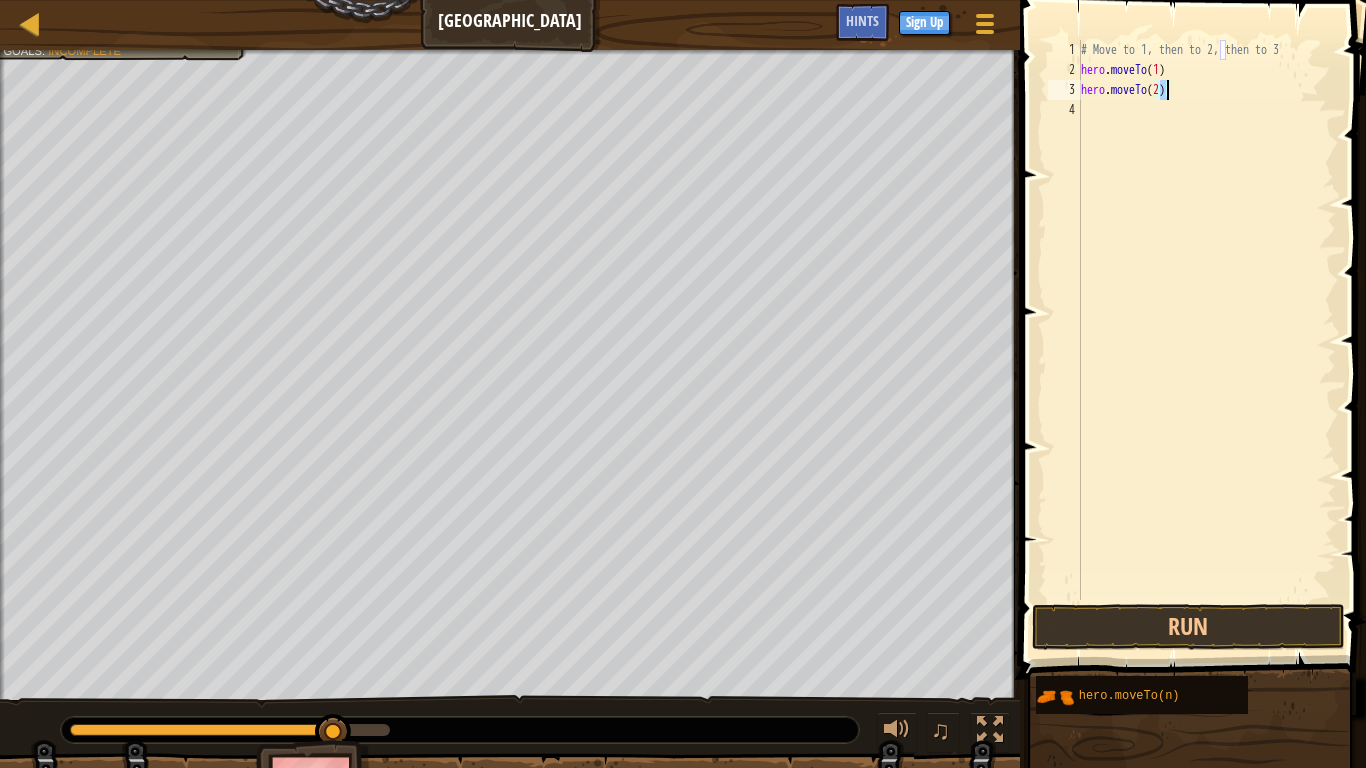 click on "# Move to 1, then to 2, then to 3 hero . moveTo ( 1 ) hero . moveTo ( 2 )" at bounding box center (1206, 340) 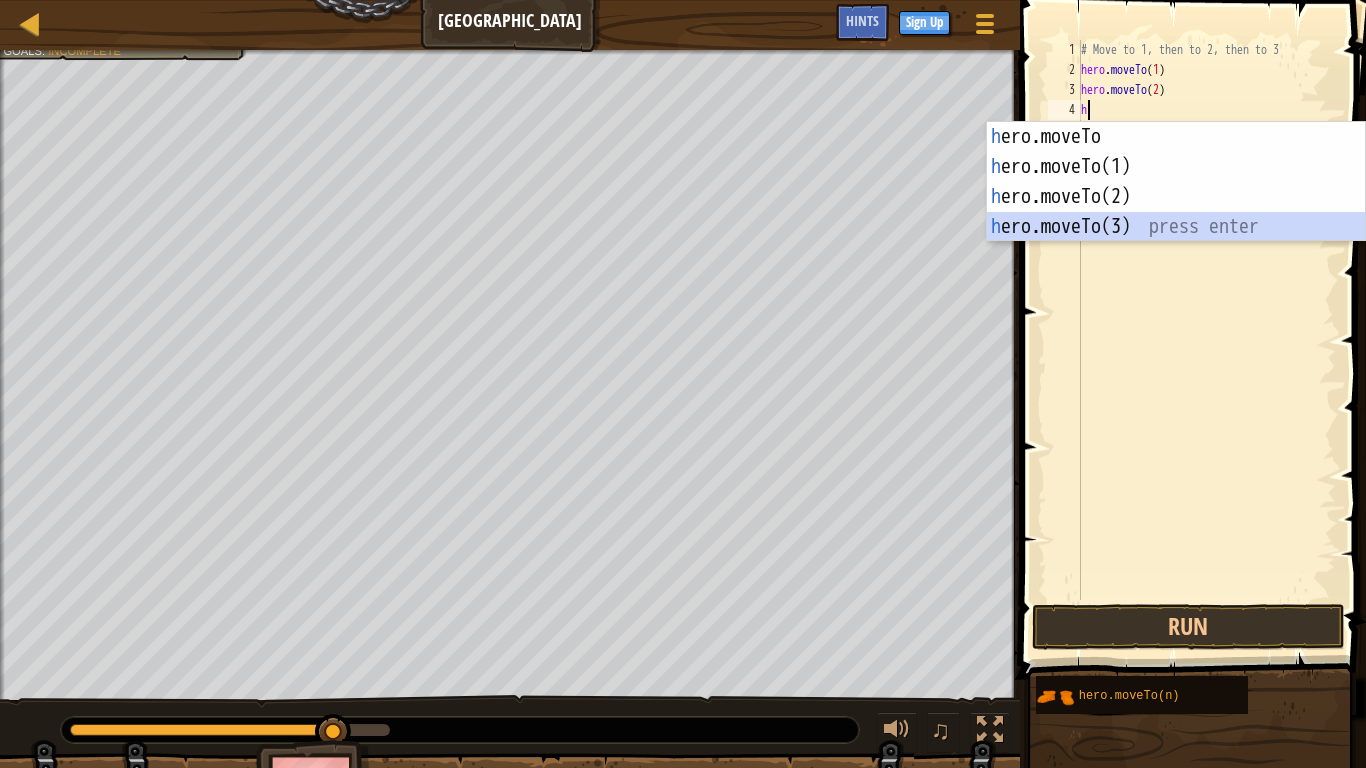 click on "h ero.moveTo press enter h ero.moveTo(1) press enter h ero.moveTo(2) press enter h ero.moveTo(3) press enter" at bounding box center [1176, 212] 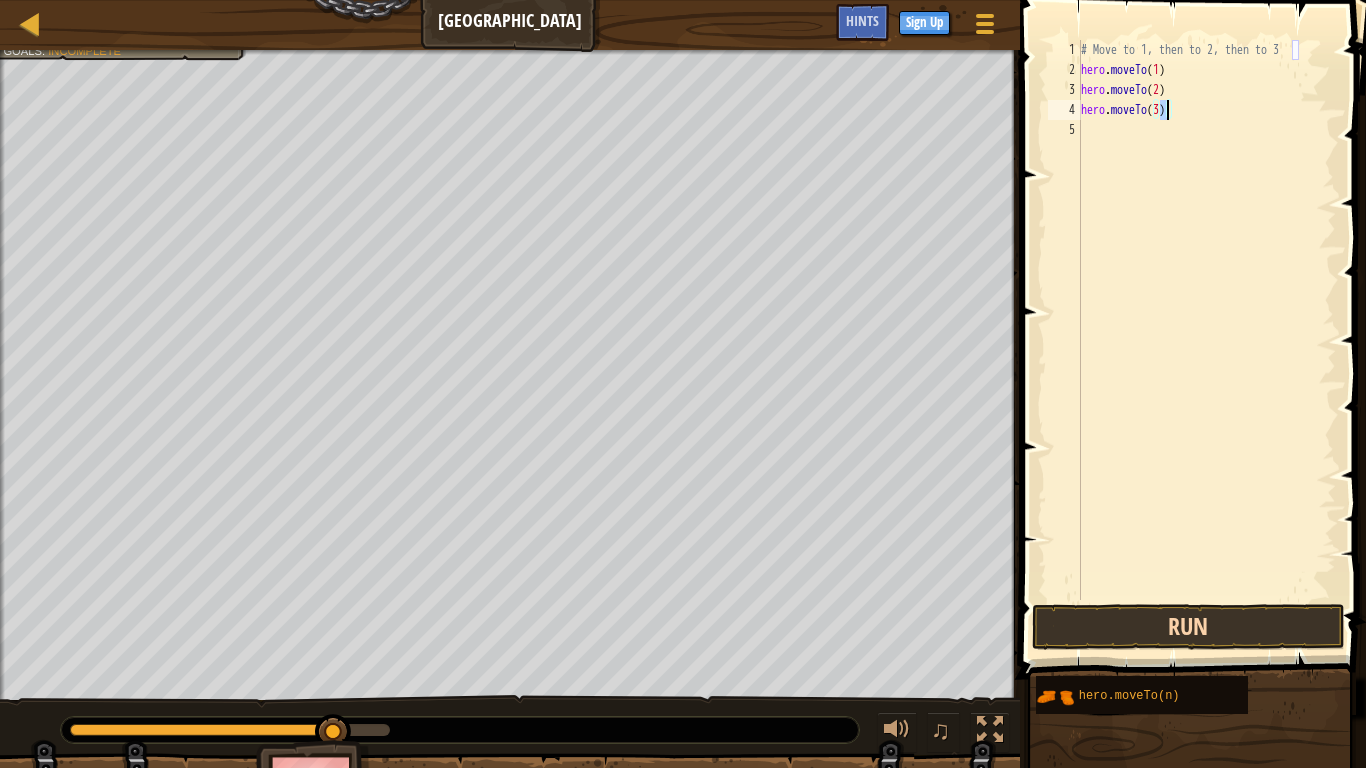 type on "hero.moveTo(3)" 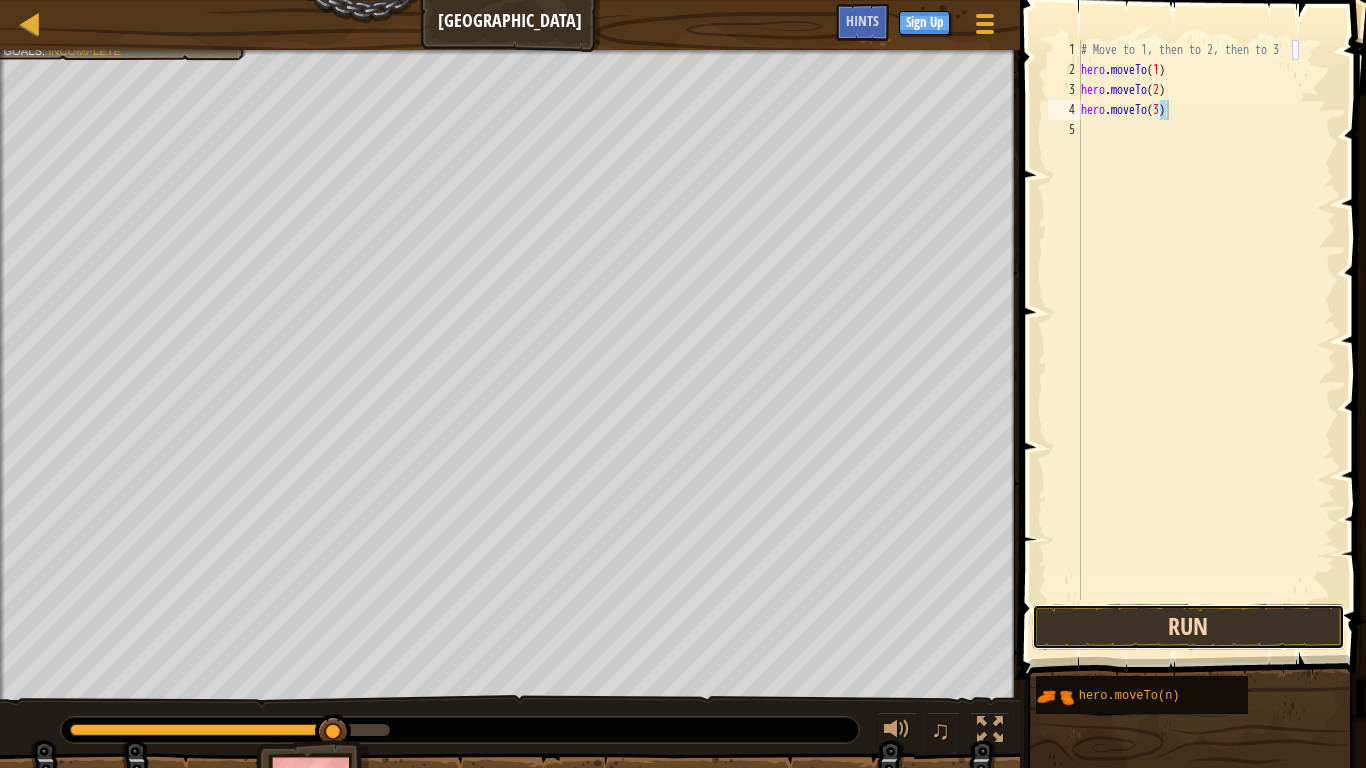 click on "Run" at bounding box center (1188, 627) 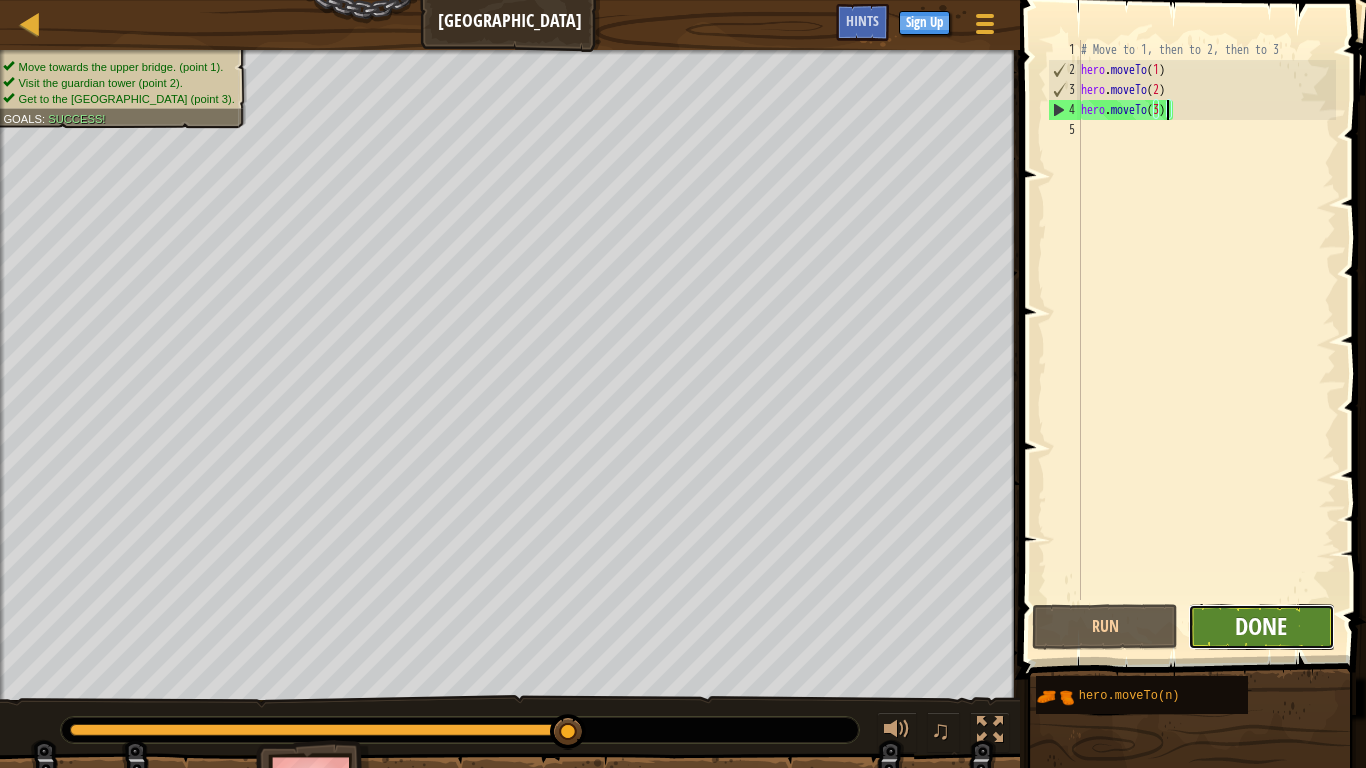 click on "Done" at bounding box center [1261, 626] 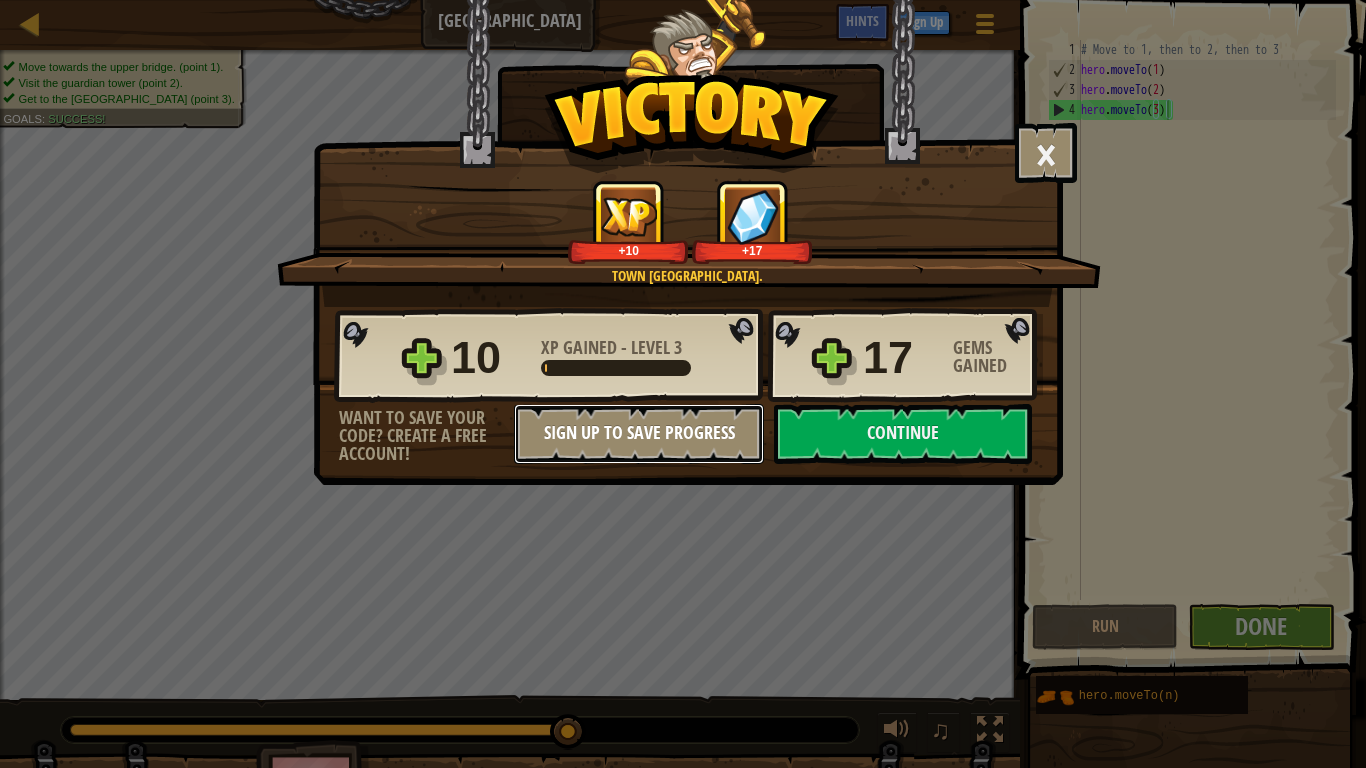 click on "Sign Up to Save Progress" at bounding box center (639, 434) 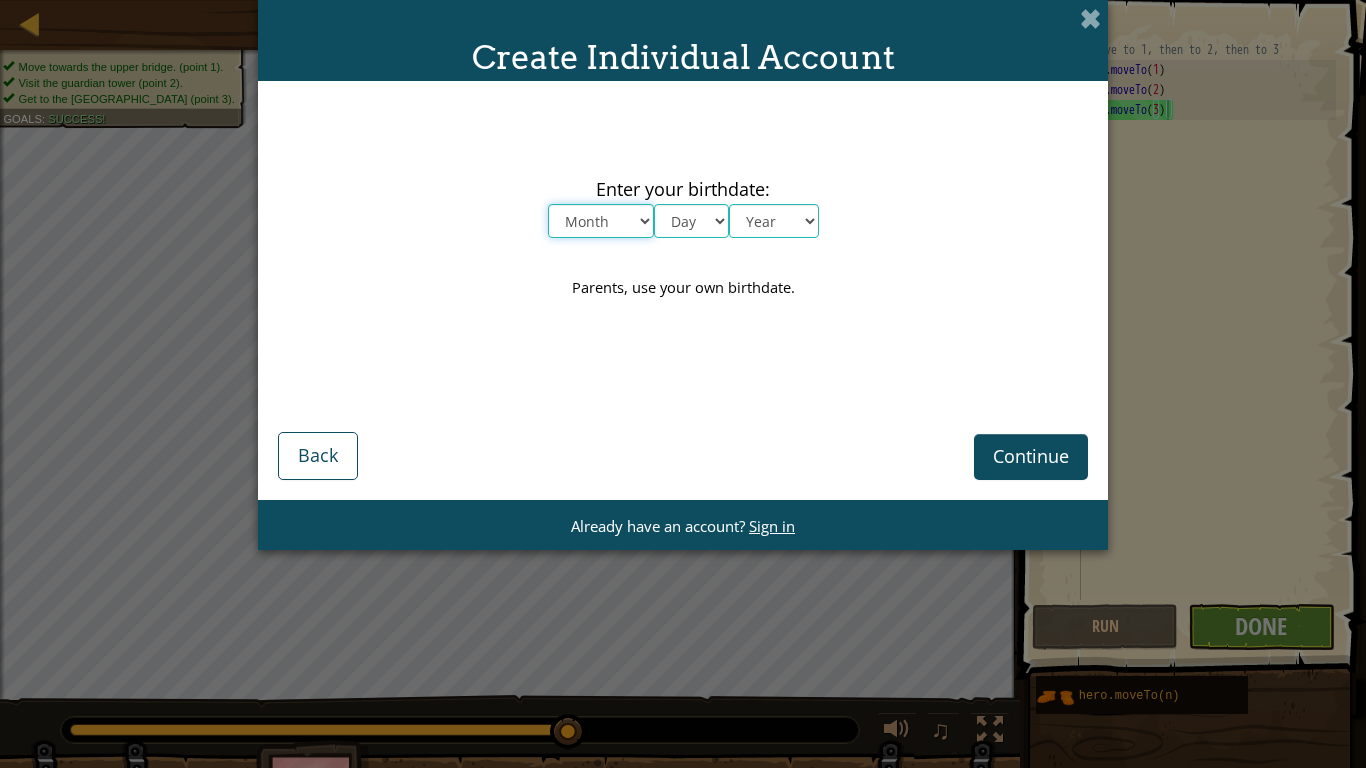 click on "Month January February March April May June July August September October November December" at bounding box center [601, 221] 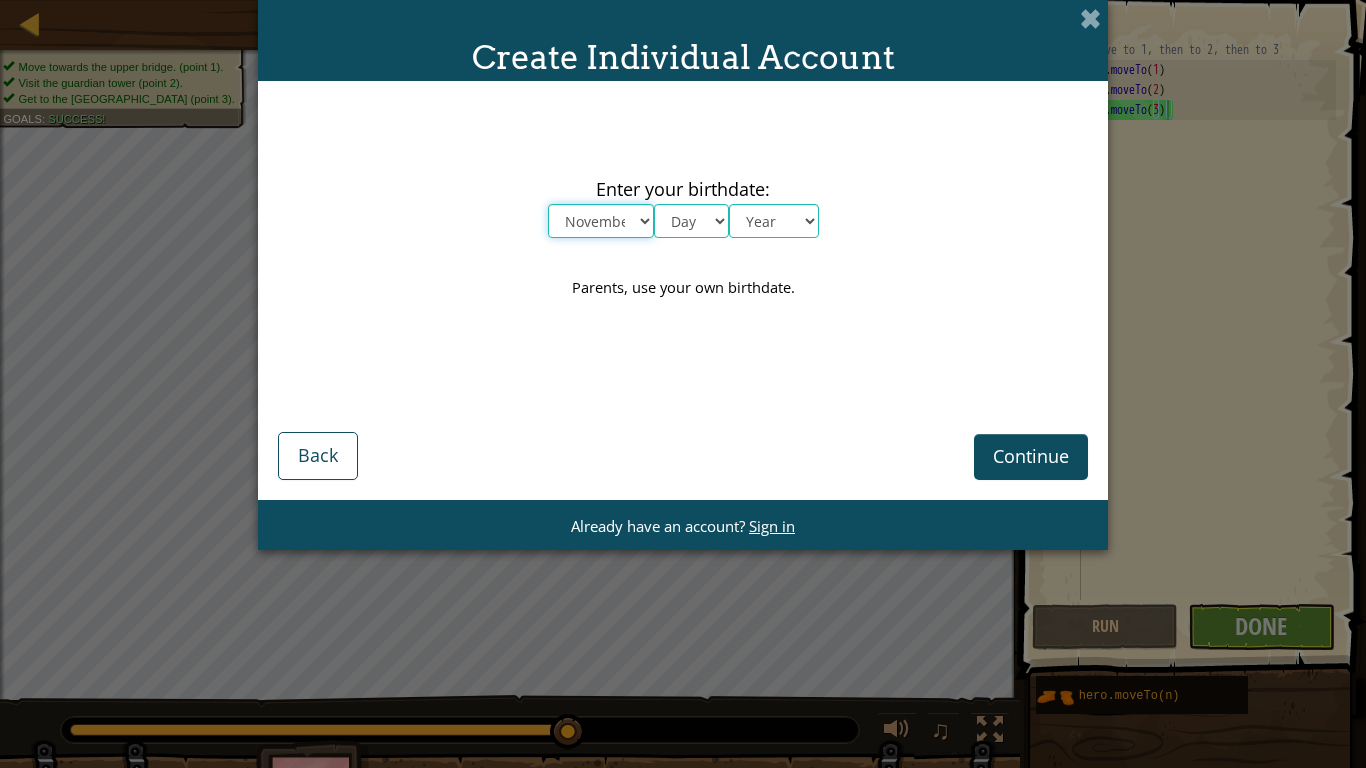 click on "Month January February March April May June July August September October November December" at bounding box center (601, 221) 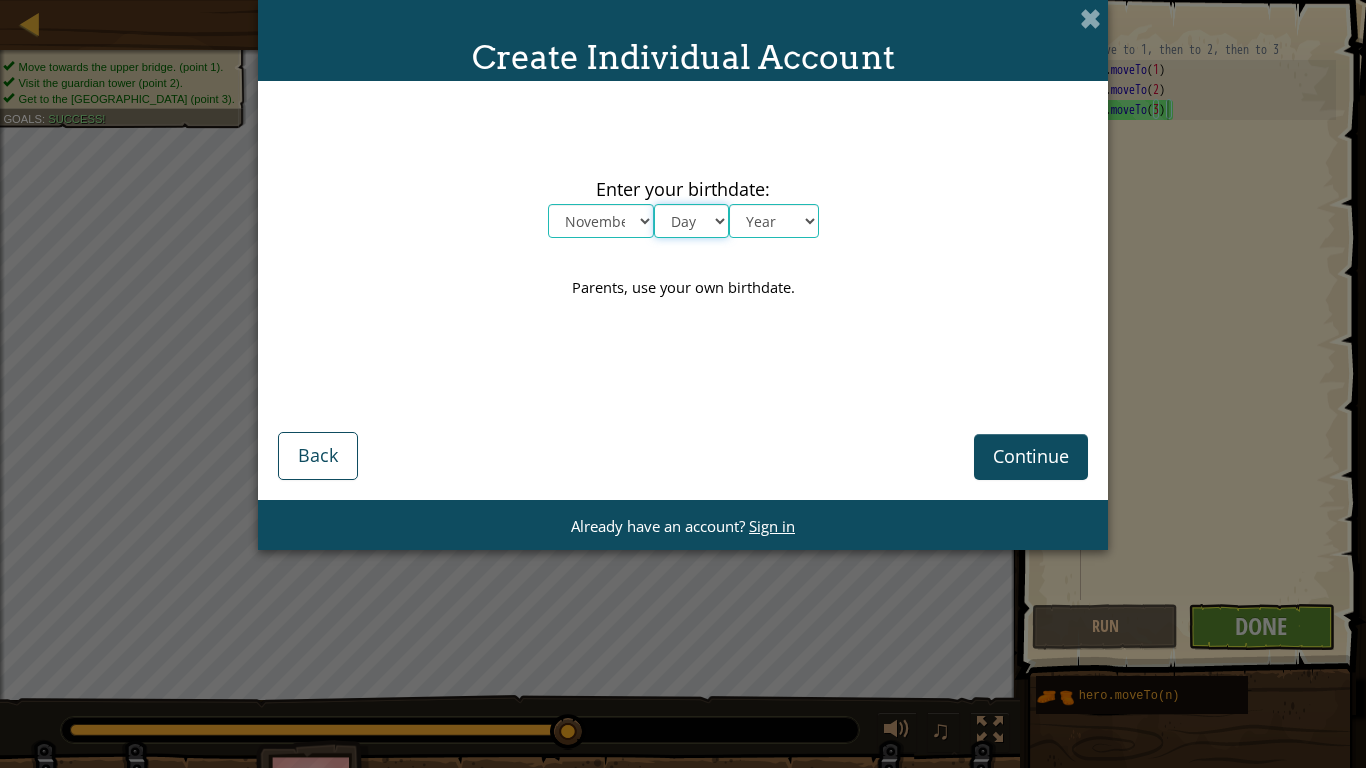 click on "Day 1 2 3 4 5 6 7 8 9 10 11 12 13 14 15 16 17 18 19 20 21 22 23 24 25 26 27 28 29 30 31" at bounding box center (691, 221) 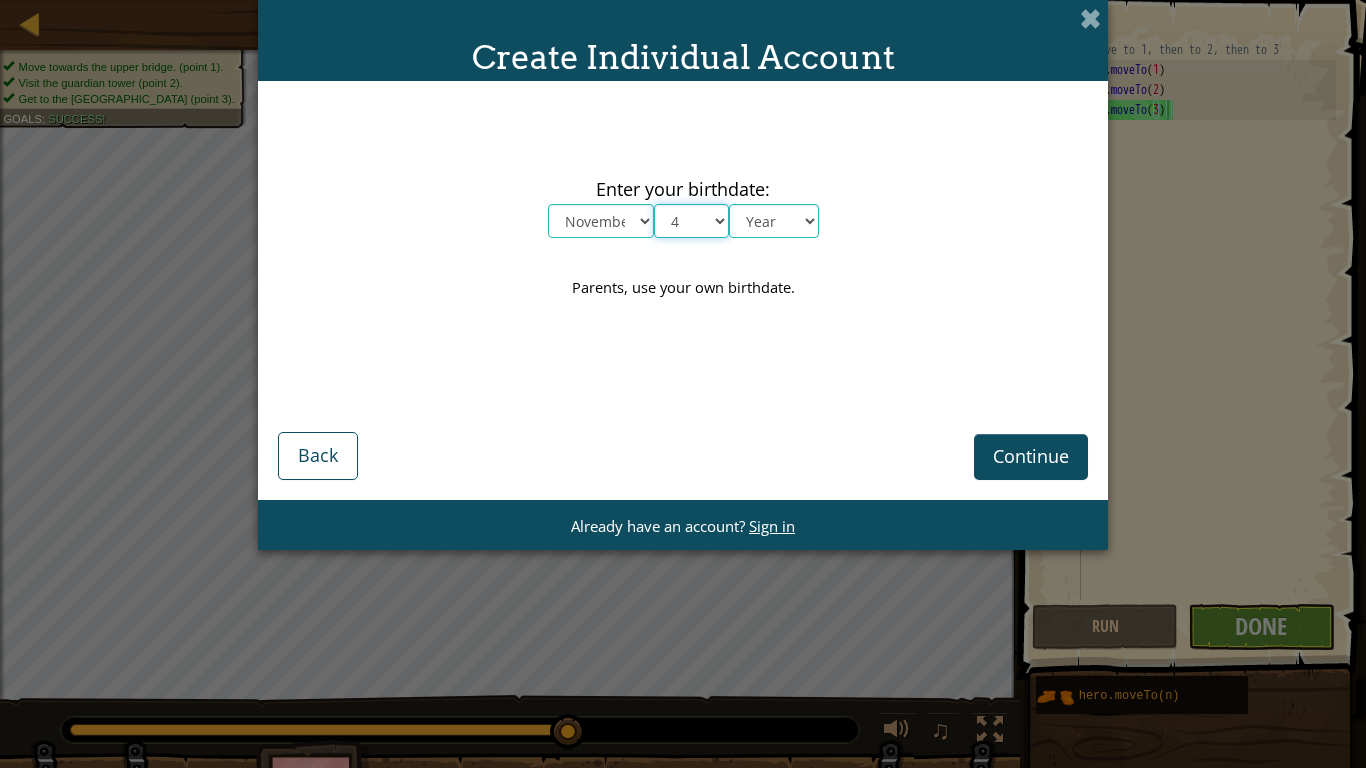 click on "Day 1 2 3 4 5 6 7 8 9 10 11 12 13 14 15 16 17 18 19 20 21 22 23 24 25 26 27 28 29 30 31" at bounding box center [691, 221] 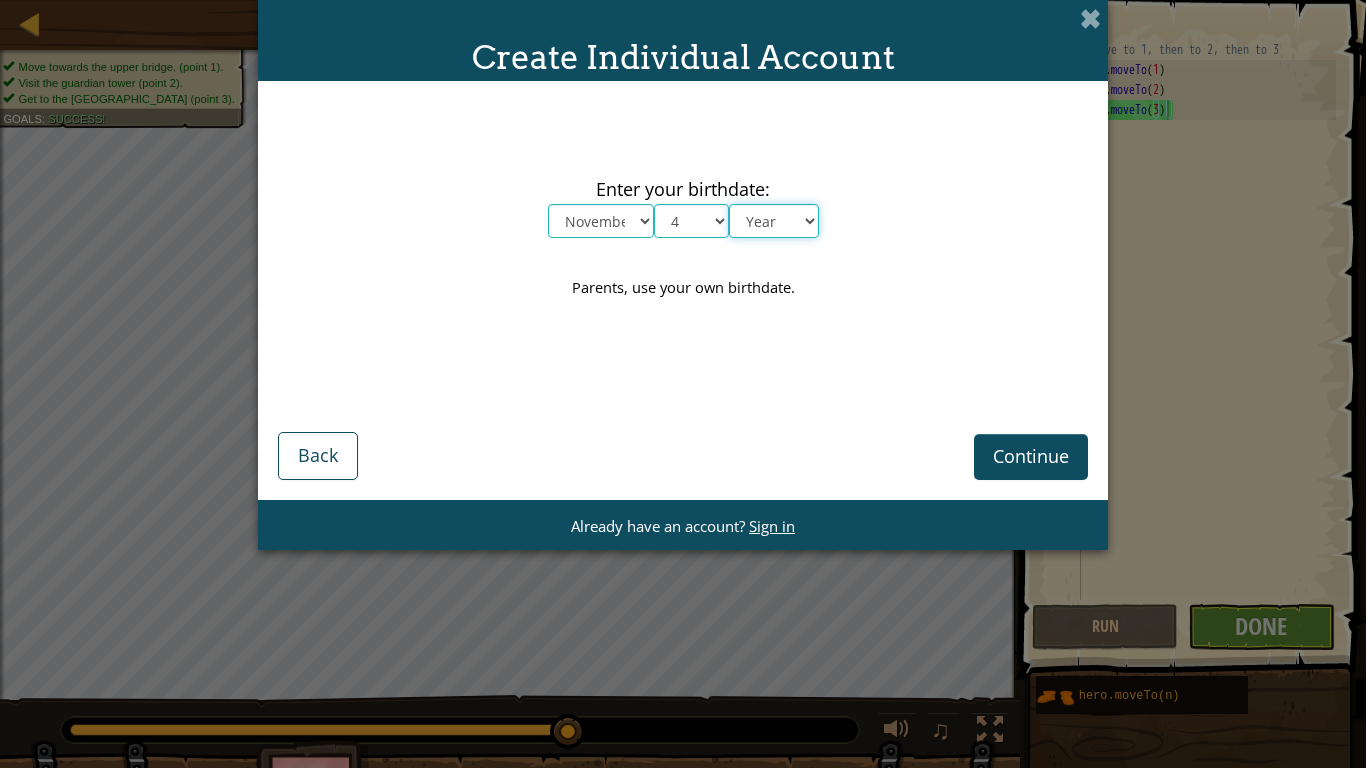 click on "Year [DATE] 2024 2023 2022 2021 2020 2019 2018 2017 2016 2015 2014 2013 2012 2011 2010 2009 2008 2007 2006 2005 2004 2003 2002 2001 2000 1999 1998 1997 1996 1995 1994 1993 1992 1991 1990 1989 1988 1987 1986 1985 1984 1983 1982 1981 1980 1979 1978 1977 1976 1975 1974 1973 1972 1971 1970 1969 1968 1967 1966 1965 1964 1963 1962 1961 1960 1959 1958 1957 1956 1955 1954 1953 1952 1951 1950 1949 1948 1947 1946 1945 1944 1943 1942 1941 1940 1939 1938 1937 1936 1935 1934 1933 1932 1931 1930 1929 1928 1927 1926" at bounding box center (774, 221) 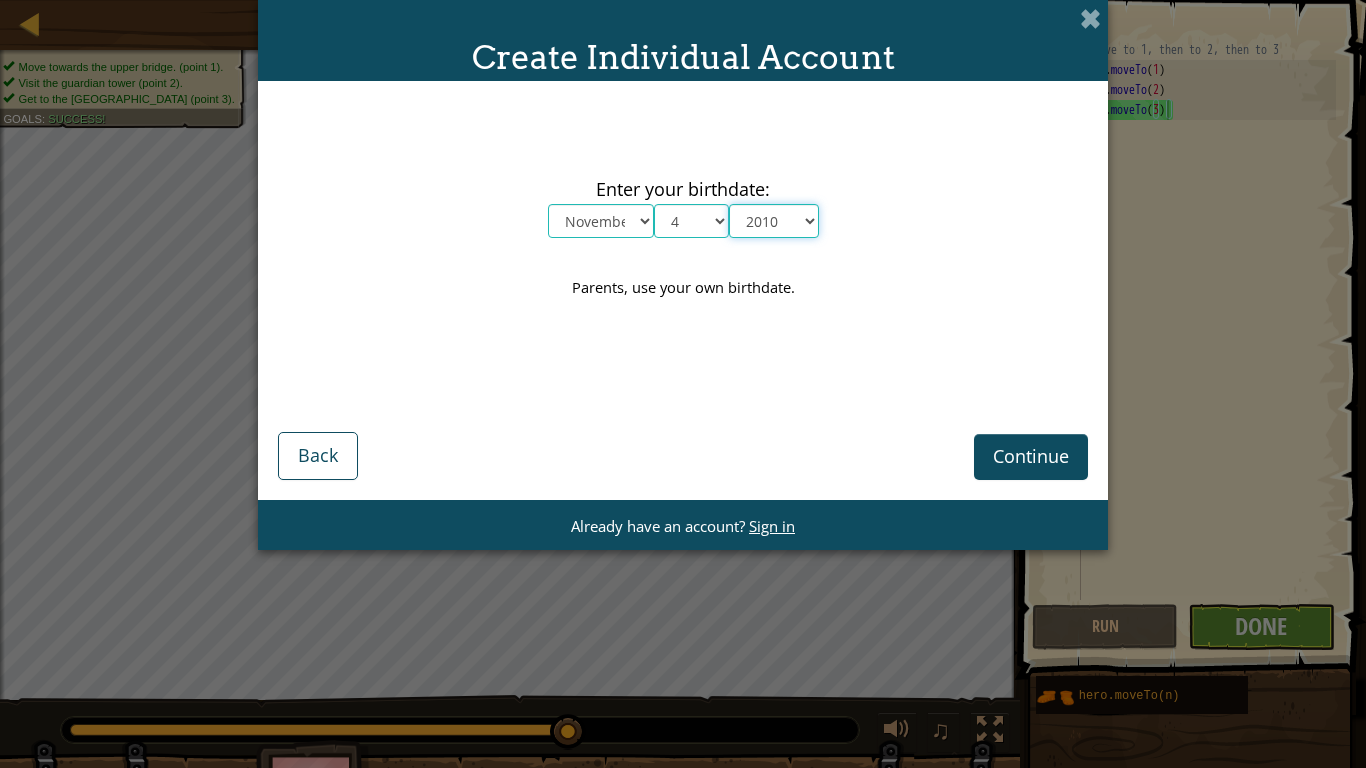 click on "Year [DATE] 2024 2023 2022 2021 2020 2019 2018 2017 2016 2015 2014 2013 2012 2011 2010 2009 2008 2007 2006 2005 2004 2003 2002 2001 2000 1999 1998 1997 1996 1995 1994 1993 1992 1991 1990 1989 1988 1987 1986 1985 1984 1983 1982 1981 1980 1979 1978 1977 1976 1975 1974 1973 1972 1971 1970 1969 1968 1967 1966 1965 1964 1963 1962 1961 1960 1959 1958 1957 1956 1955 1954 1953 1952 1951 1950 1949 1948 1947 1946 1945 1944 1943 1942 1941 1940 1939 1938 1937 1936 1935 1934 1933 1932 1931 1930 1929 1928 1927 1926" at bounding box center [774, 221] 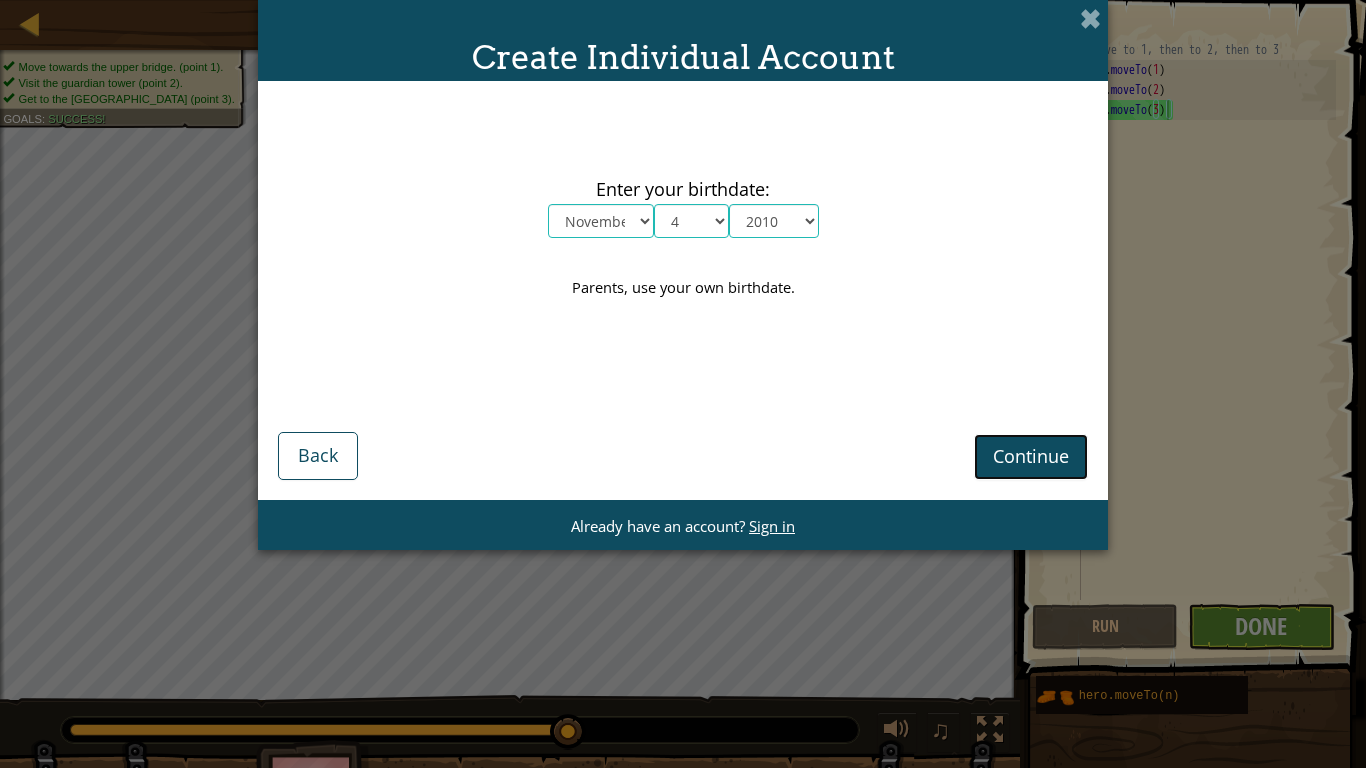click on "Continue" at bounding box center [1031, 456] 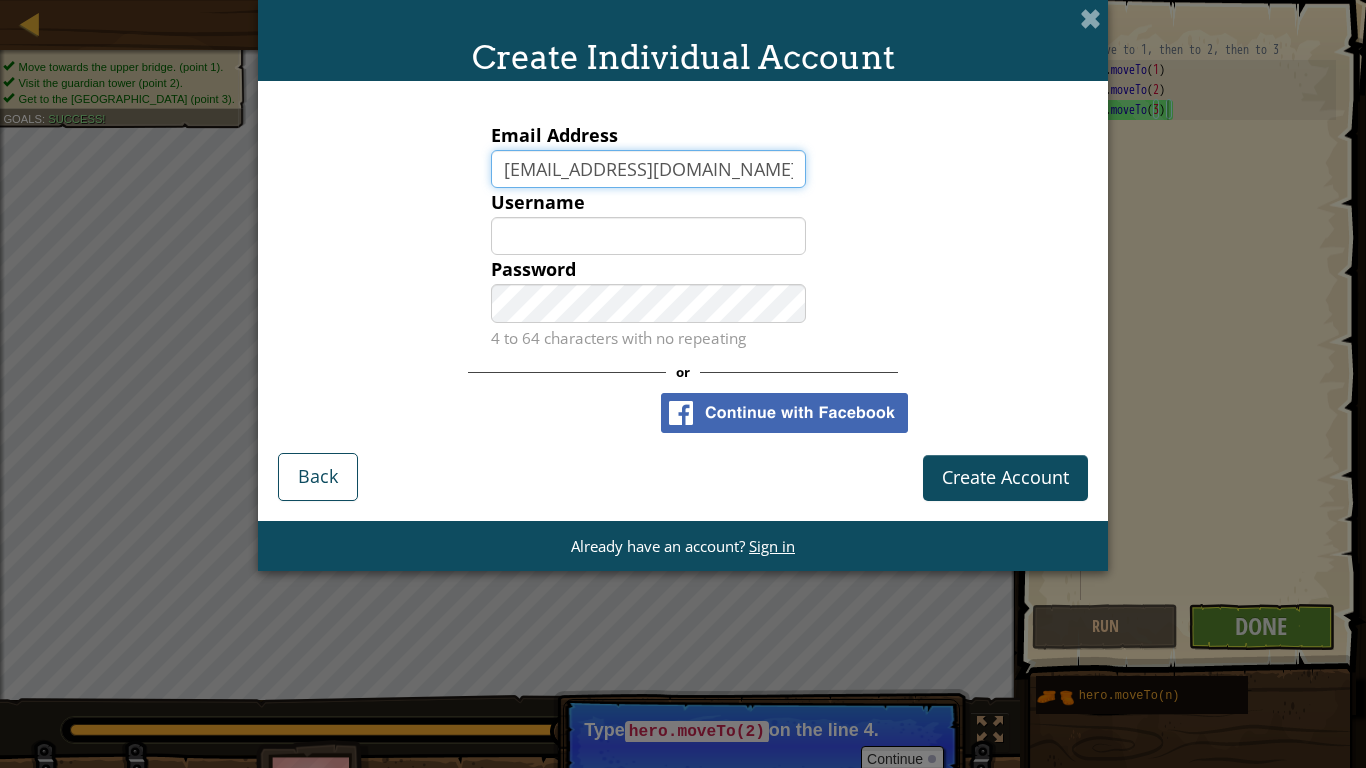 type on "[EMAIL_ADDRESS][DOMAIN_NAME]" 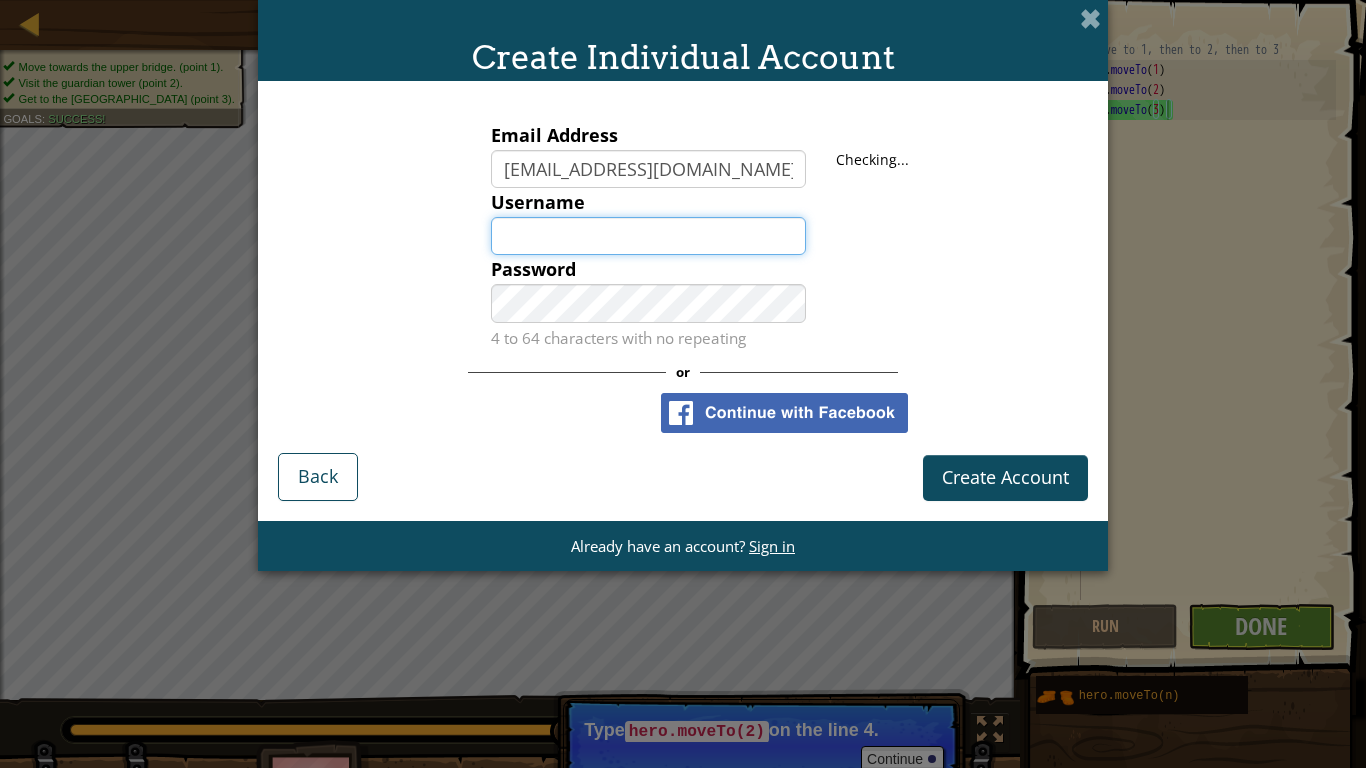 click on "Username" at bounding box center (649, 236) 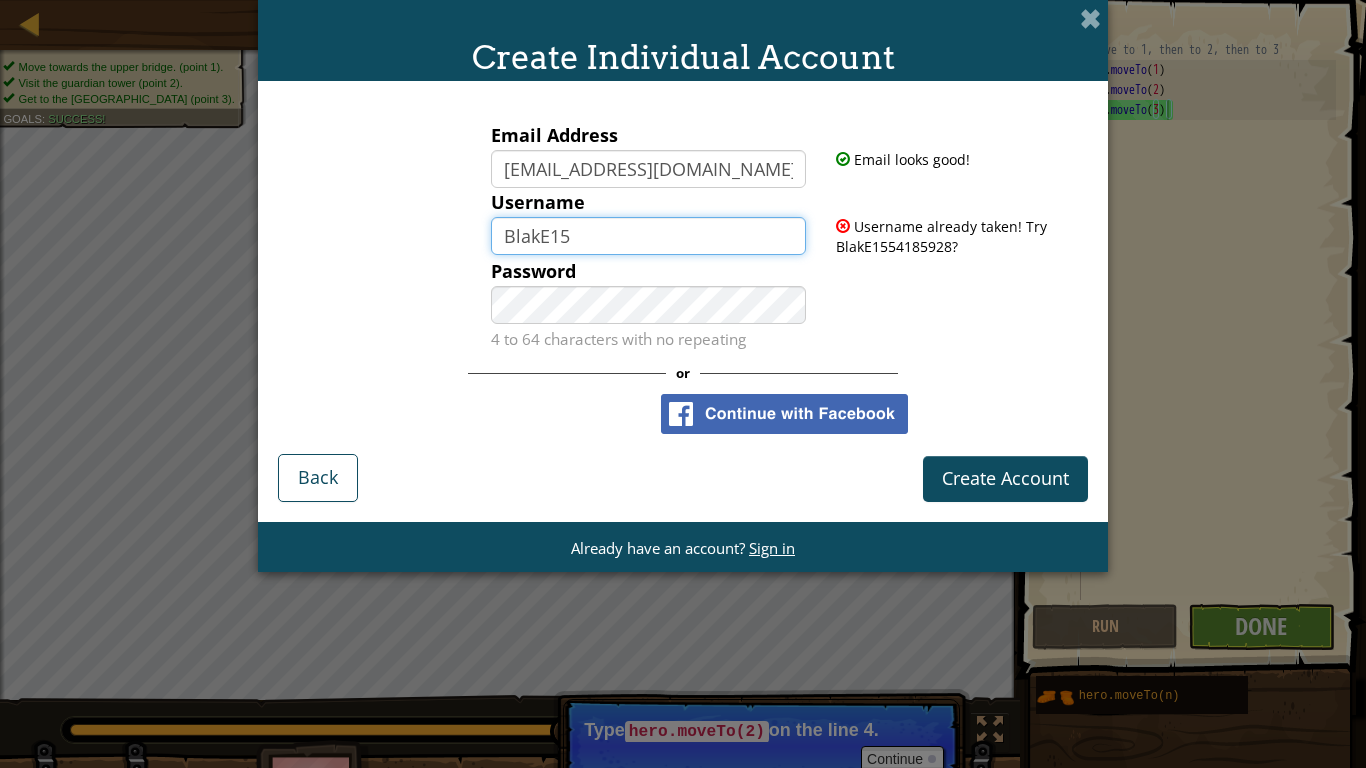 click on "BlakE15" at bounding box center [649, 236] 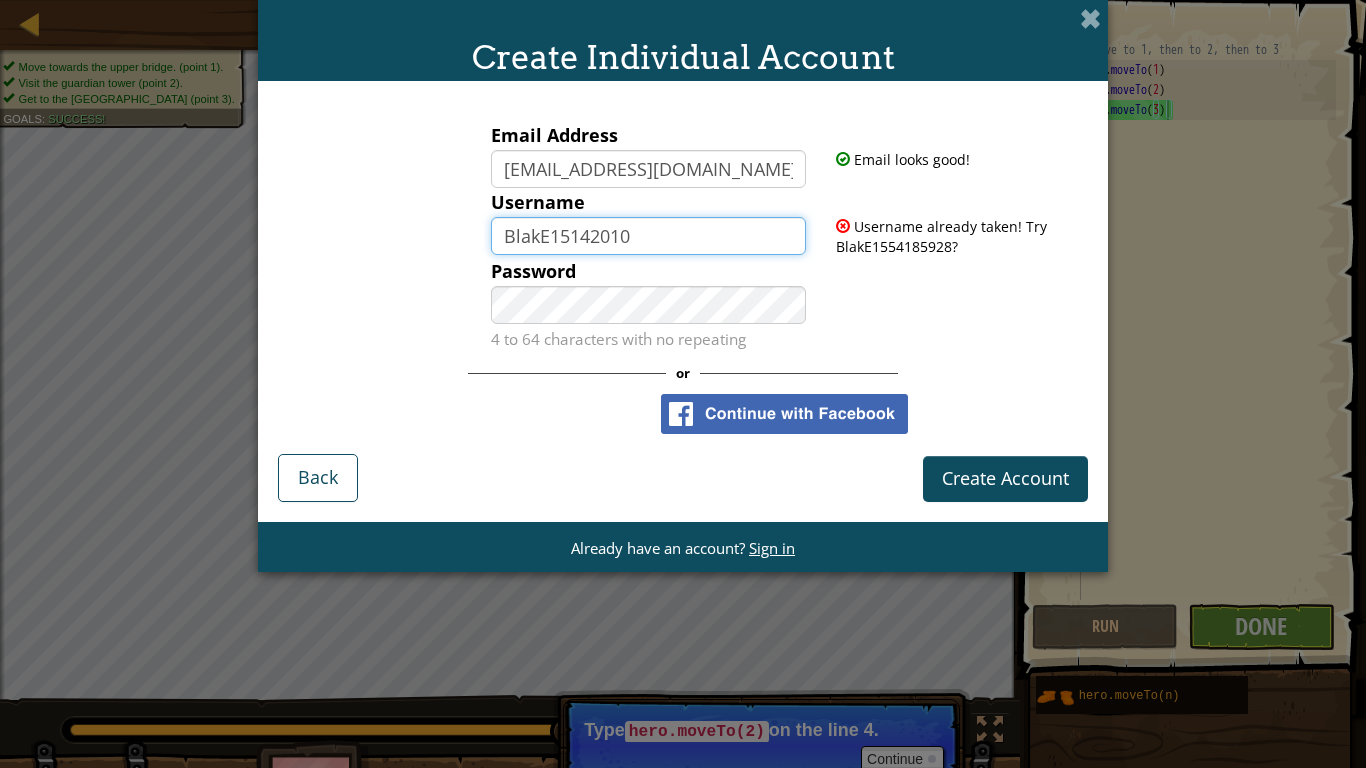 type on "BlakE15142010" 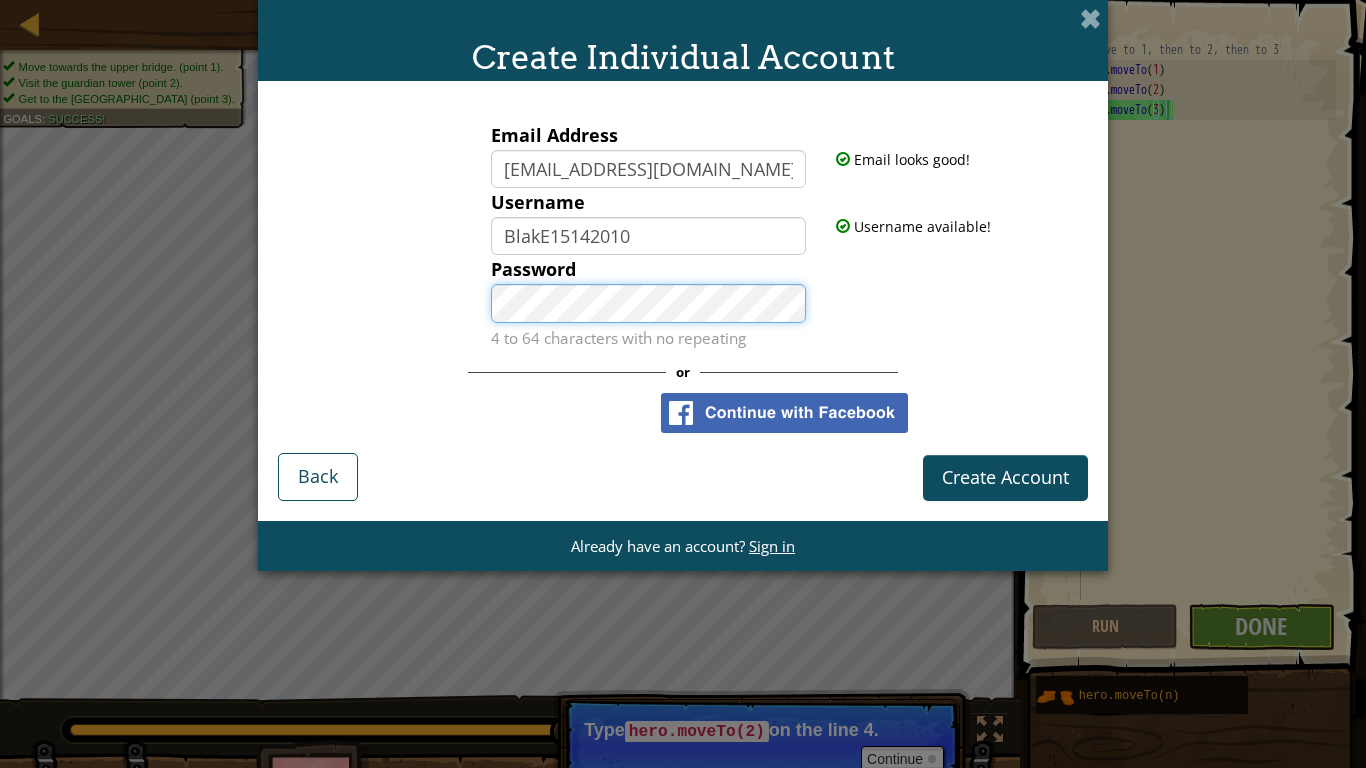 click on "Password 4 to 64 characters with no repeating" at bounding box center [683, 303] 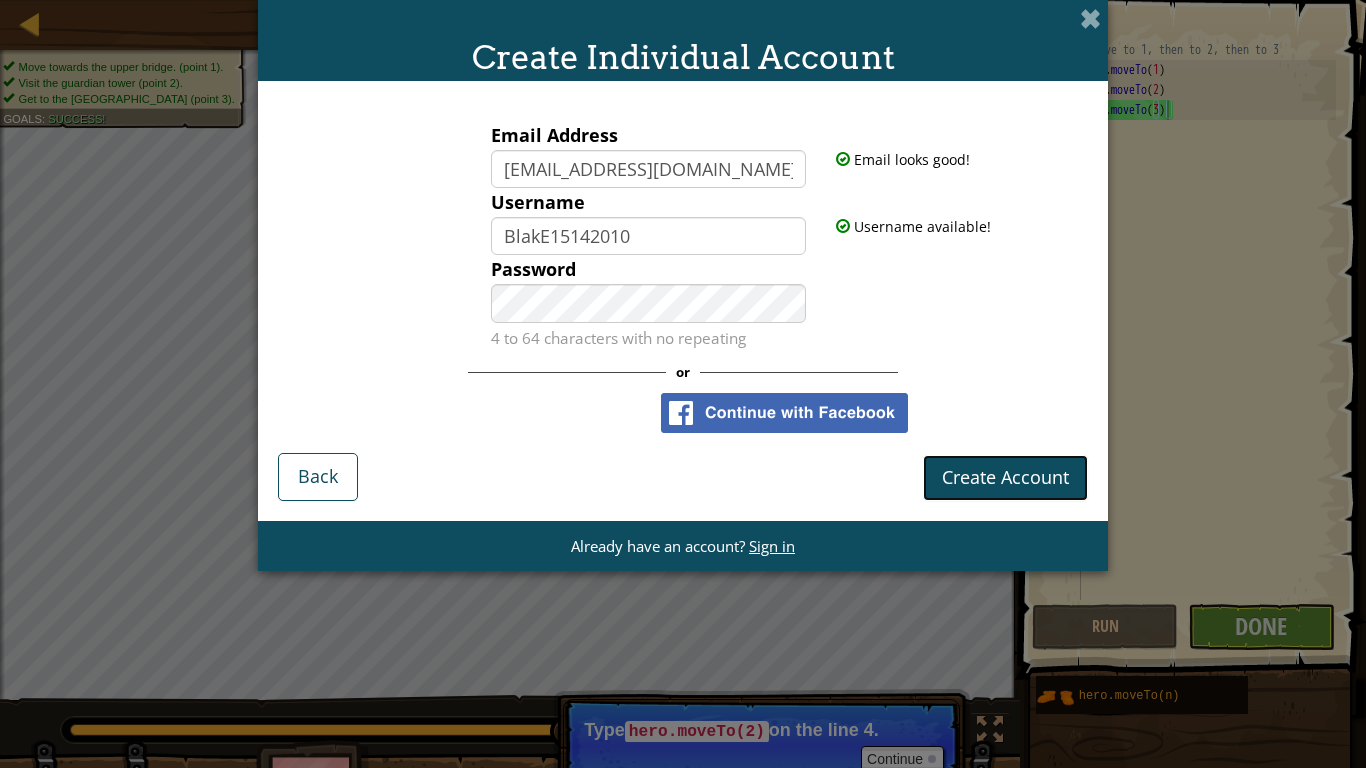 click on "Create Account" at bounding box center [1005, 477] 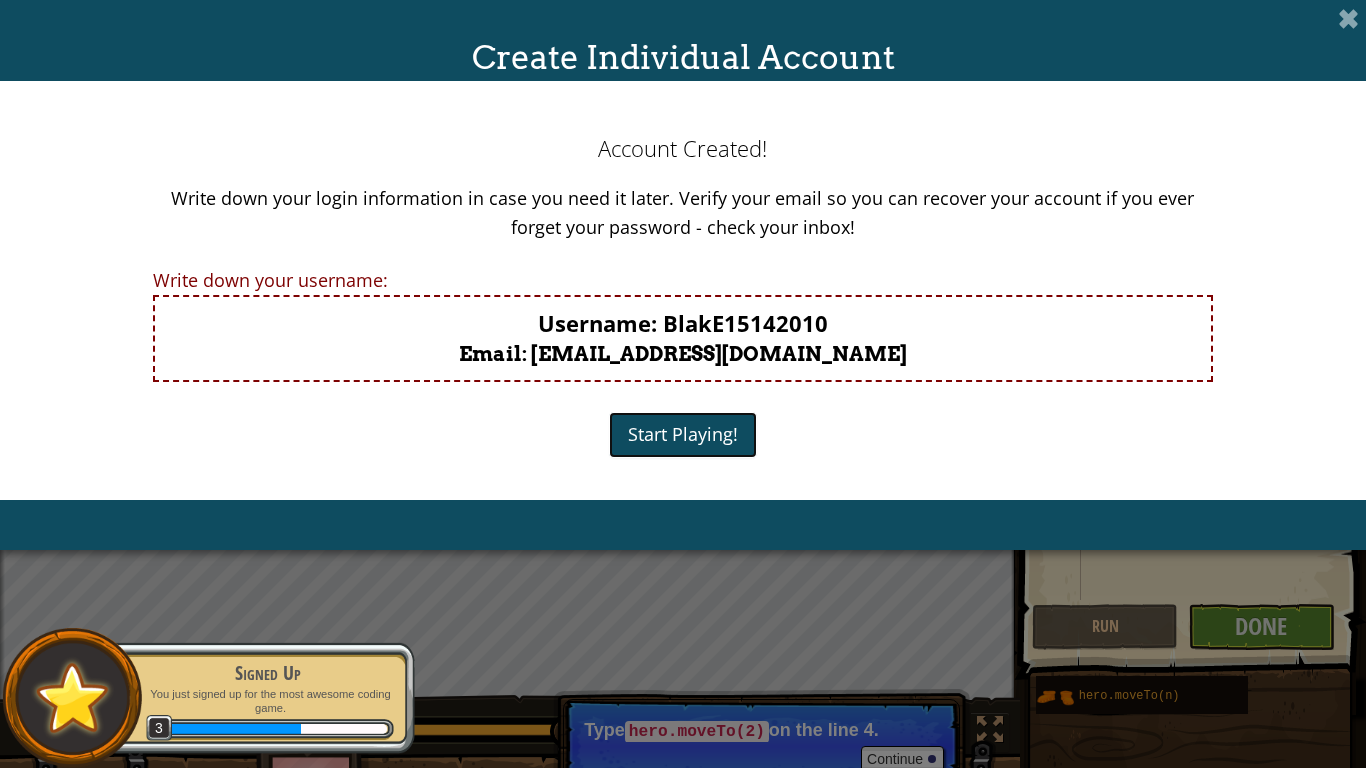 click on "Start Playing!" at bounding box center [683, 435] 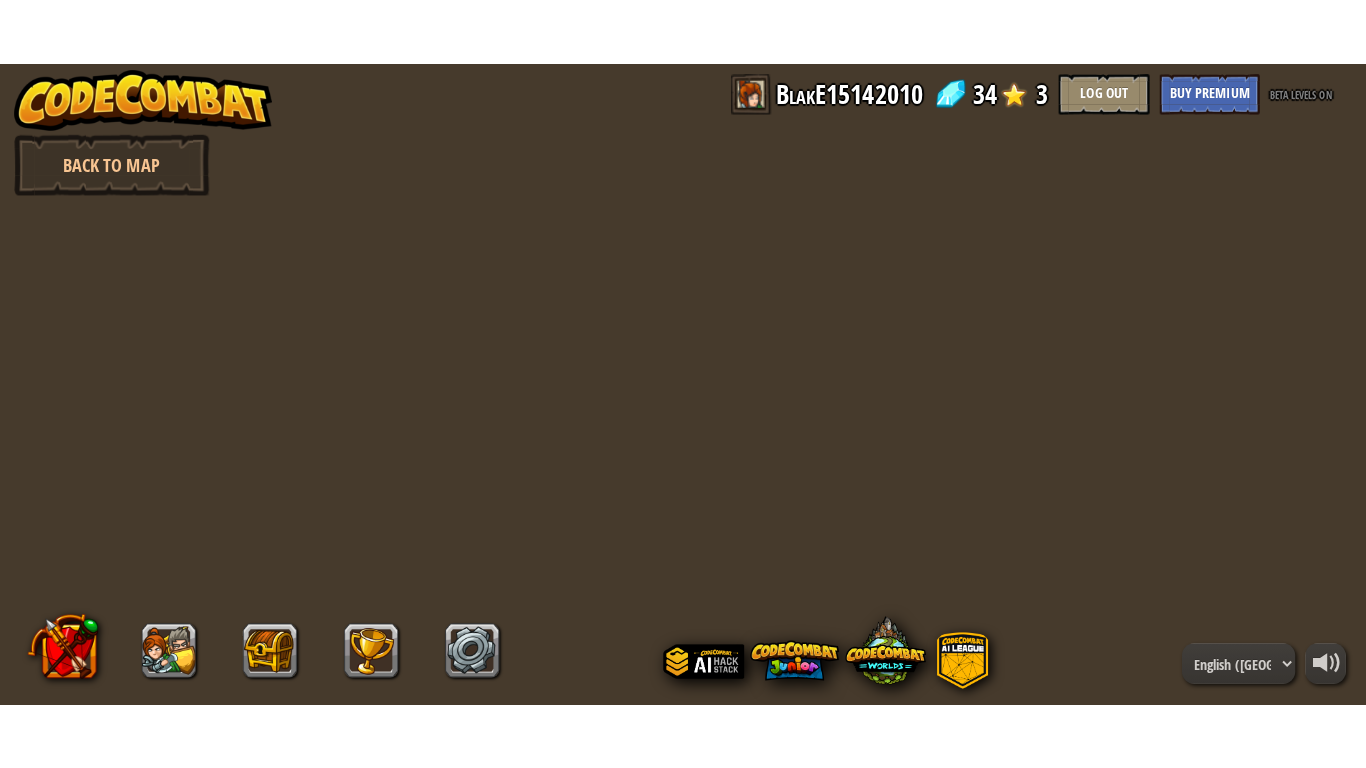 scroll, scrollTop: 0, scrollLeft: 0, axis: both 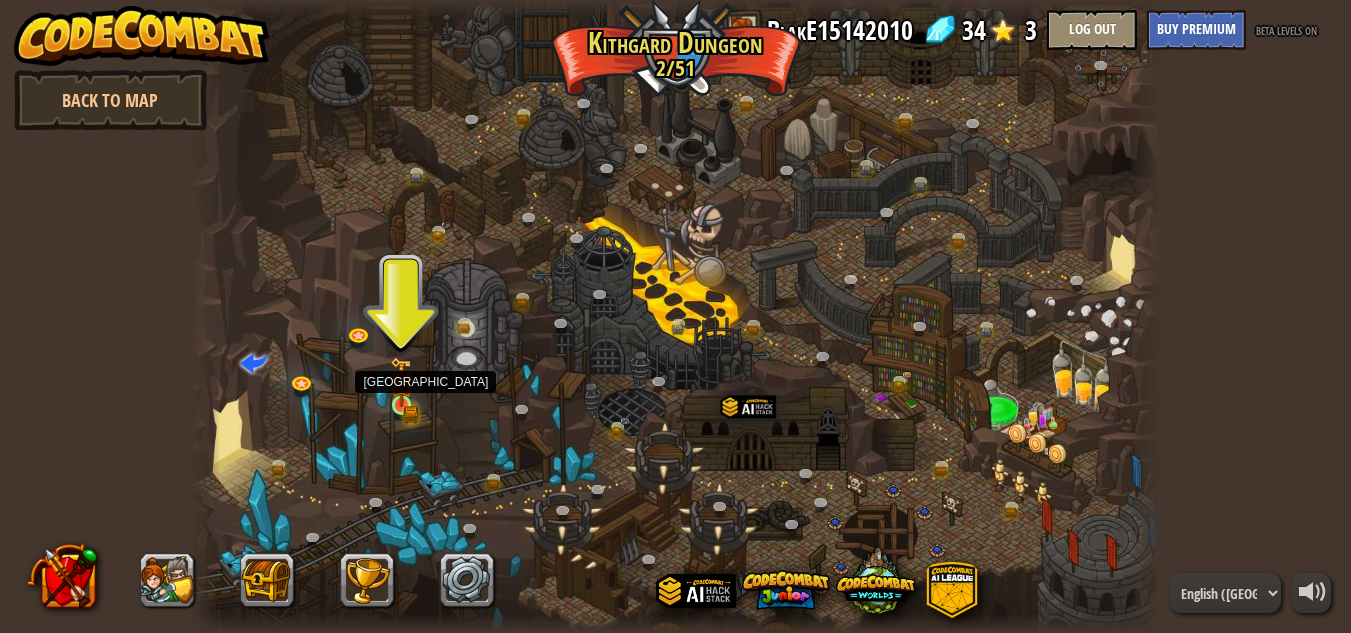 click at bounding box center (401, 382) 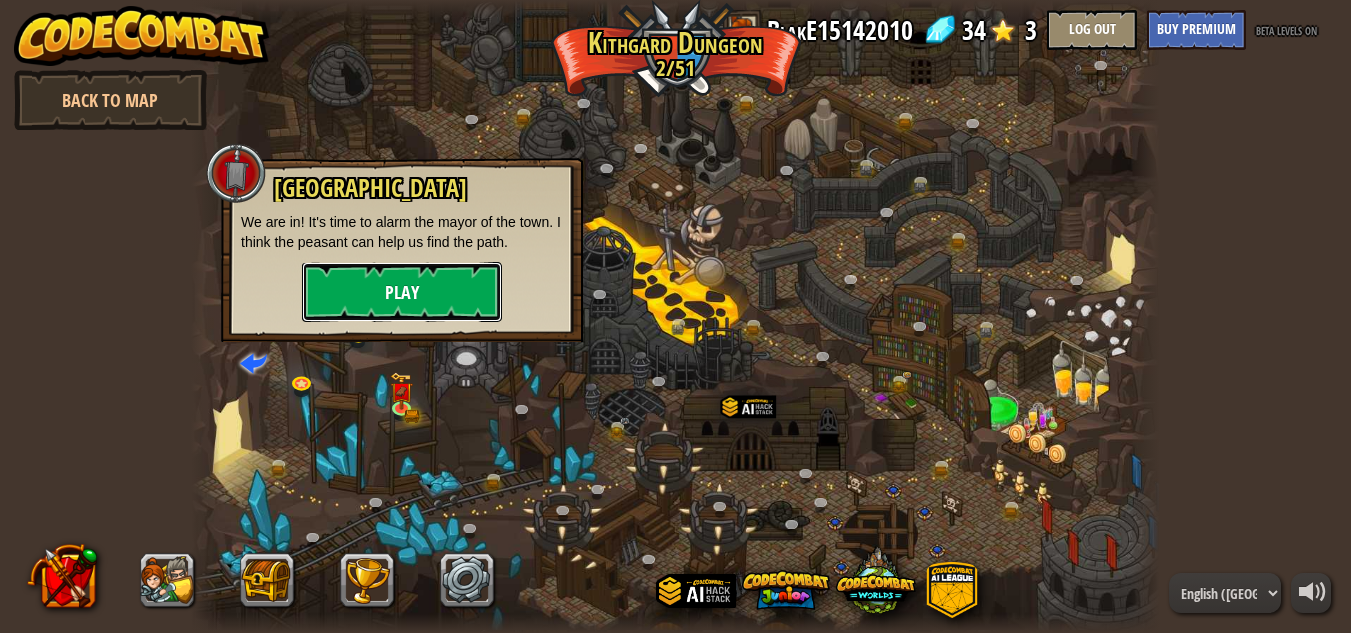 click on "Play" at bounding box center [402, 292] 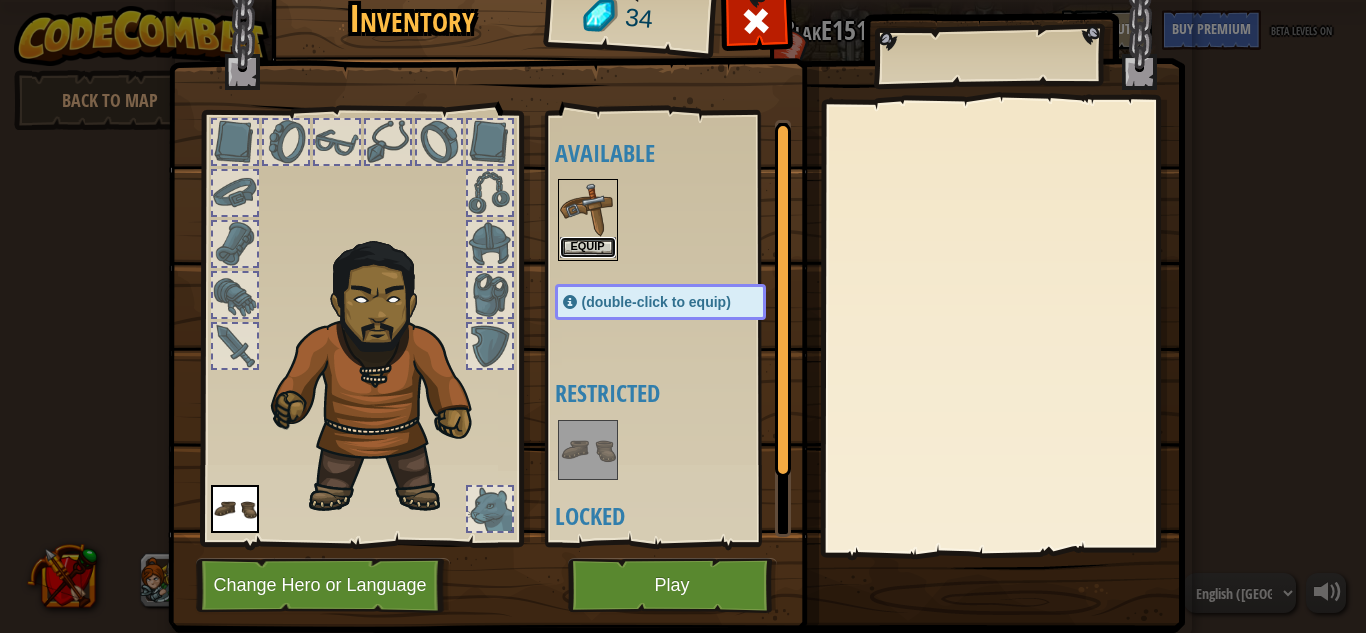 click on "Equip" at bounding box center (588, 247) 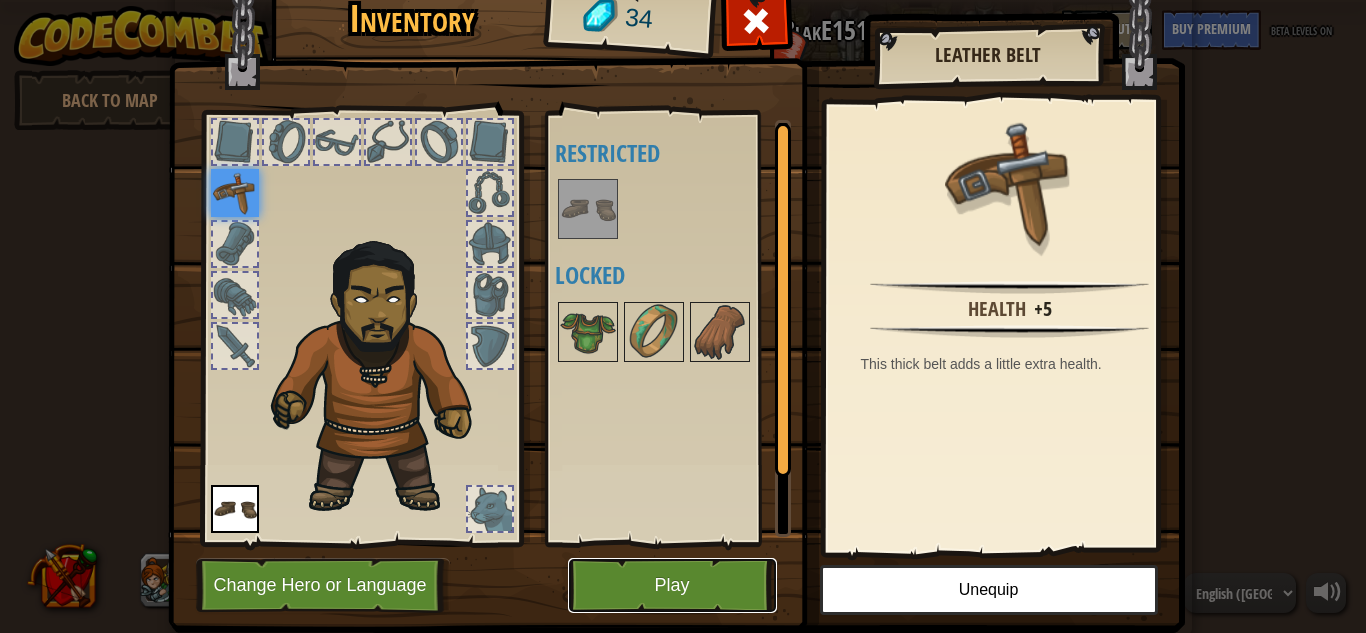 click on "Play" at bounding box center (672, 585) 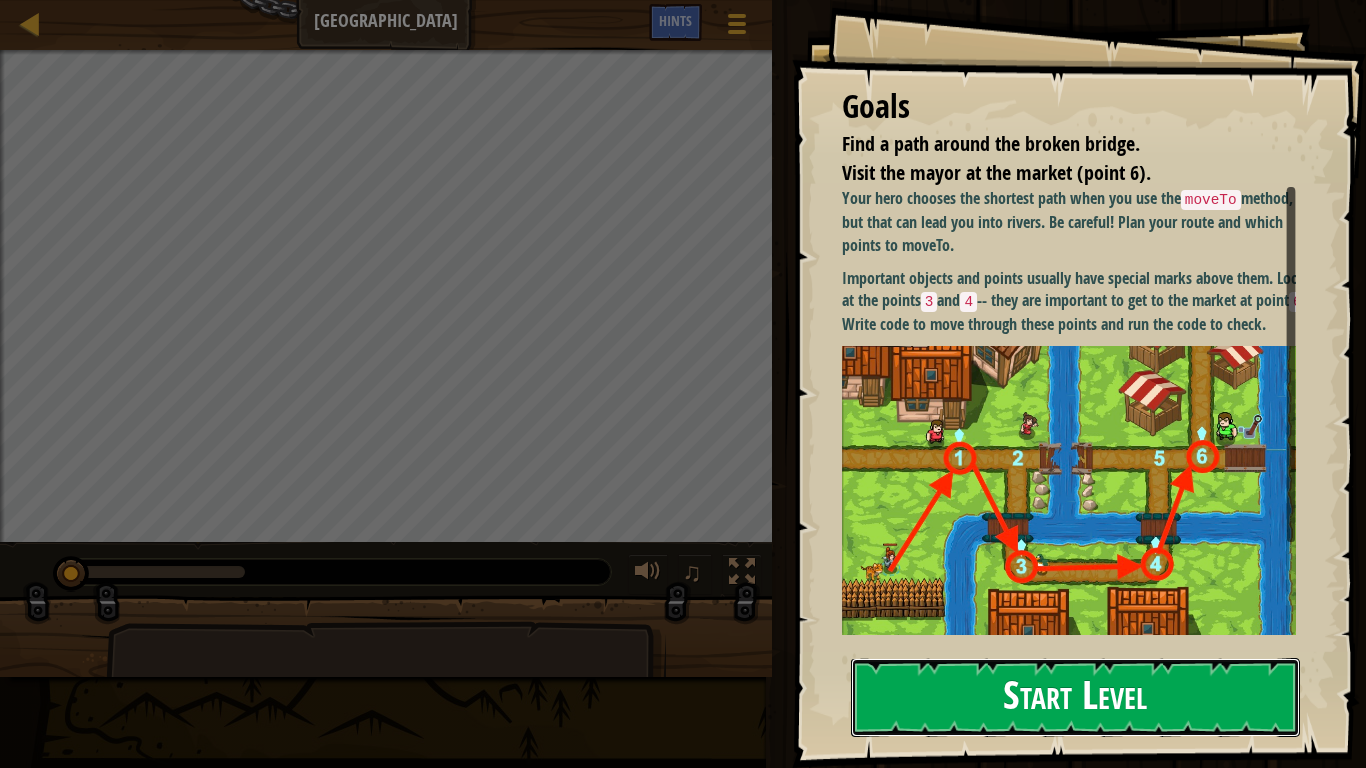 click on "Start Level" at bounding box center (1075, 697) 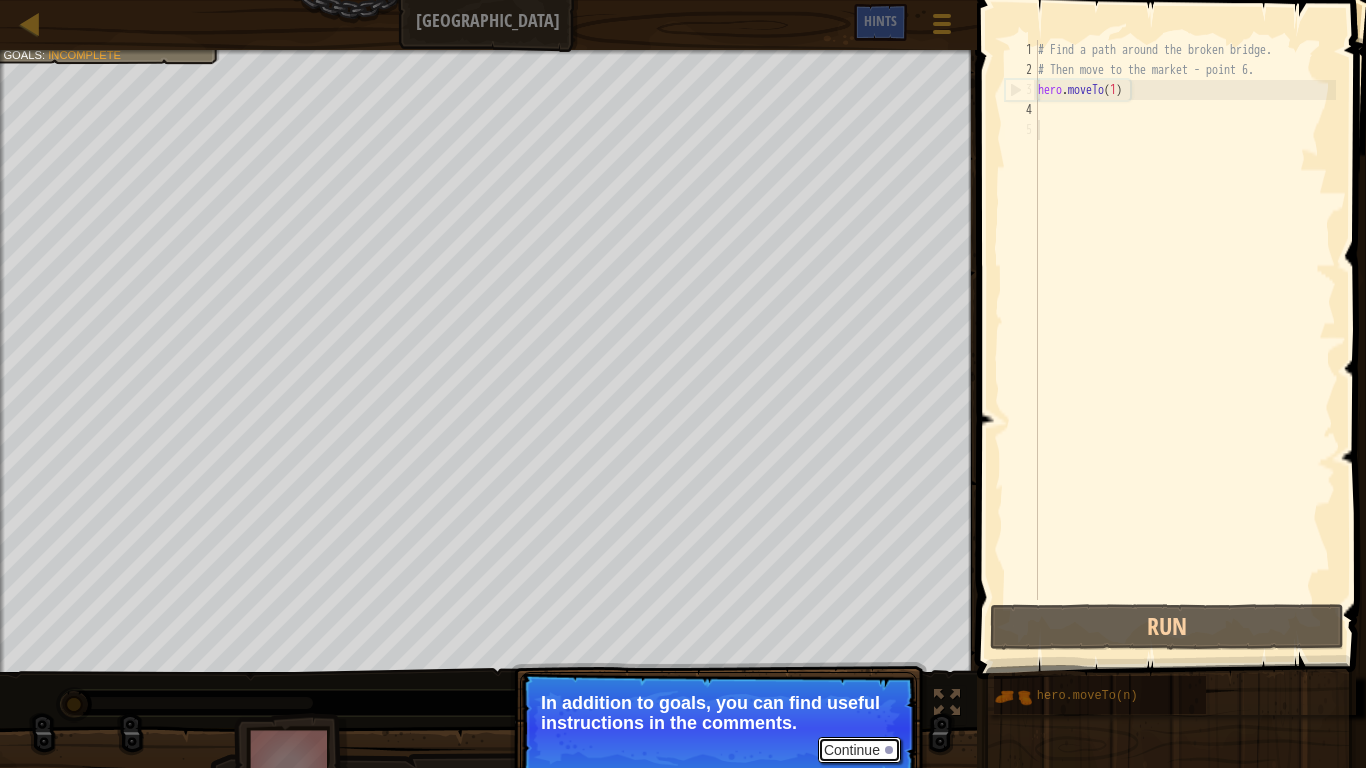 click on "Continue" at bounding box center (859, 750) 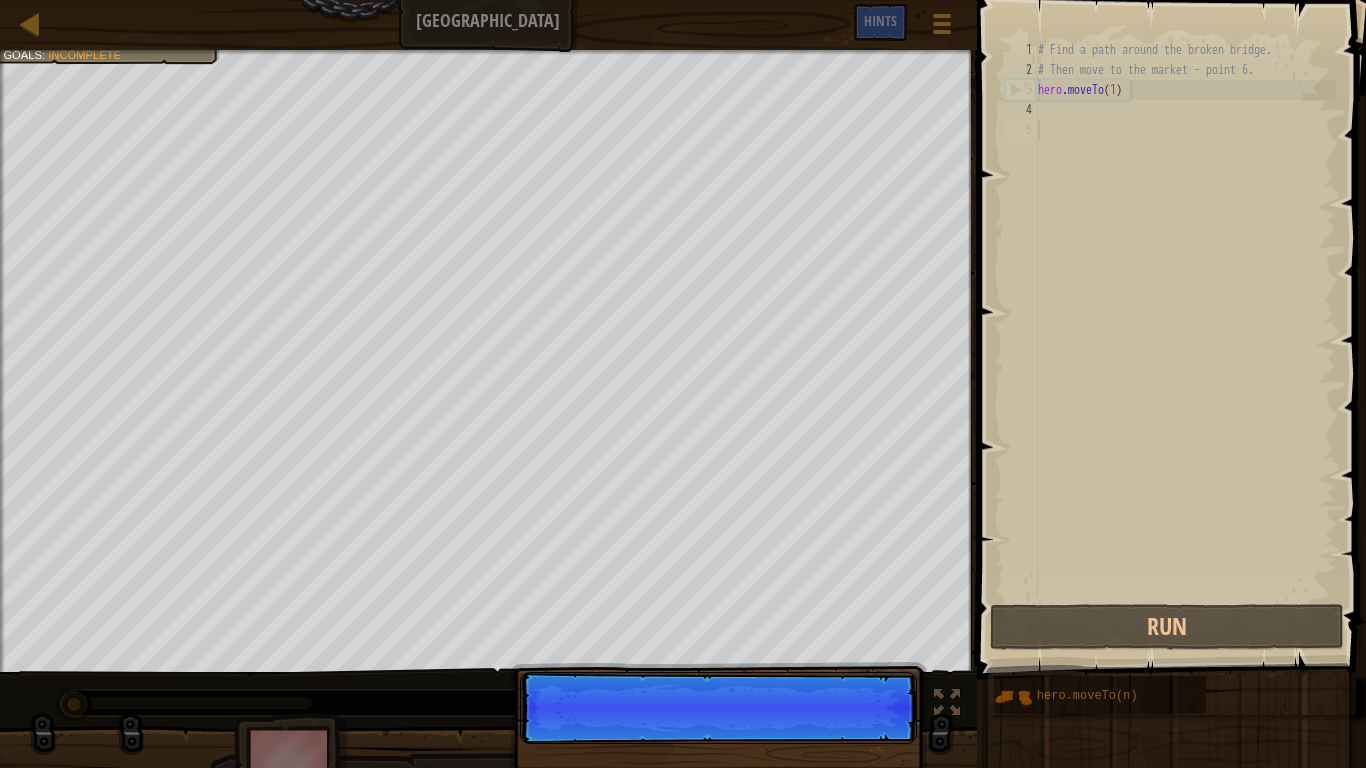 scroll, scrollTop: 9, scrollLeft: 0, axis: vertical 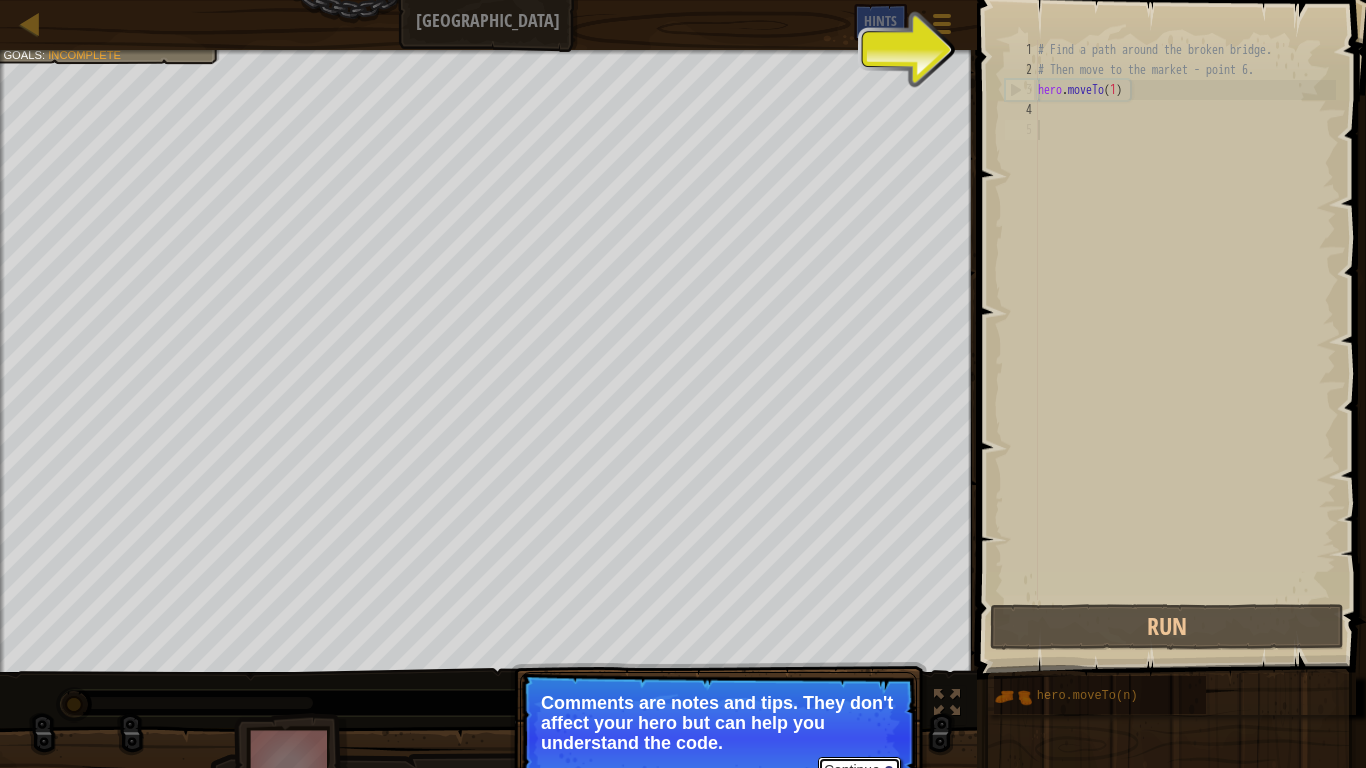click on "Continue" at bounding box center [859, 770] 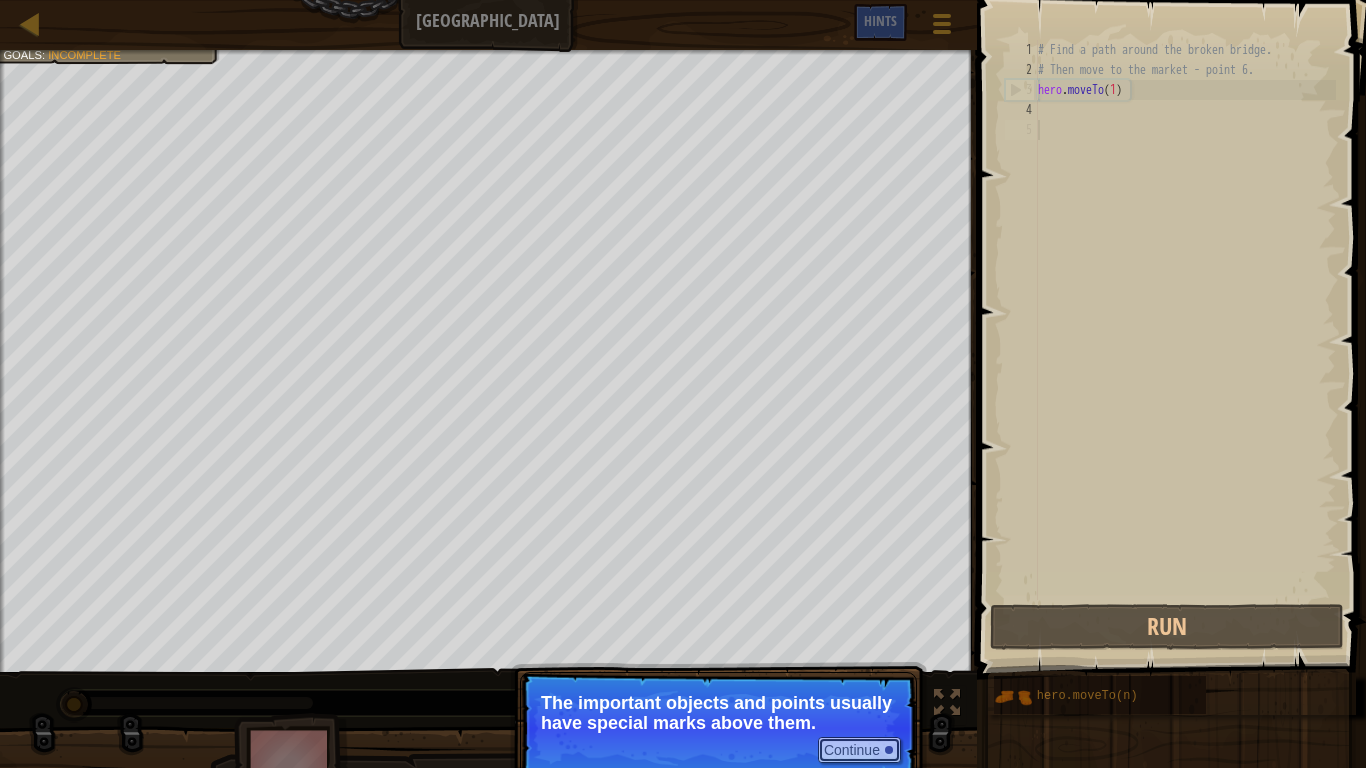 click on "Continue" at bounding box center (859, 750) 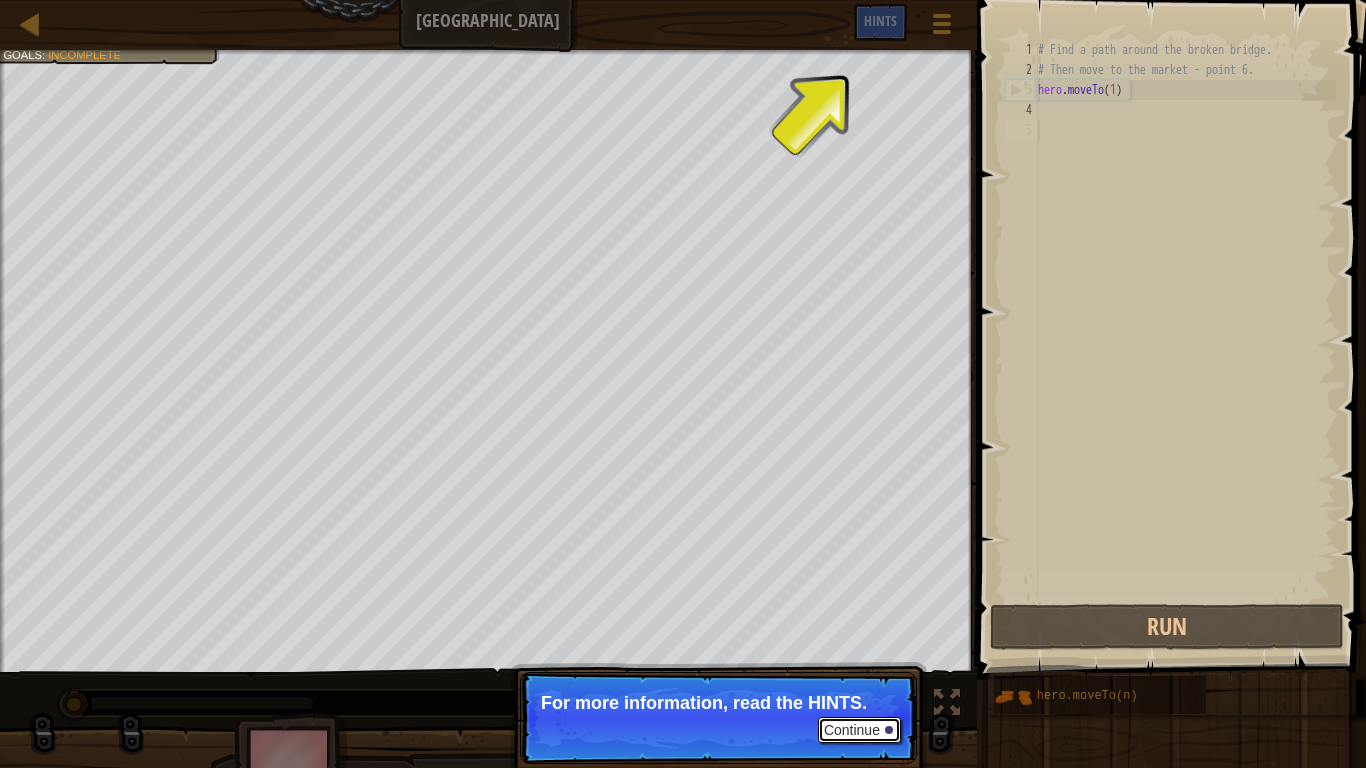 click on "Continue" at bounding box center [859, 730] 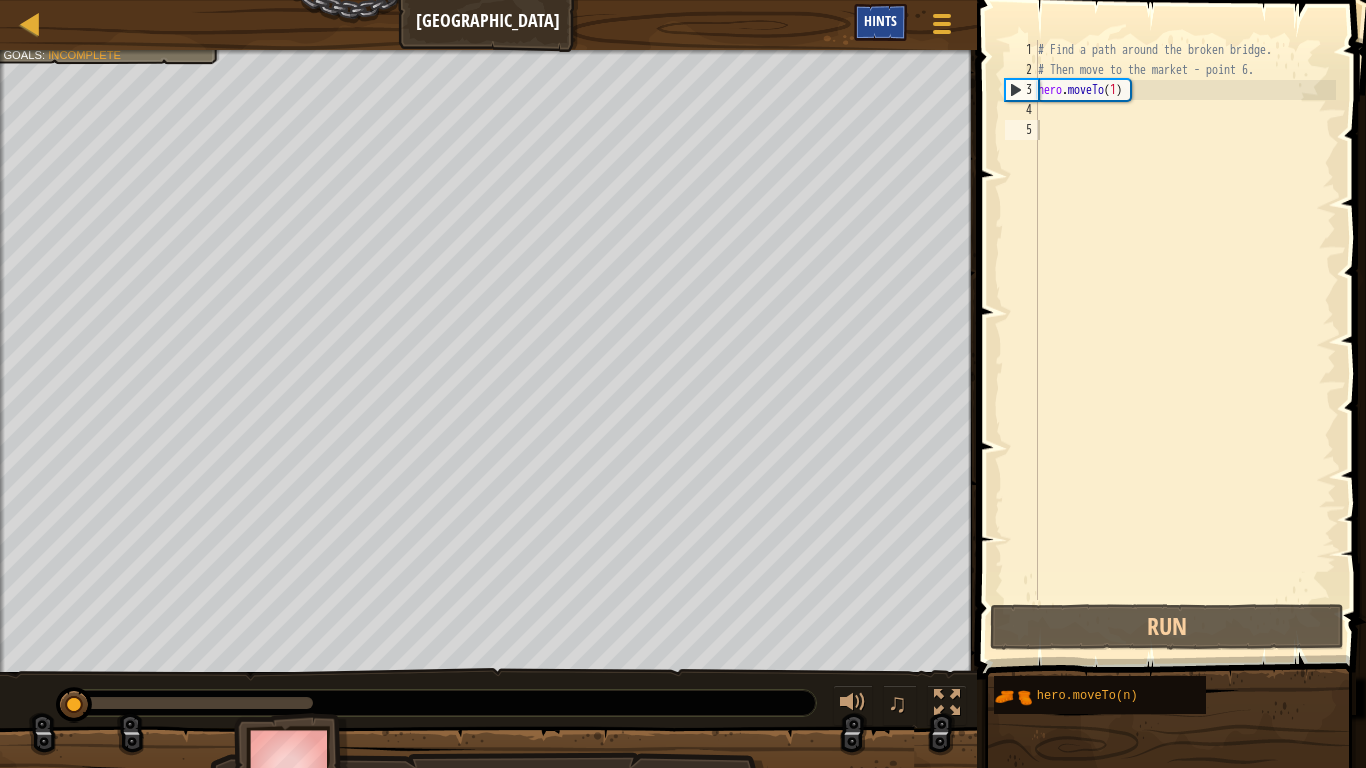 click on "Hints" at bounding box center [880, 20] 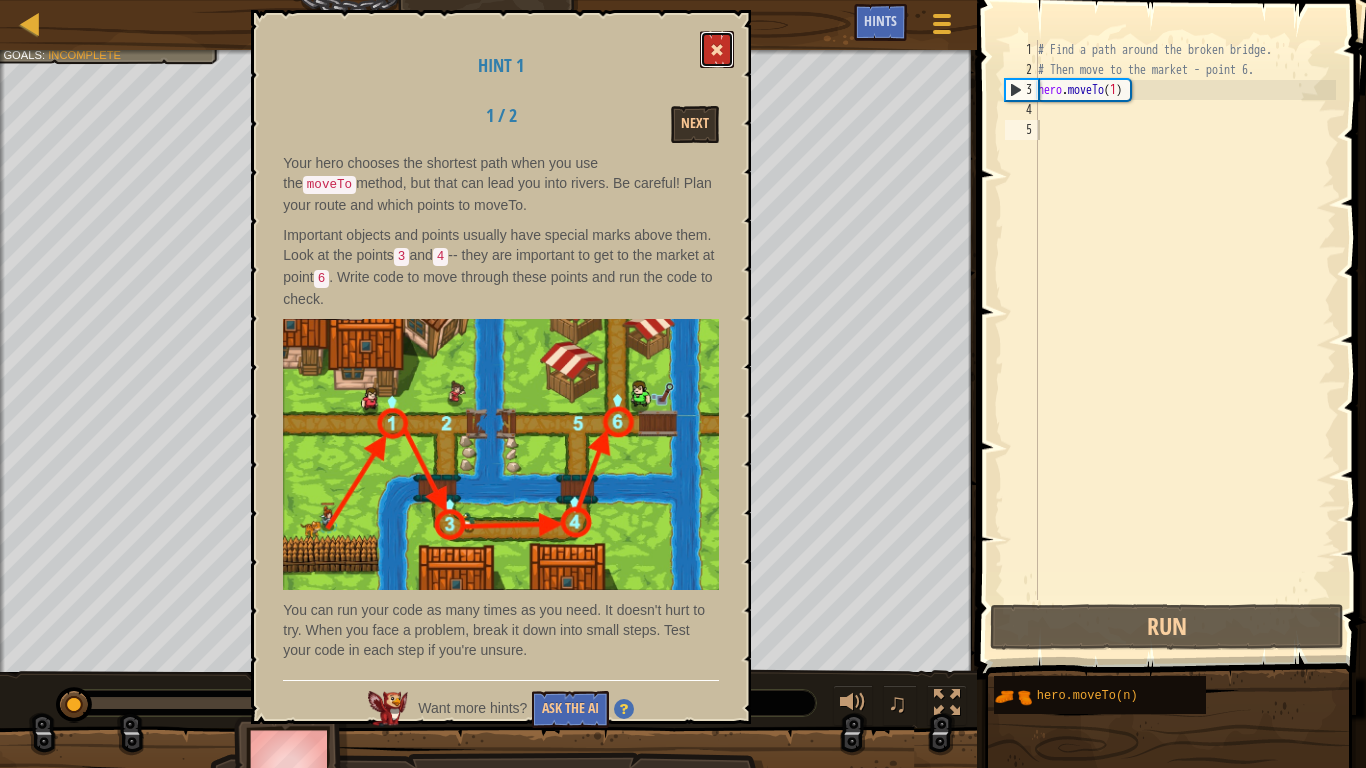 click at bounding box center [717, 50] 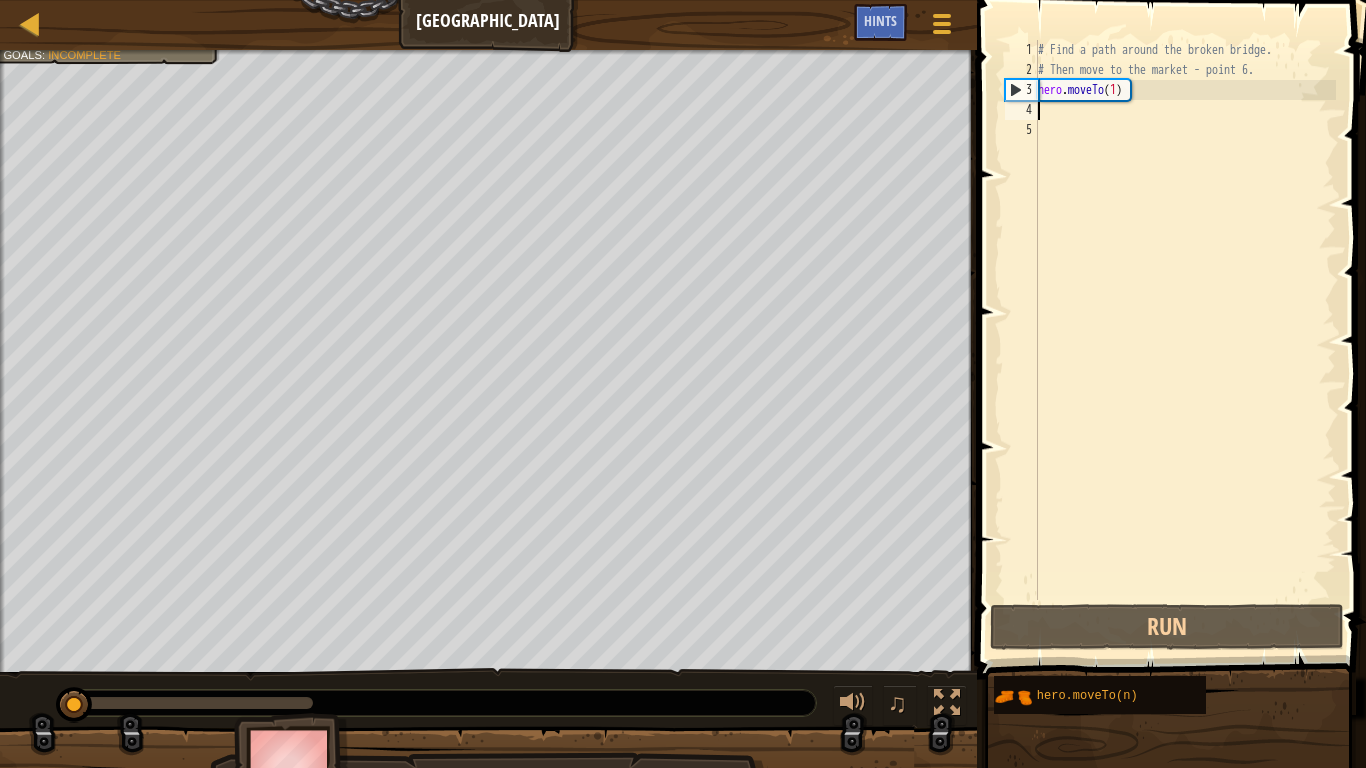 click on "# Find a path around the broken bridge. # Then move to the market - point 6. hero . moveTo ( 1 )" at bounding box center (1185, 340) 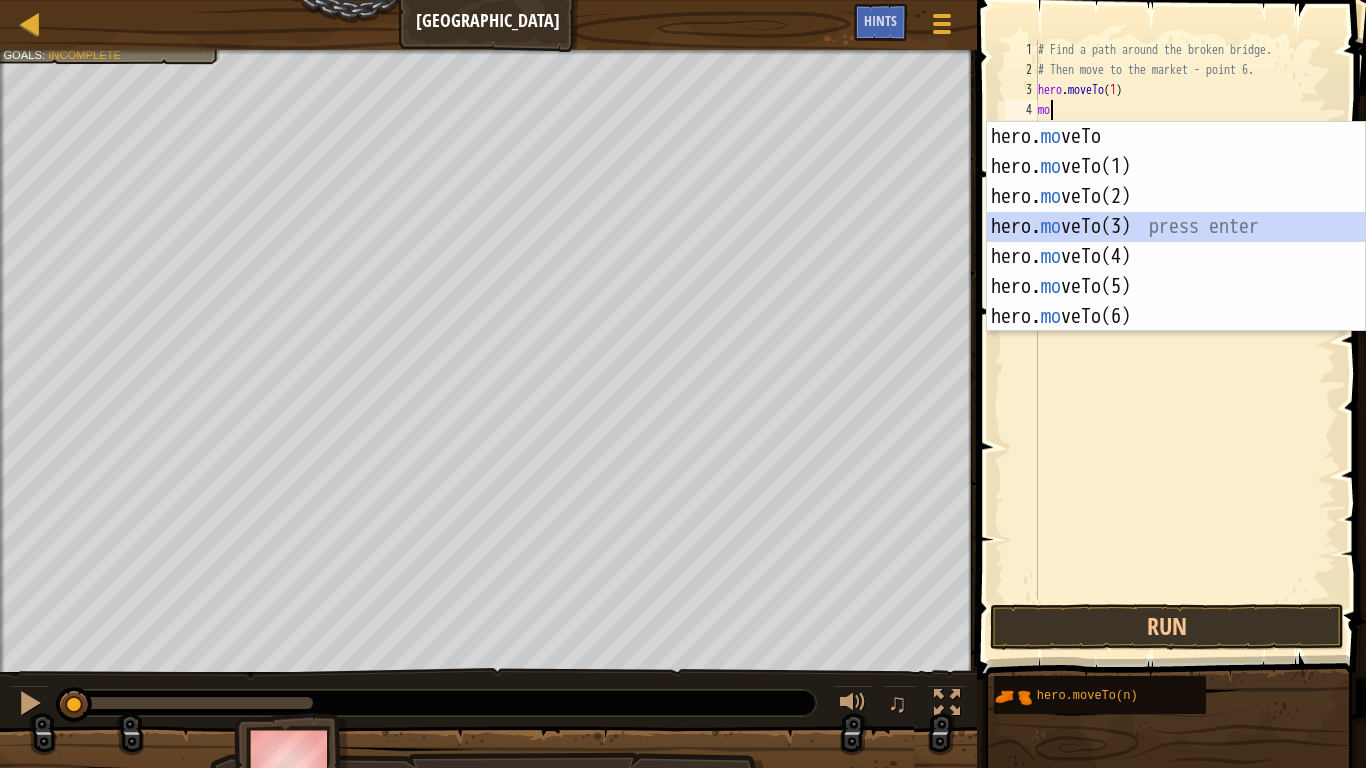 click on "hero. mo veTo press enter hero. mo veTo(1) press enter hero. mo veTo(2) press enter hero. mo veTo(3) press enter hero. mo veTo(4) press enter hero. mo veTo(5) press enter hero. mo veTo(6) press enter" at bounding box center [1176, 257] 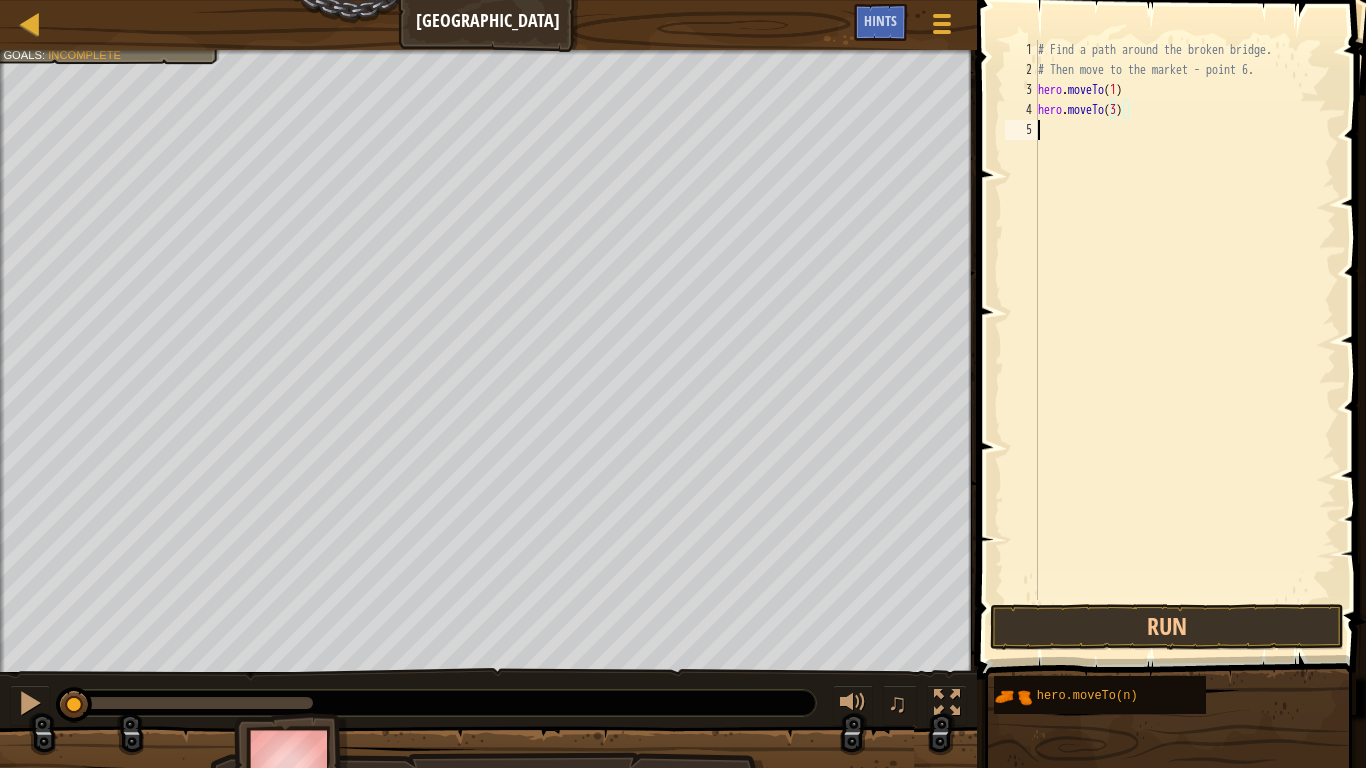click on "# Find a path around the broken bridge. # Then move to the market - point 6. hero . moveTo ( 1 ) hero . moveTo ( 3 )" at bounding box center [1185, 340] 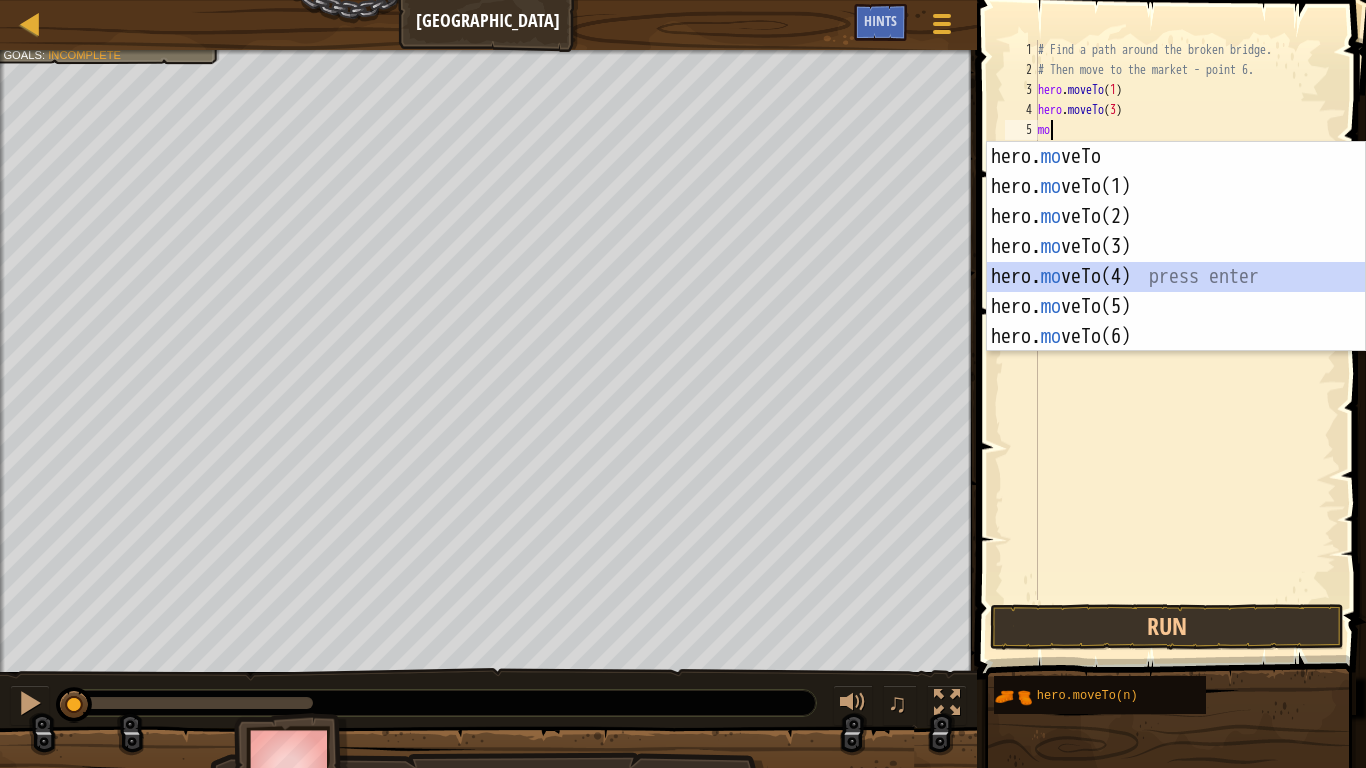click on "hero. mo veTo press enter hero. mo veTo(1) press enter hero. mo veTo(2) press enter hero. mo veTo(3) press enter hero. mo veTo(4) press enter hero. mo veTo(5) press enter hero. mo veTo(6) press enter" at bounding box center (1176, 277) 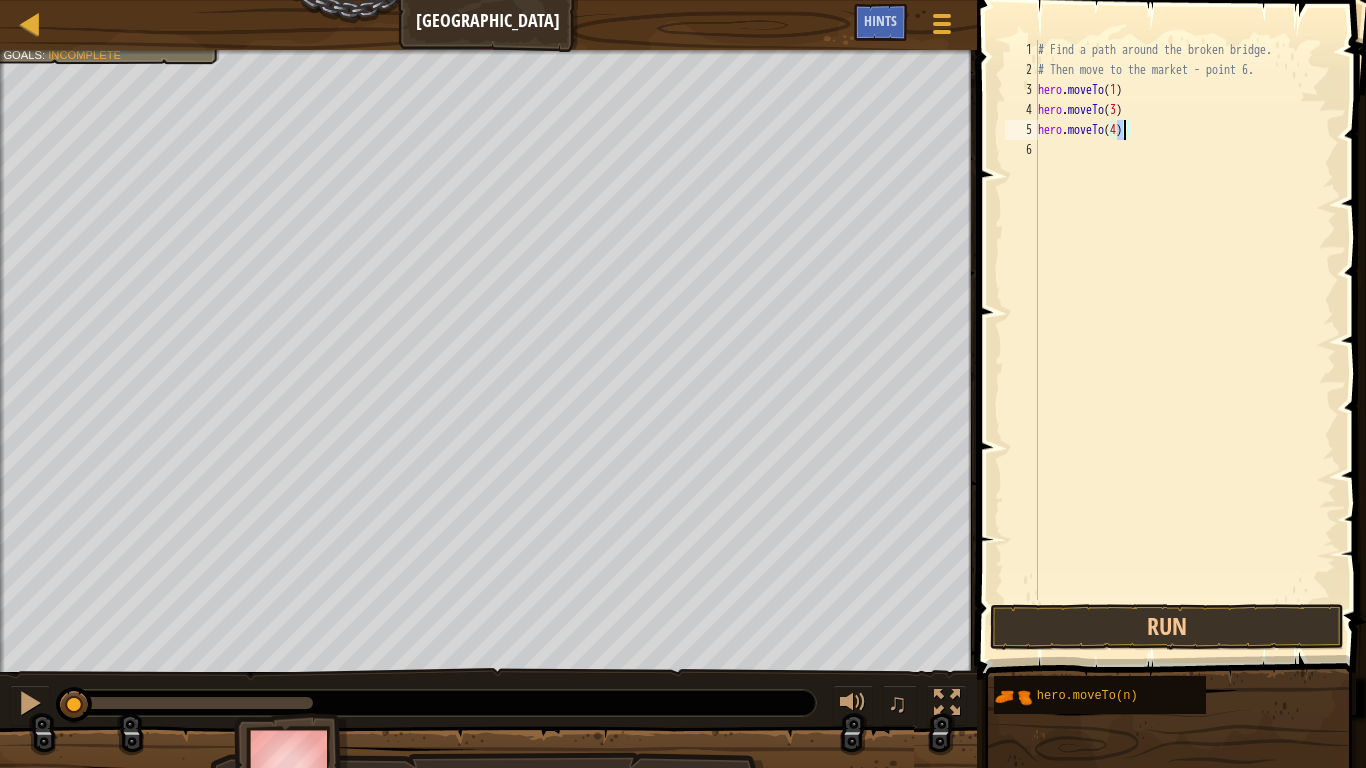 click on "# Find a path around the broken bridge. # Then move to the market - point 6. hero . moveTo ( 1 ) hero . moveTo ( 3 ) hero . moveTo ( 4 )" at bounding box center [1185, 340] 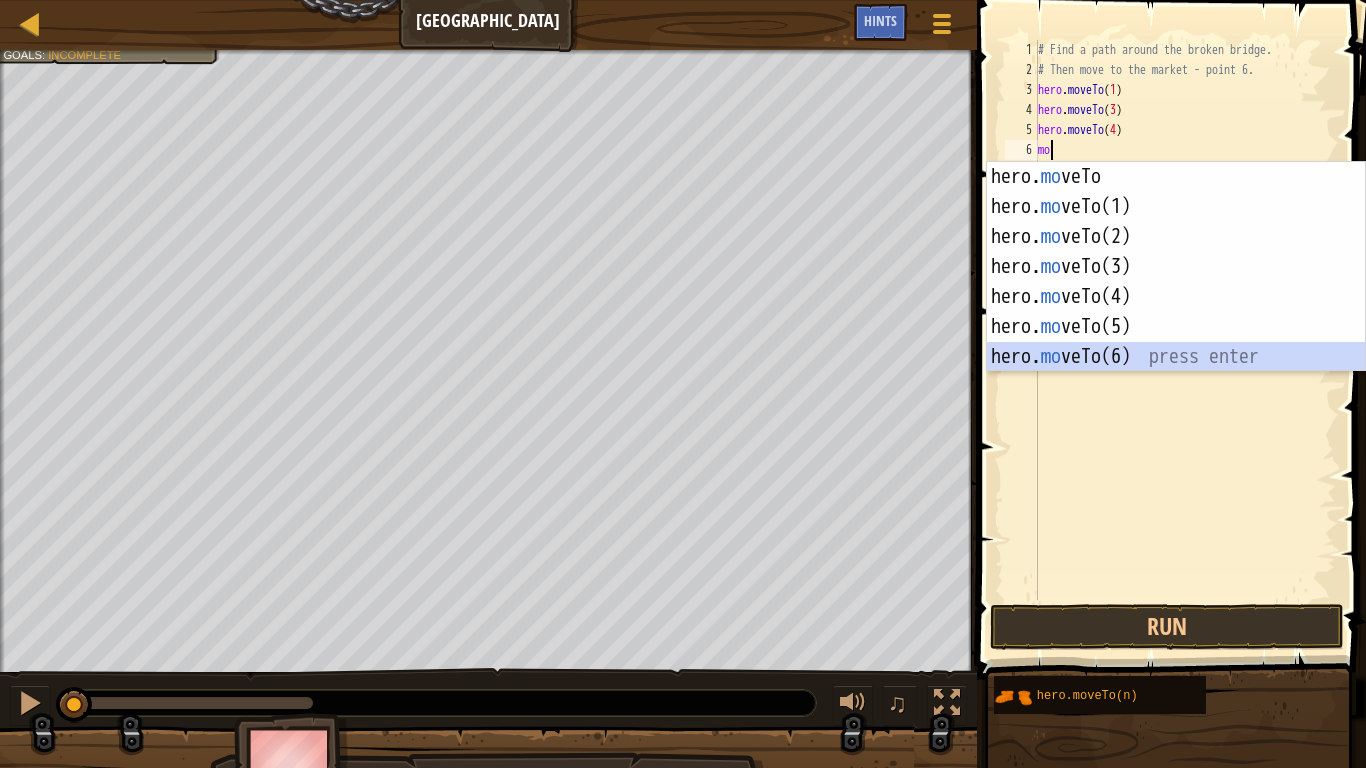 click on "hero. mo veTo press enter hero. mo veTo(1) press enter hero. mo veTo(2) press enter hero. mo veTo(3) press enter hero. mo veTo(4) press enter hero. mo veTo(5) press enter hero. mo veTo(6) press enter" at bounding box center (1176, 297) 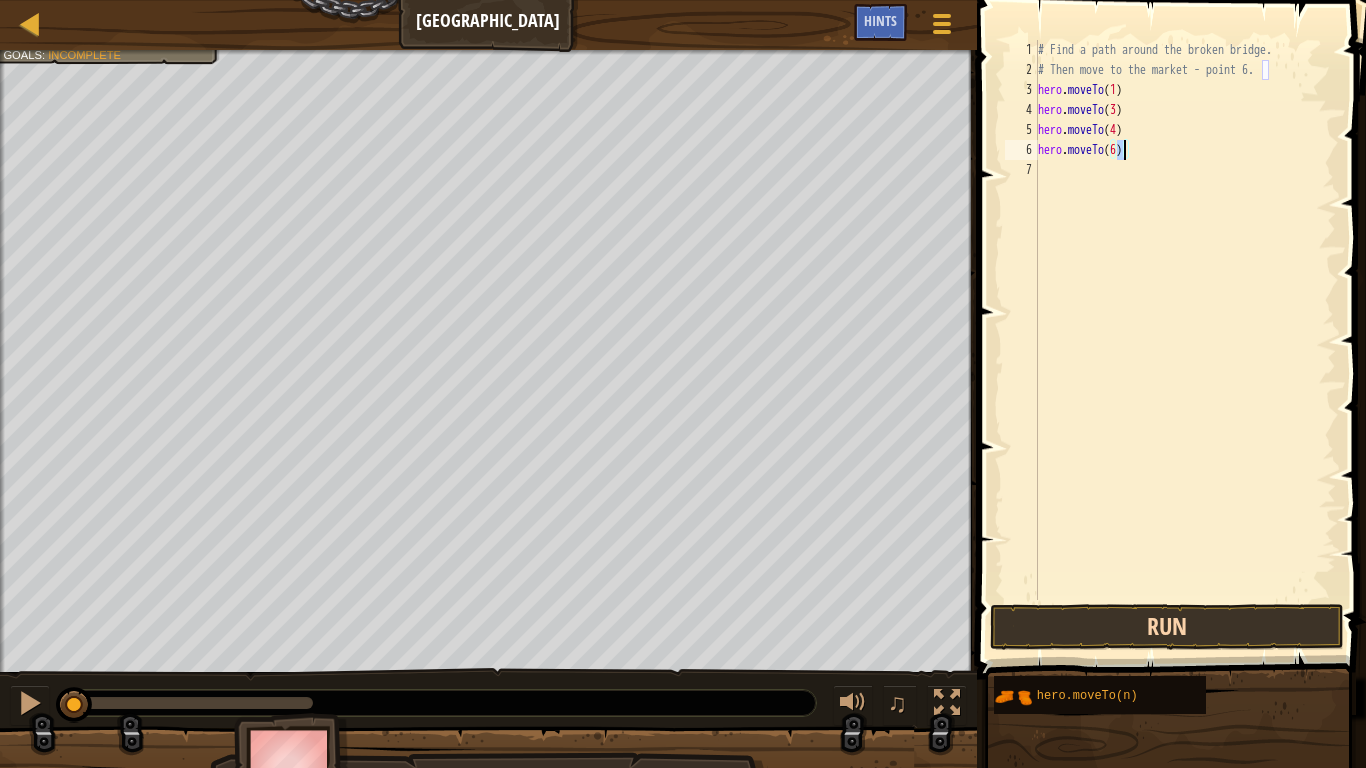 type on "hero.moveTo(6)" 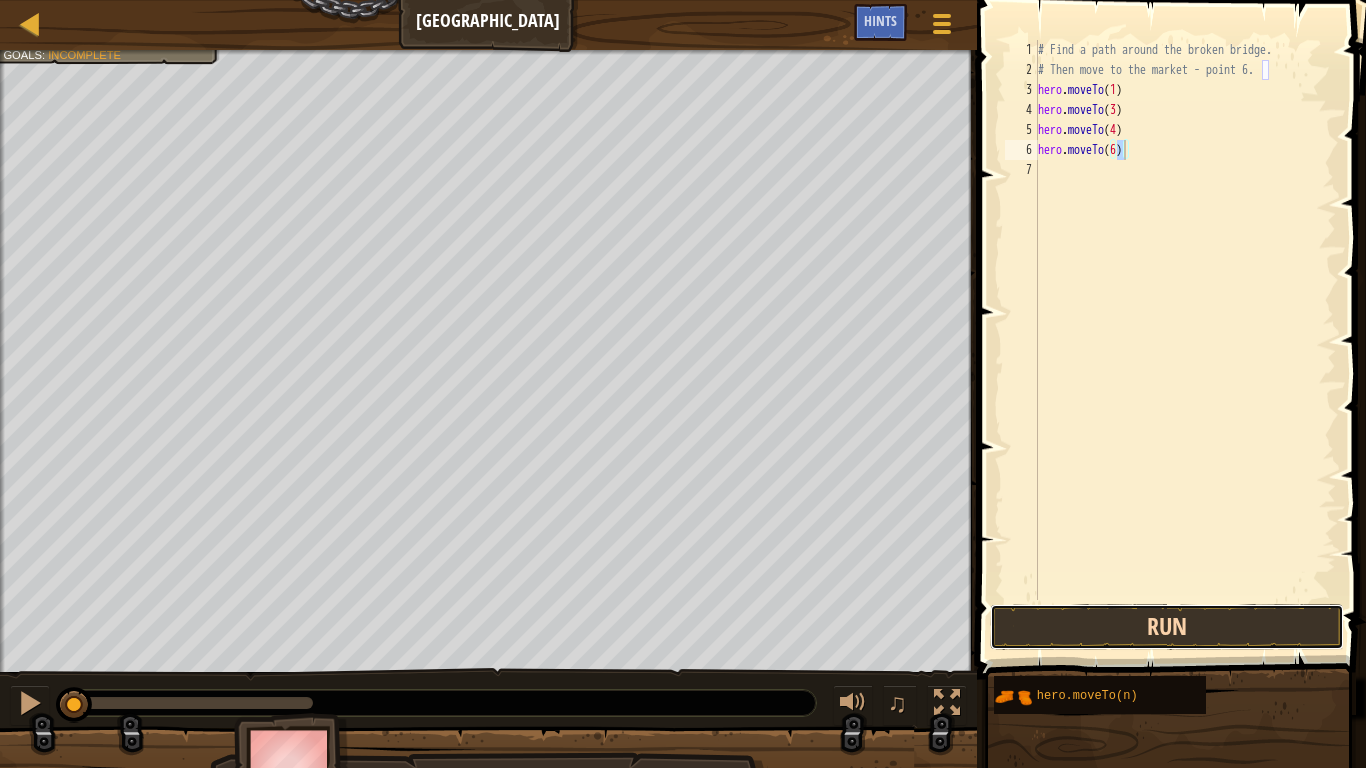 click on "Run" at bounding box center (1167, 627) 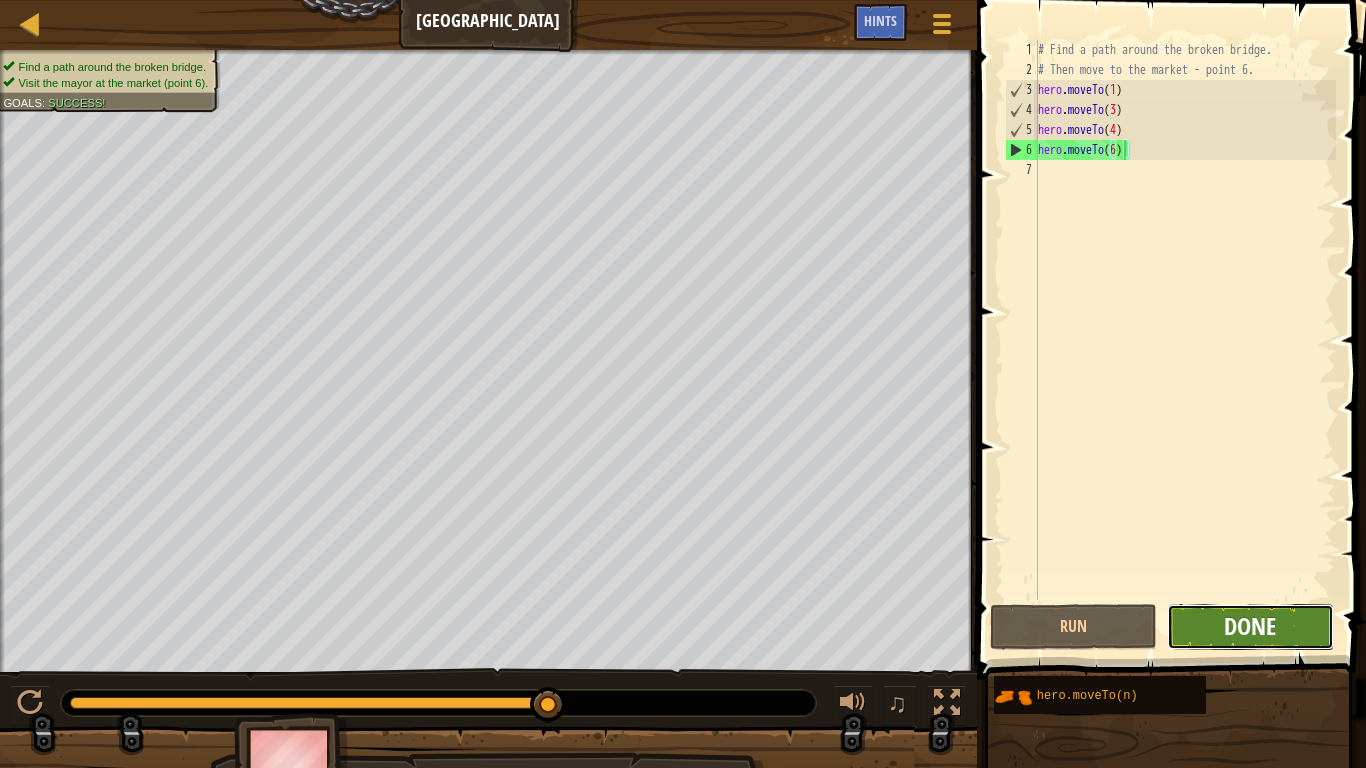 click on "Done" at bounding box center [1250, 626] 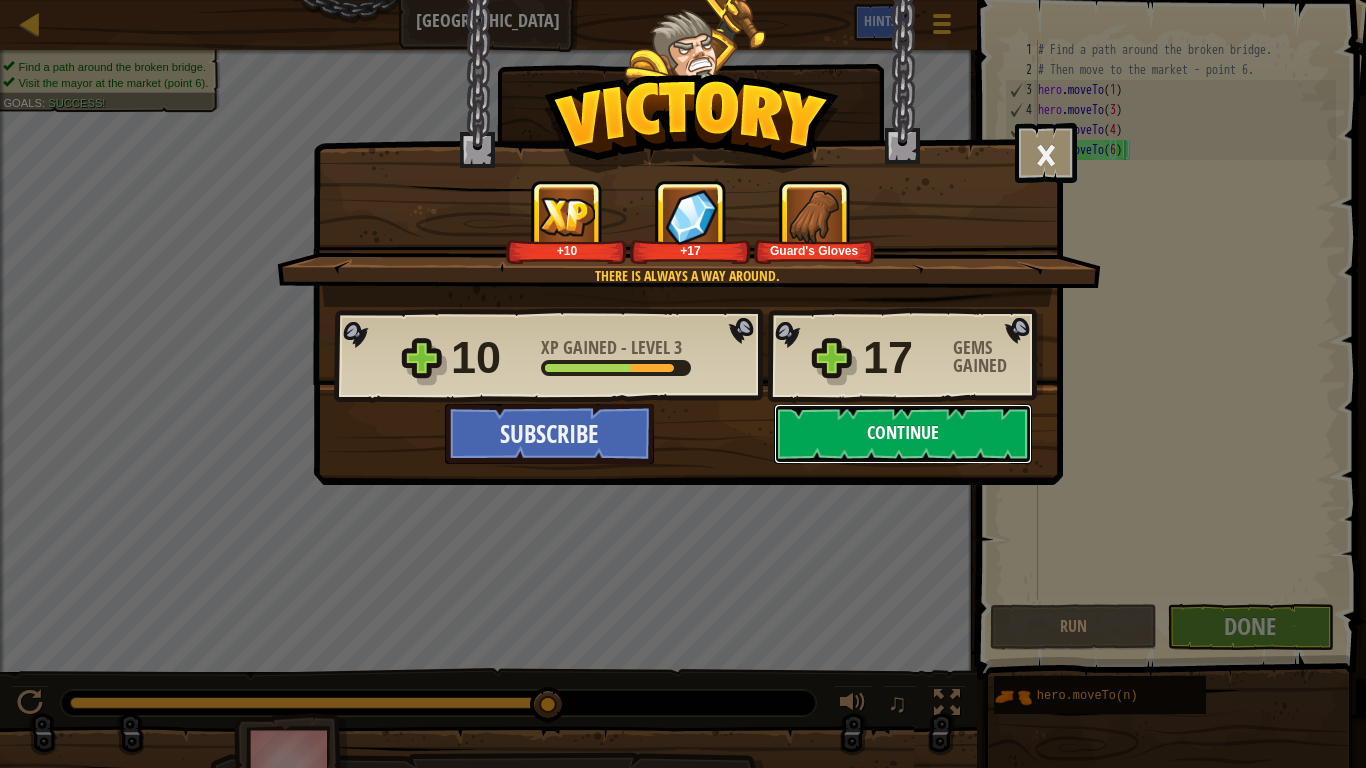 click on "Continue" at bounding box center [903, 434] 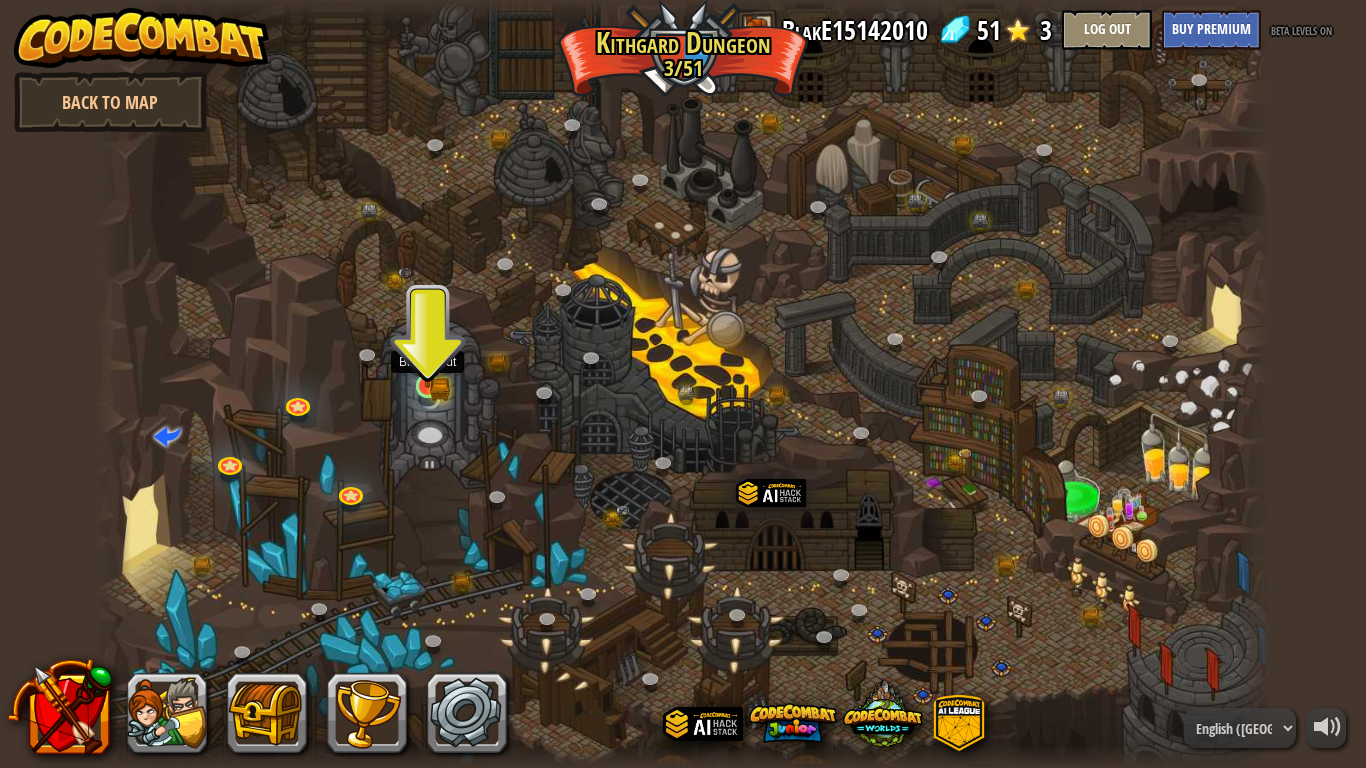 click at bounding box center [428, 355] 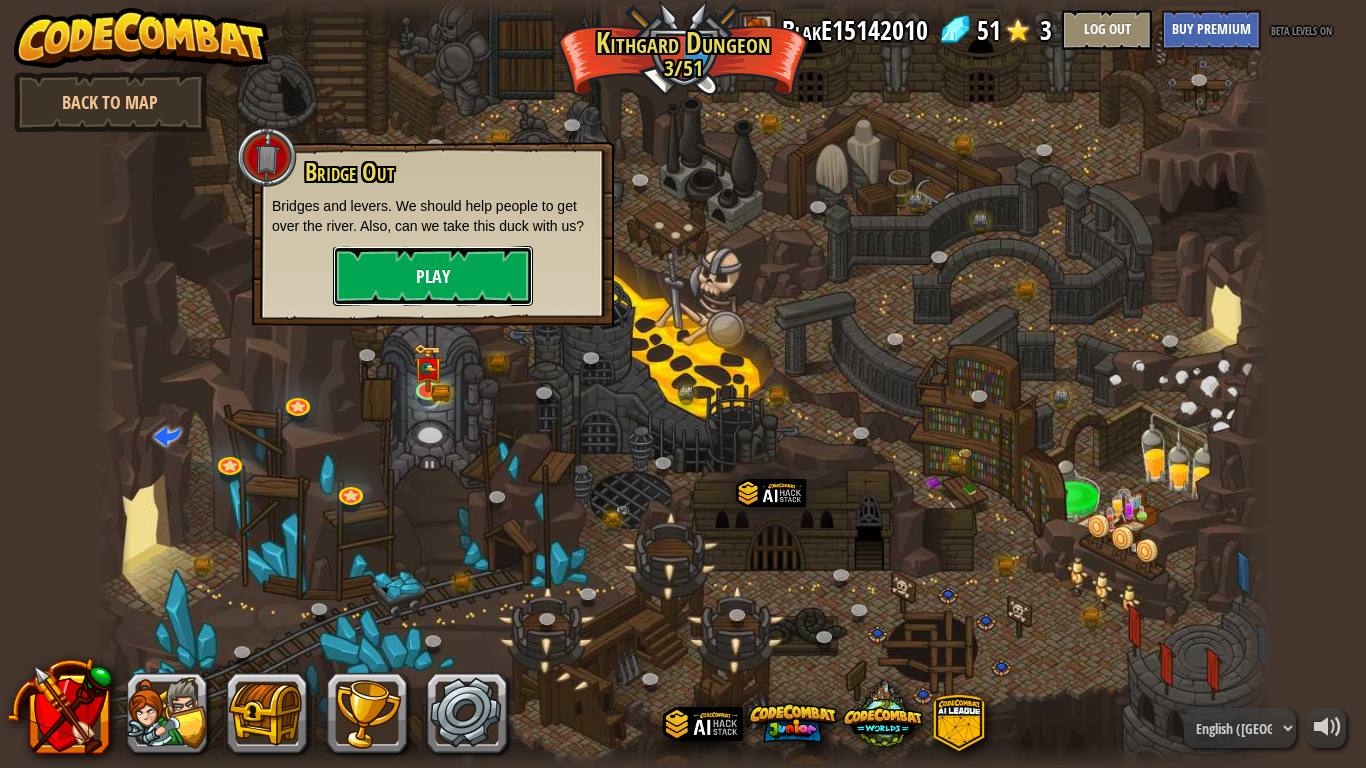 click on "Play" at bounding box center [433, 276] 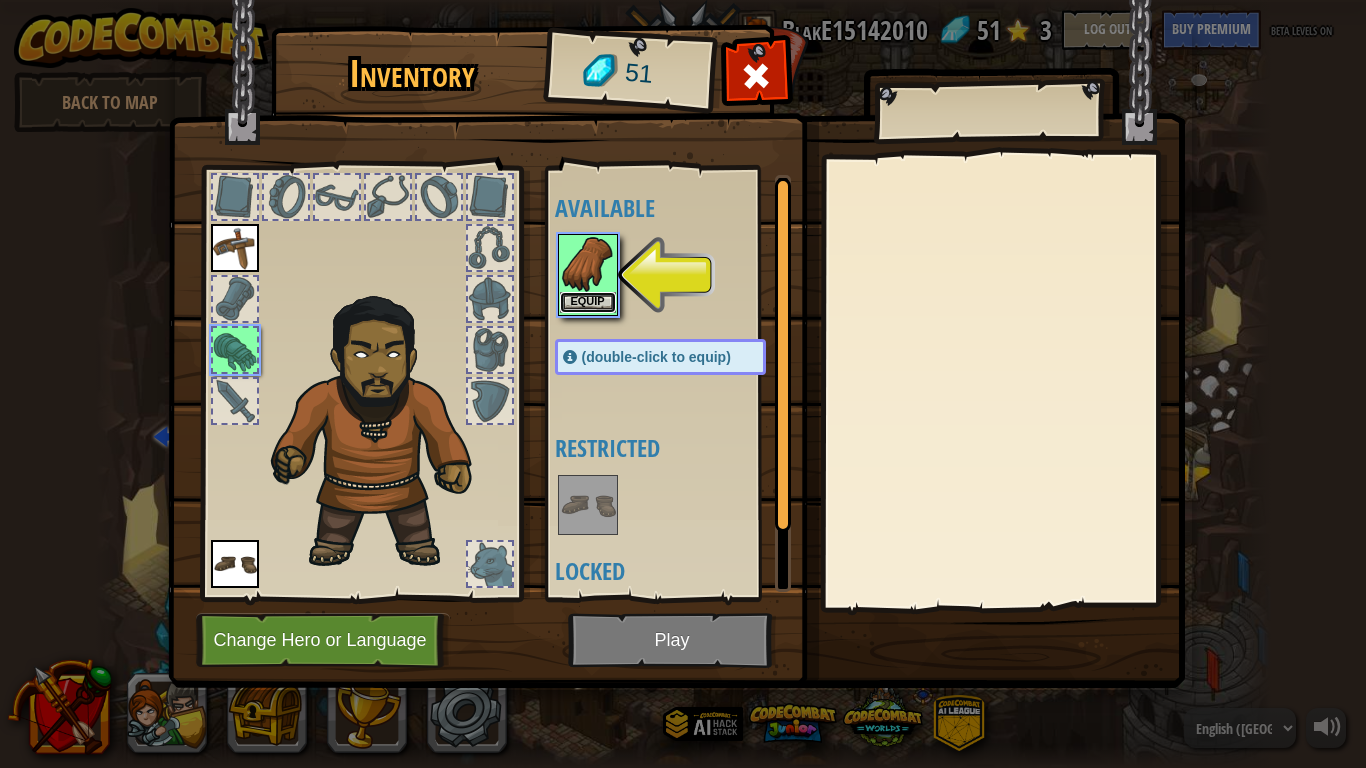 click on "Equip" at bounding box center [588, 302] 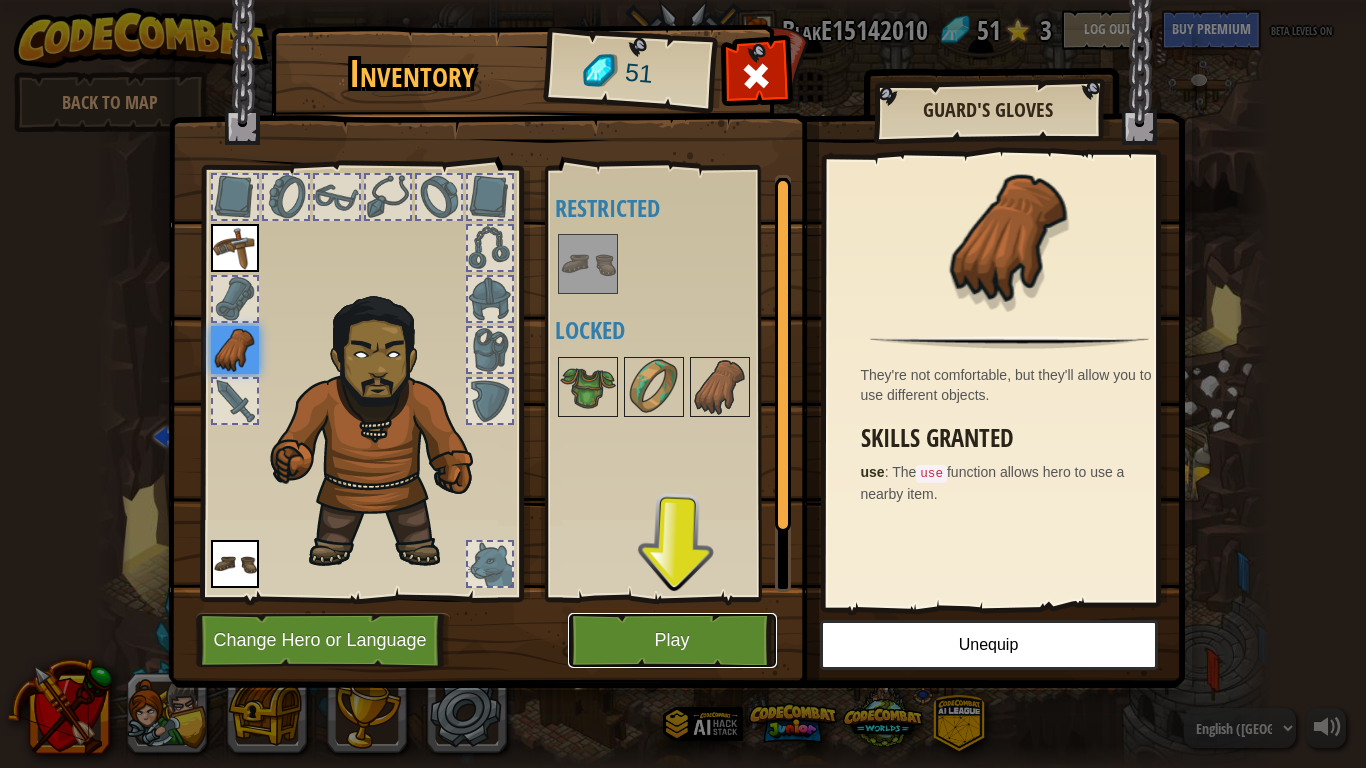 click on "Play" at bounding box center [672, 640] 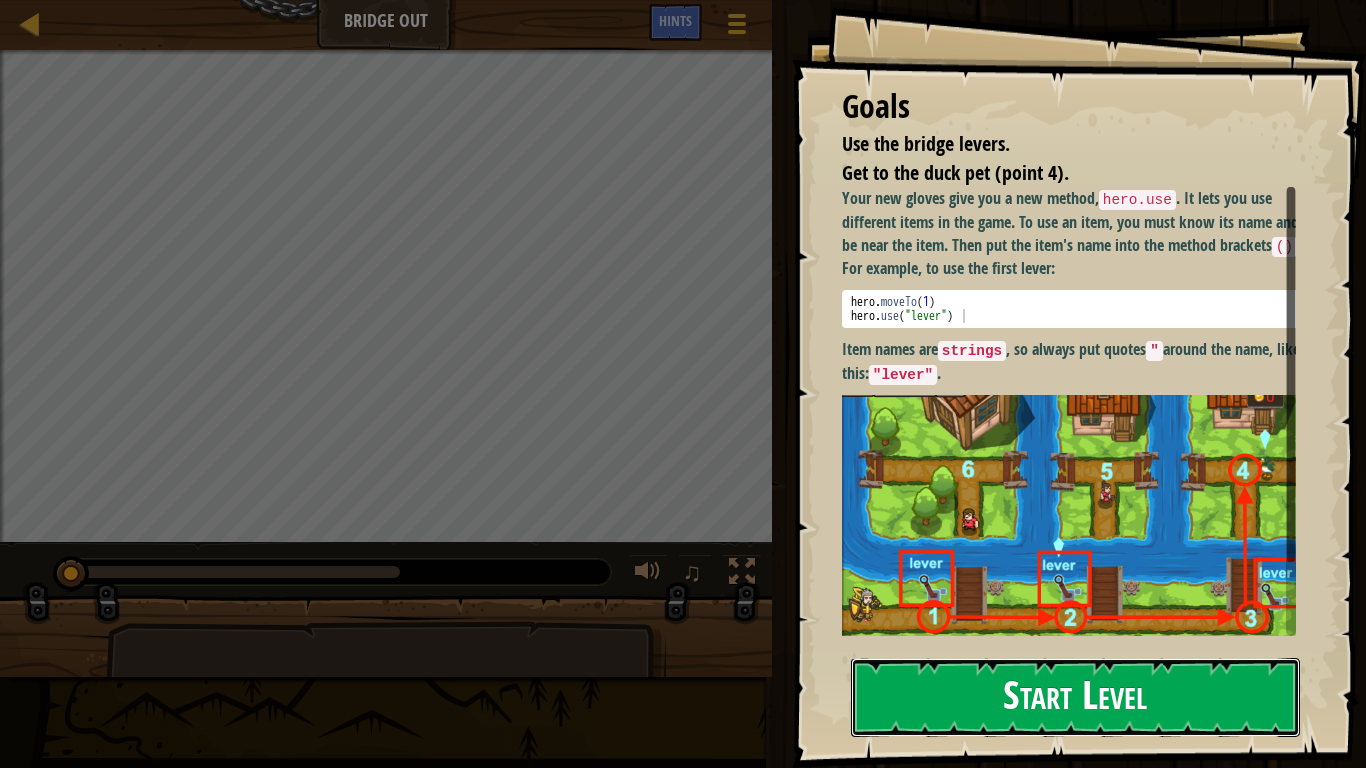 click on "Start Level" at bounding box center (1075, 697) 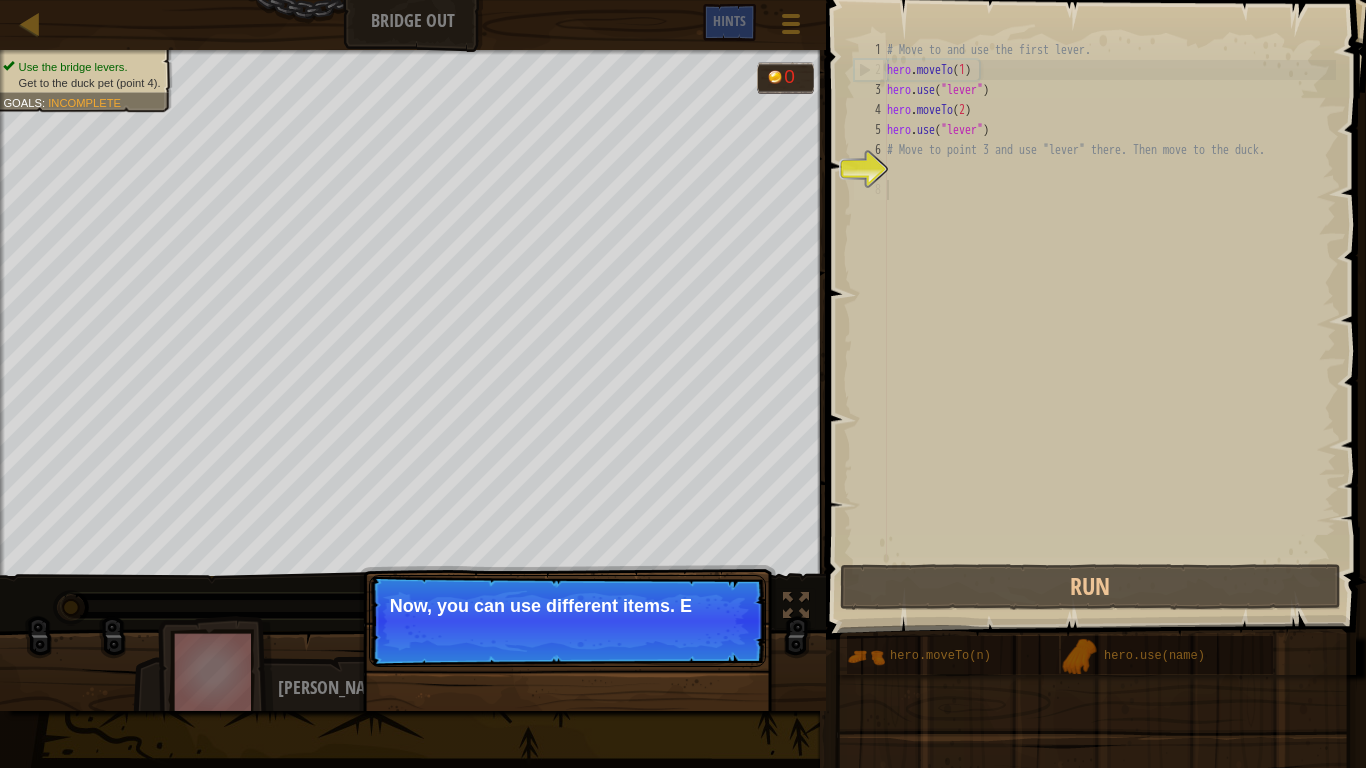 click on "# Move to and use the first lever. hero . moveTo ( 1 ) hero . use ( "lever" ) hero . moveTo ( 2 ) hero . use ( "lever" ) # Move to point 3 and use "lever" there. Then move to the duck." at bounding box center [1109, 320] 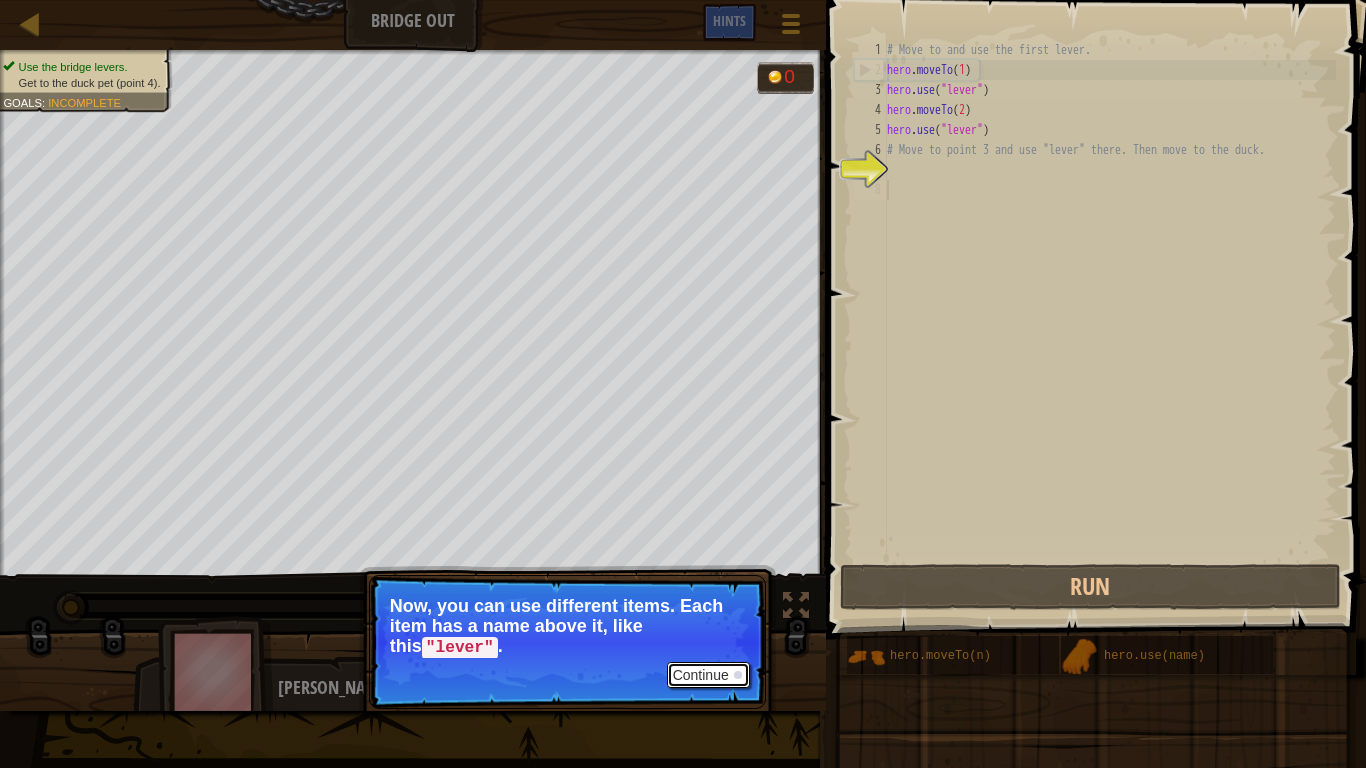 click on "Continue" at bounding box center (708, 675) 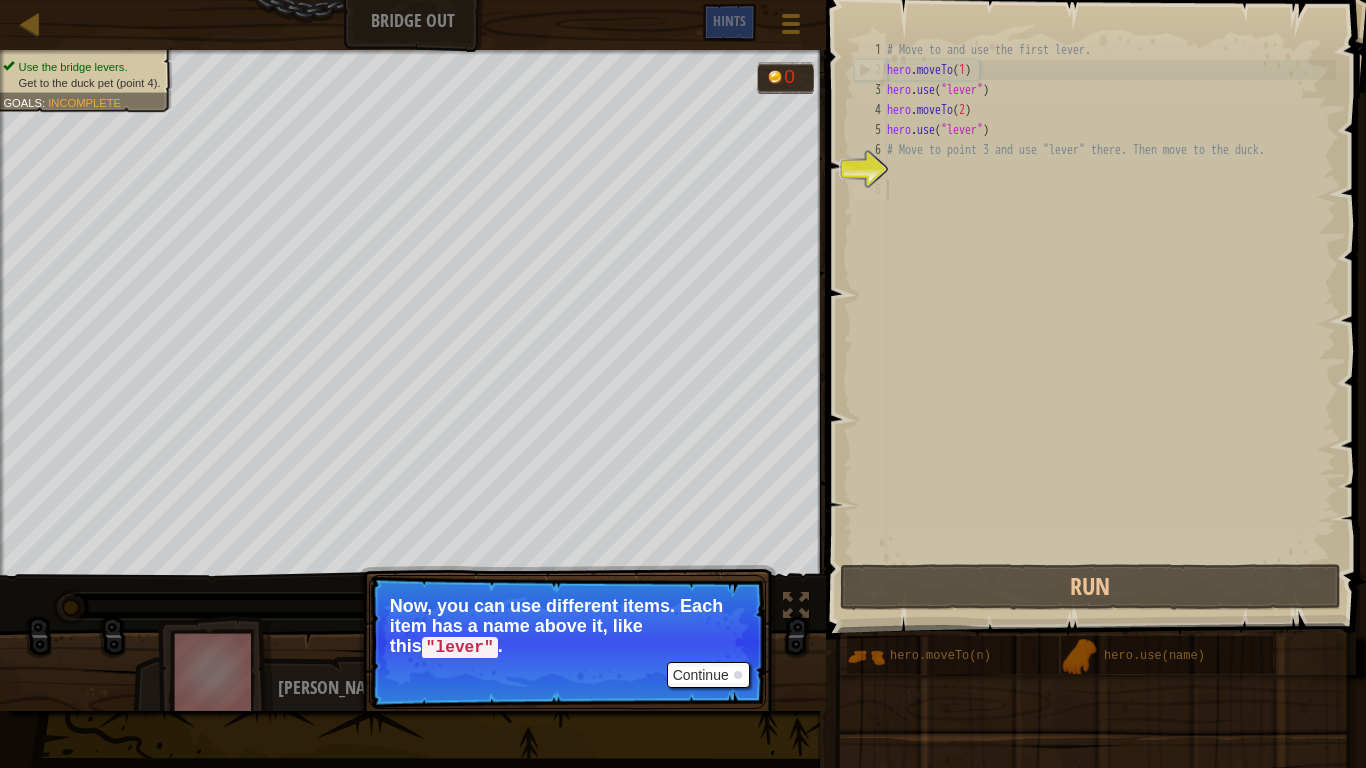 scroll, scrollTop: 9, scrollLeft: 0, axis: vertical 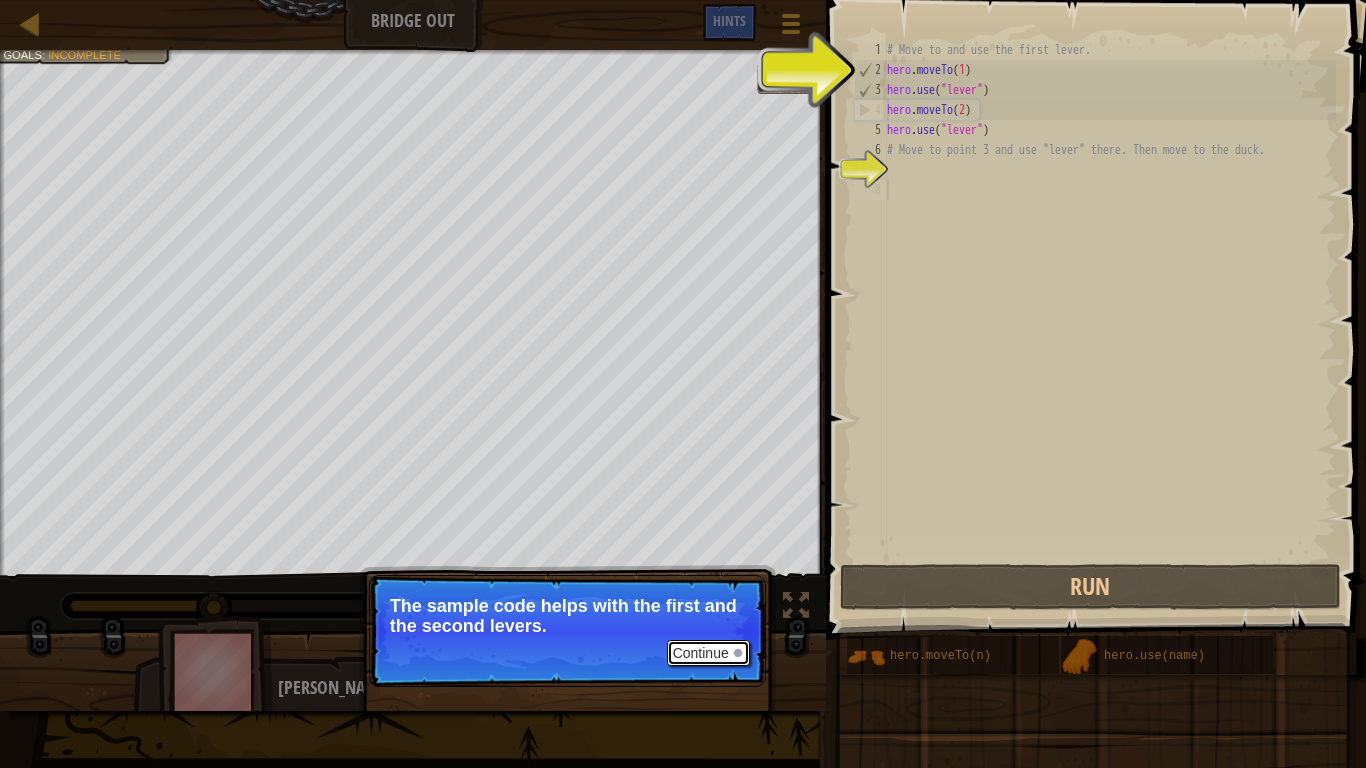 click on "Continue" at bounding box center [708, 653] 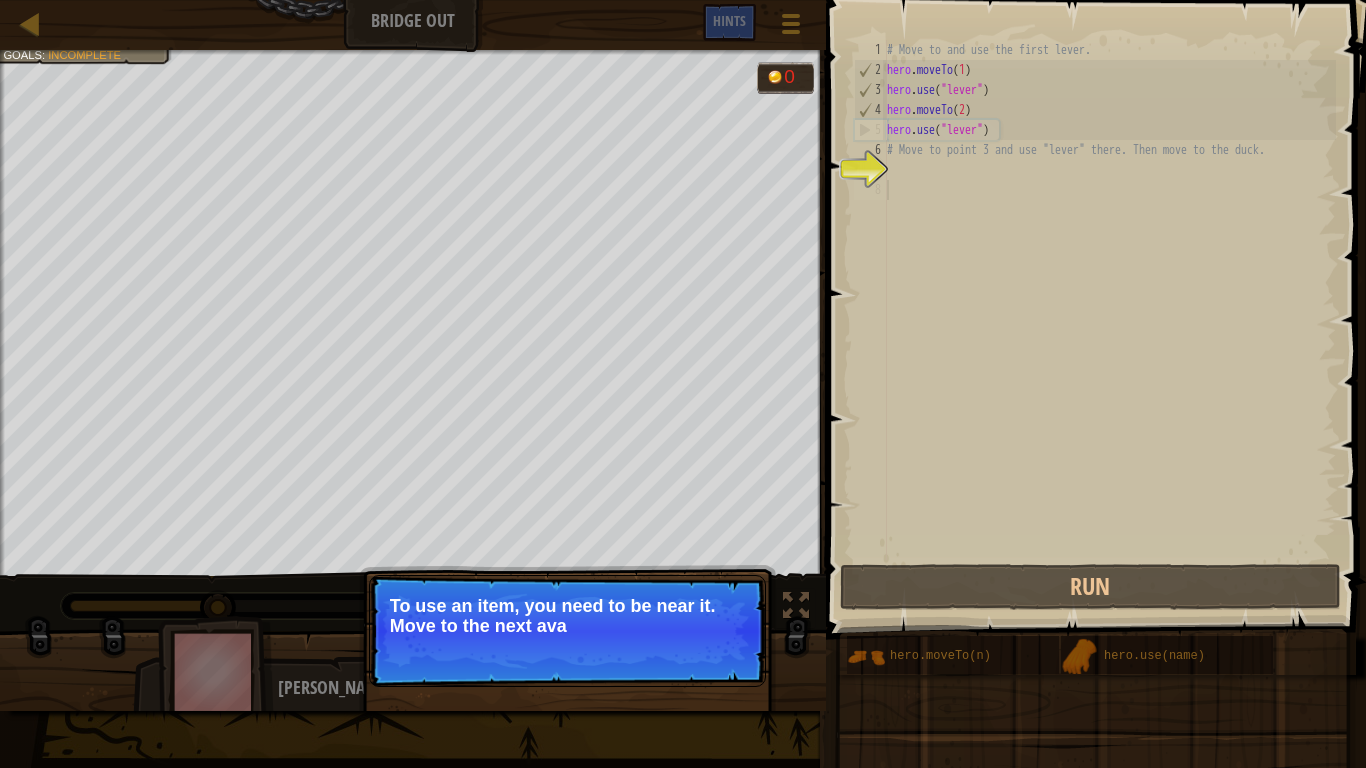 click on "# Move to and use the first lever. hero . moveTo ( 1 ) hero . use ( "lever" ) hero . moveTo ( 2 ) hero . use ( "lever" ) # Move to point 3 and use "lever" there. Then move to the duck." at bounding box center [1109, 320] 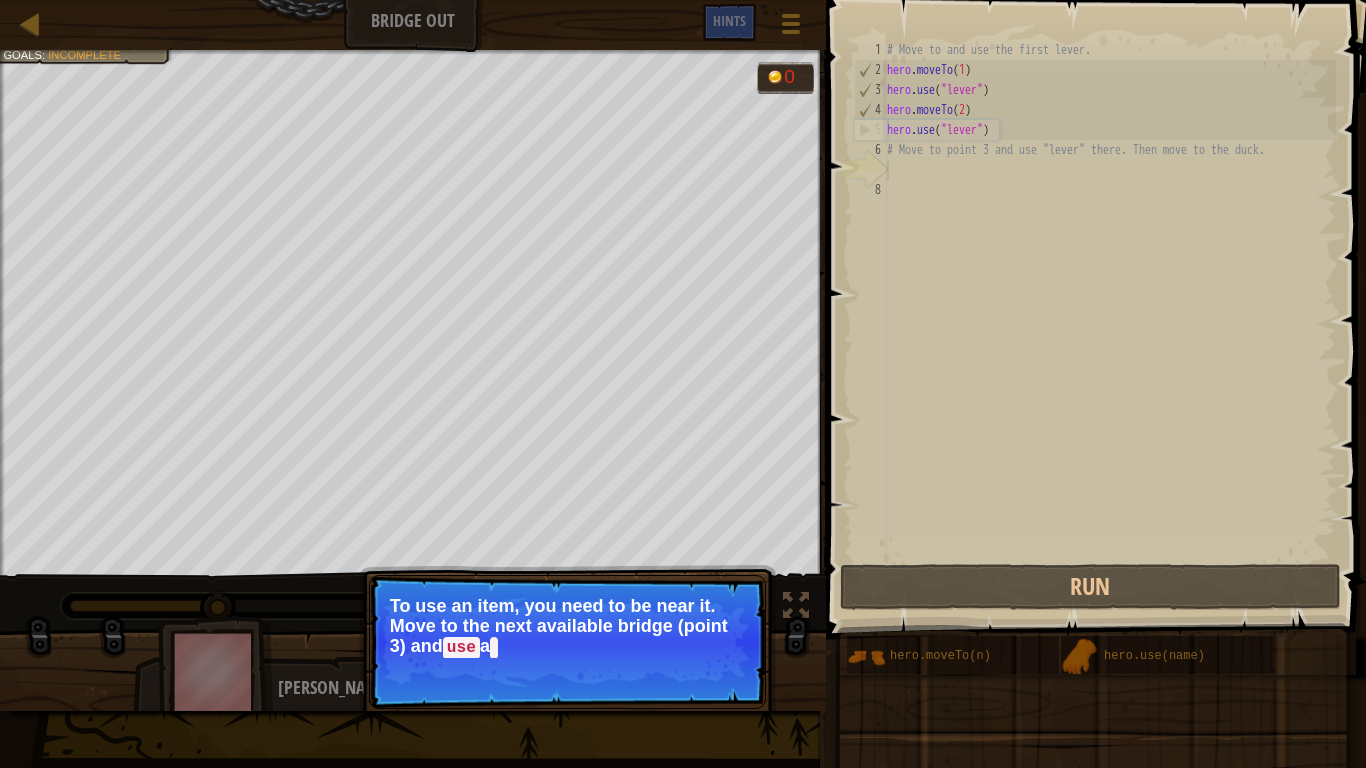 click on "# Move to and use the first lever. hero . moveTo ( 1 ) hero . use ( "lever" ) hero . moveTo ( 2 ) hero . use ( "lever" ) # Move to point 3 and use "lever" there. Then move to the duck." at bounding box center [1109, 320] 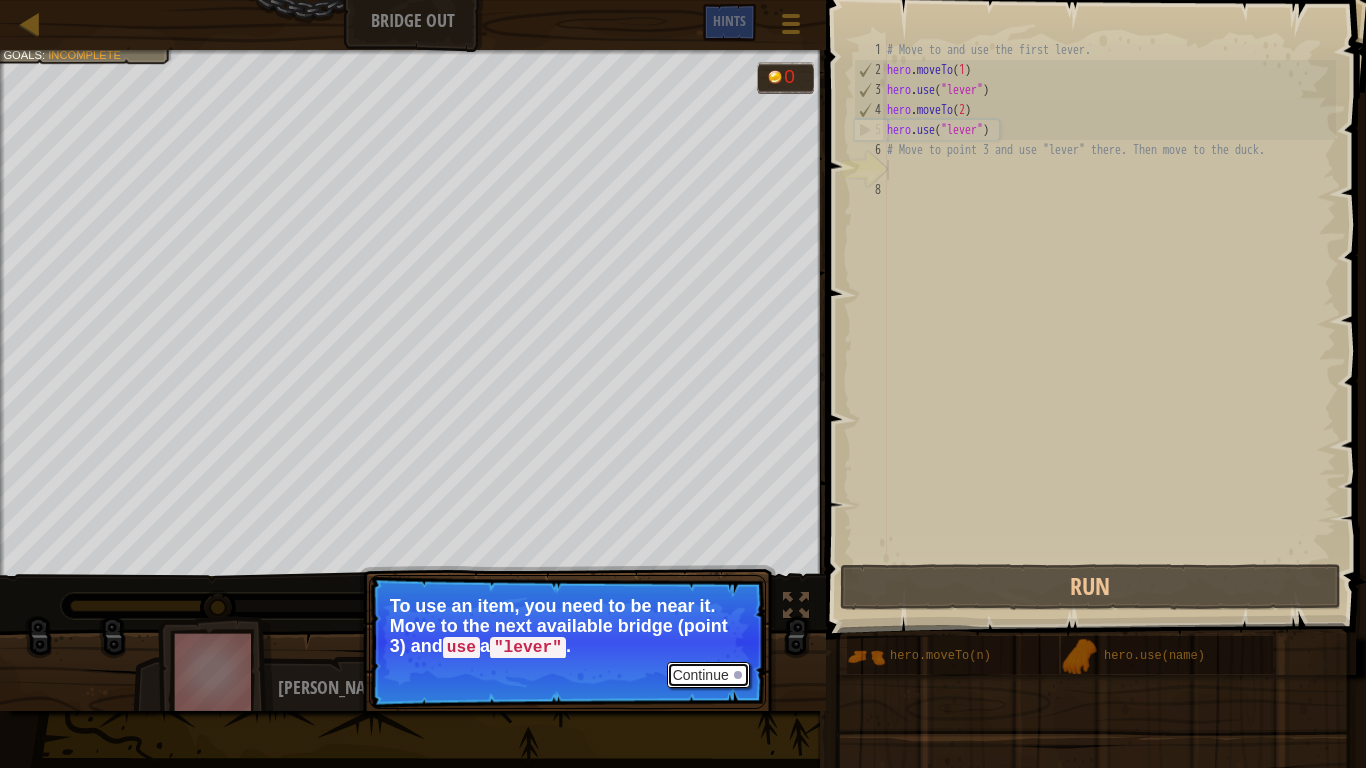 click on "Continue" at bounding box center (708, 675) 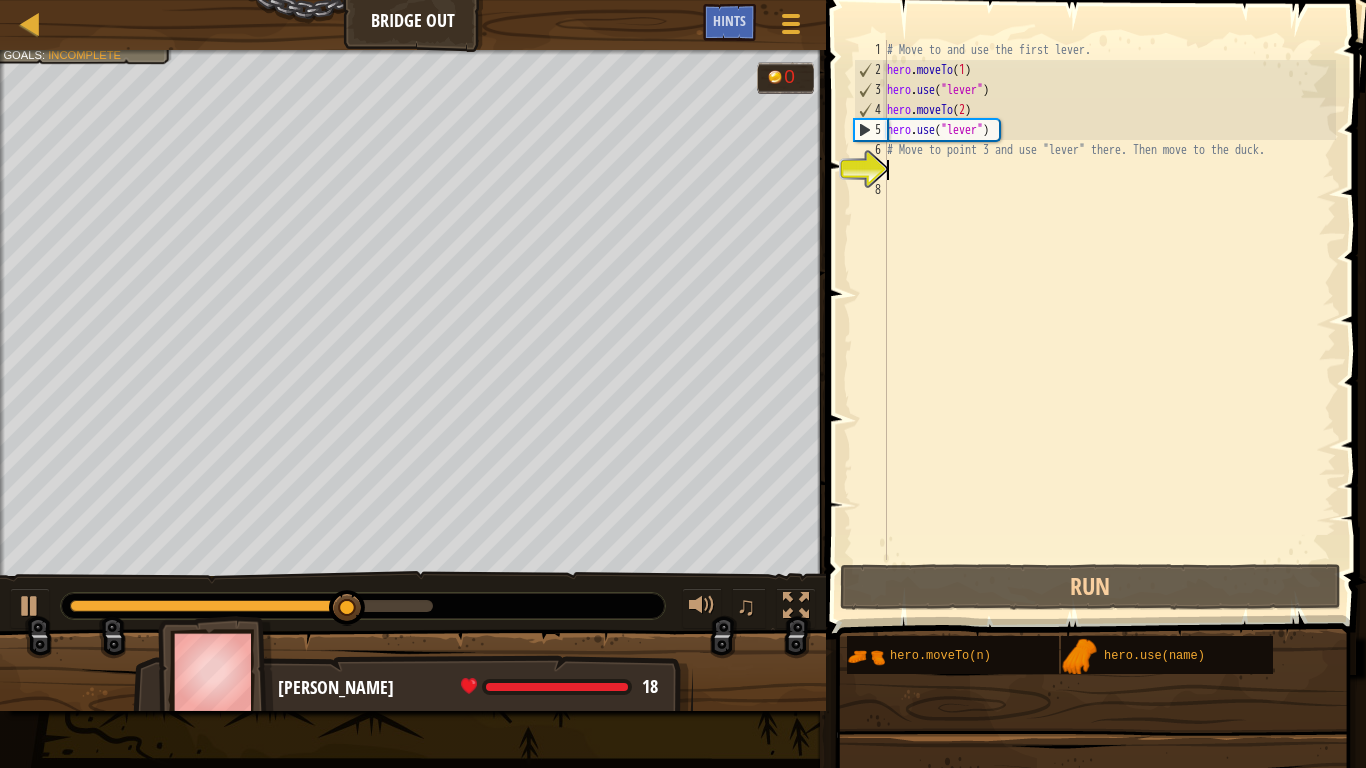 click on "# Move to and use the first lever. hero . moveTo ( 1 ) hero . use ( "lever" ) hero . moveTo ( 2 ) hero . use ( "lever" ) # Move to point 3 and use "lever" there. Then move to the duck." at bounding box center [1109, 320] 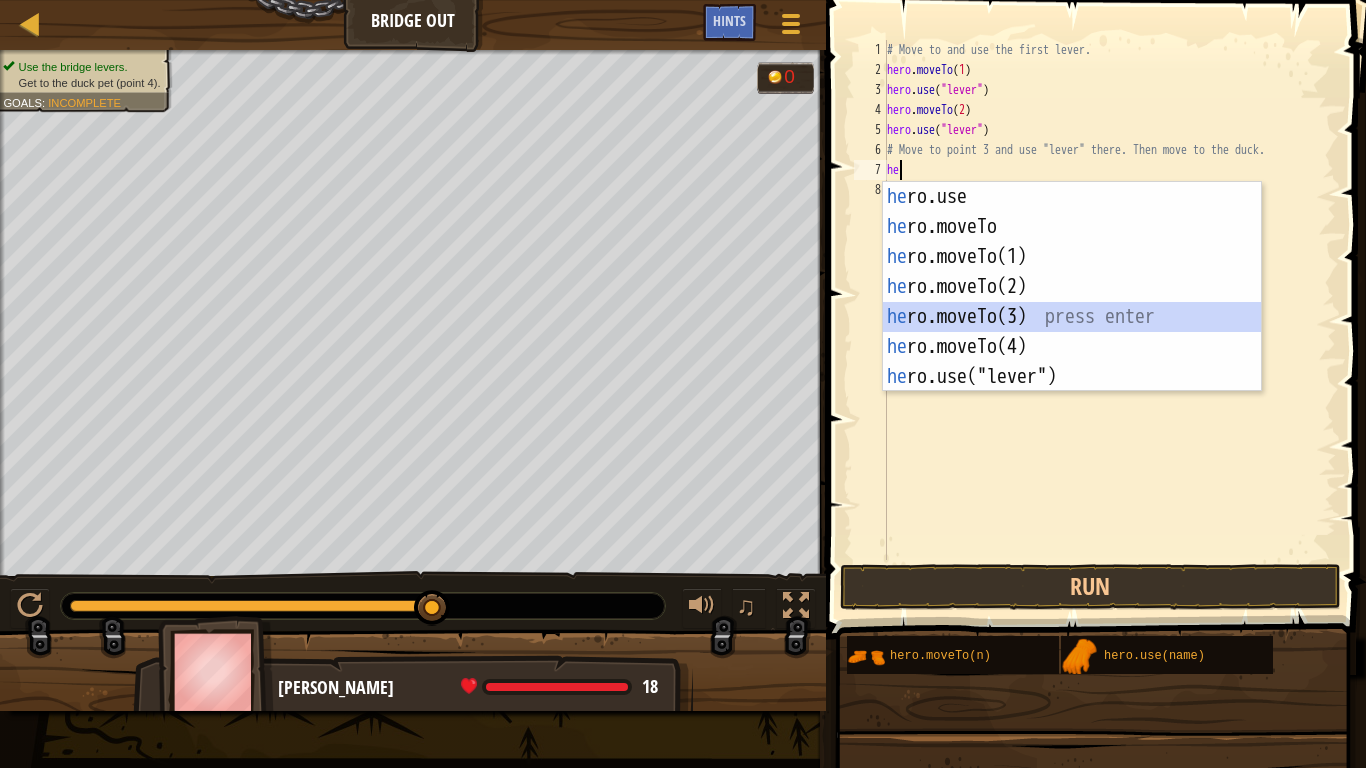 click on "he ro.use press enter he ro.moveTo press enter he ro.moveTo(1) press enter he ro.moveTo(2) press enter he ro.moveTo(3) press enter he ro.moveTo(4) press enter he ro.use("lever") press enter" at bounding box center [1072, 317] 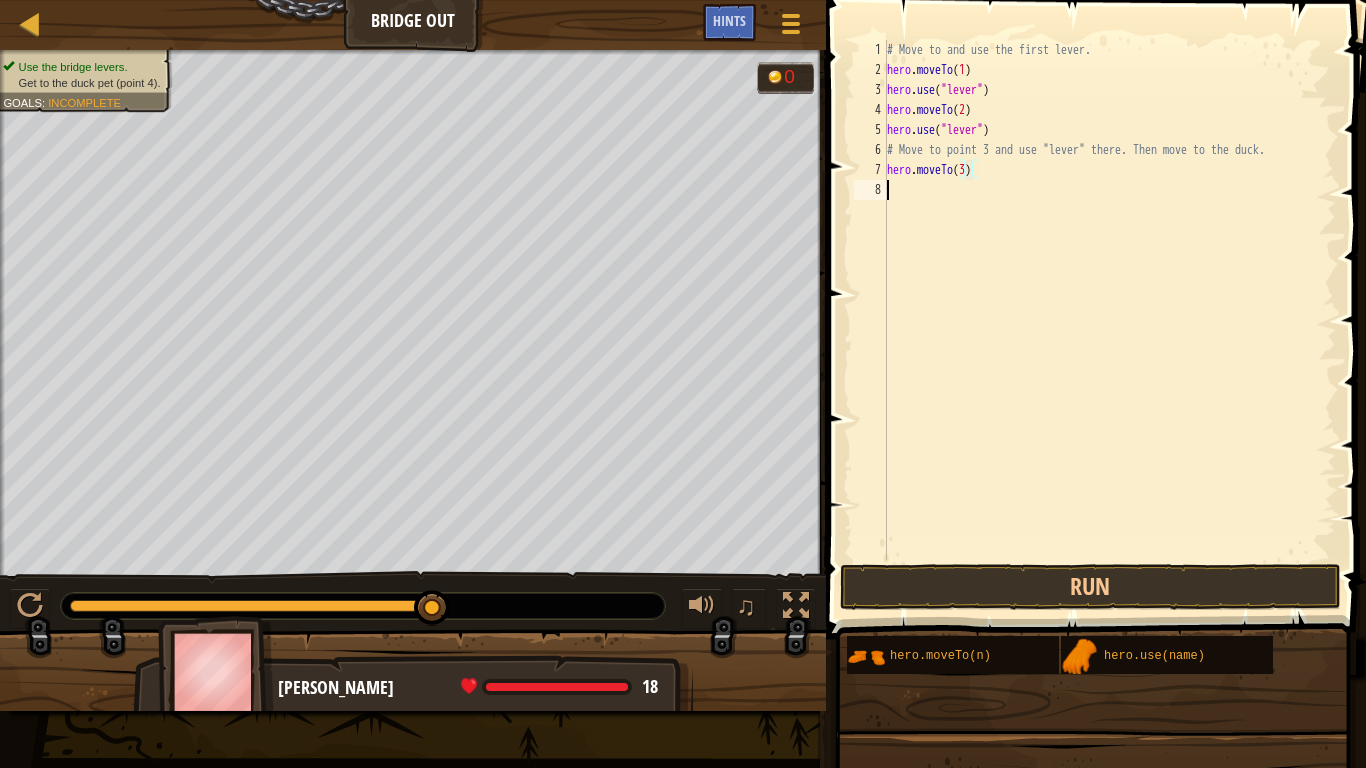 click on "# Move to and use the first lever. hero . moveTo ( 1 ) hero . use ( "lever" ) hero . moveTo ( 2 ) hero . use ( "lever" ) # Move to point 3 and use "lever" there. Then move to the duck. hero . moveTo ( 3 )" at bounding box center (1109, 320) 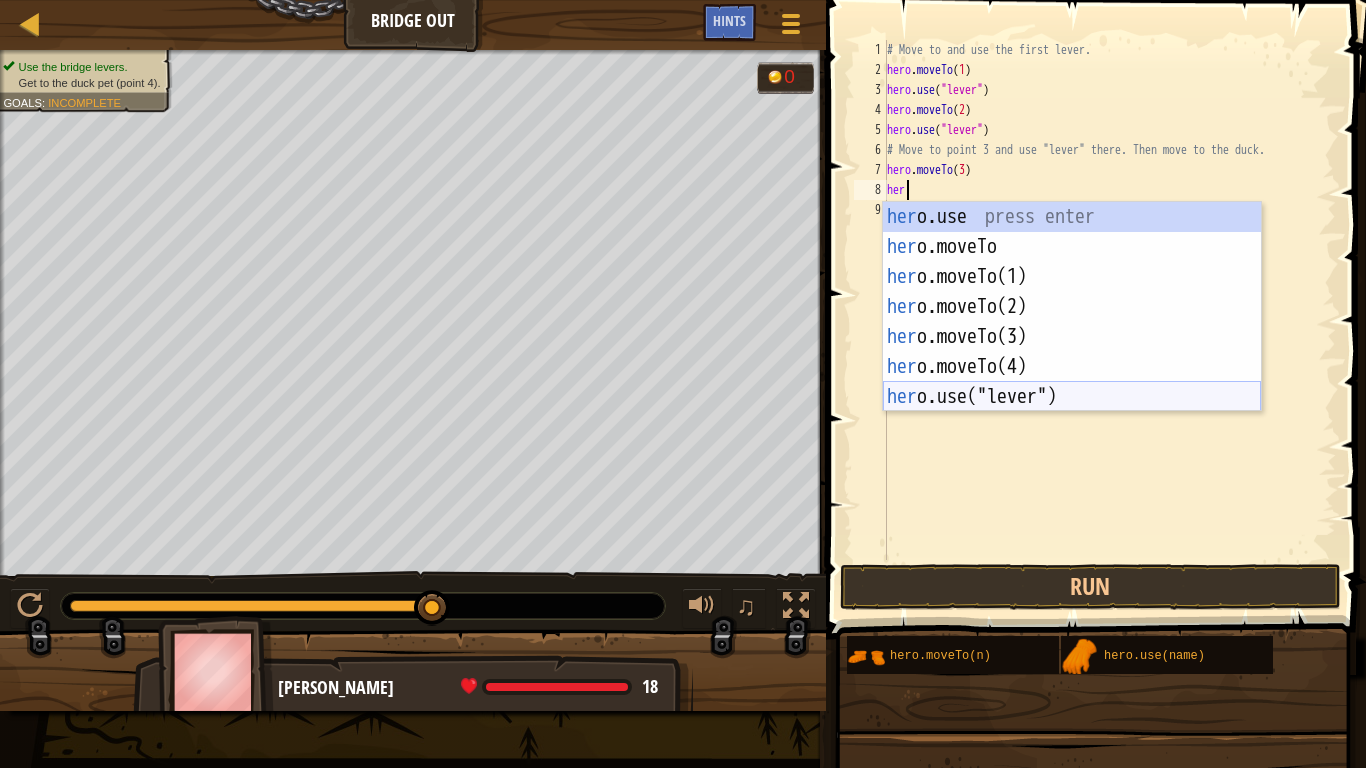 click on "her o.use press enter her o.moveTo press enter her o.moveTo(1) press enter her o.moveTo(2) press enter her o.moveTo(3) press enter her o.moveTo(4) press enter her o.use("lever") press enter" at bounding box center (1072, 337) 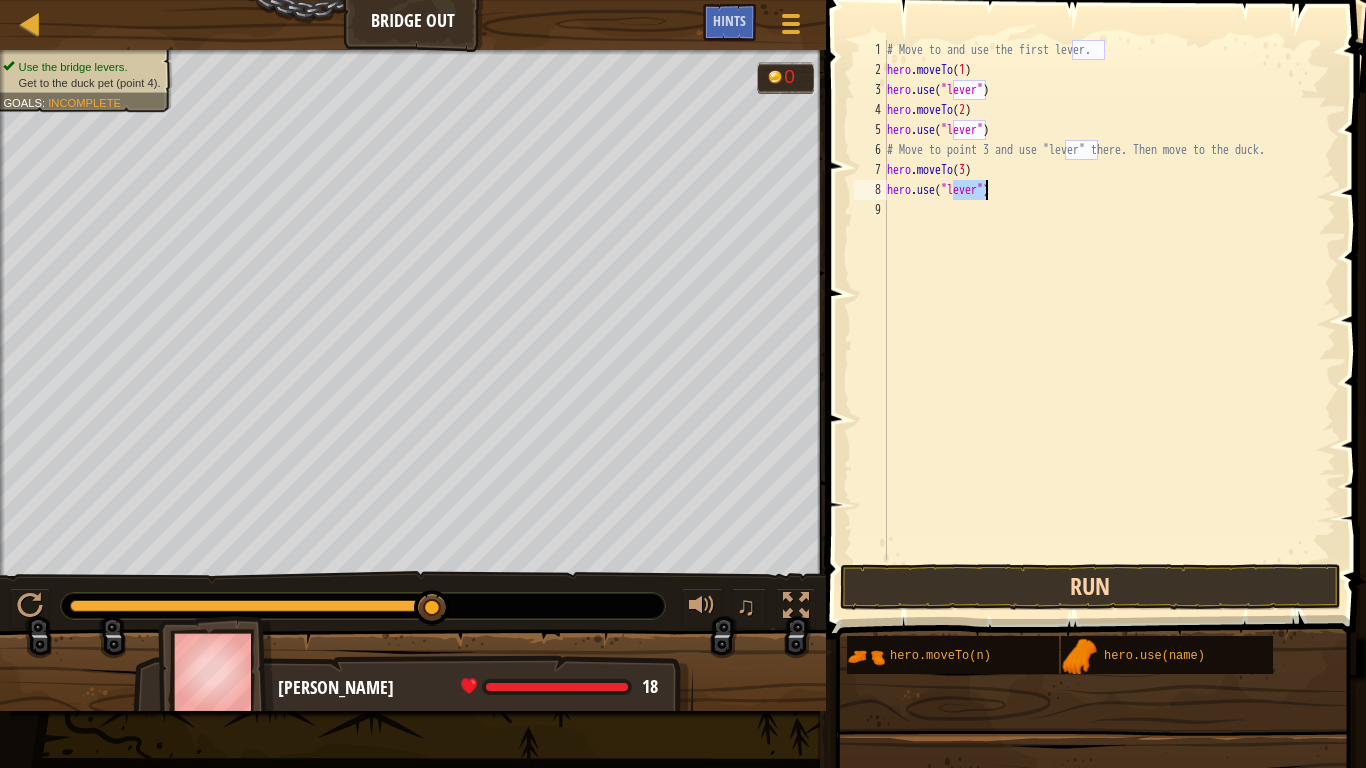 type on "hero.use("lever")" 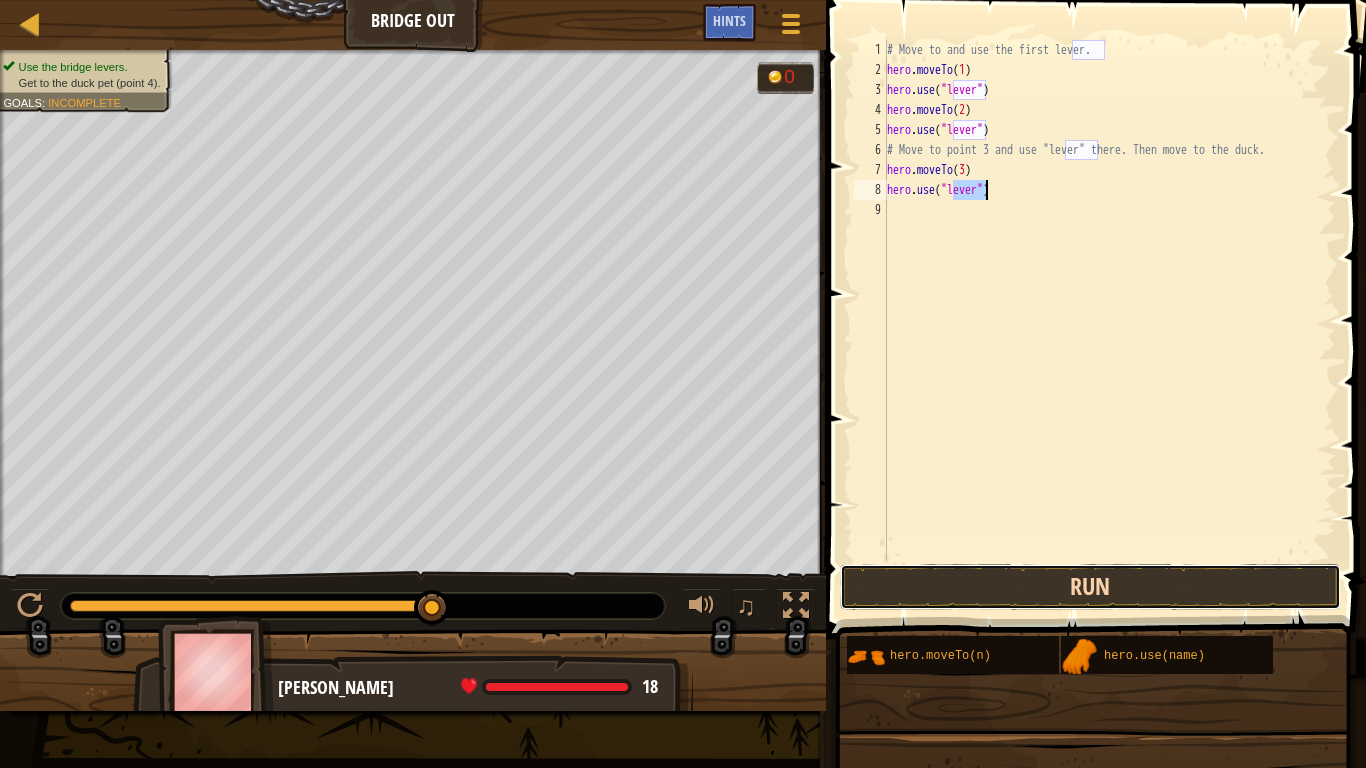 click on "Run" at bounding box center (1090, 587) 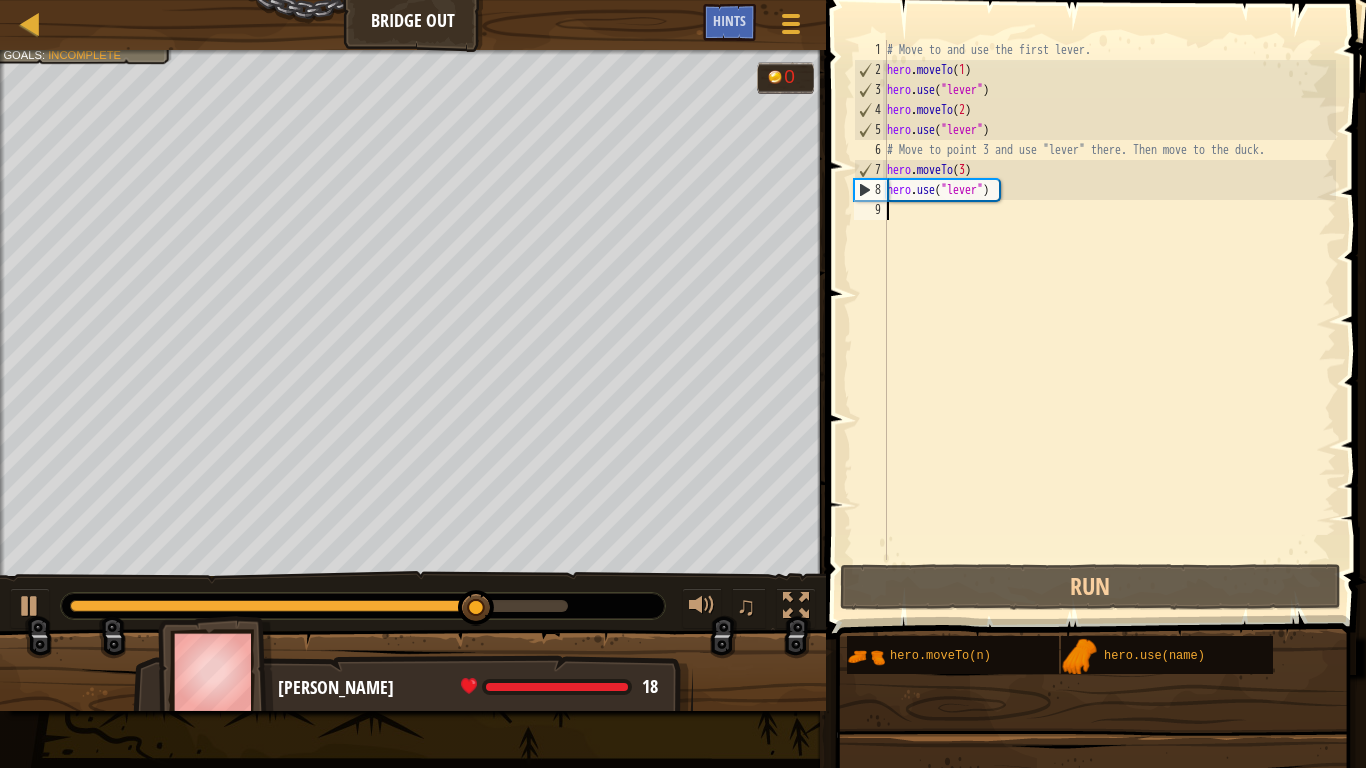 click on "# Move to and use the first lever. hero . moveTo ( 1 ) hero . use ( "lever" ) hero . moveTo ( 2 ) hero . use ( "lever" ) # Move to point 3 and use "lever" there. Then move to the duck. hero . moveTo ( 3 ) hero . use ( "lever" )" at bounding box center (1109, 320) 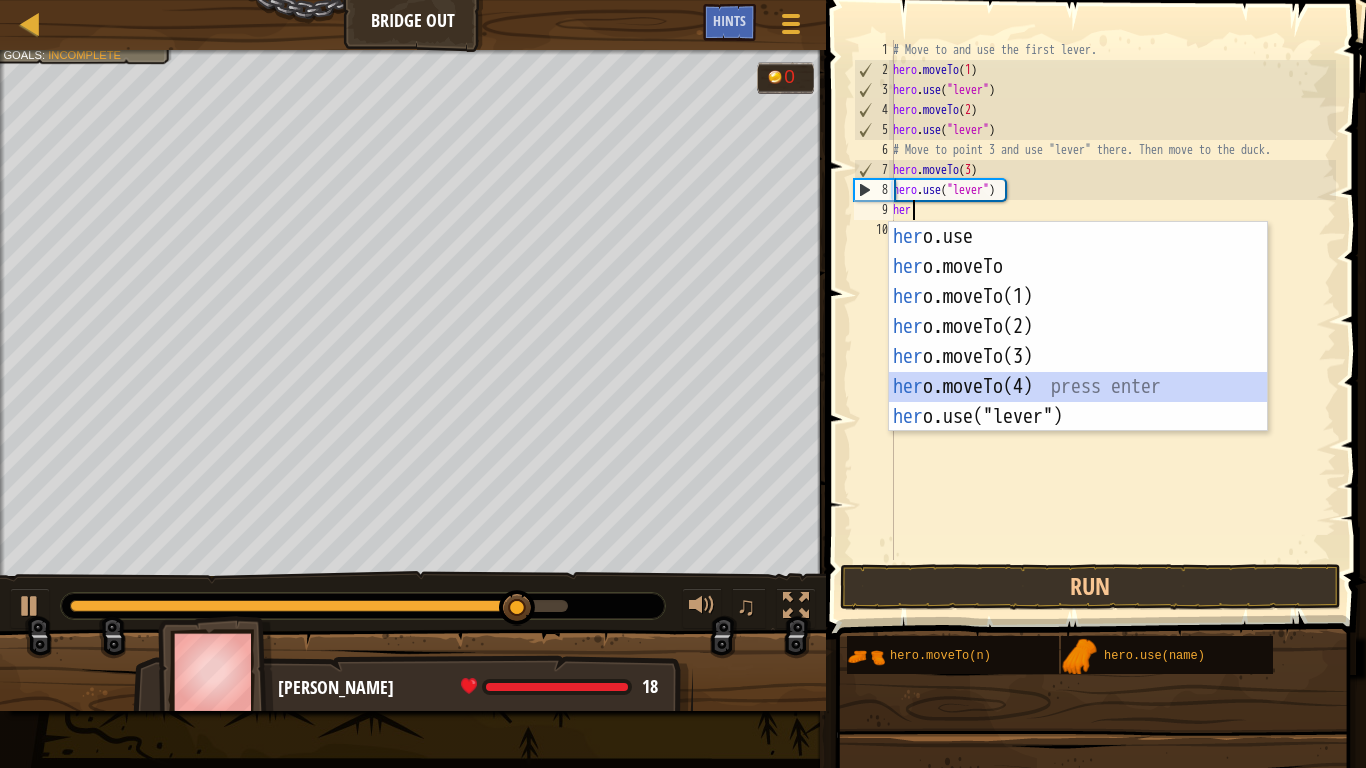 click on "her o.use press enter her o.moveTo press enter her o.moveTo(1) press enter her o.moveTo(2) press enter her o.moveTo(3) press enter her o.moveTo(4) press enter her o.use("lever") press enter" at bounding box center [1078, 357] 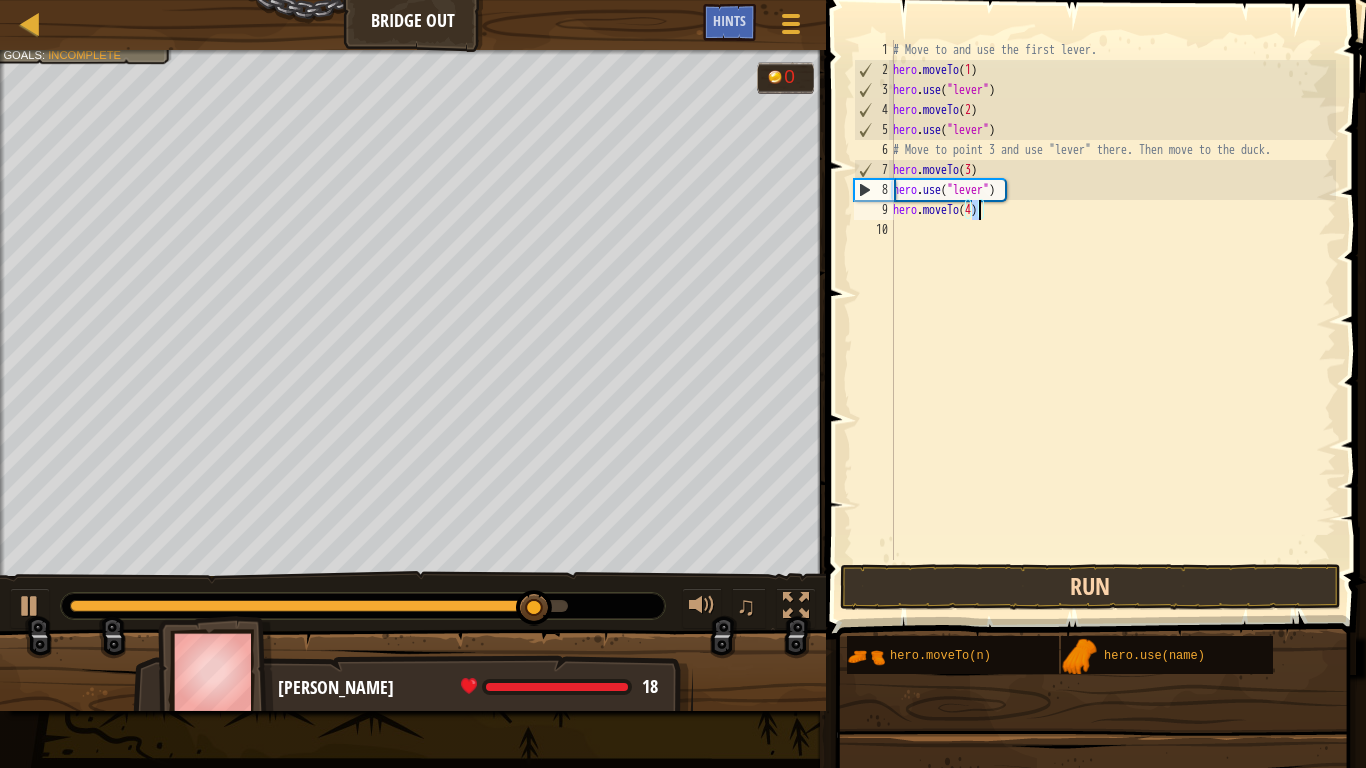 type on "hero.moveTo(4)" 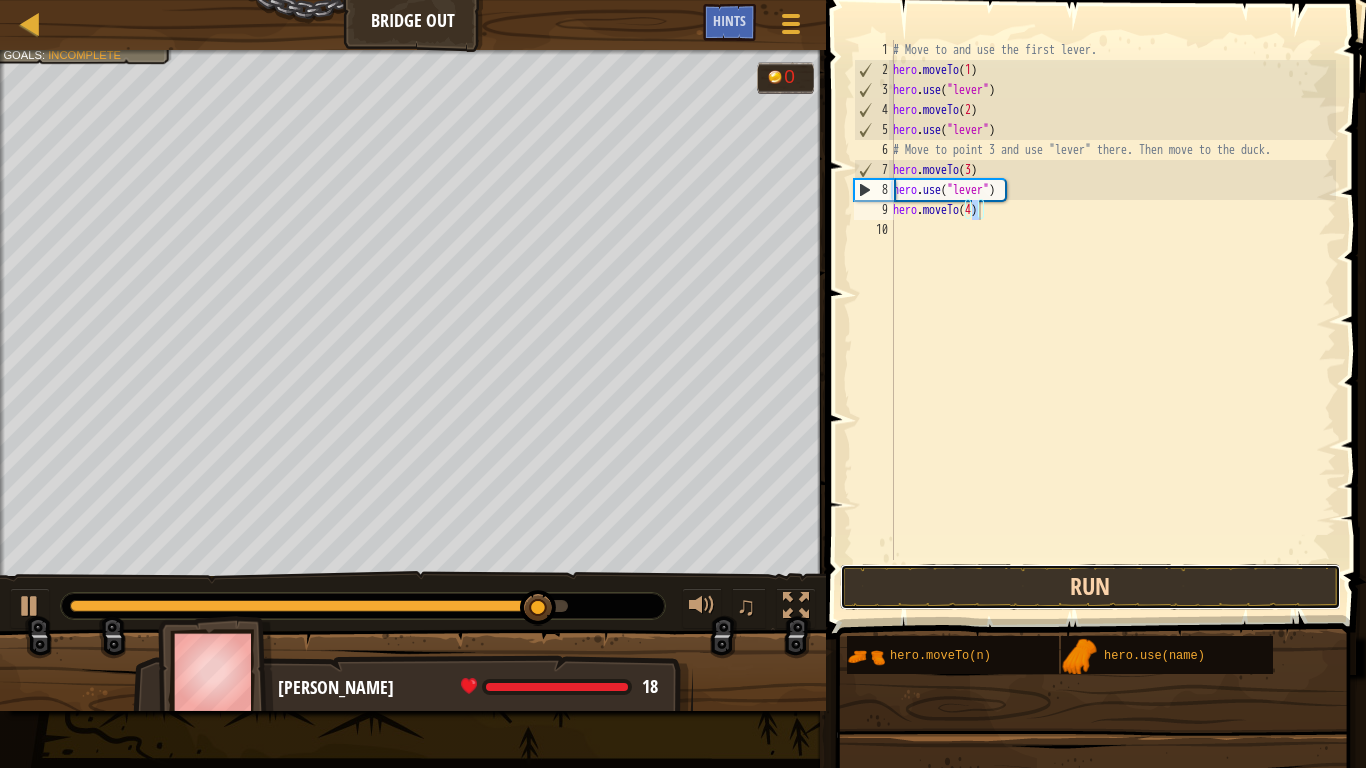 click on "Run" at bounding box center (1090, 587) 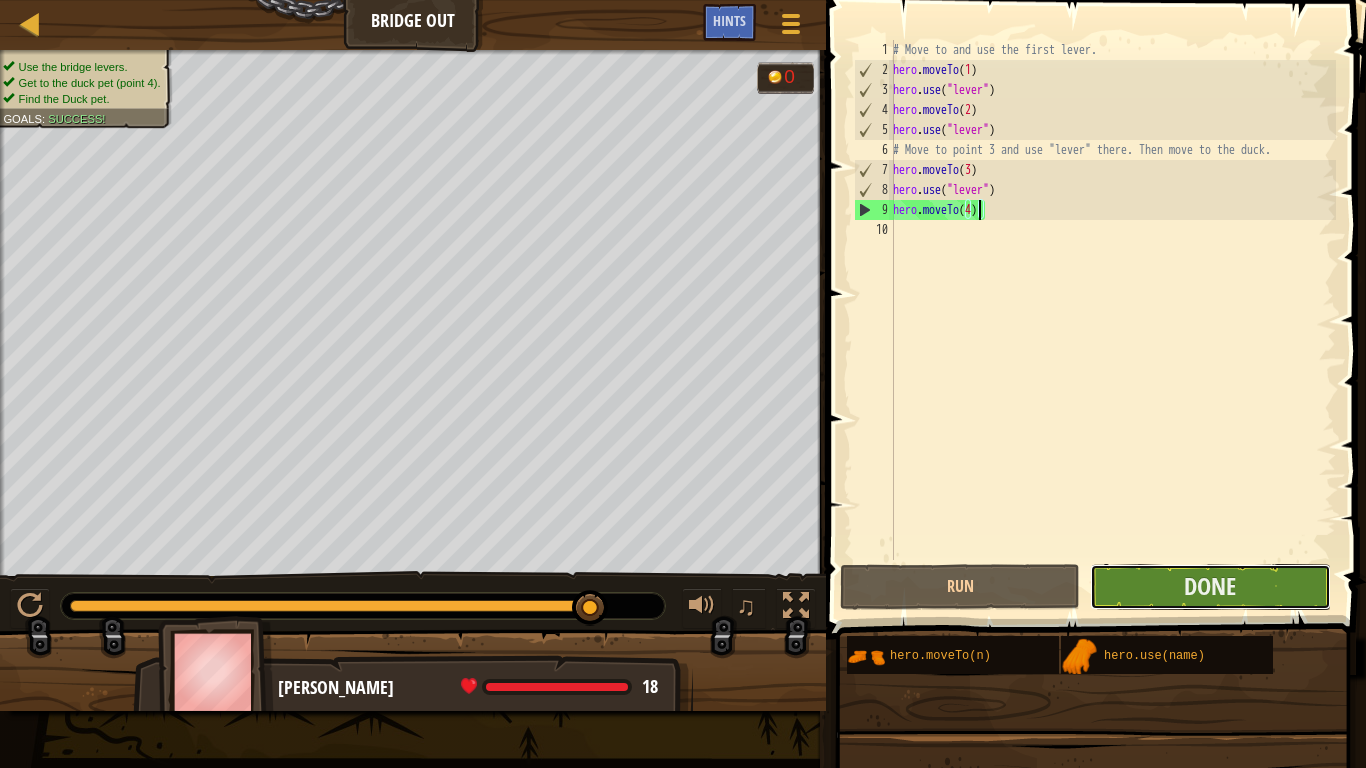 click on "Done" at bounding box center [1210, 587] 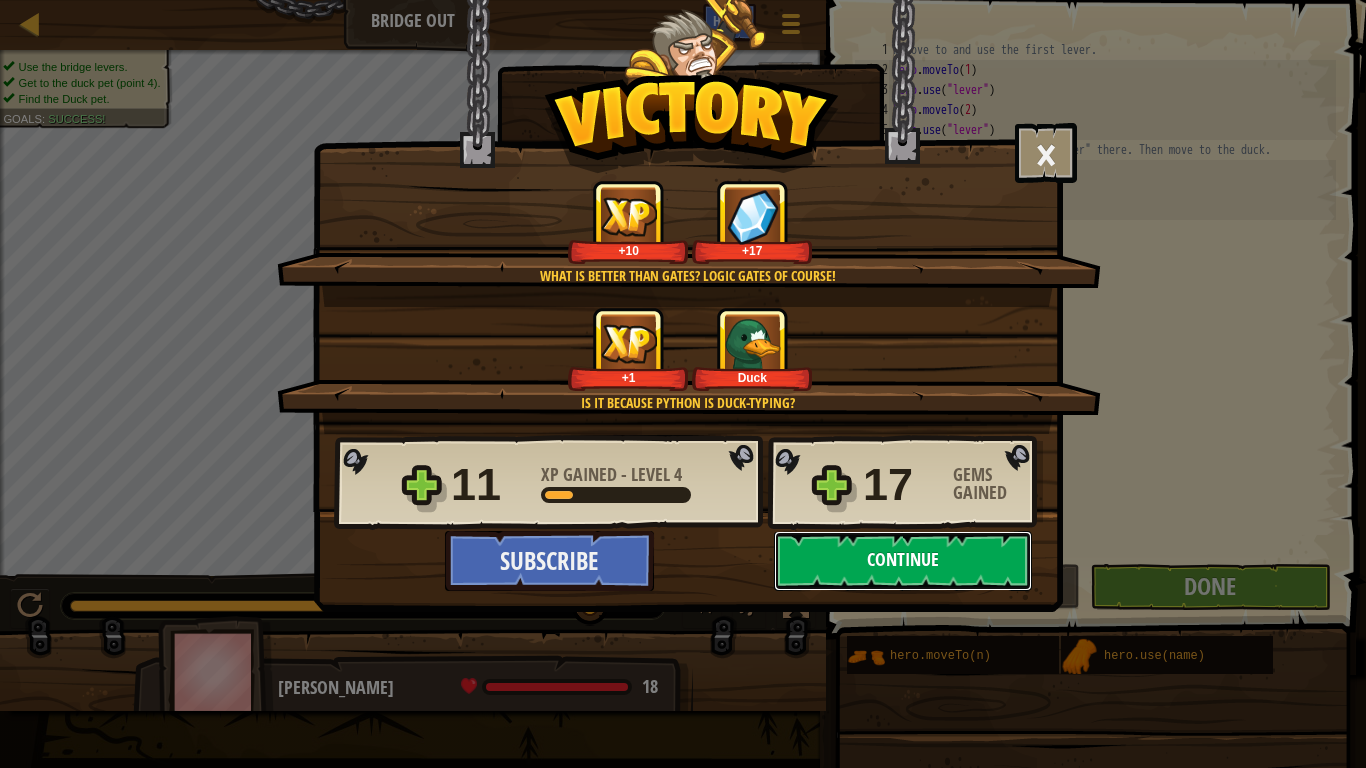 click on "Continue" at bounding box center [903, 561] 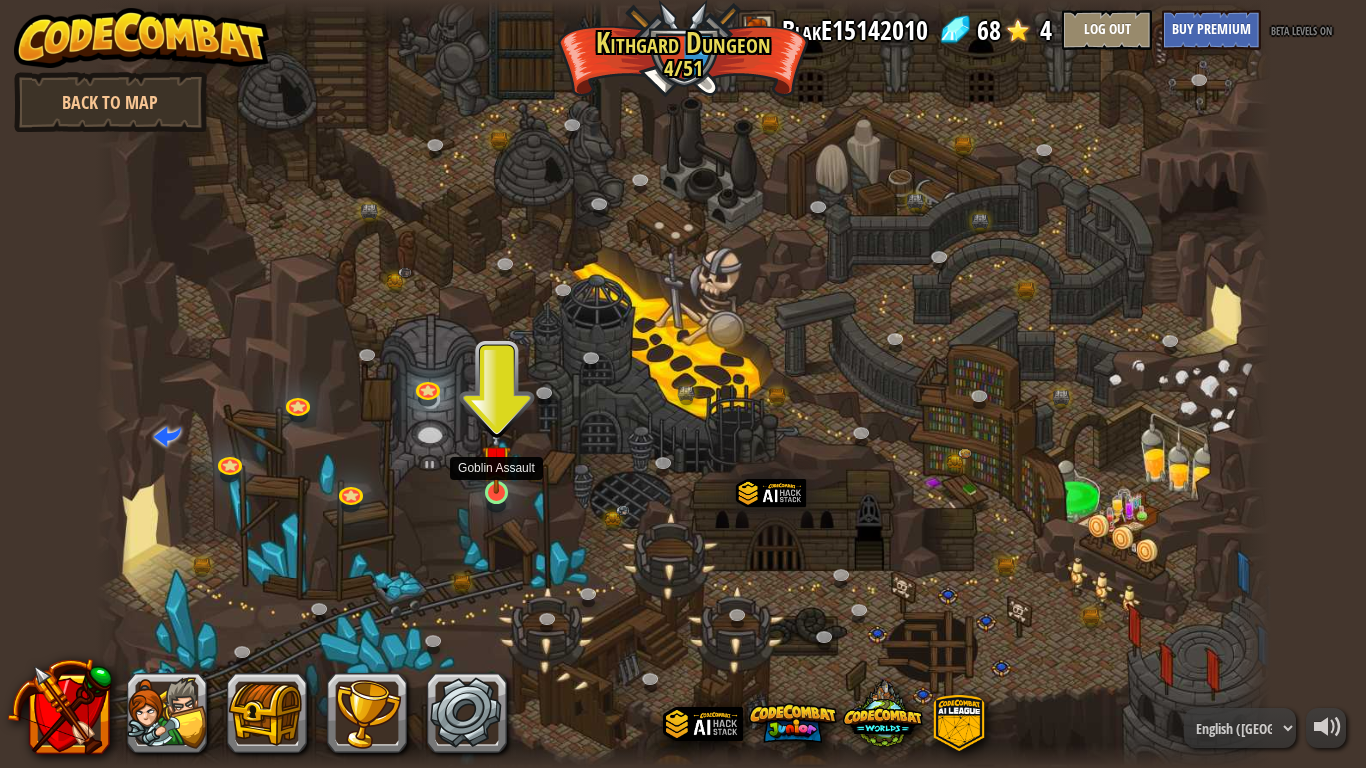 click at bounding box center (497, 460) 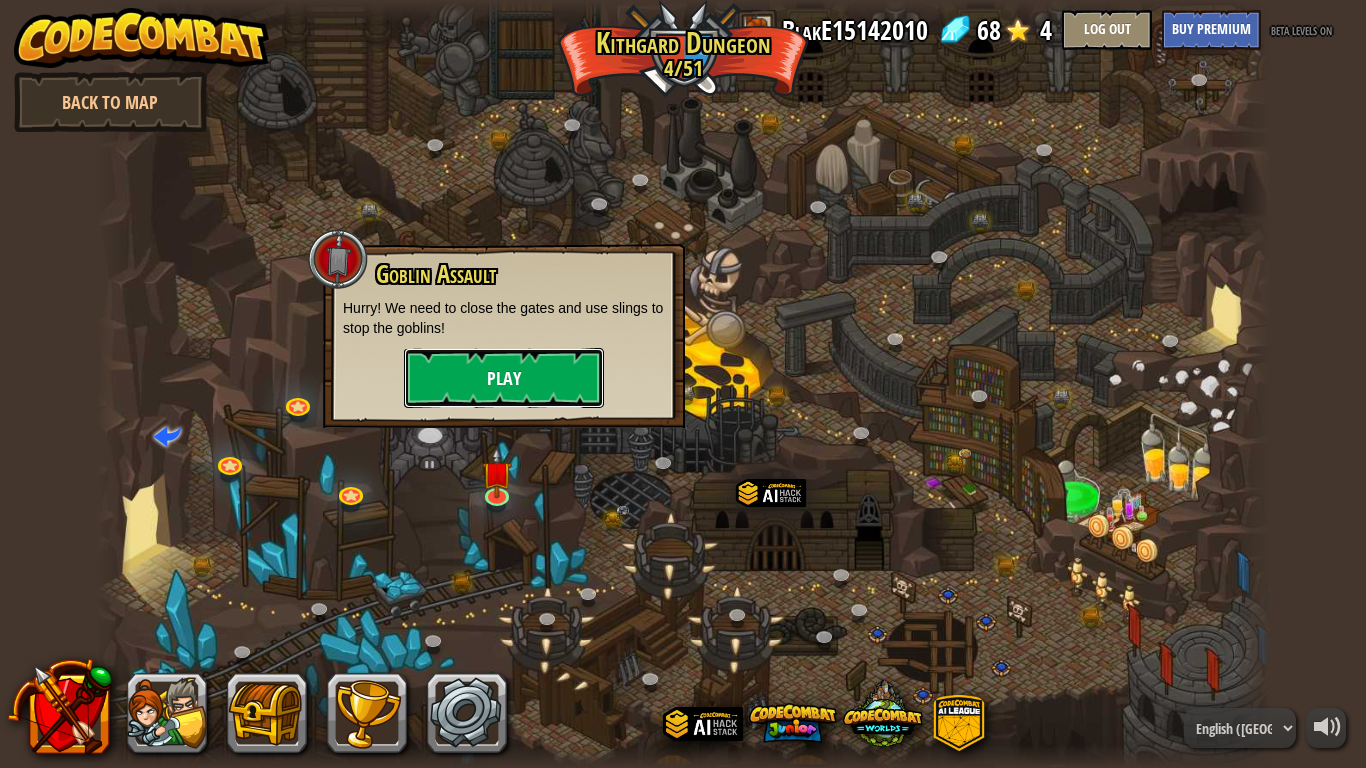 click on "Play" at bounding box center [504, 378] 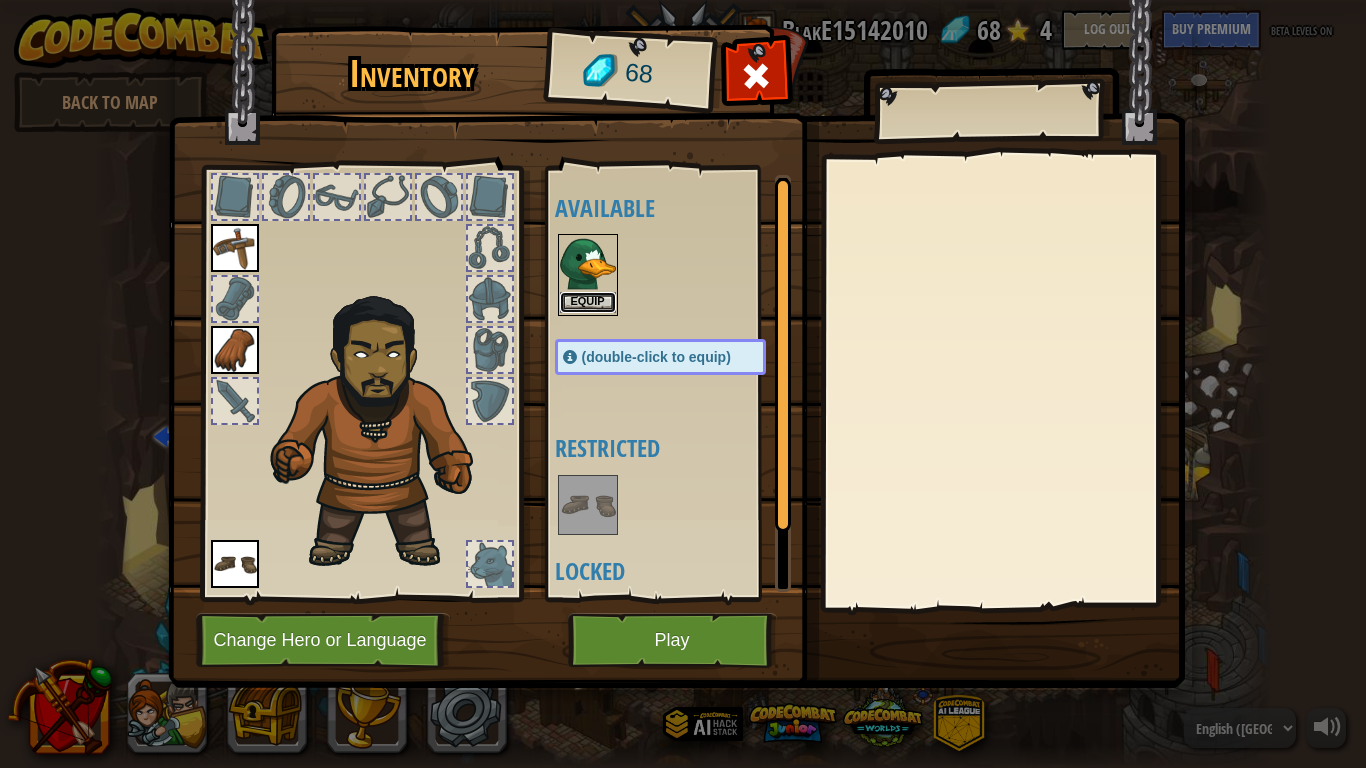 click on "Equip" at bounding box center [588, 302] 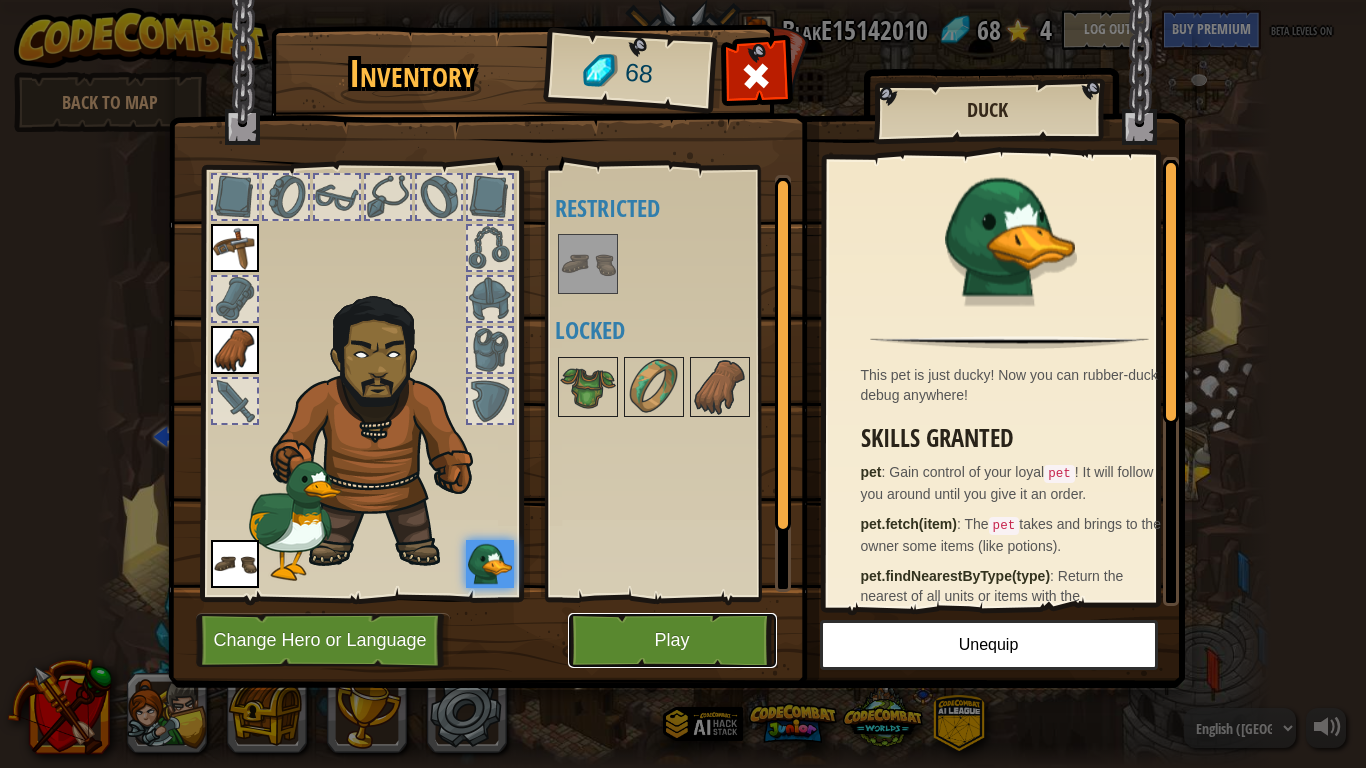 click on "Play" at bounding box center [672, 640] 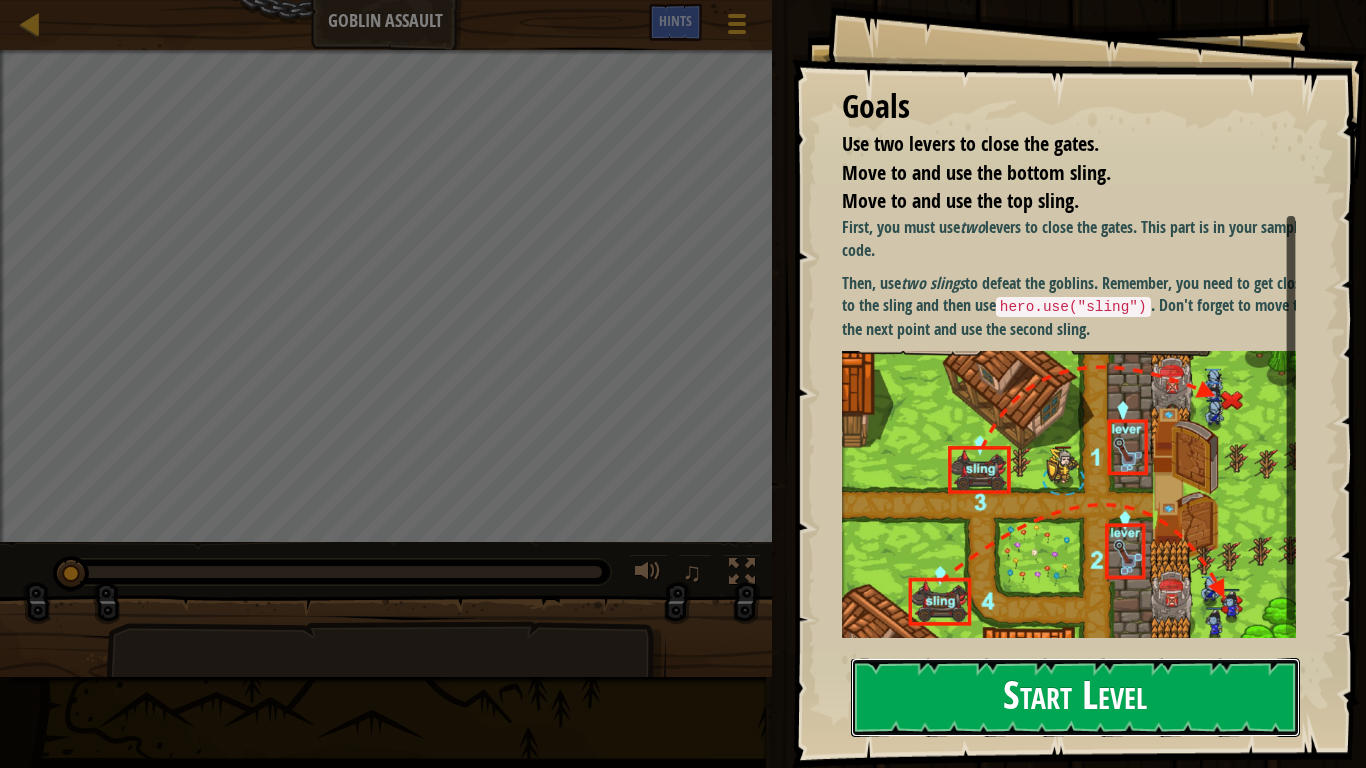 click on "Start Level" at bounding box center [1075, 697] 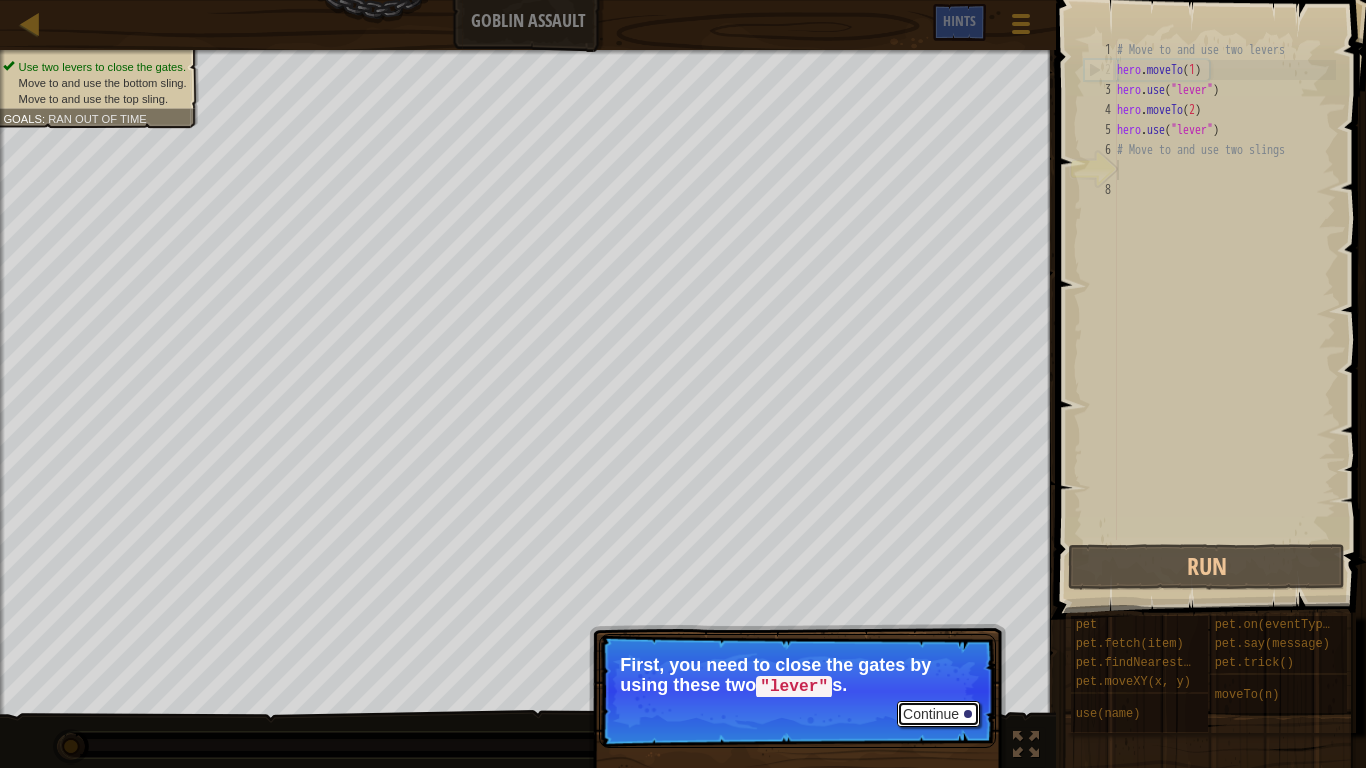 click on "Continue" at bounding box center [938, 714] 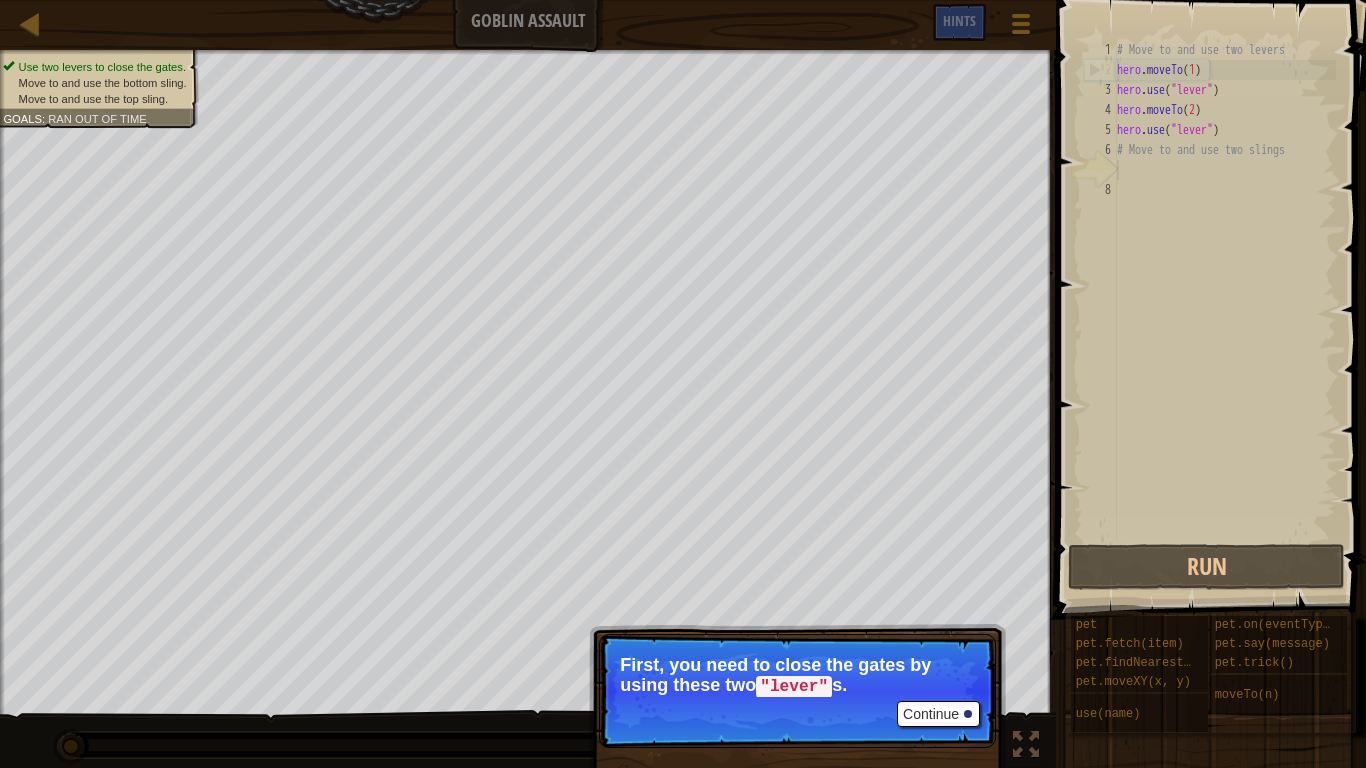 scroll, scrollTop: 9, scrollLeft: 0, axis: vertical 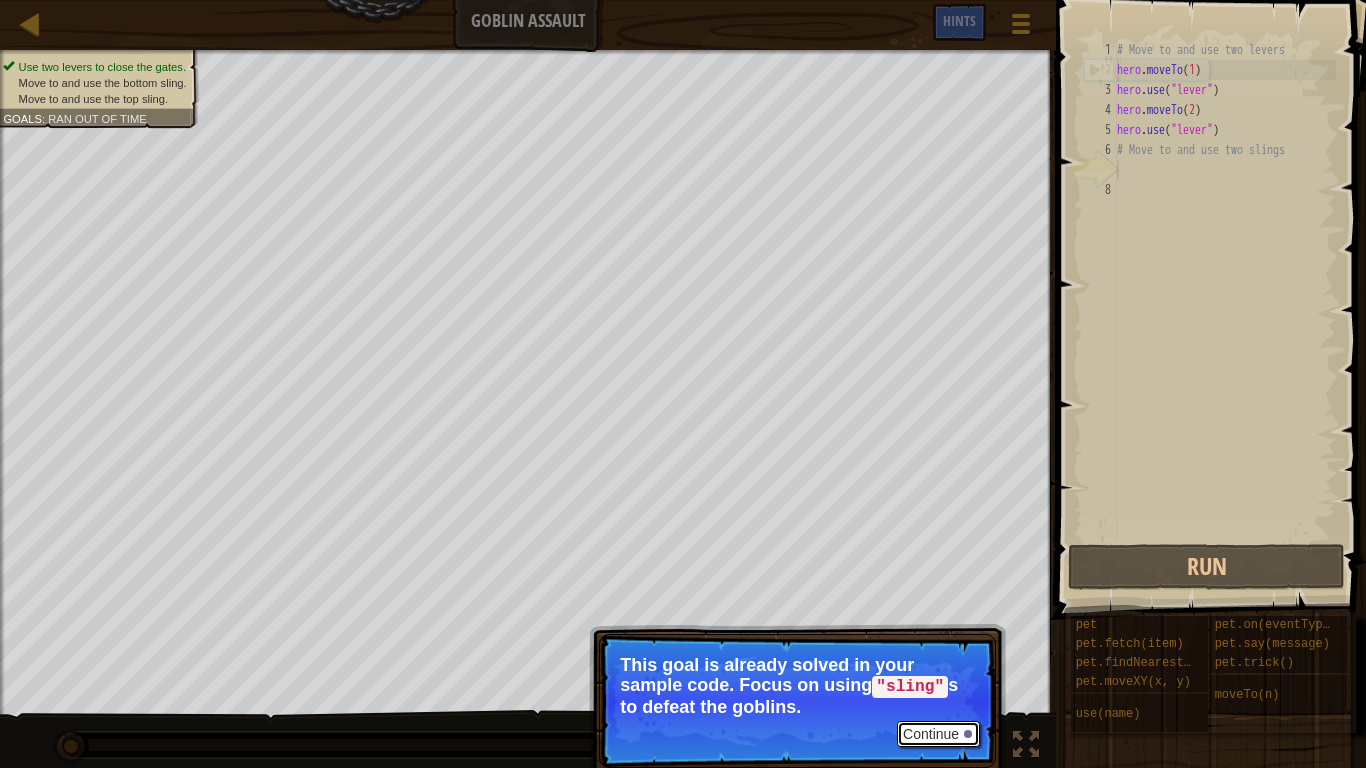 click on "Continue" at bounding box center (938, 734) 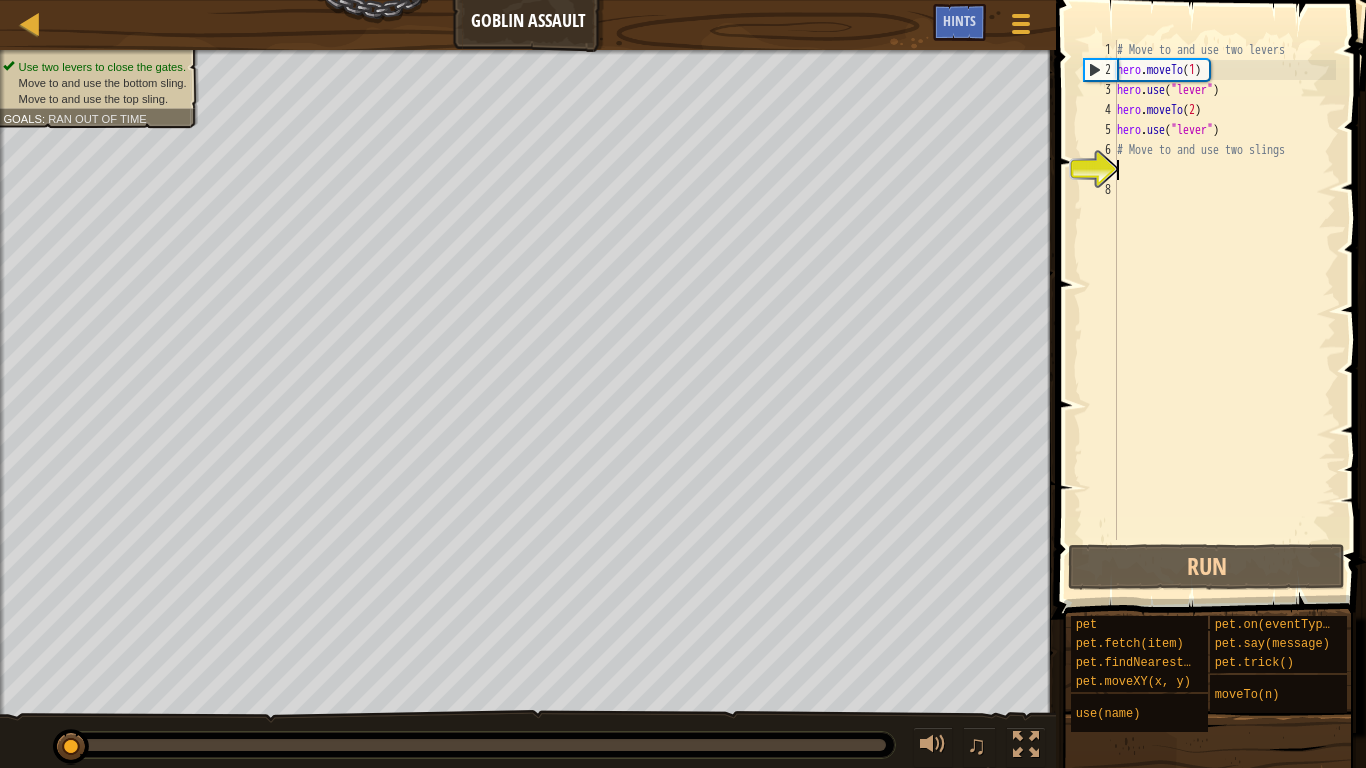 click on "# Move to and use two levers hero . moveTo ( 1 ) hero . use ( "lever" ) hero . moveTo ( 2 ) hero . use ( "lever" ) # Move to and use two slings" at bounding box center (1224, 310) 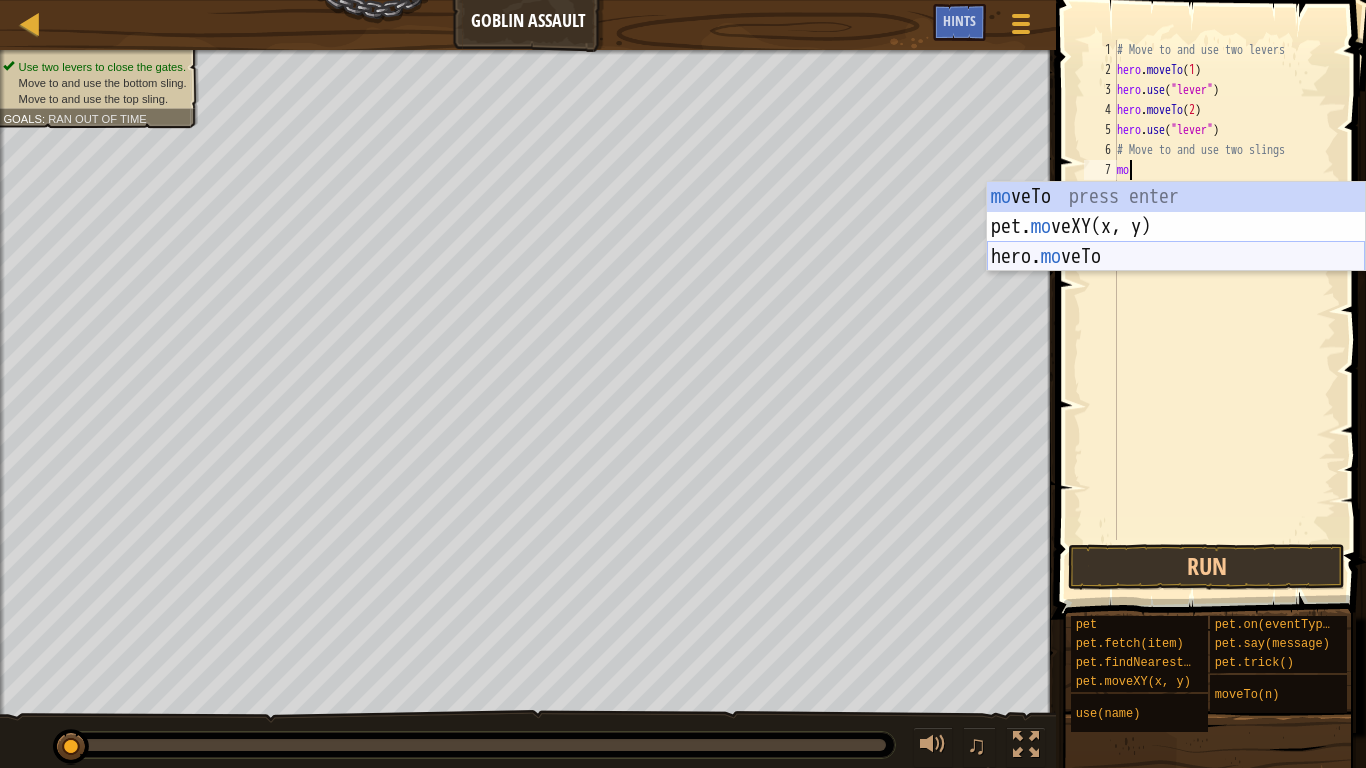click on "mo veTo press enter pet. mo veXY(x, y) press enter hero. mo veTo press enter" at bounding box center (1176, 257) 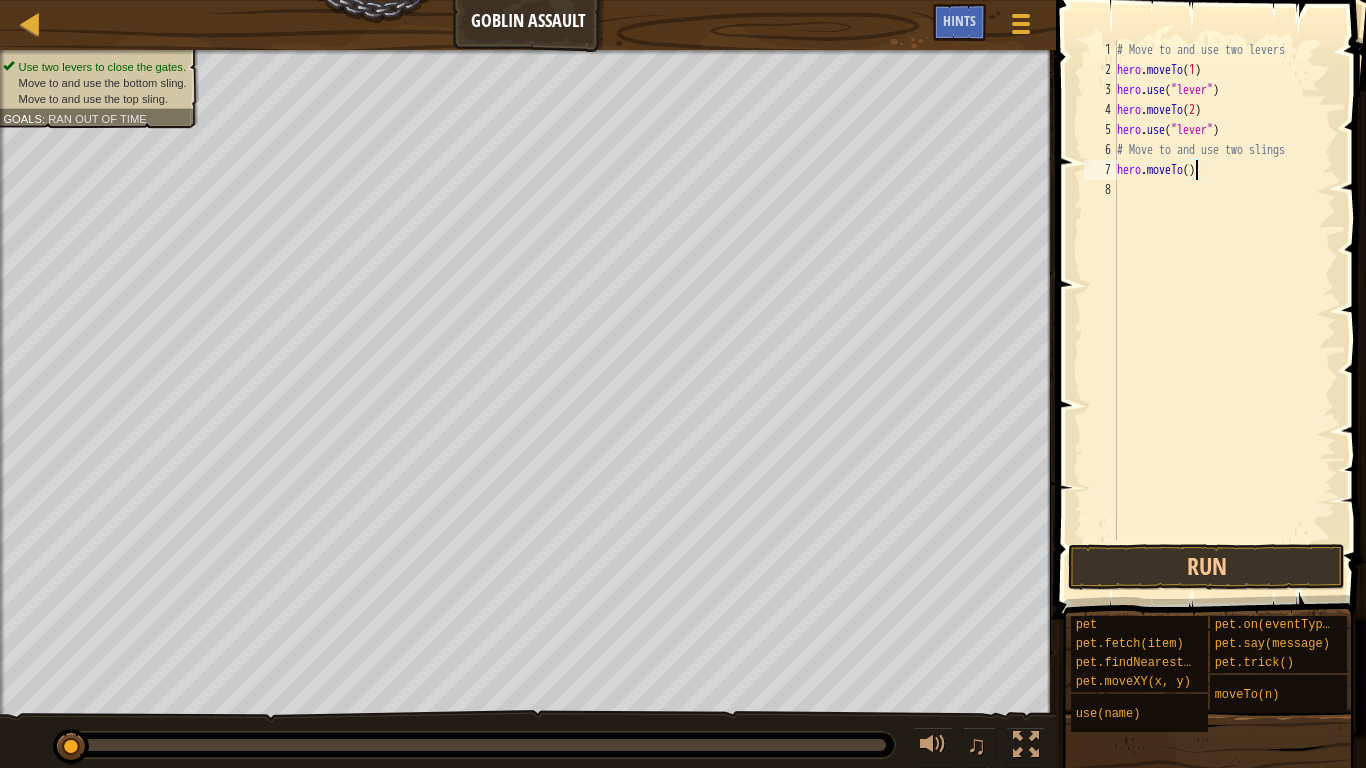 type on "hero.moveTo(3)" 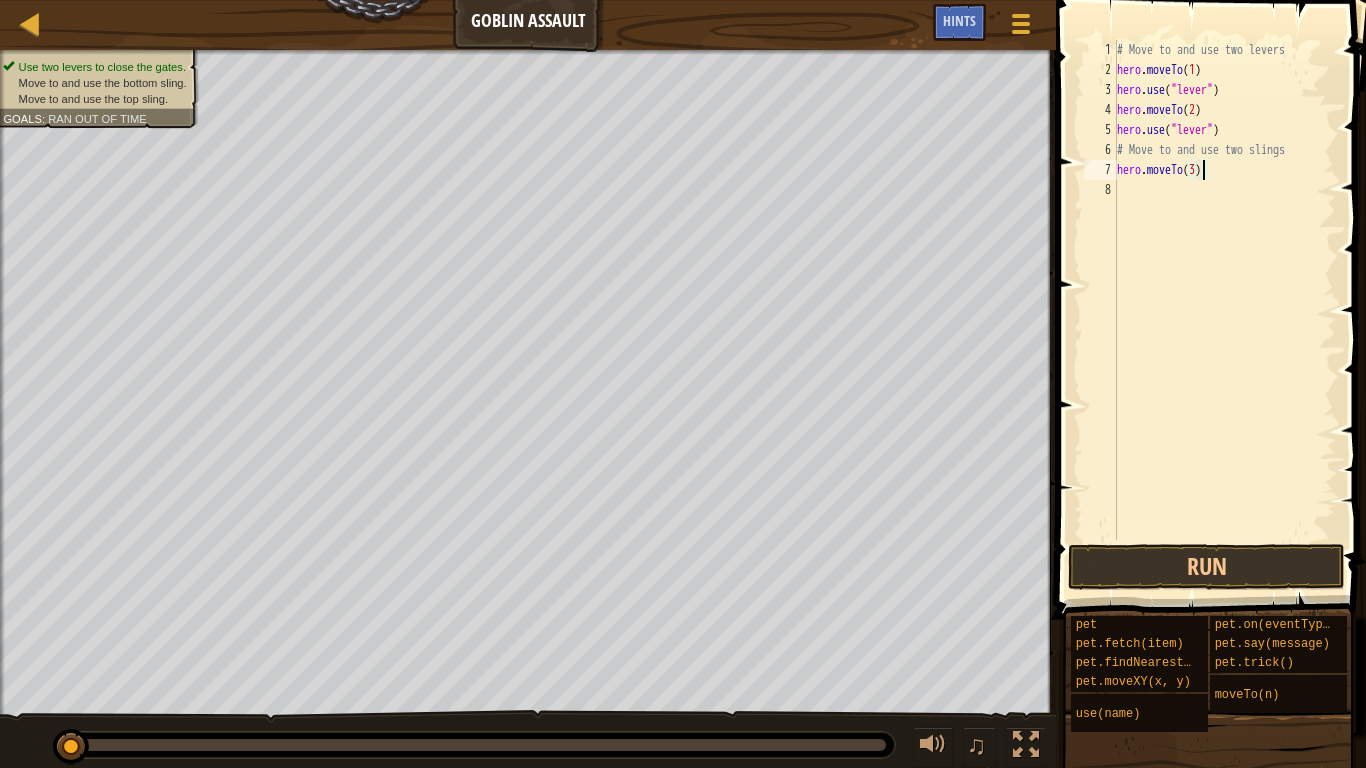 scroll, scrollTop: 9, scrollLeft: 7, axis: both 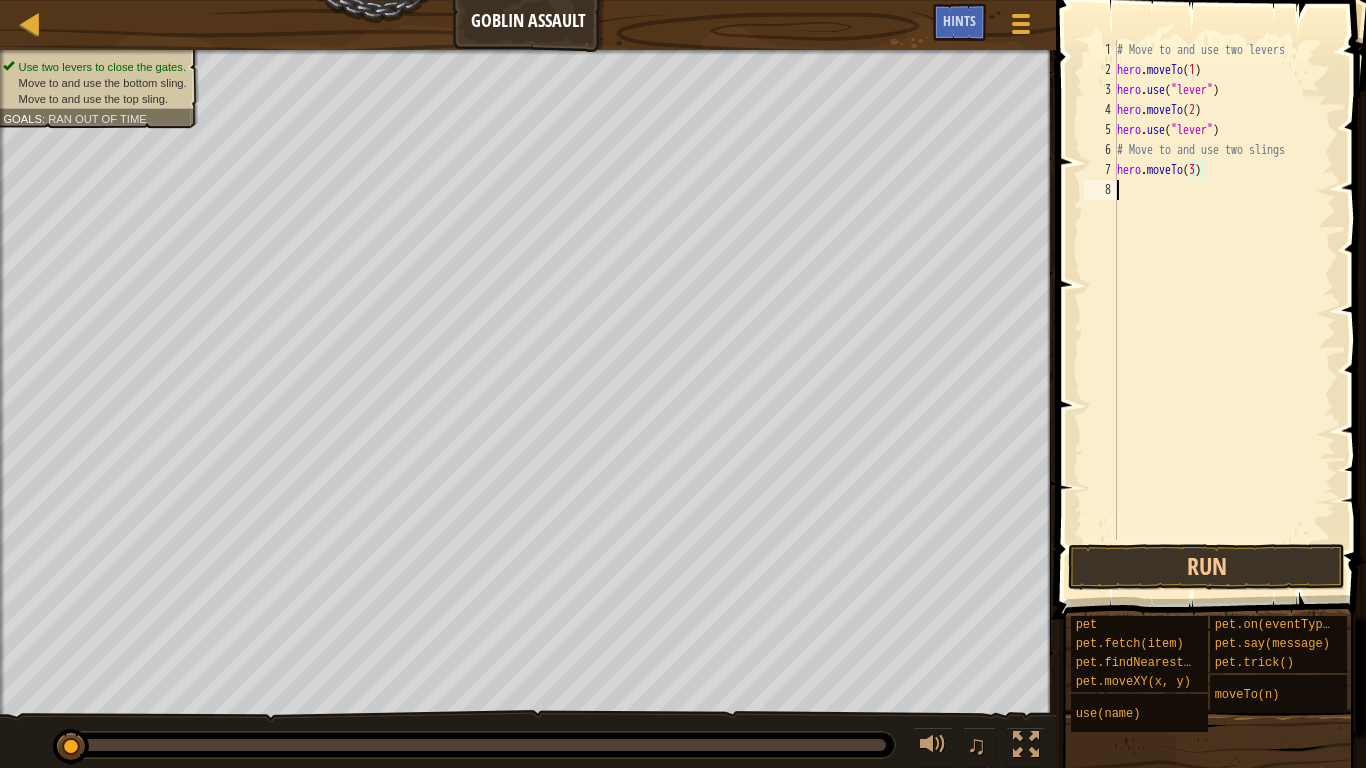 click on "# Move to and use two levers hero . moveTo ( 1 ) hero . use ( "lever" ) hero . moveTo ( 2 ) hero . use ( "lever" ) # Move to and use two slings hero . moveTo ( 3 )" at bounding box center (1224, 310) 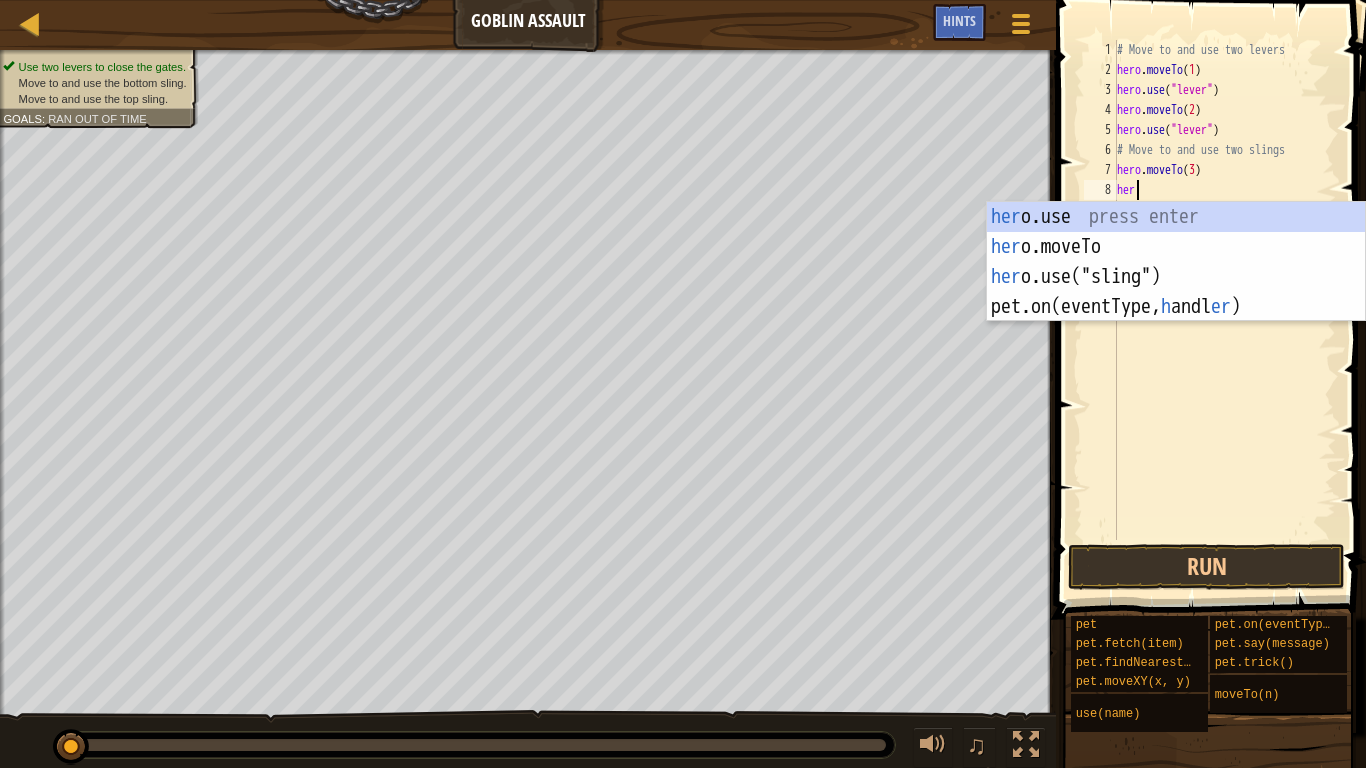 scroll, scrollTop: 9, scrollLeft: 1, axis: both 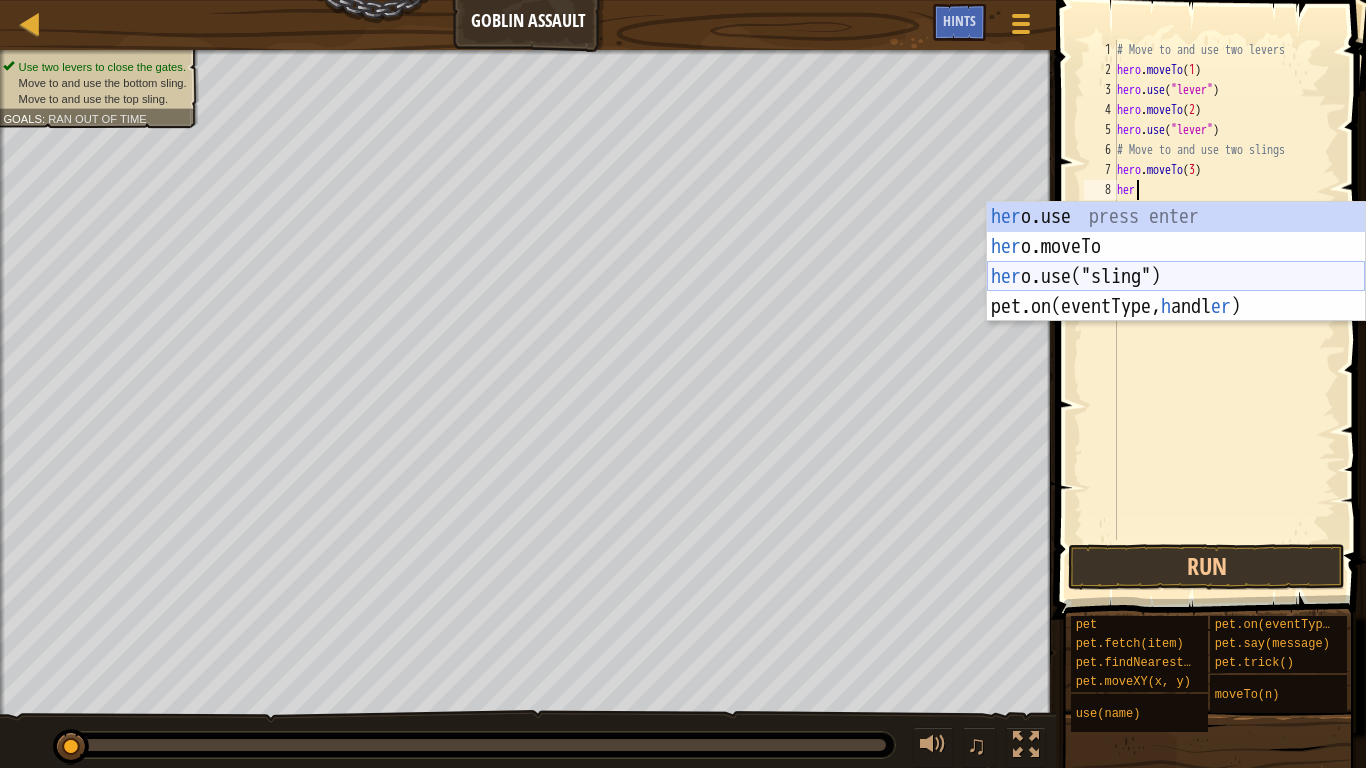 click on "her o.use press enter her o.moveTo press enter her o.use("sling") press enter pet.on(eventType,  h andl er ) press enter" at bounding box center (1176, 292) 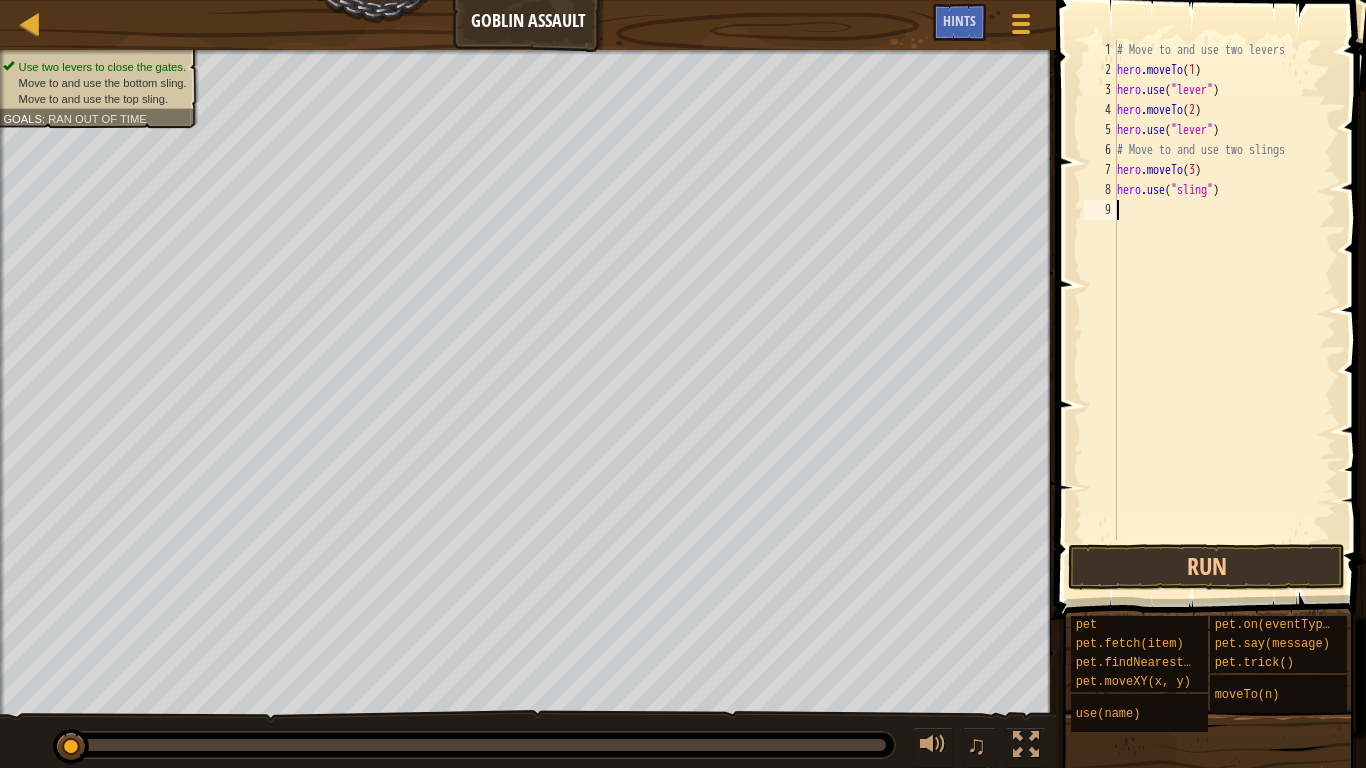 click on "# Move to and use two levers hero . moveTo ( 1 ) hero . use ( "lever" ) hero . moveTo ( 2 ) hero . use ( "lever" ) # Move to and use two slings hero . moveTo ( 3 ) hero . use ( "sling" )" at bounding box center [1224, 310] 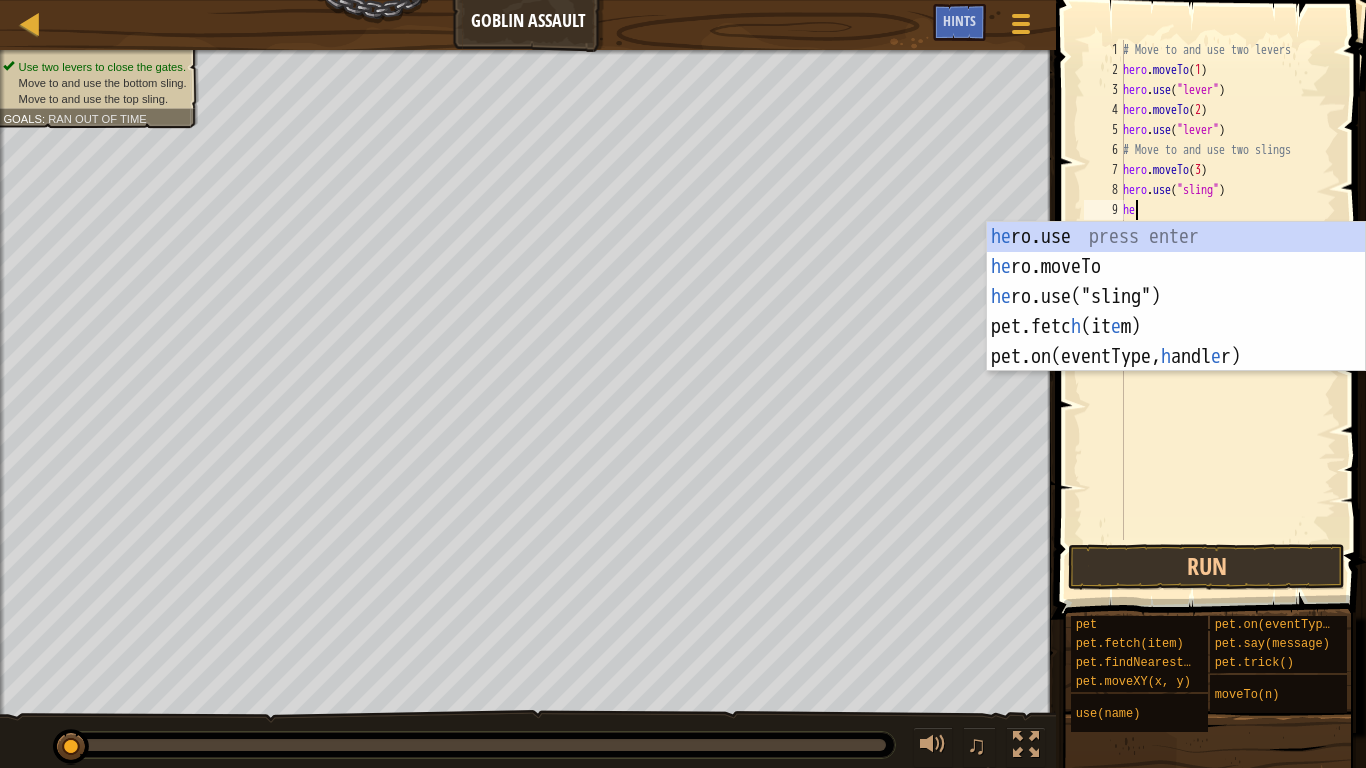scroll, scrollTop: 9, scrollLeft: 1, axis: both 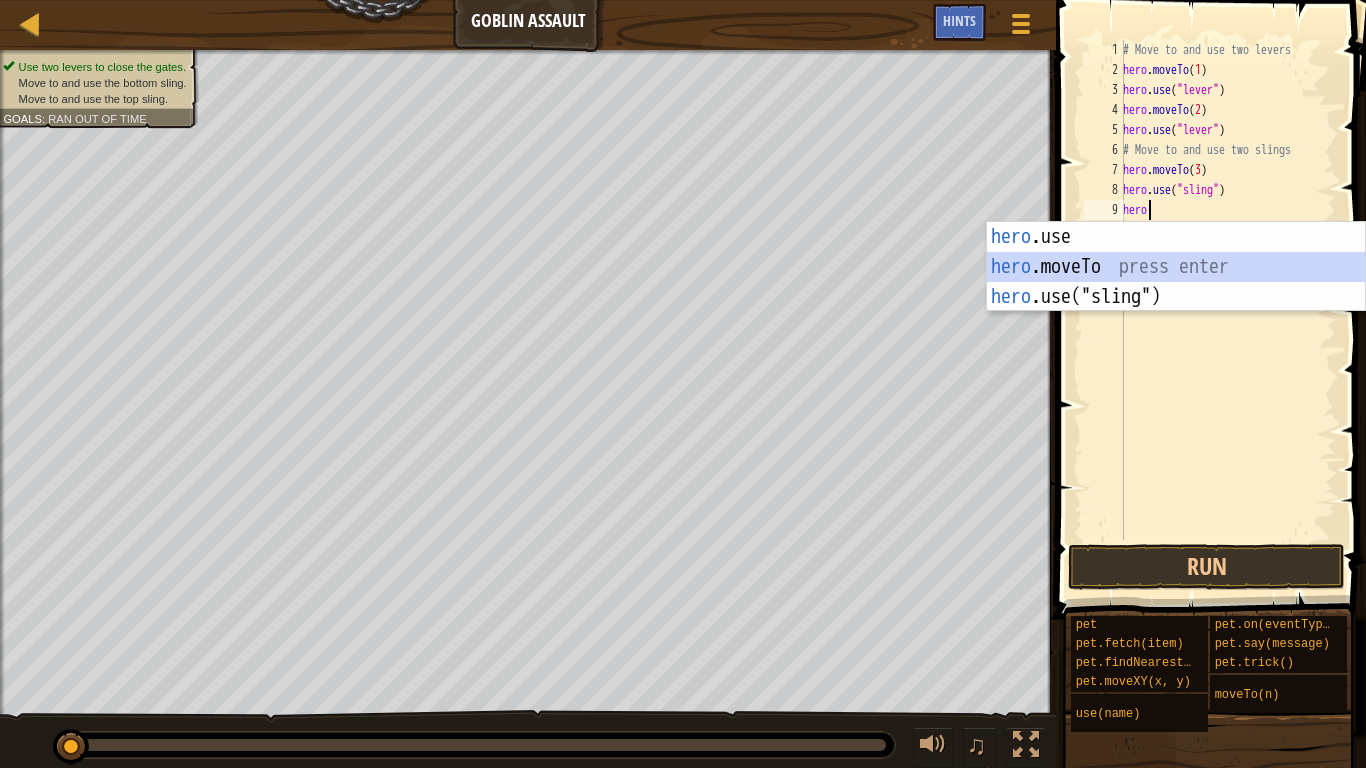 click on "hero .use press enter hero .moveTo press enter hero .use("sling") press enter" at bounding box center (1176, 297) 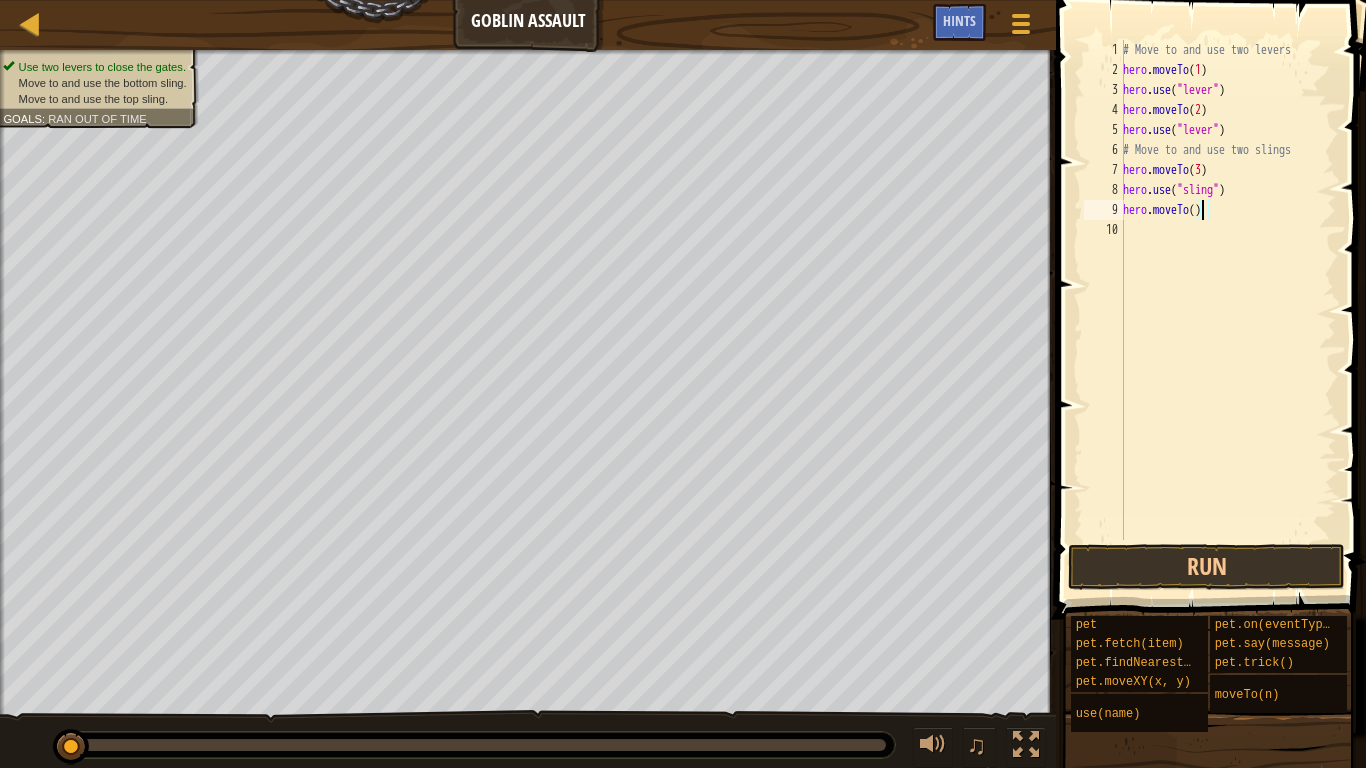 type on "hero.moveTo(4)" 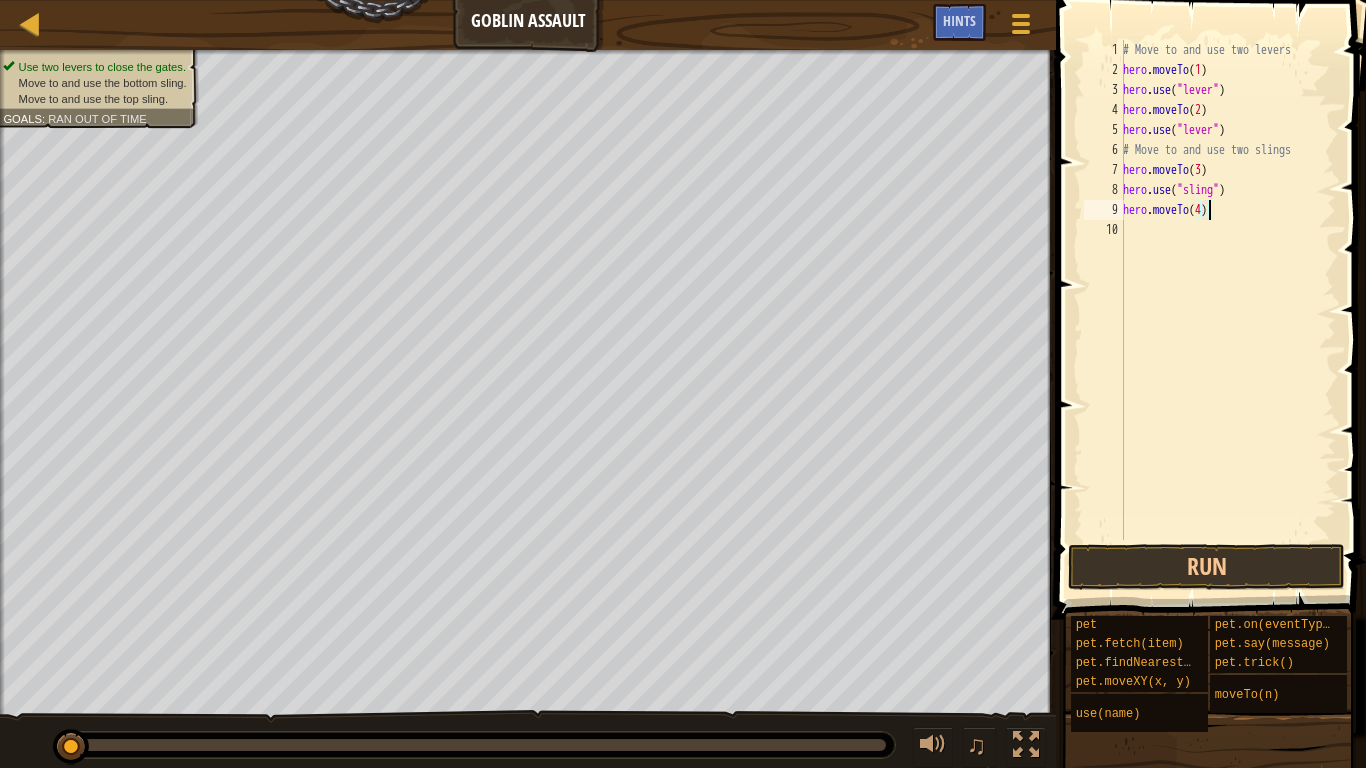 click on "# Move to and use two levers hero . moveTo ( 1 ) hero . use ( "lever" ) hero . moveTo ( 2 ) hero . use ( "lever" ) # Move to and use two slings hero . moveTo ( 3 ) hero . use ( "sling" ) hero . moveTo ( 4 )" at bounding box center (1227, 310) 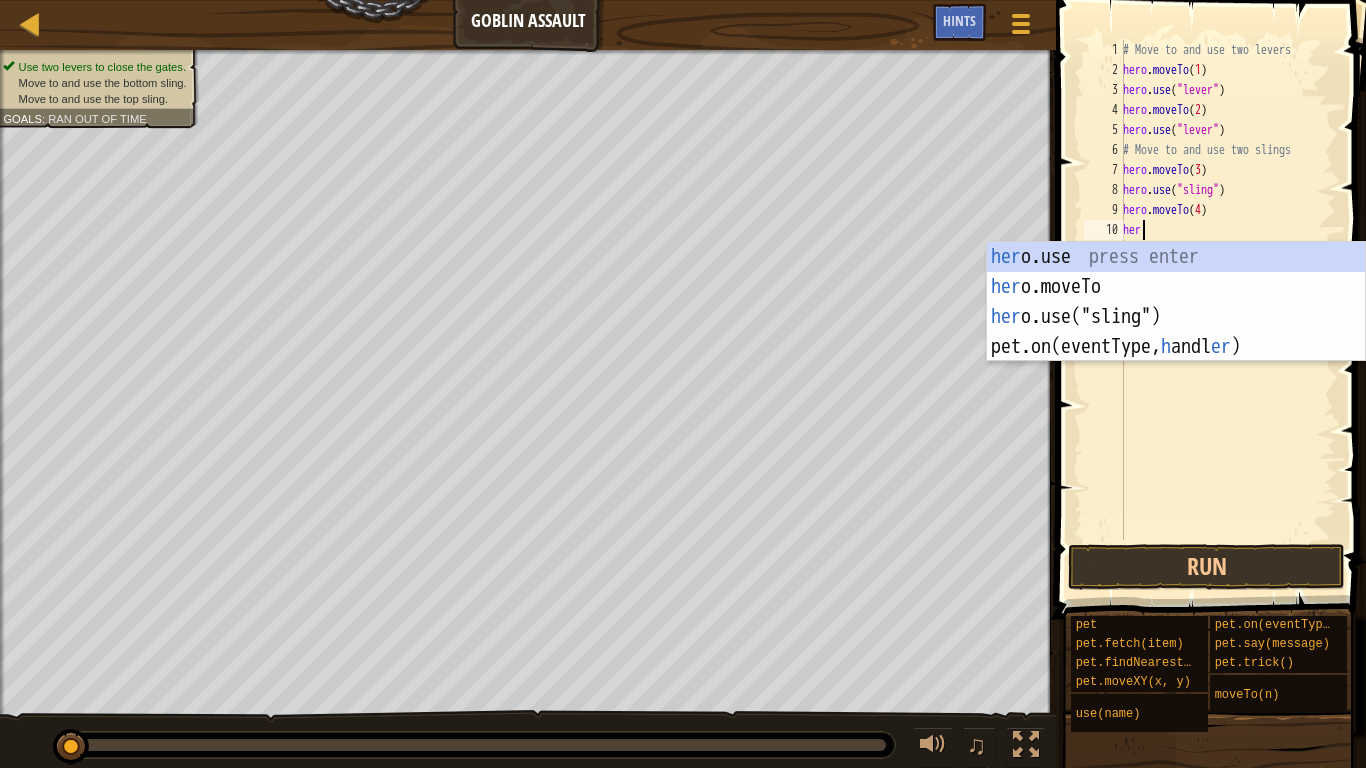 scroll, scrollTop: 9, scrollLeft: 1, axis: both 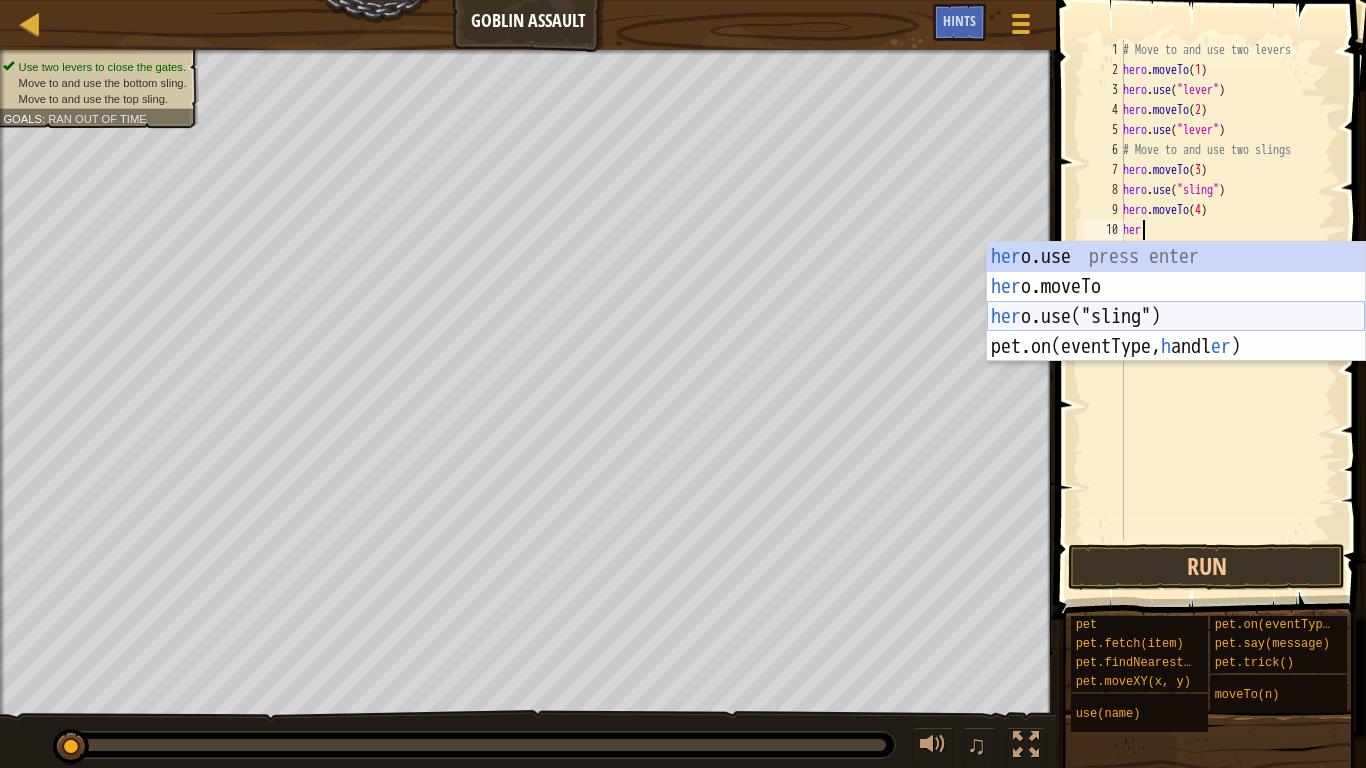 click on "her o.use press enter her o.moveTo press enter her o.use("sling") press enter pet.on(eventType,  h andl er ) press enter" at bounding box center (1176, 332) 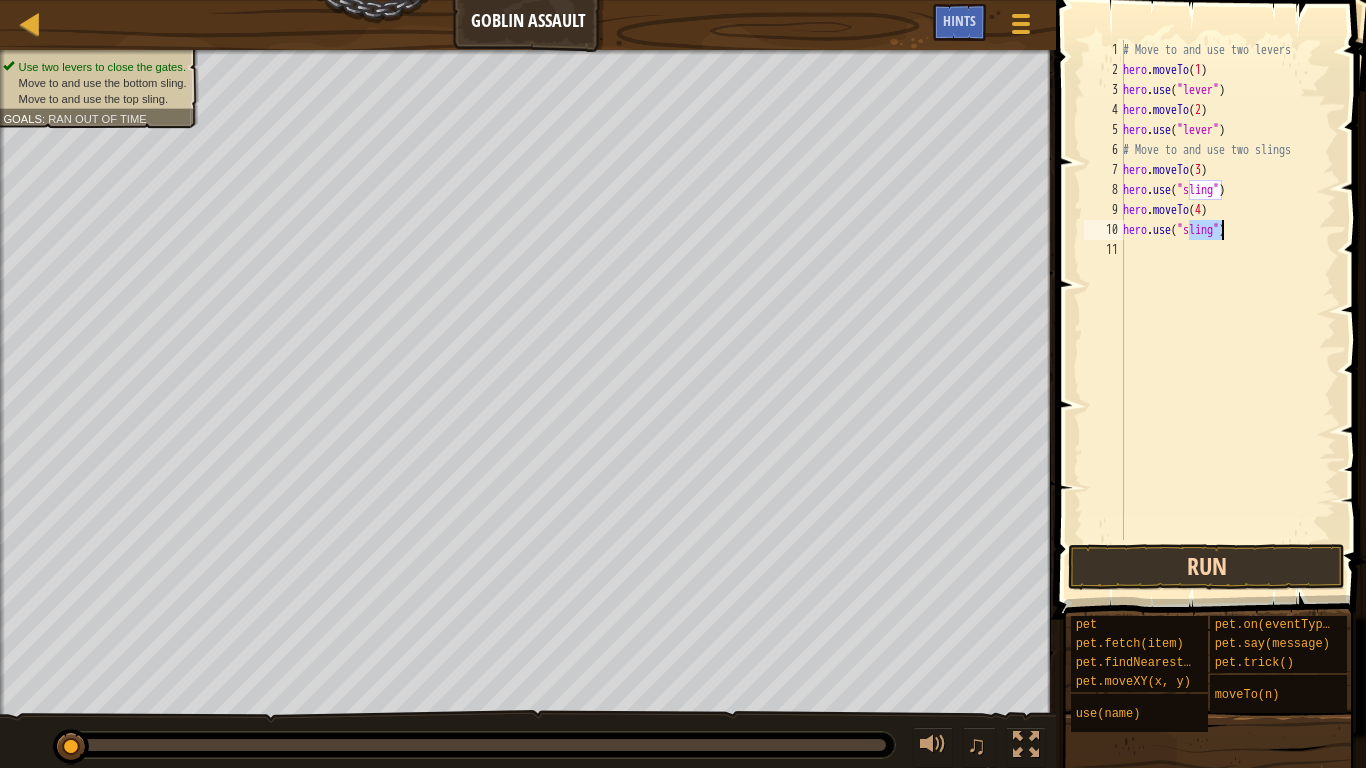 type on "hero.use("sling")" 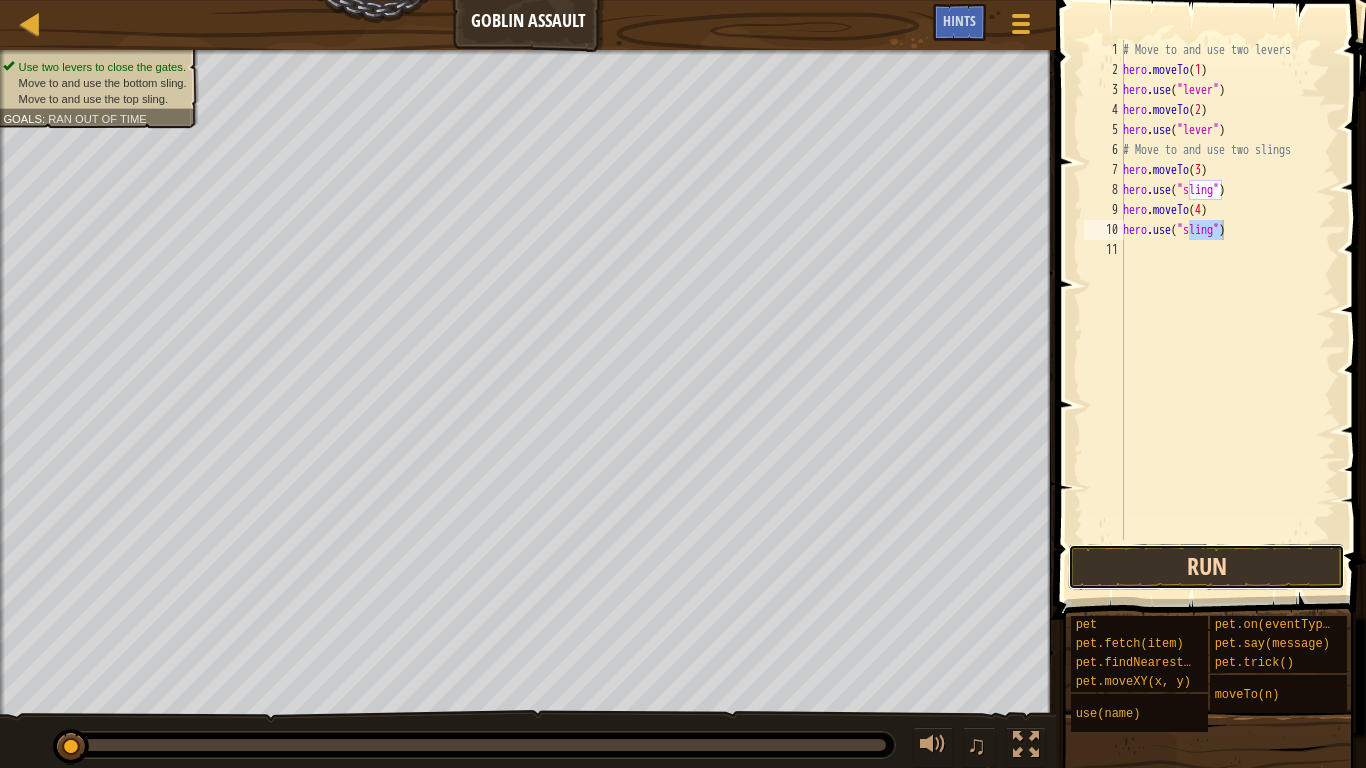 click on "Run" at bounding box center (1206, 567) 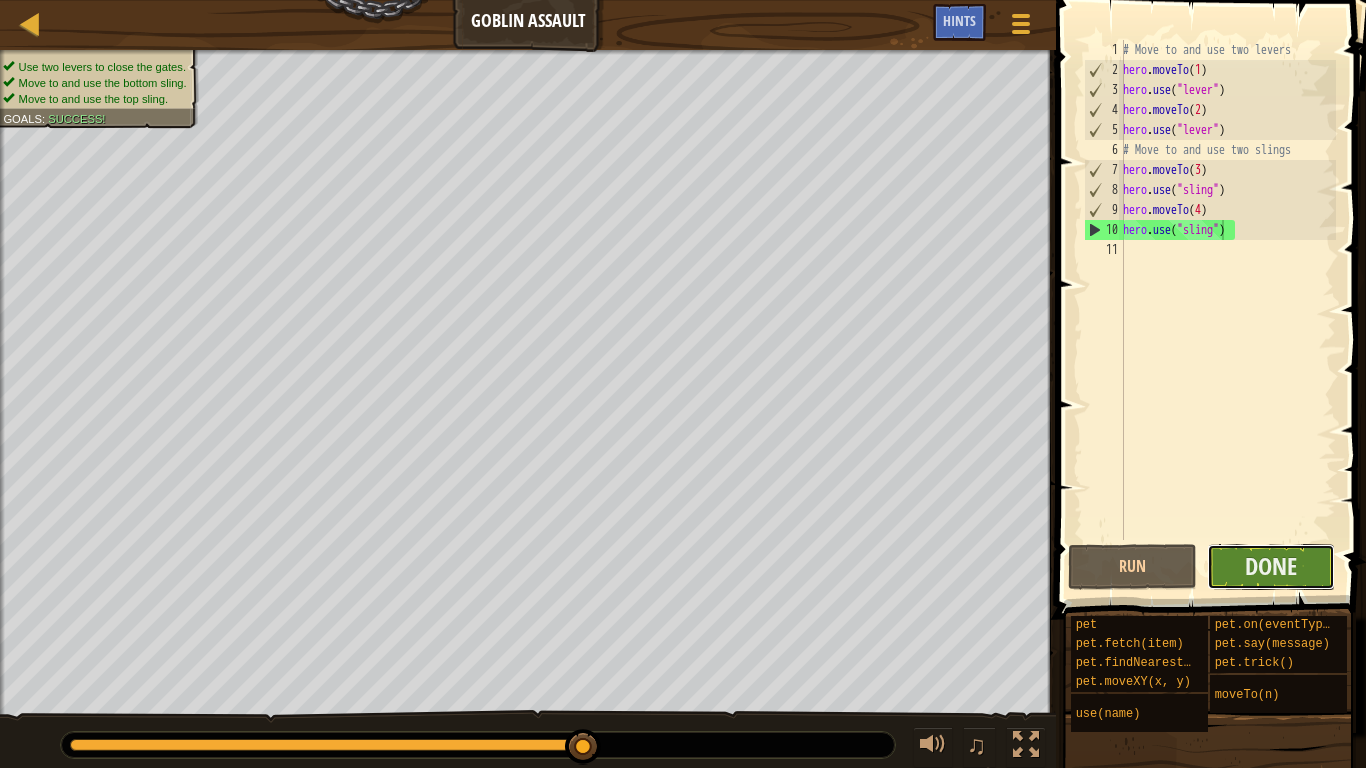 click on "Done" at bounding box center [1271, 567] 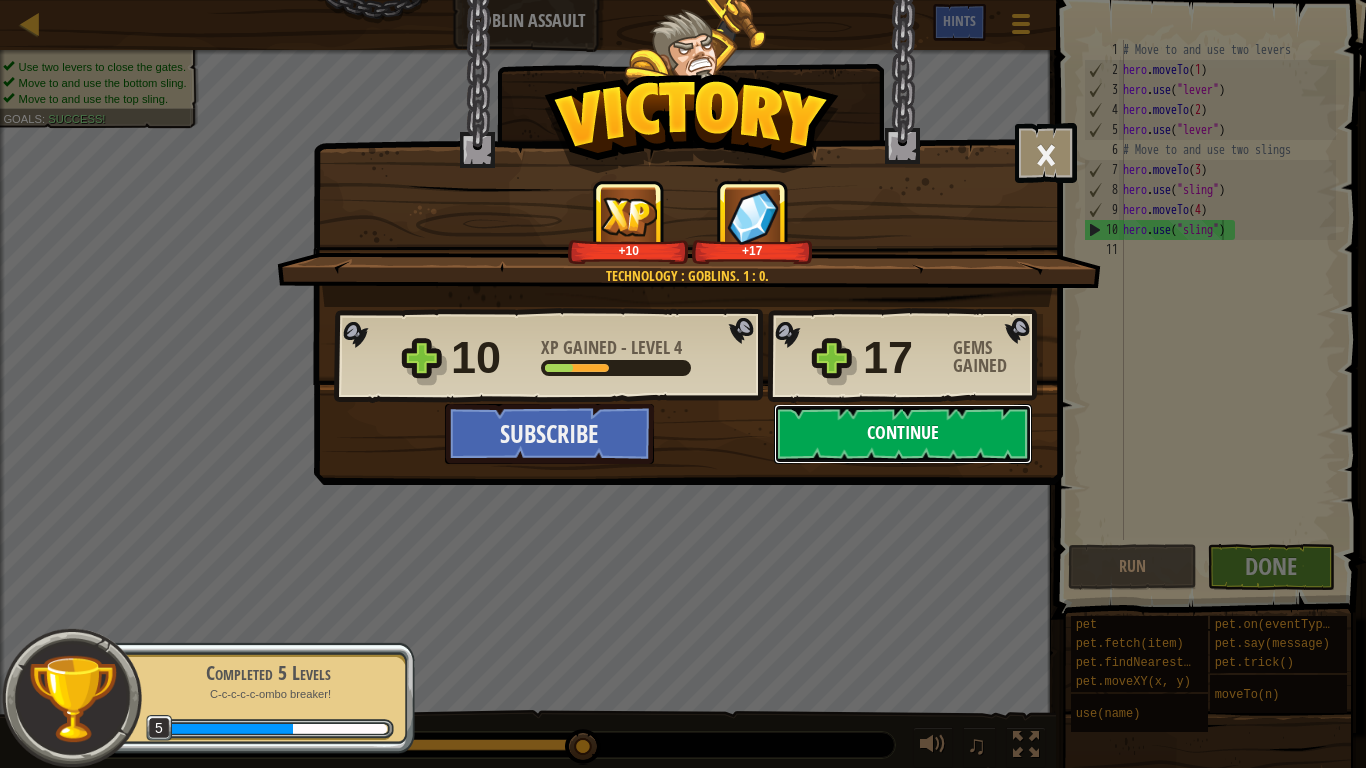 click on "Continue" at bounding box center (903, 434) 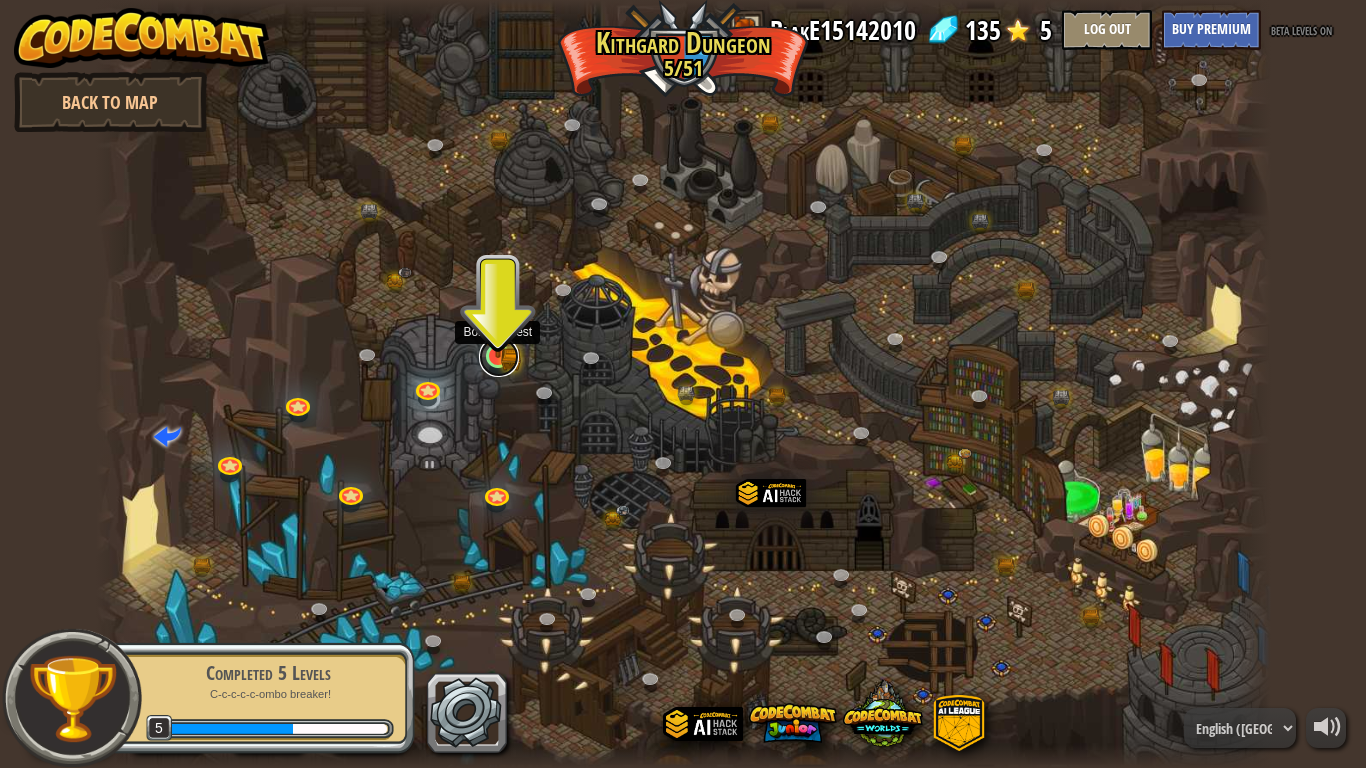 click at bounding box center (499, 357) 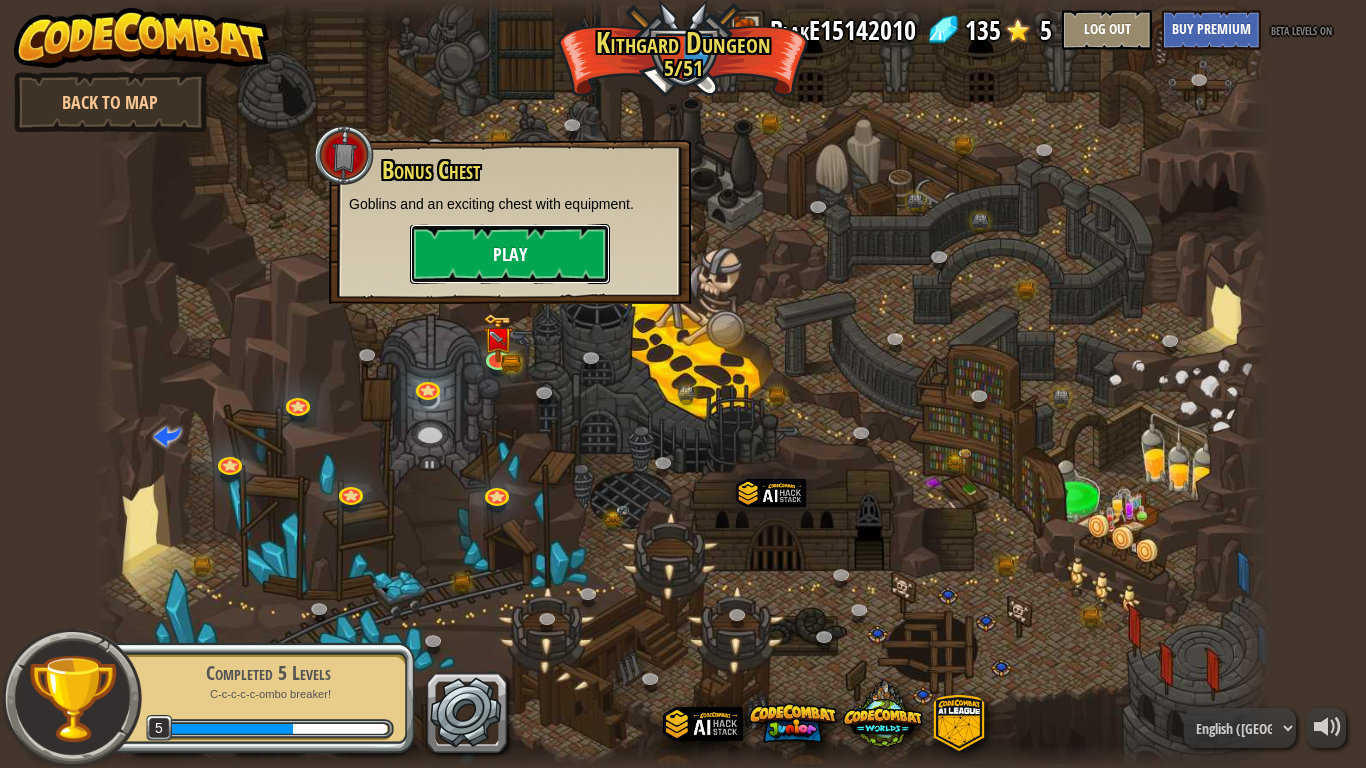 click on "Play" at bounding box center (510, 254) 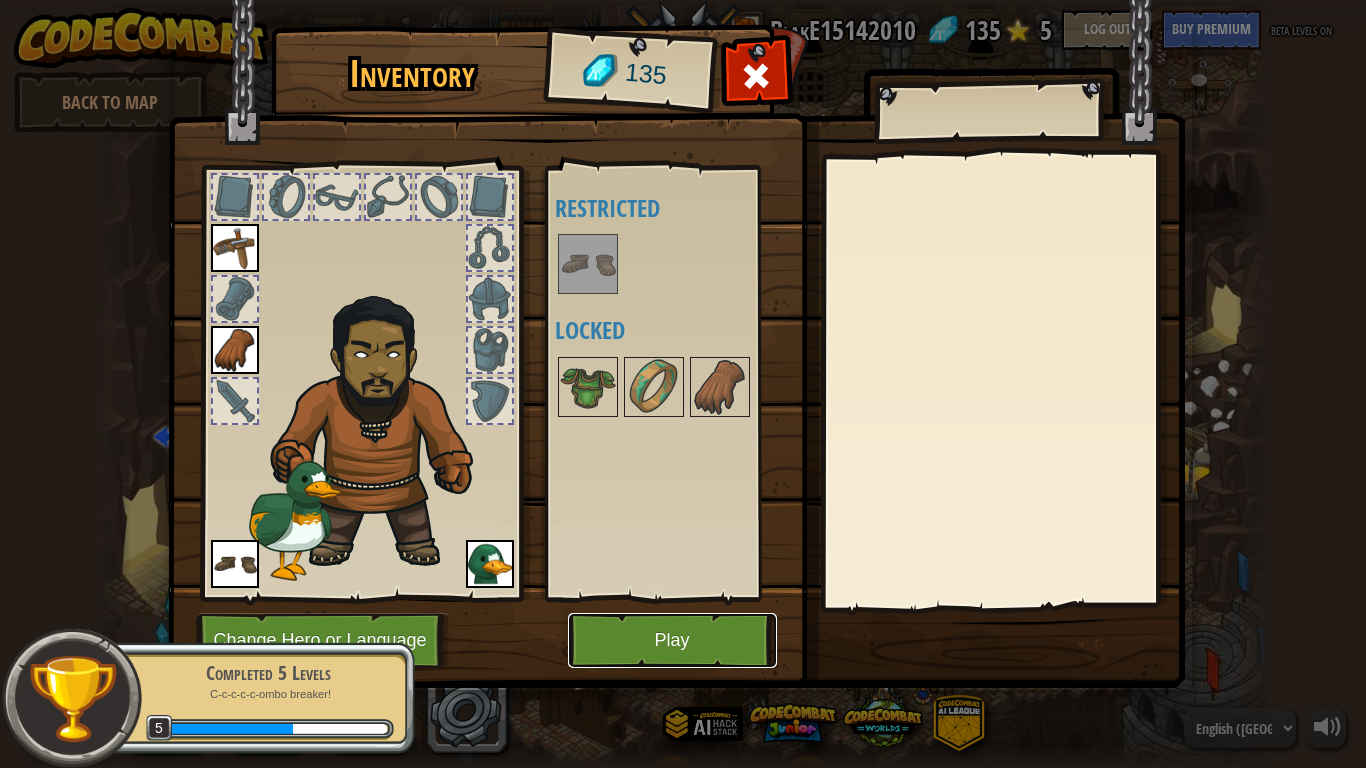 click on "Play" at bounding box center [672, 640] 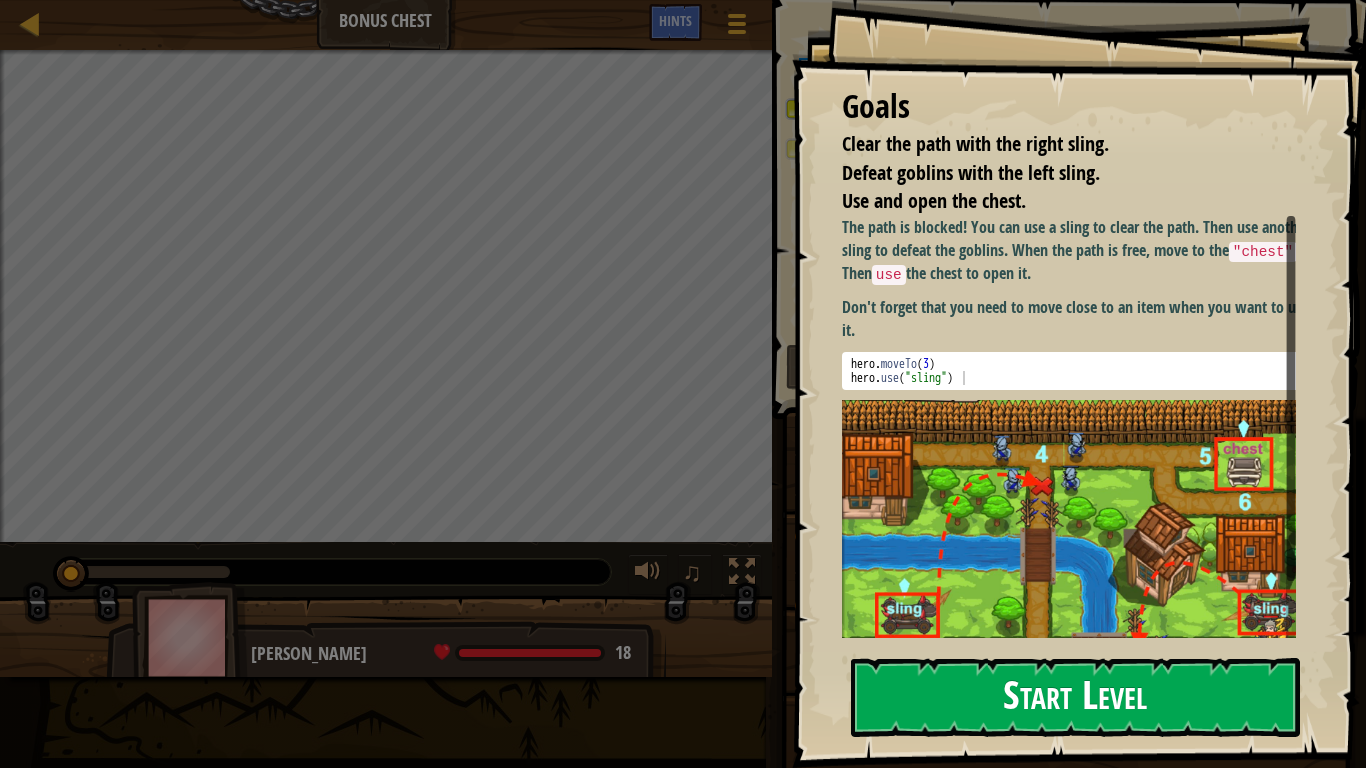 click on "Goals Clear the path with the right sling. Defeat goblins with the left sling. Use and open the chest. The path is blocked! You can use a sling to clear the path.
Then use another sling to defeat the goblins.
When the path is free, move to the  "chest" . Then  use  the chest to open it.
Don't forget that you need to move close to an item when you want to use it.
hero . moveTo ( 3 ) hero . use ( "sling" )     הההההההההההההההההההההההההההההההההההההההההההההההההההההההההההההההההההההההההההההההההההההההההההההההההההההההההההההההההההההההההההההההההההההההההההההההההההההההההההההההההההההההההההההההההההההההההההההההההההההההההההההההההההההההההההההההההההההההההההההההההההההההההההההההה
Start Level Error loading from server. Try refreshing the page. Subscribe" at bounding box center [1079, 384] 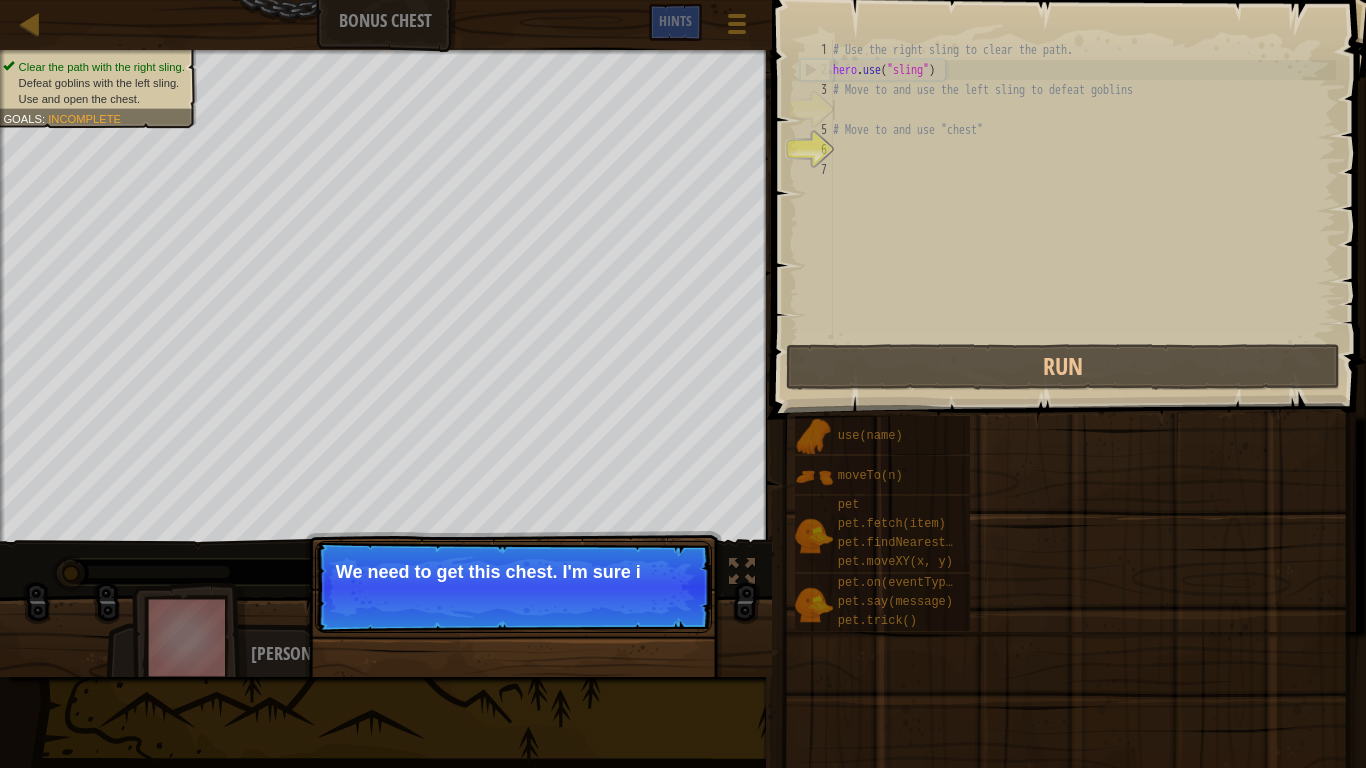 click on "Clear the path with the right sling. Defeat goblins with the left sling. Use and open the chest. Goals : Incomplete ♫ Alejandro 18 x: 55 y: 7 No target Continue  We need to get this chest. I'm sure i" at bounding box center (683, 363) 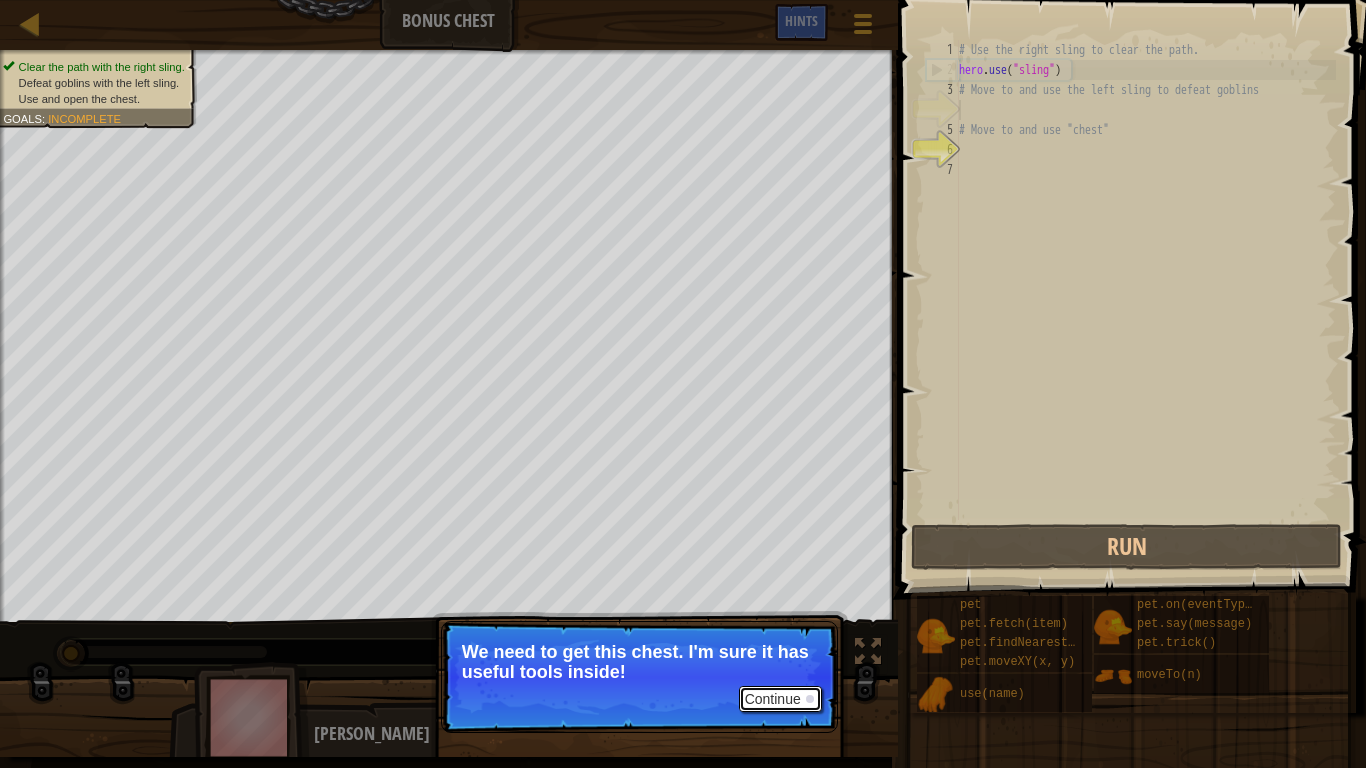 click on "Continue" at bounding box center (780, 699) 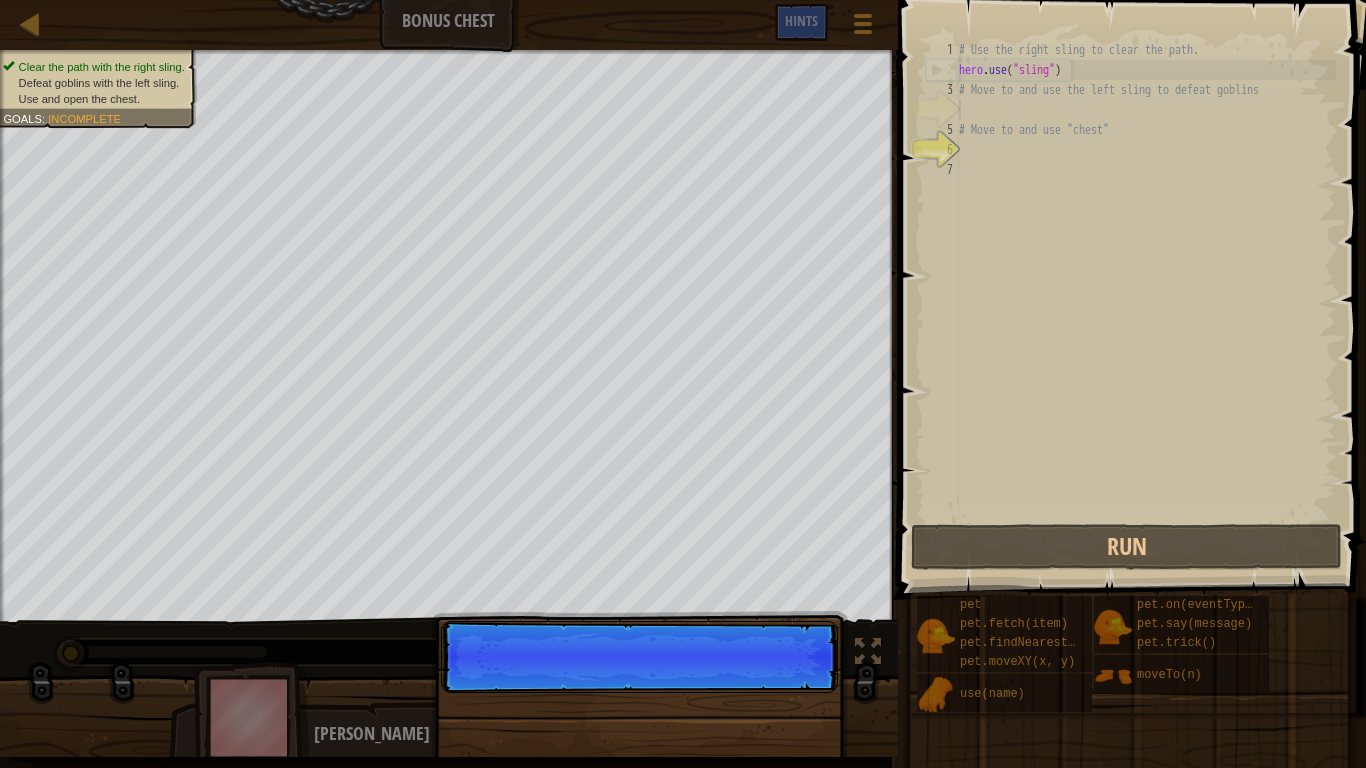 scroll, scrollTop: 9, scrollLeft: 0, axis: vertical 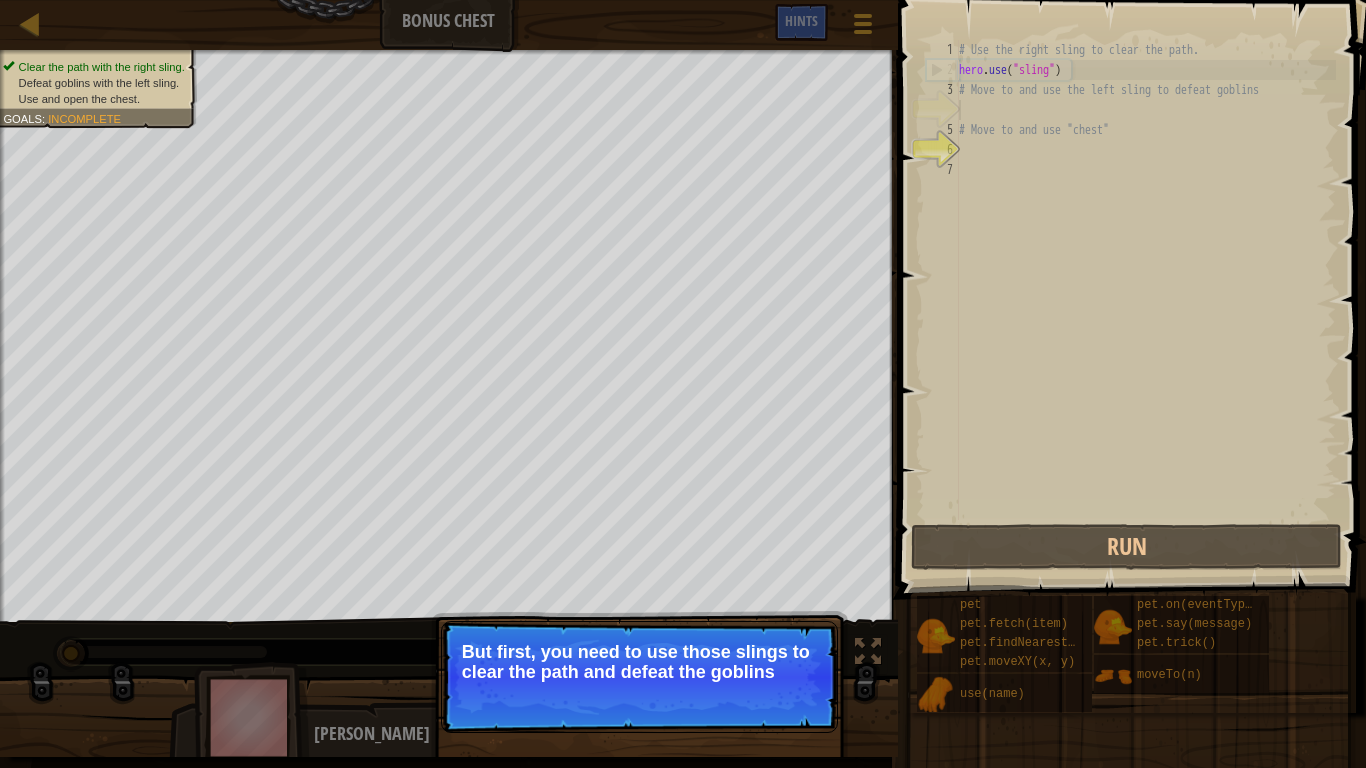 drag, startPoint x: 787, startPoint y: 697, endPoint x: 742, endPoint y: 737, distance: 60.207973 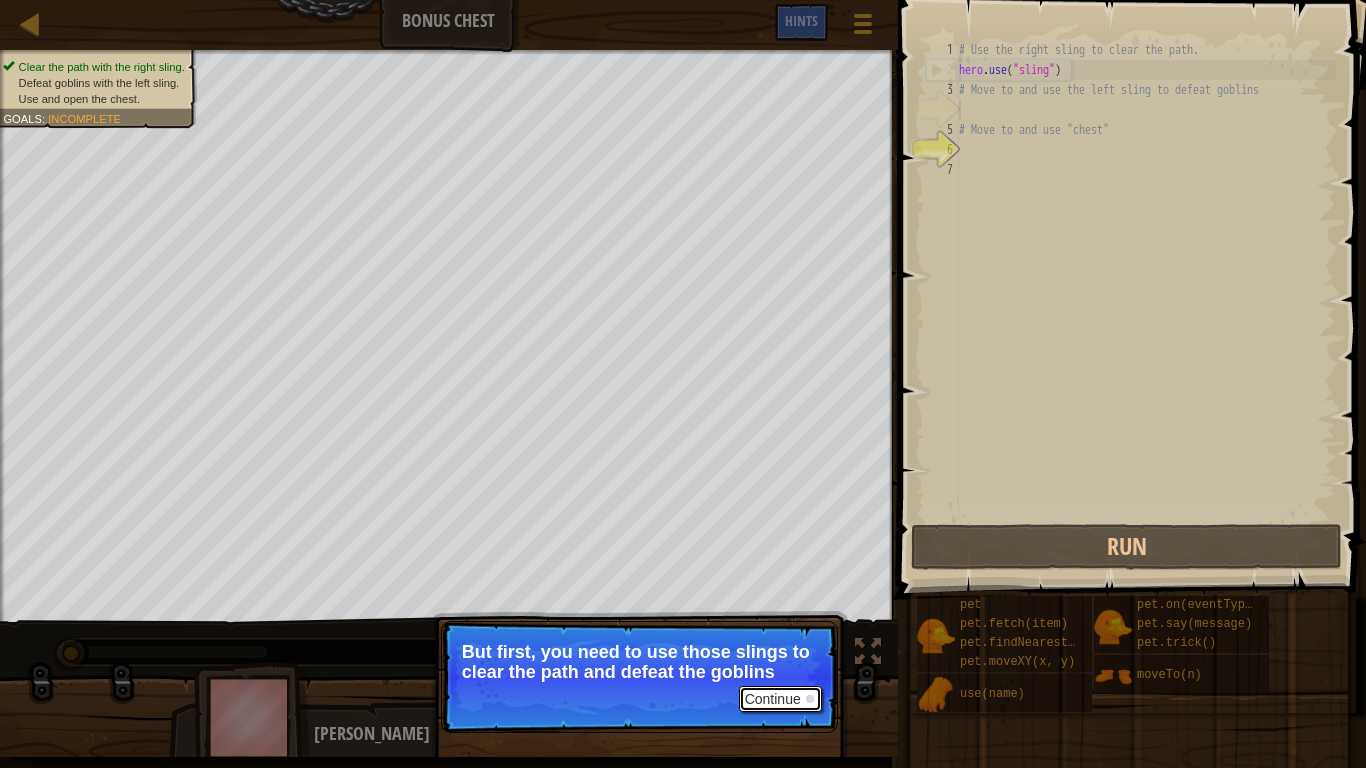 click on "Continue" at bounding box center (780, 699) 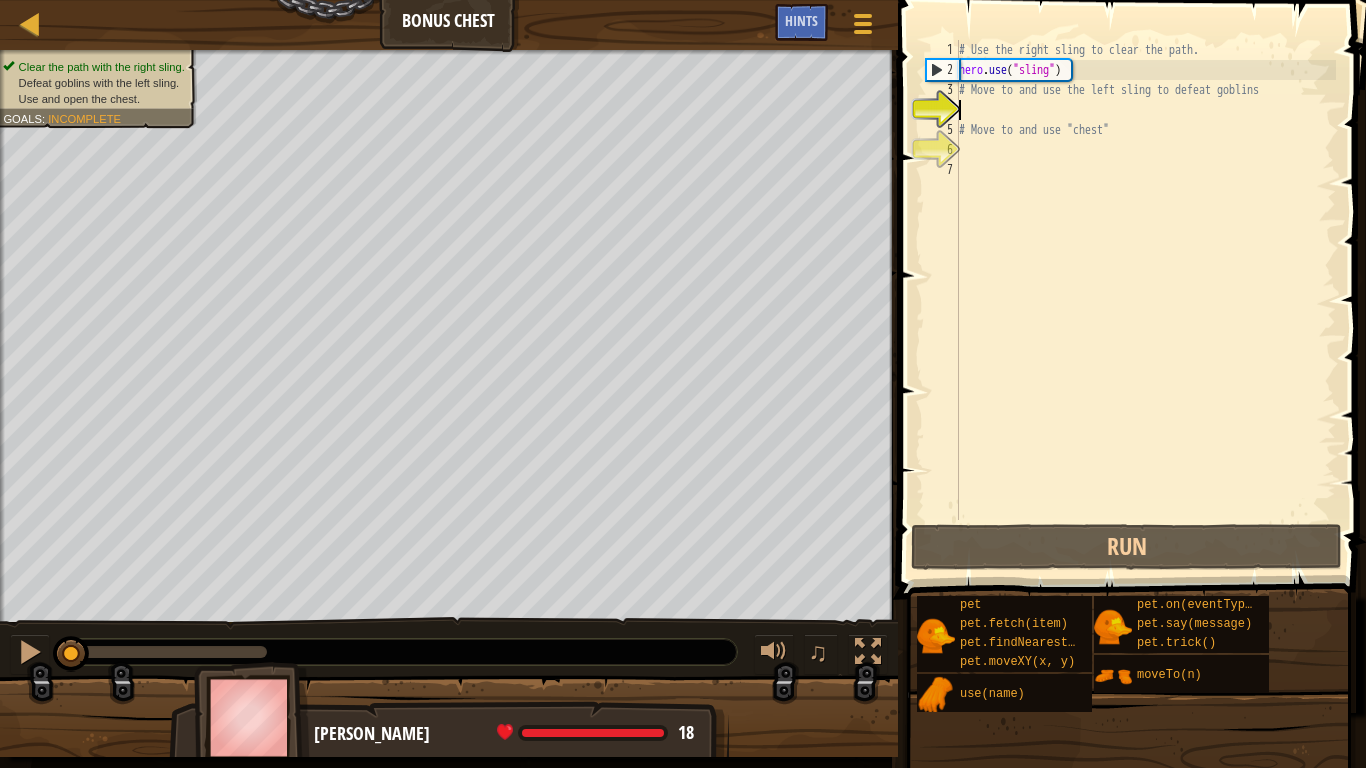 click on "# Use the right sling to clear the path. hero . use ( "sling" ) # Move to and use the left sling to defeat goblins # Move to and use "chest"" at bounding box center (1145, 300) 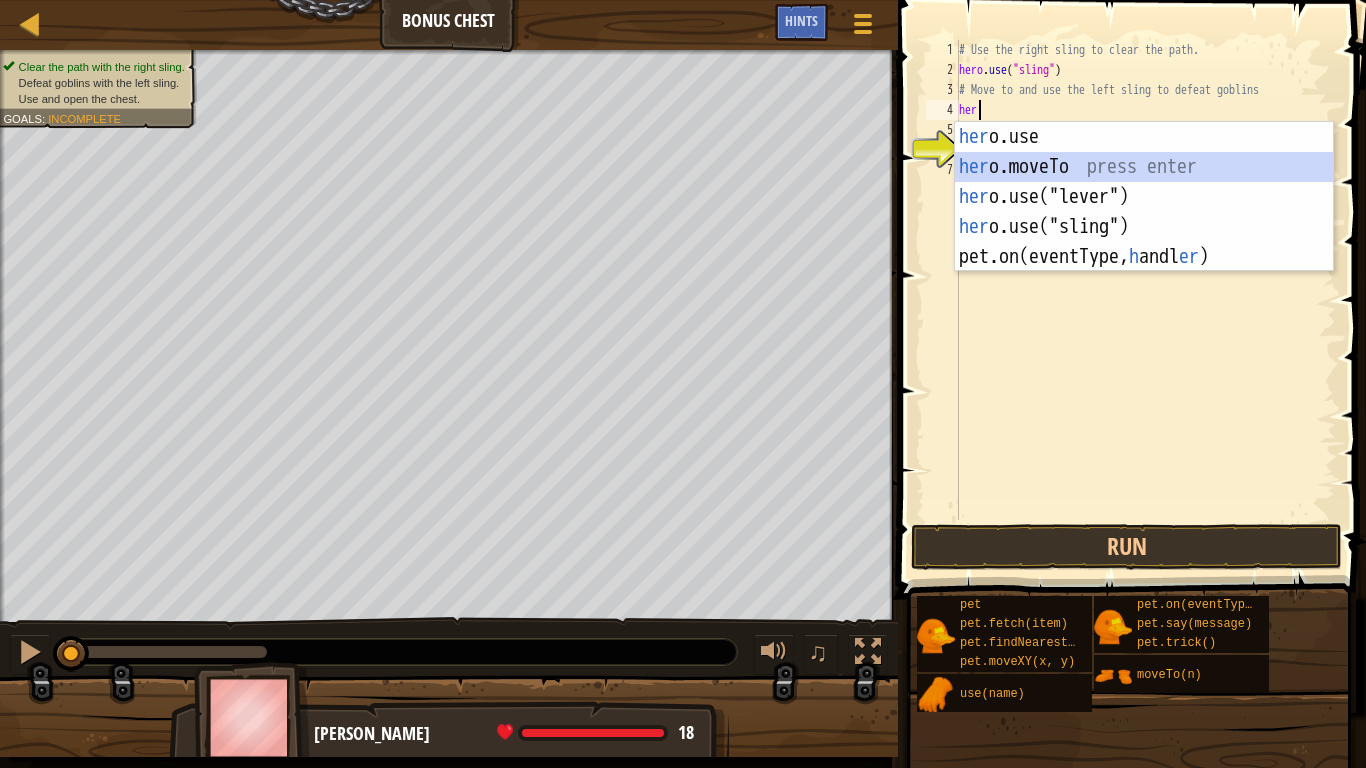 click on "her o.use press enter her o.moveTo press enter her o.use("lever") press enter her o.use("sling") press enter pet.on(eventType,  h andl er ) press enter" at bounding box center (1144, 227) 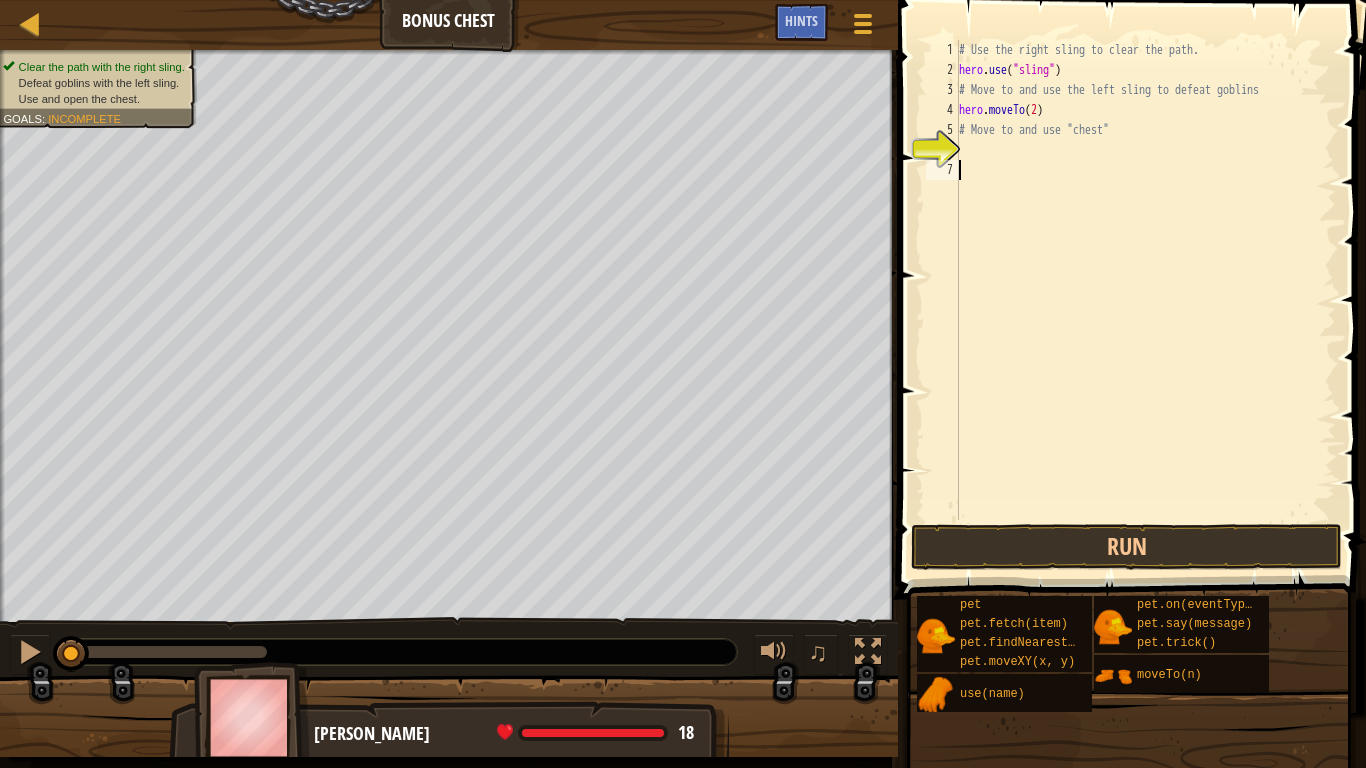click on "# Use the right sling to clear the path. hero . use ( "sling" ) # Move to and use the left sling to defeat goblins hero . moveTo ( 2 ) # Move to and use "chest"" at bounding box center [1145, 300] 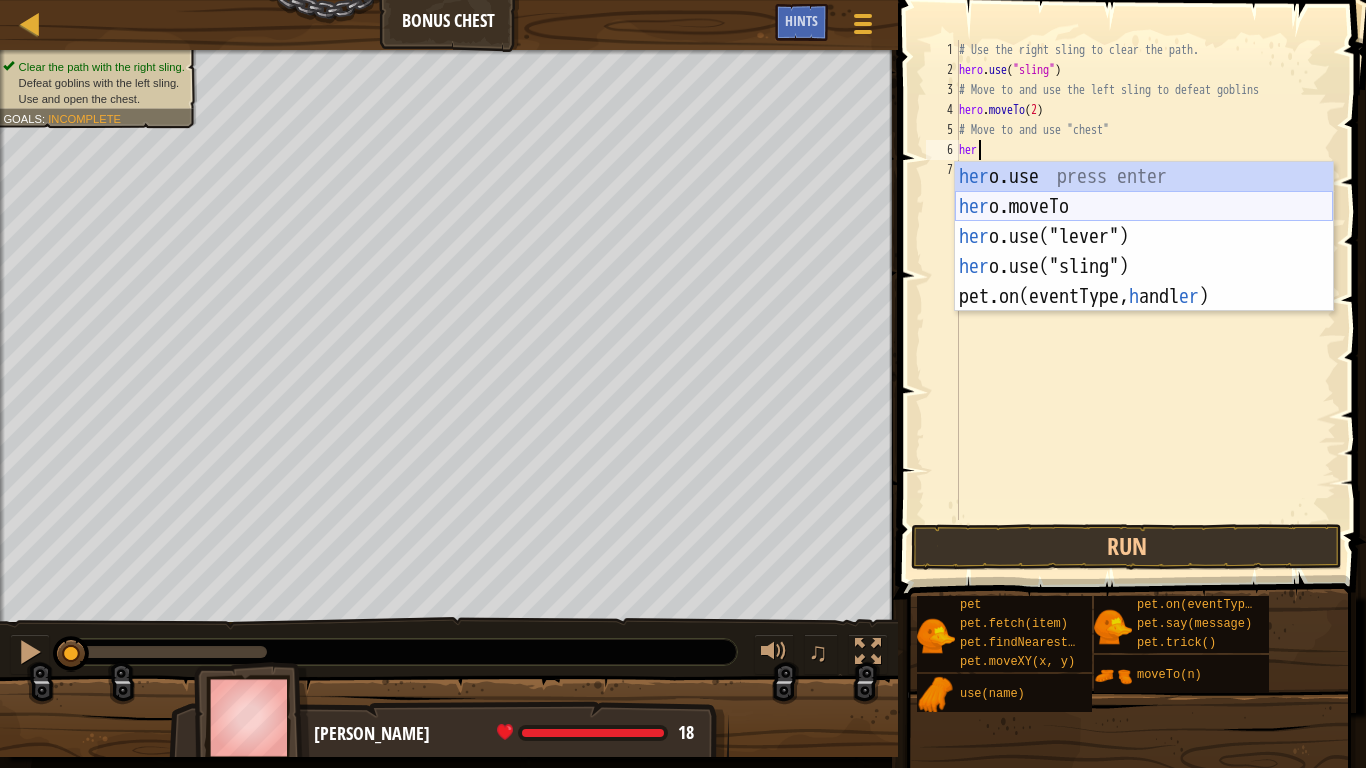 click on "her o.use press enter her o.moveTo press enter her o.use("lever") press enter her o.use("sling") press enter pet.on(eventType,  h andl er ) press enter" at bounding box center [1144, 267] 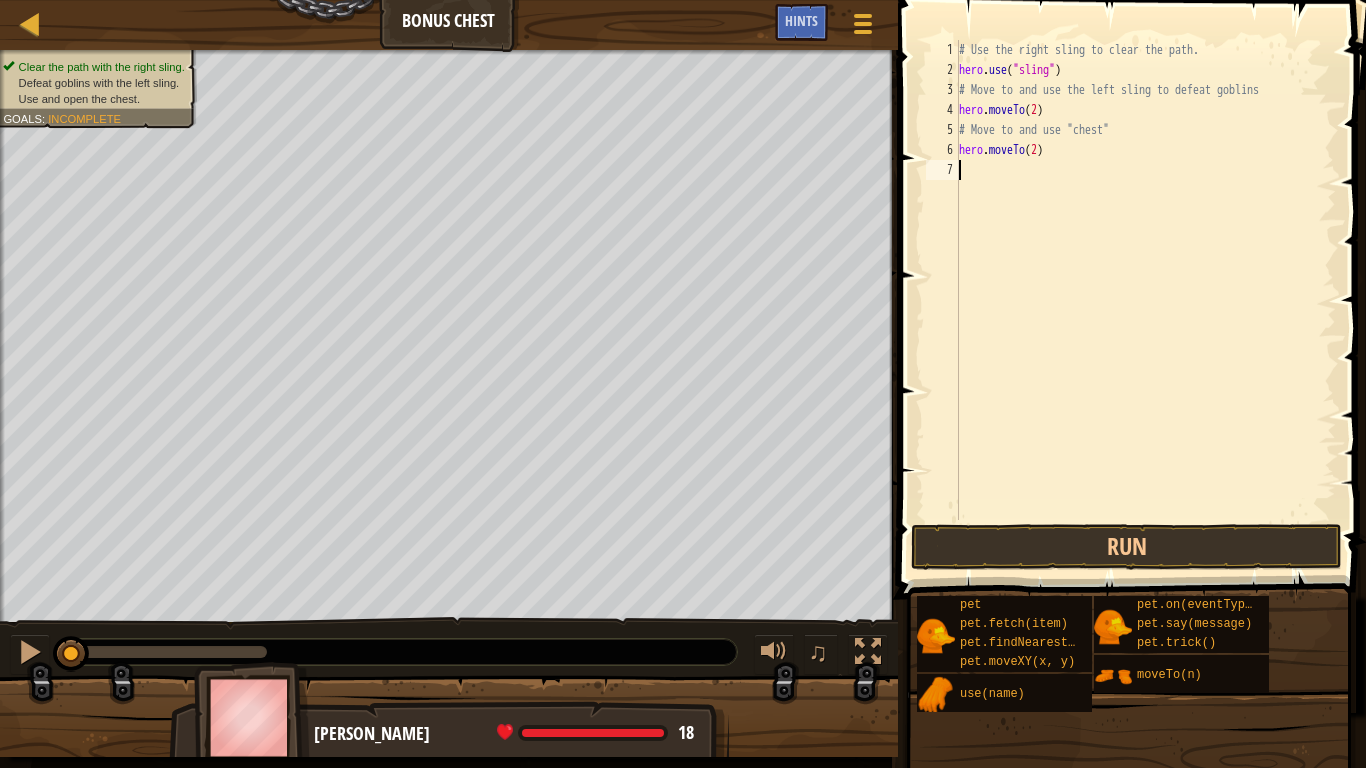 click on "# Use the right sling to clear the path. hero . use ( "sling" ) # Move to and use the left sling to defeat goblins hero . moveTo ( 2 ) # Move to and use "chest" hero . moveTo ( 2 )" at bounding box center [1145, 300] 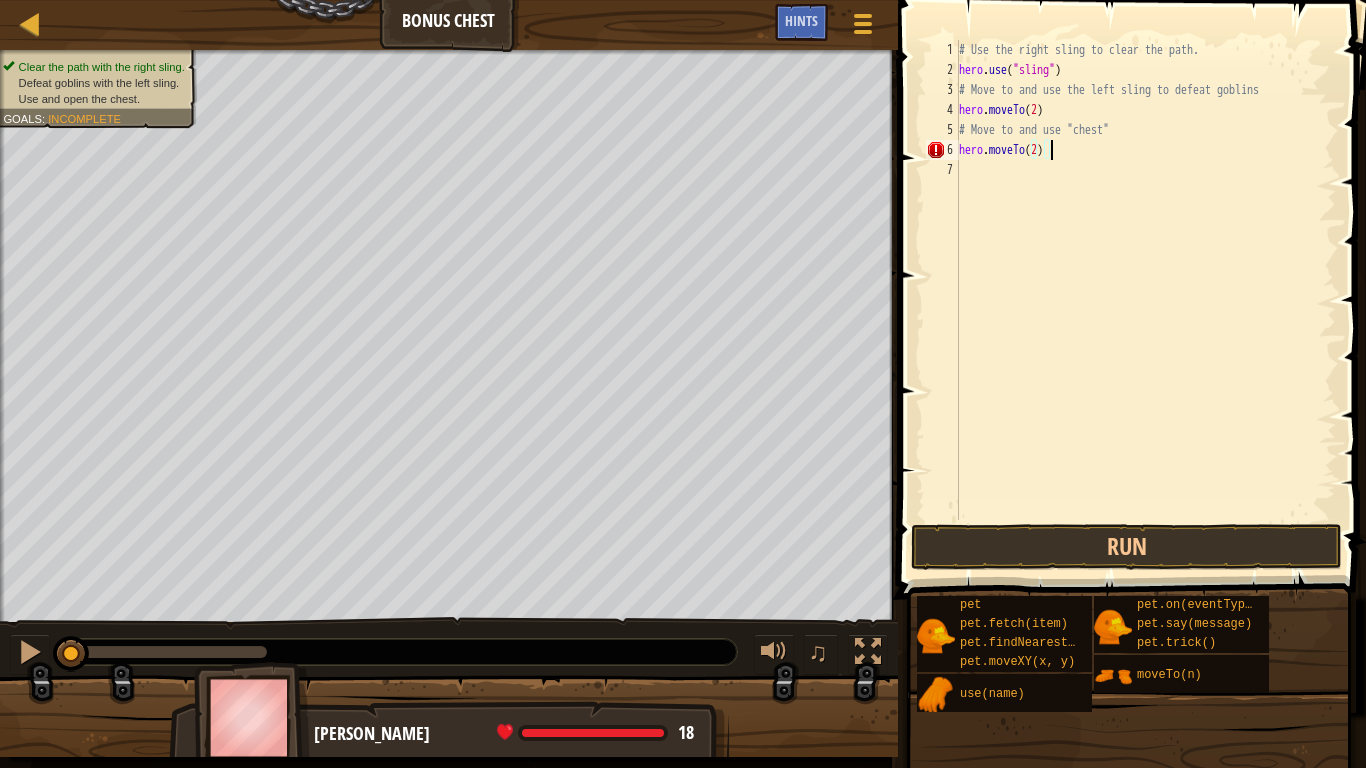 scroll, scrollTop: 9, scrollLeft: 6, axis: both 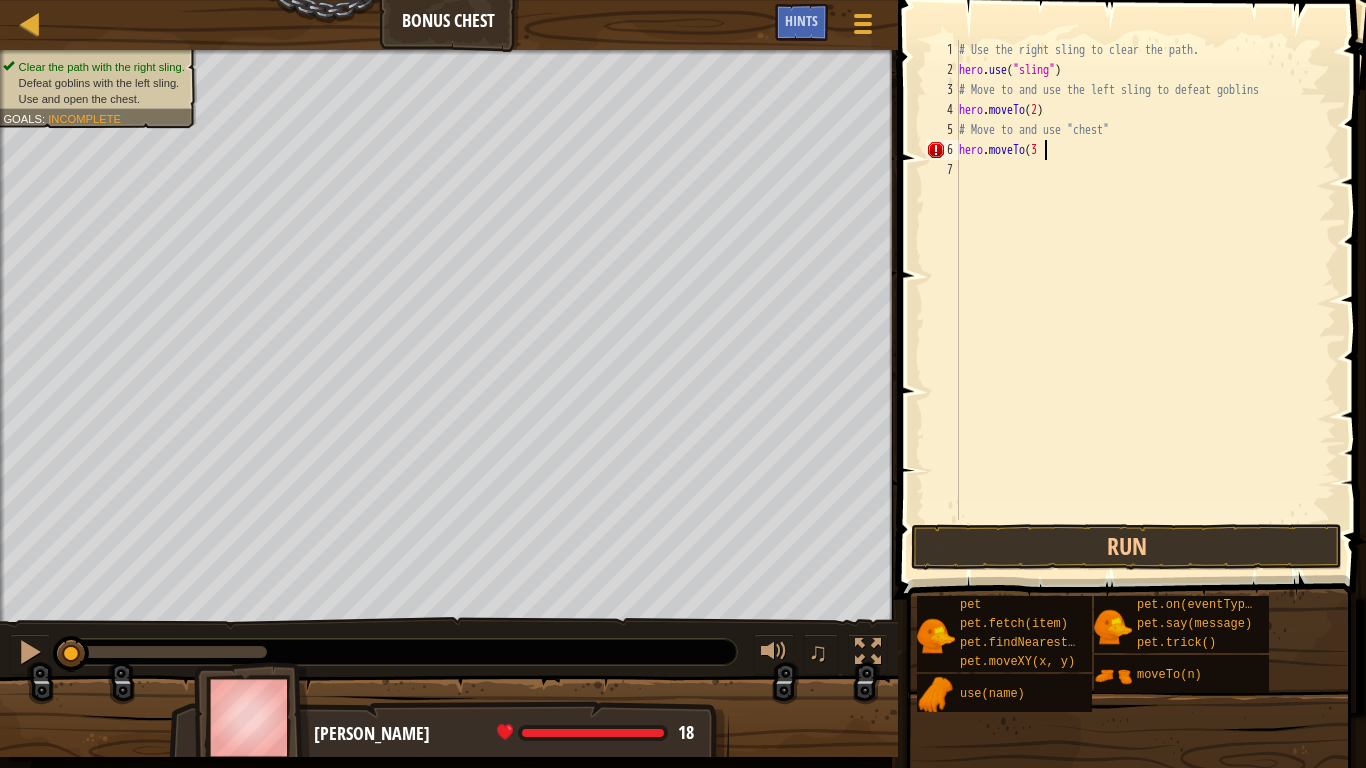 type on "hero.moveTo(3)" 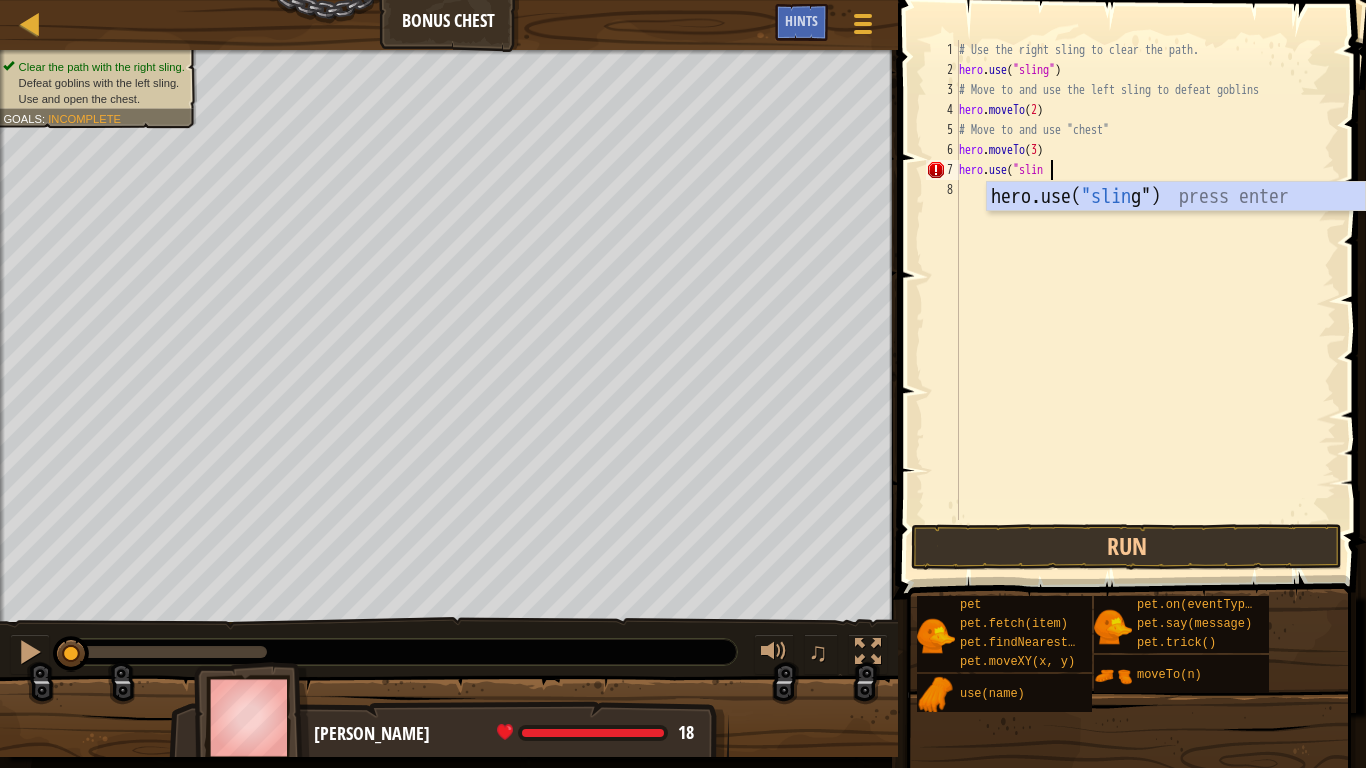scroll, scrollTop: 9, scrollLeft: 7, axis: both 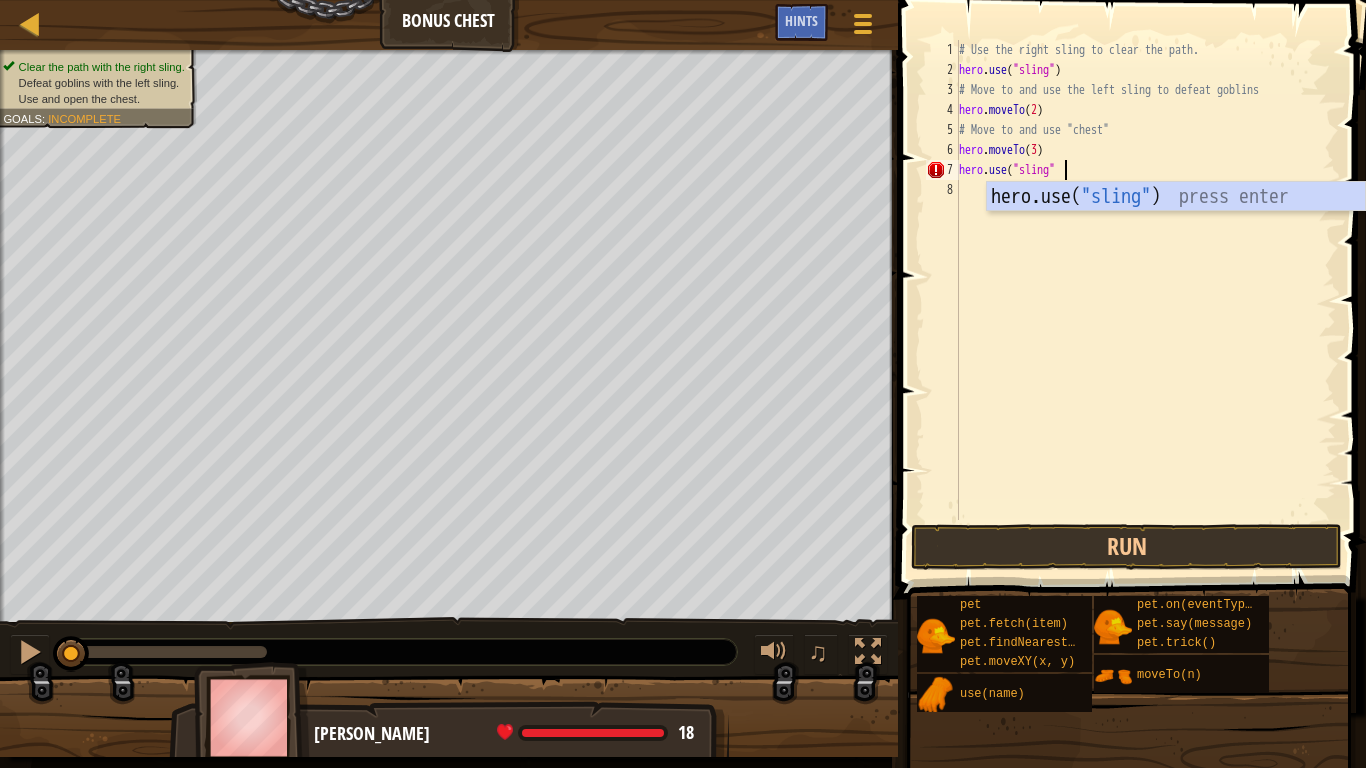 type on "hero.use("sling")" 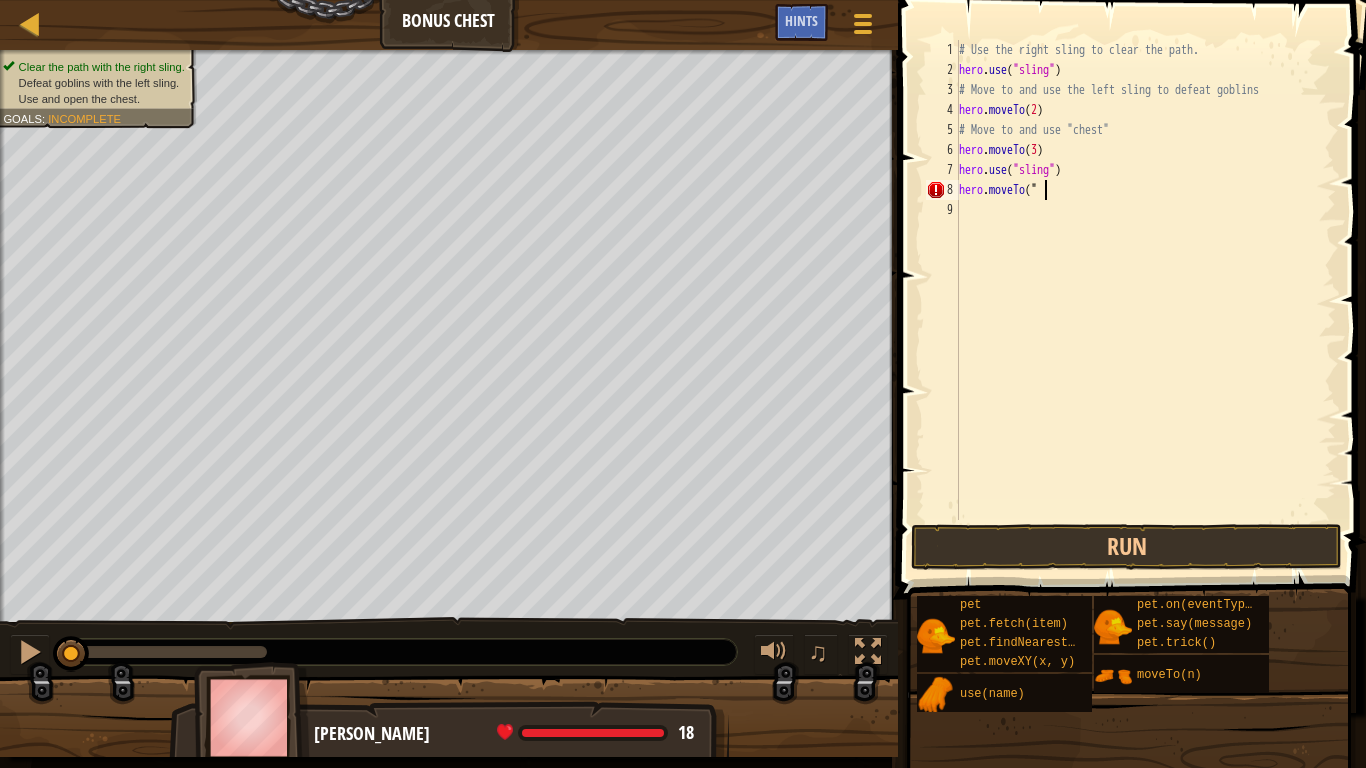 scroll, scrollTop: 9, scrollLeft: 6, axis: both 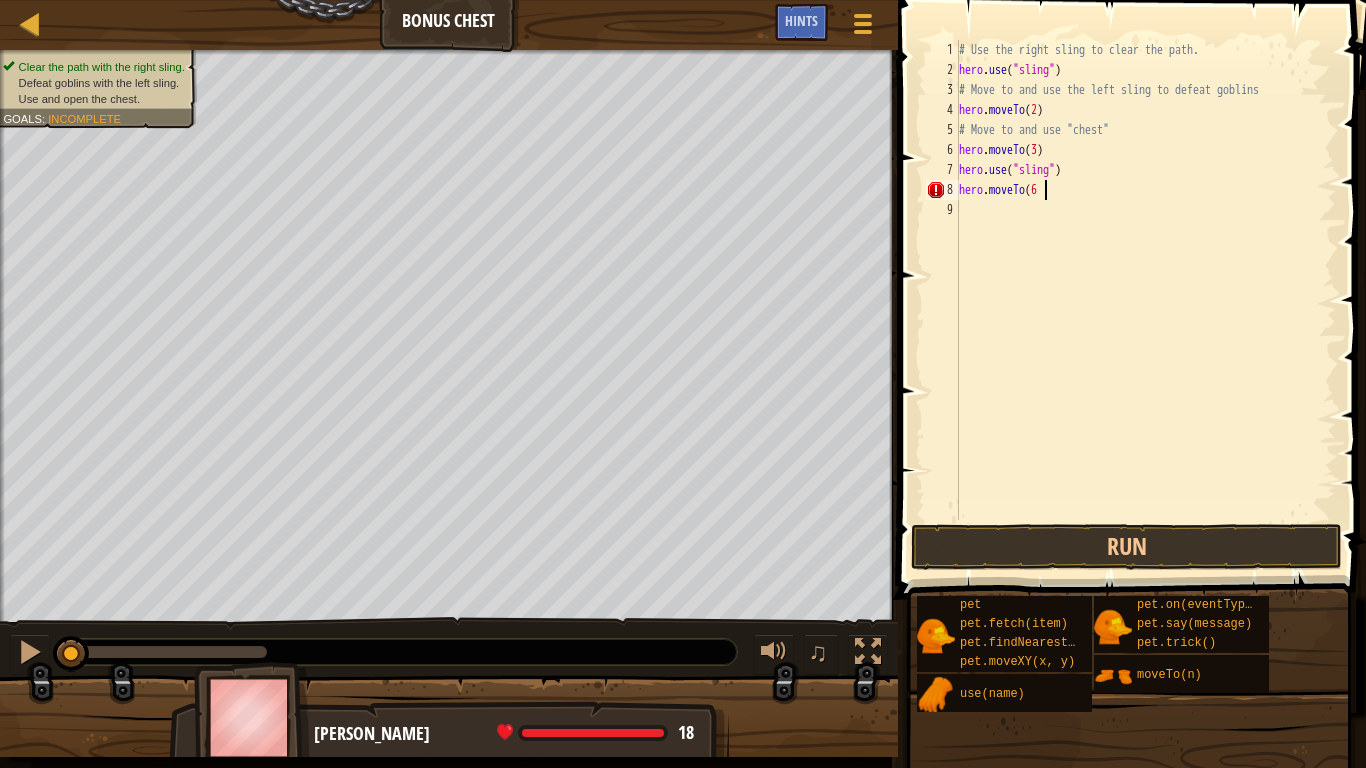 type on "hero.moveTo(6)" 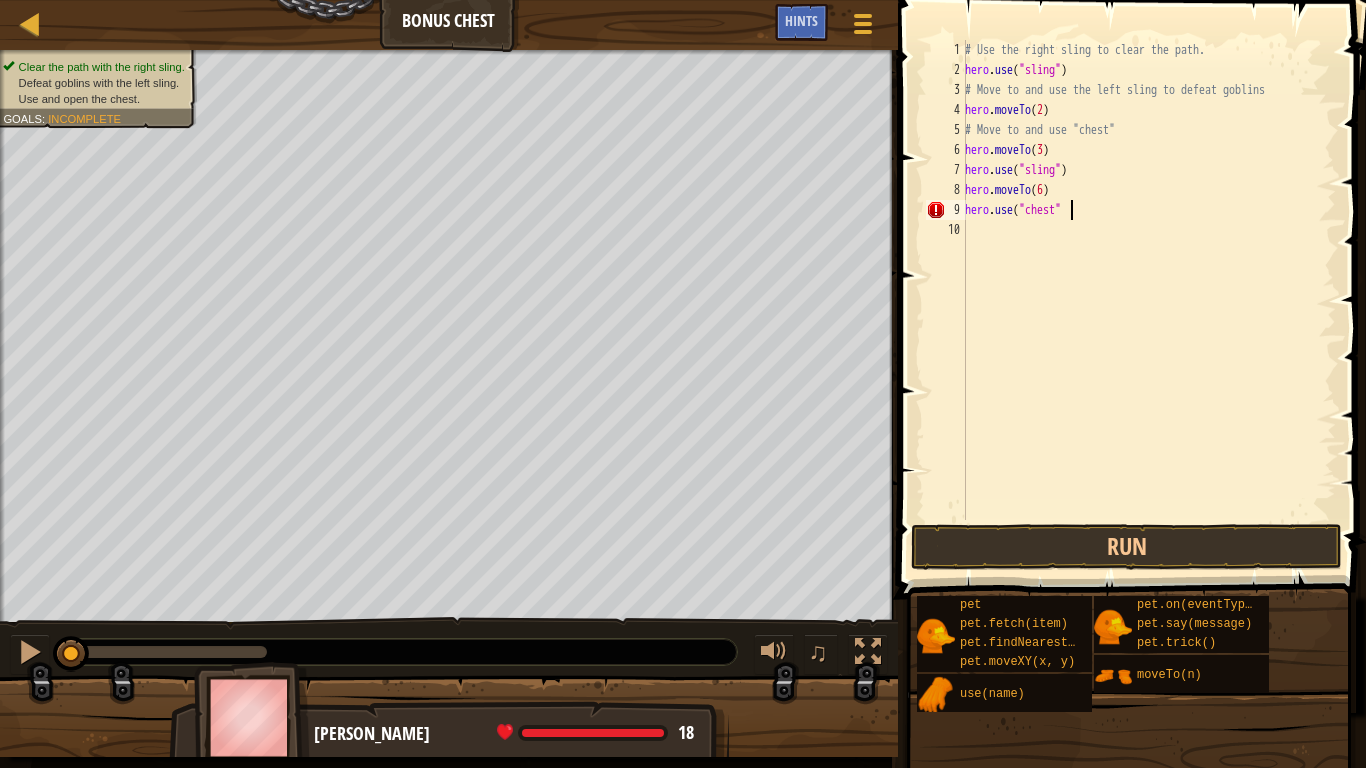 scroll, scrollTop: 9, scrollLeft: 8, axis: both 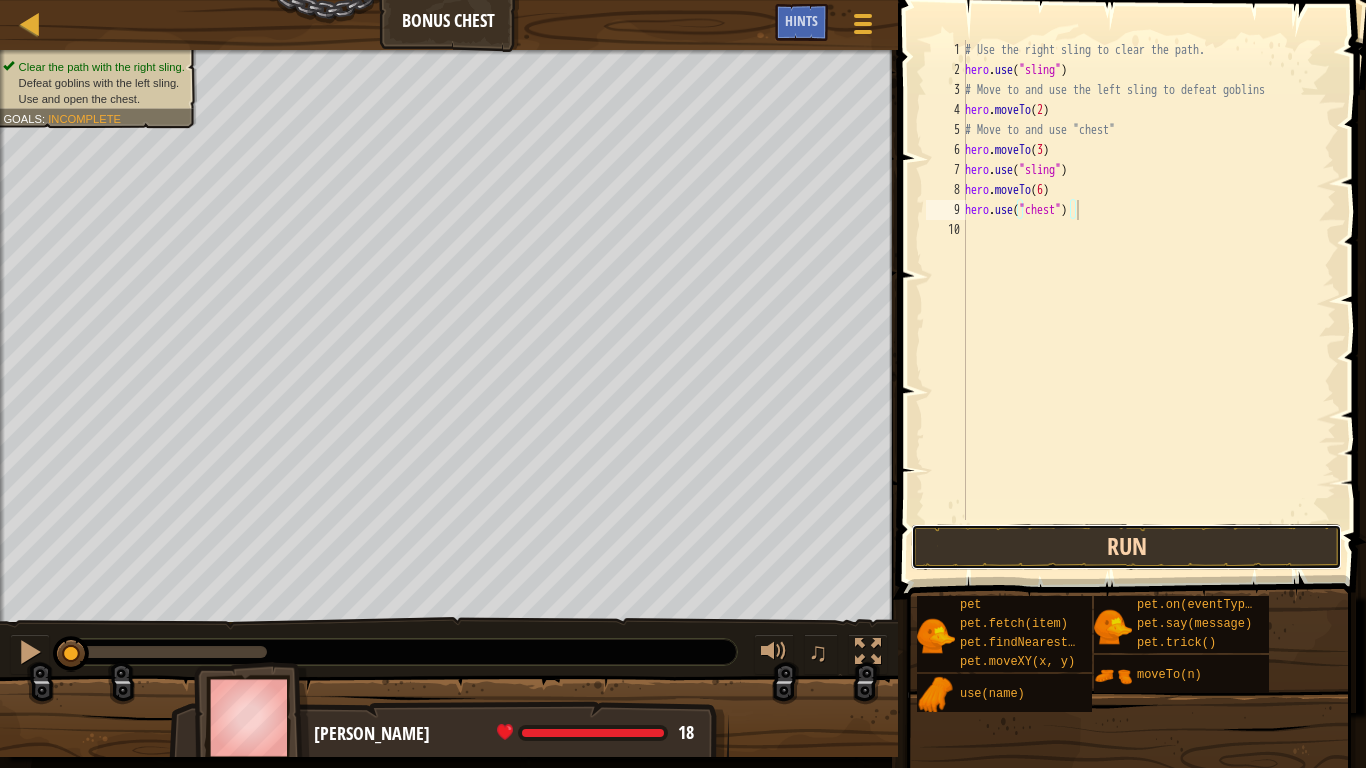 click on "Run" at bounding box center [1126, 547] 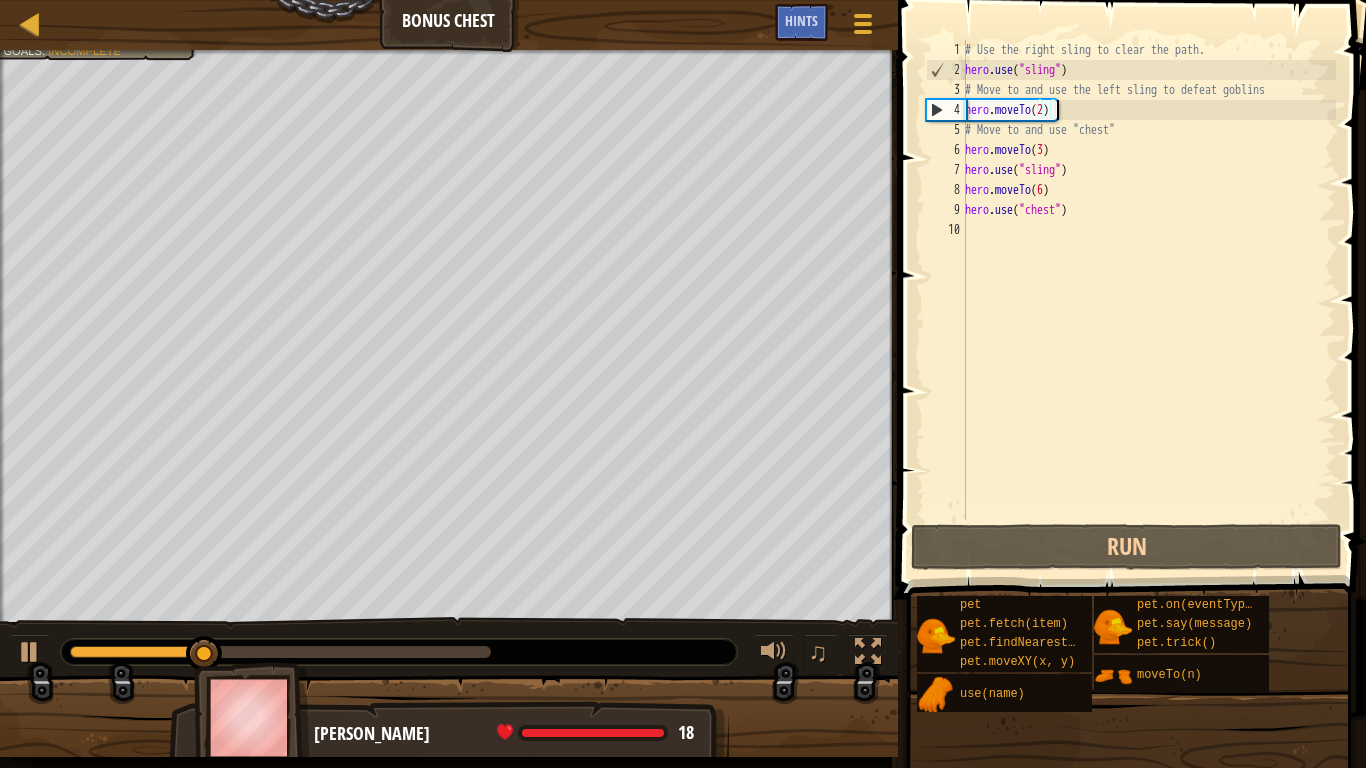 click on "# Use the right sling to clear the path. hero . use ( "sling" ) # Move to and use the left sling to defeat goblins hero . moveTo ( 2 ) # Move to and use "chest" hero . moveTo ( 3 ) hero . use ( "sling" ) hero . moveTo ( 6 ) hero . use ( "chest" )" at bounding box center (1148, 300) 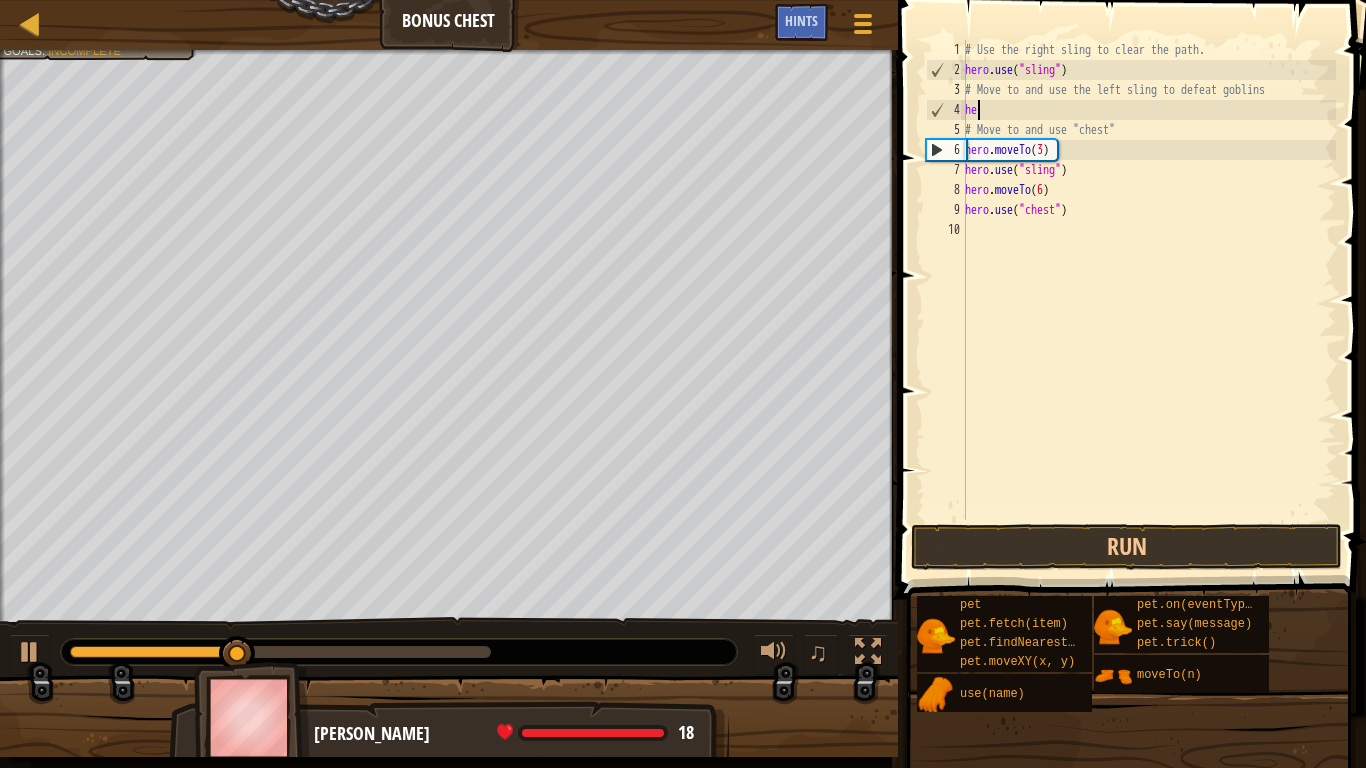 scroll, scrollTop: 9, scrollLeft: 0, axis: vertical 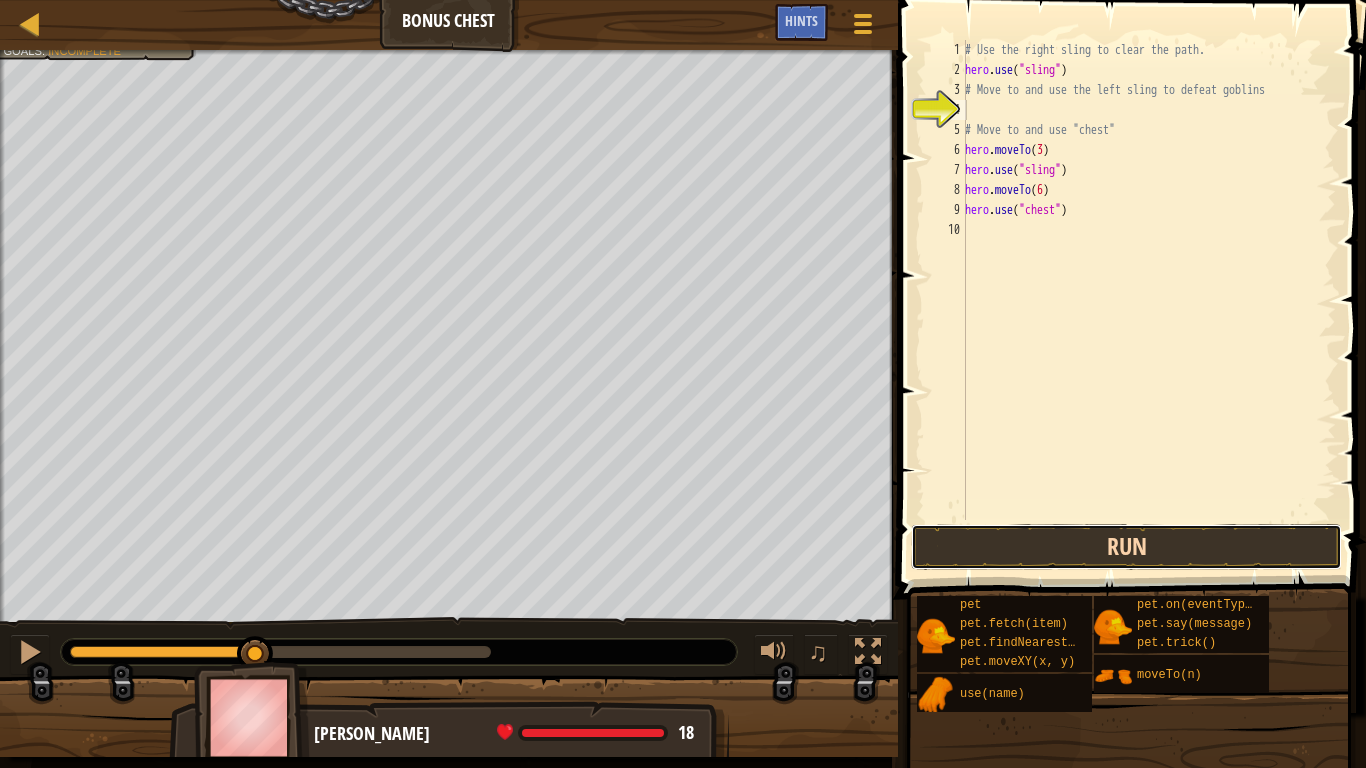 click on "Run" at bounding box center (1126, 547) 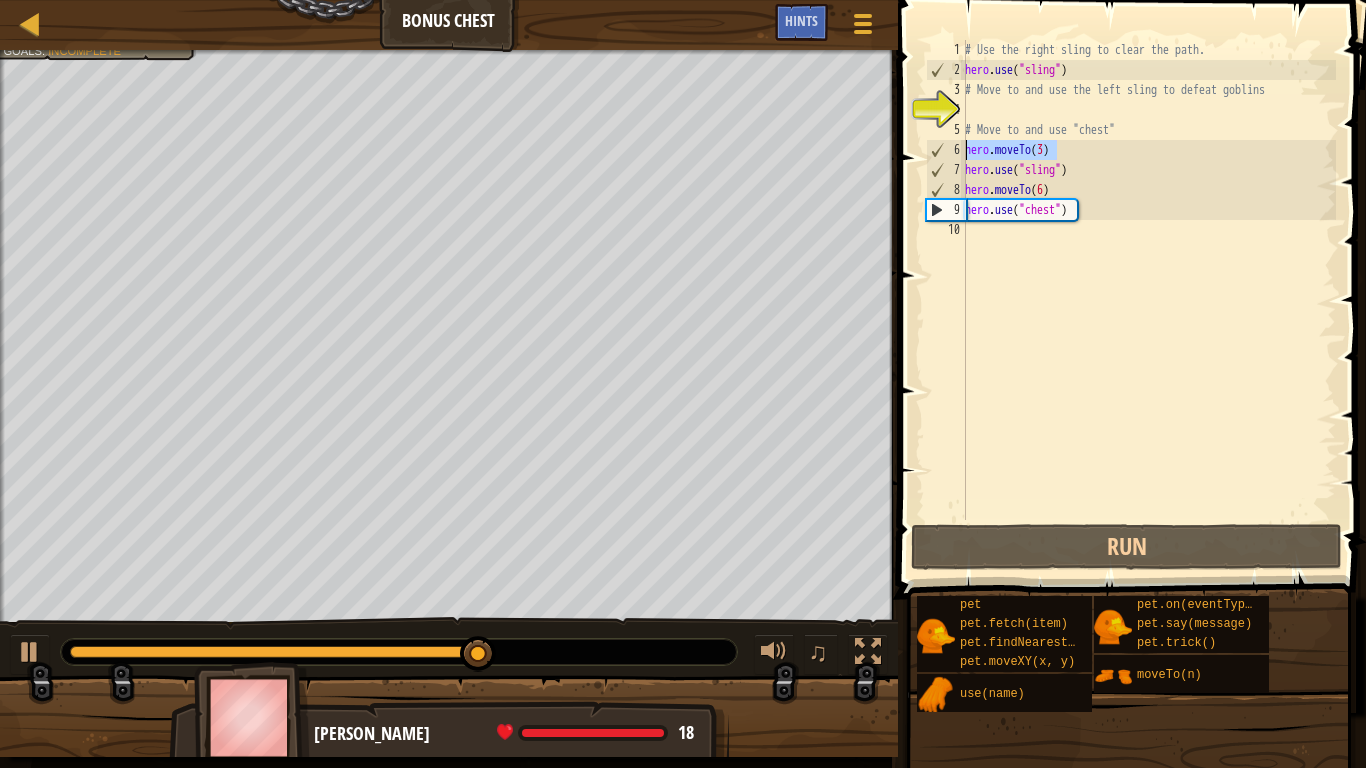 drag, startPoint x: 1062, startPoint y: 147, endPoint x: 961, endPoint y: 159, distance: 101.71037 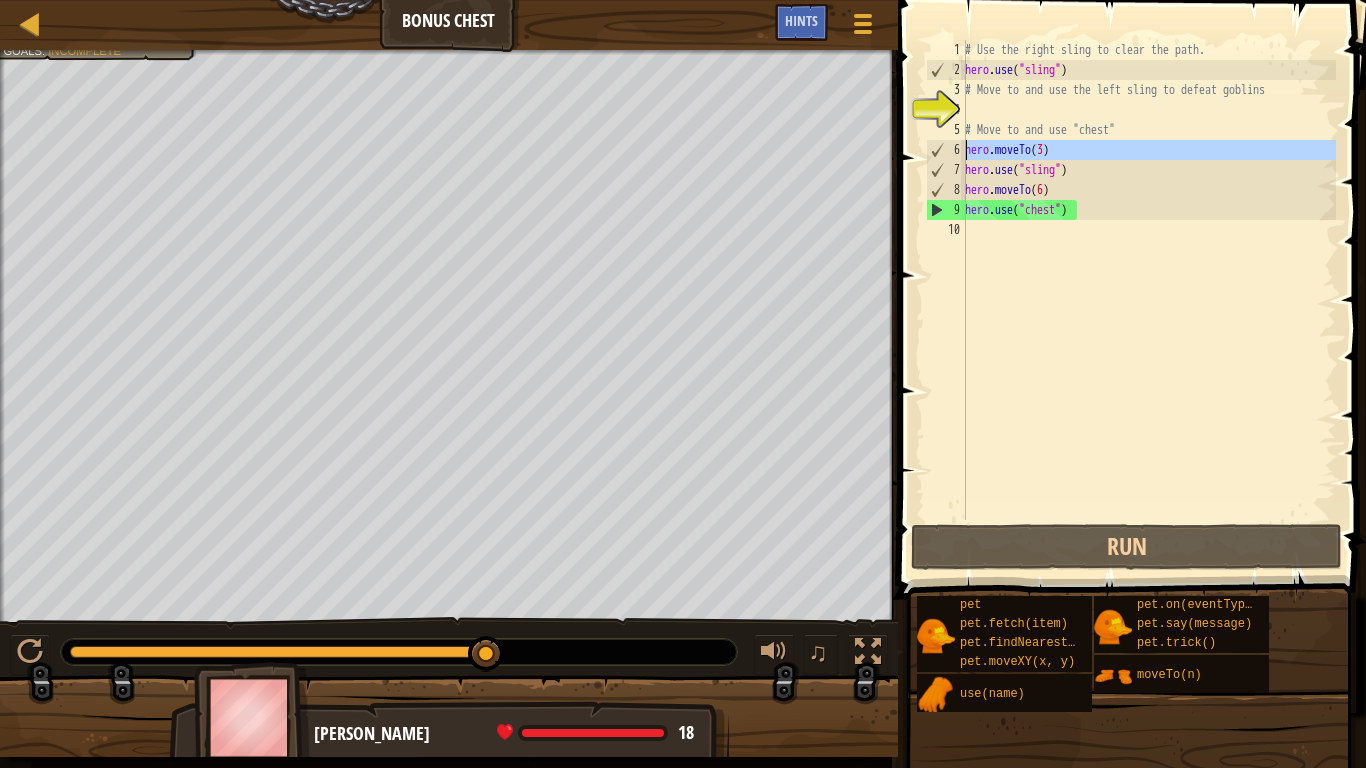click on "6" at bounding box center [946, 150] 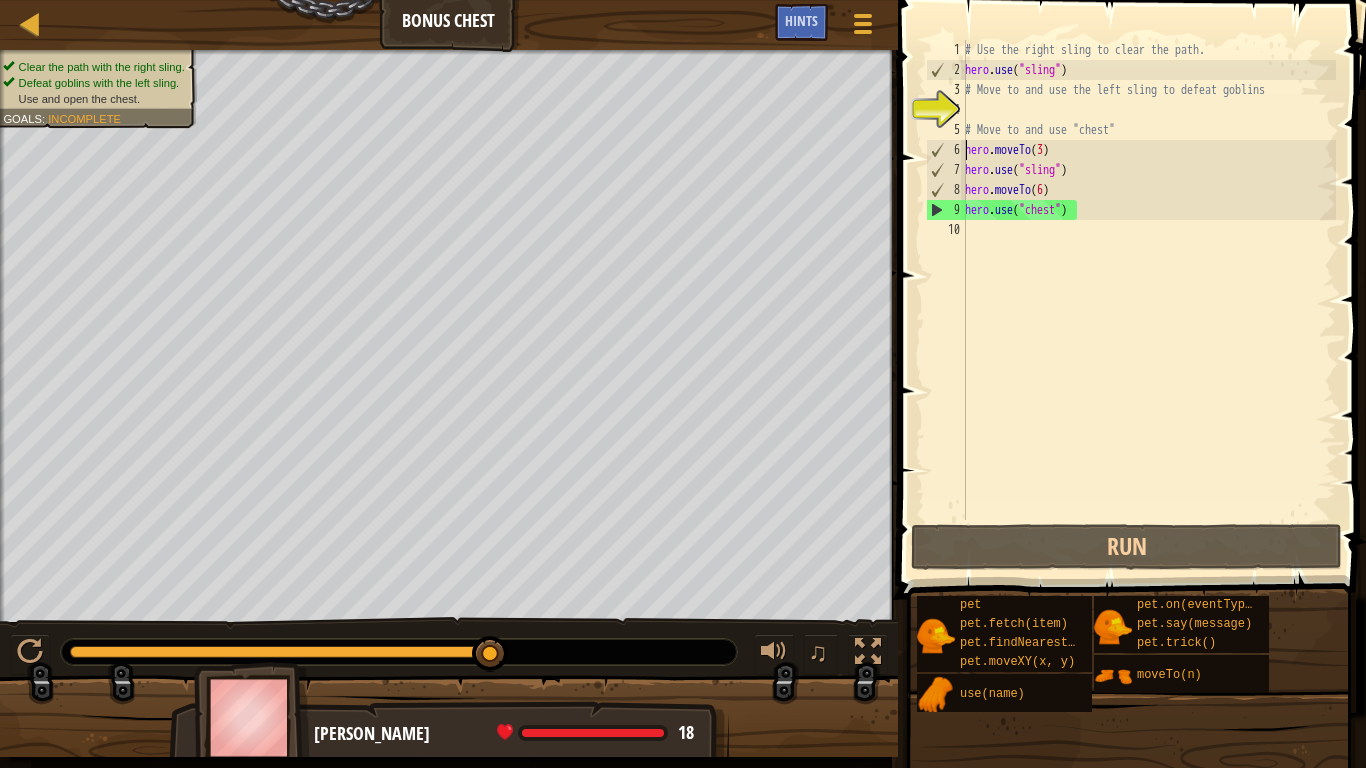 click on "# Use the right sling to clear the path. hero . use ( "sling" ) # Move to and use the left sling to defeat goblins # Move to and use "chest" hero . moveTo ( 3 ) hero . use ( "sling" ) hero . moveTo ( 6 ) hero . use ( "chest" )" at bounding box center [1148, 300] 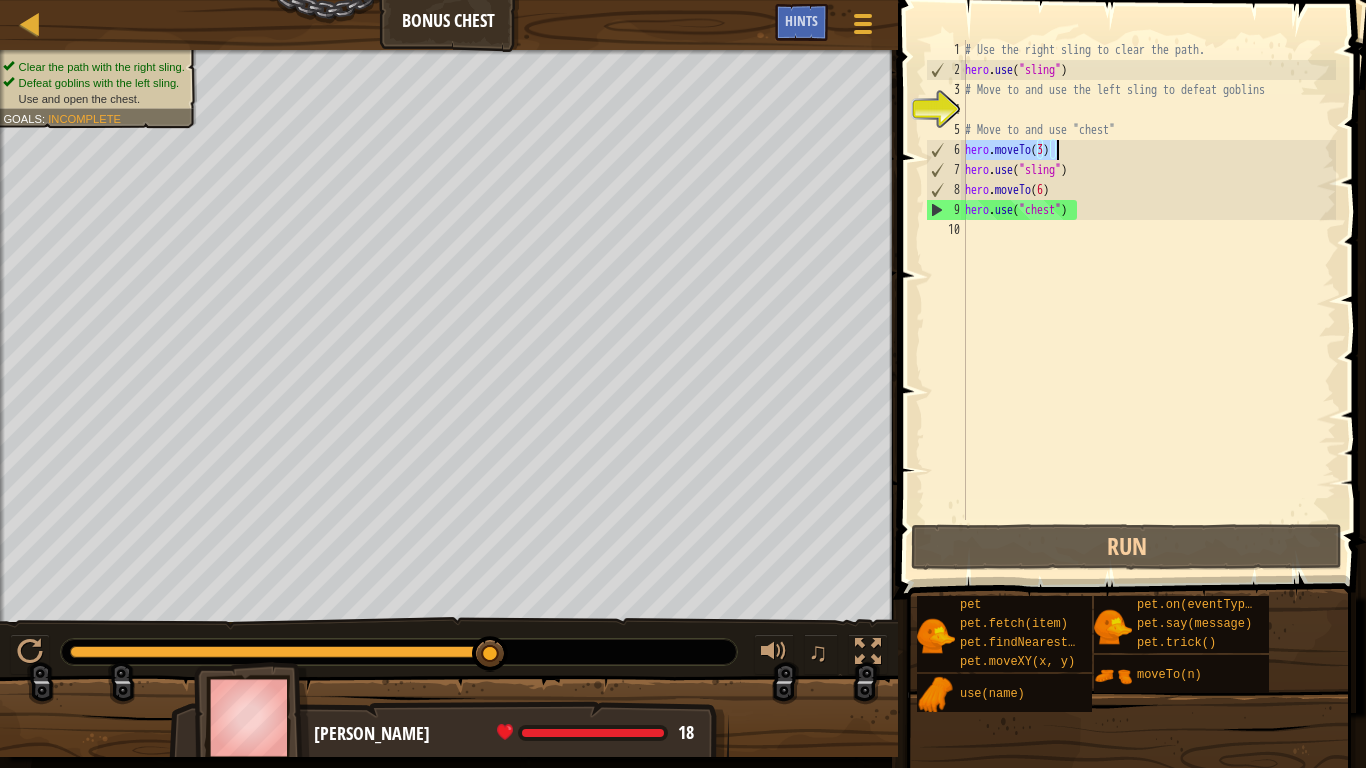drag, startPoint x: 968, startPoint y: 150, endPoint x: 1076, endPoint y: 150, distance: 108 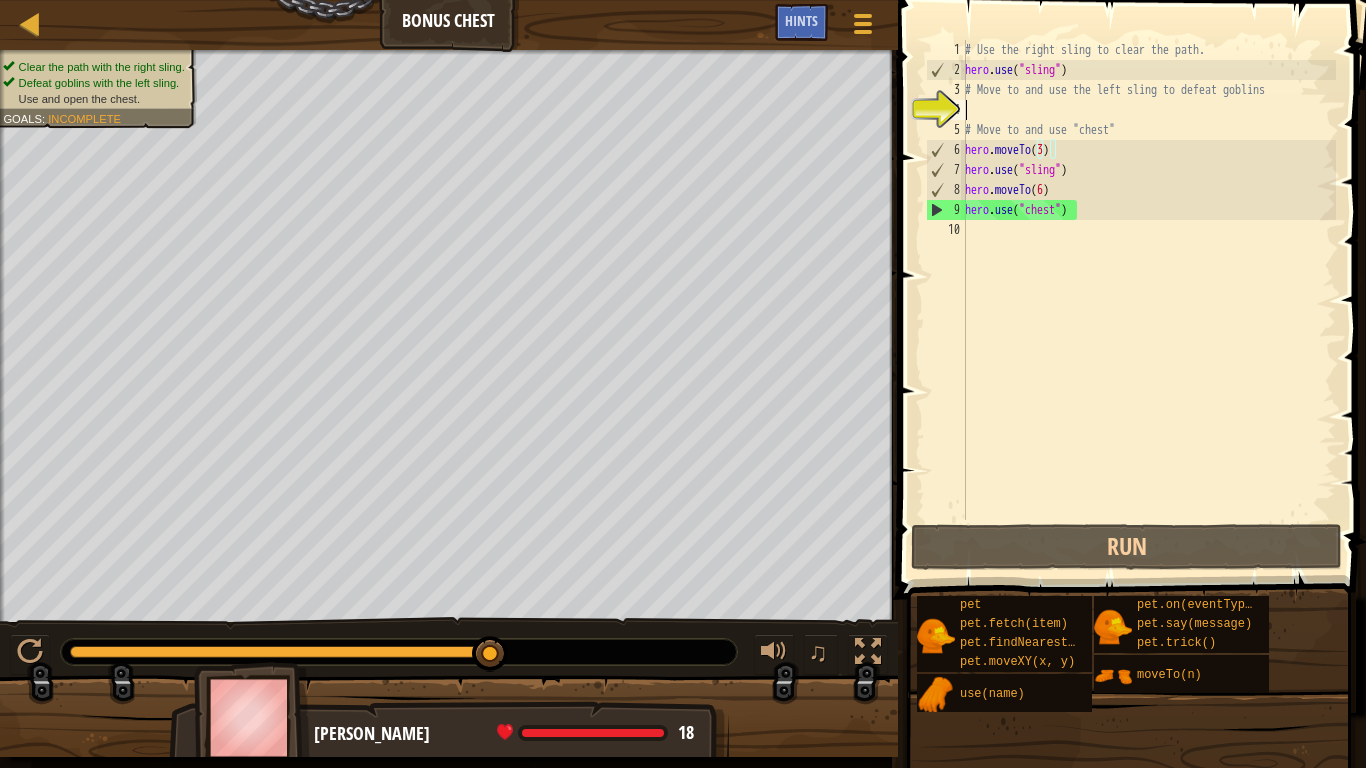 click on "# Use the right sling to clear the path. hero . use ( "sling" ) # Move to and use the left sling to defeat goblins # Move to and use "chest" hero . moveTo ( 3 ) hero . use ( "sling" ) hero . moveTo ( 6 ) hero . use ( "chest" )" at bounding box center (1148, 300) 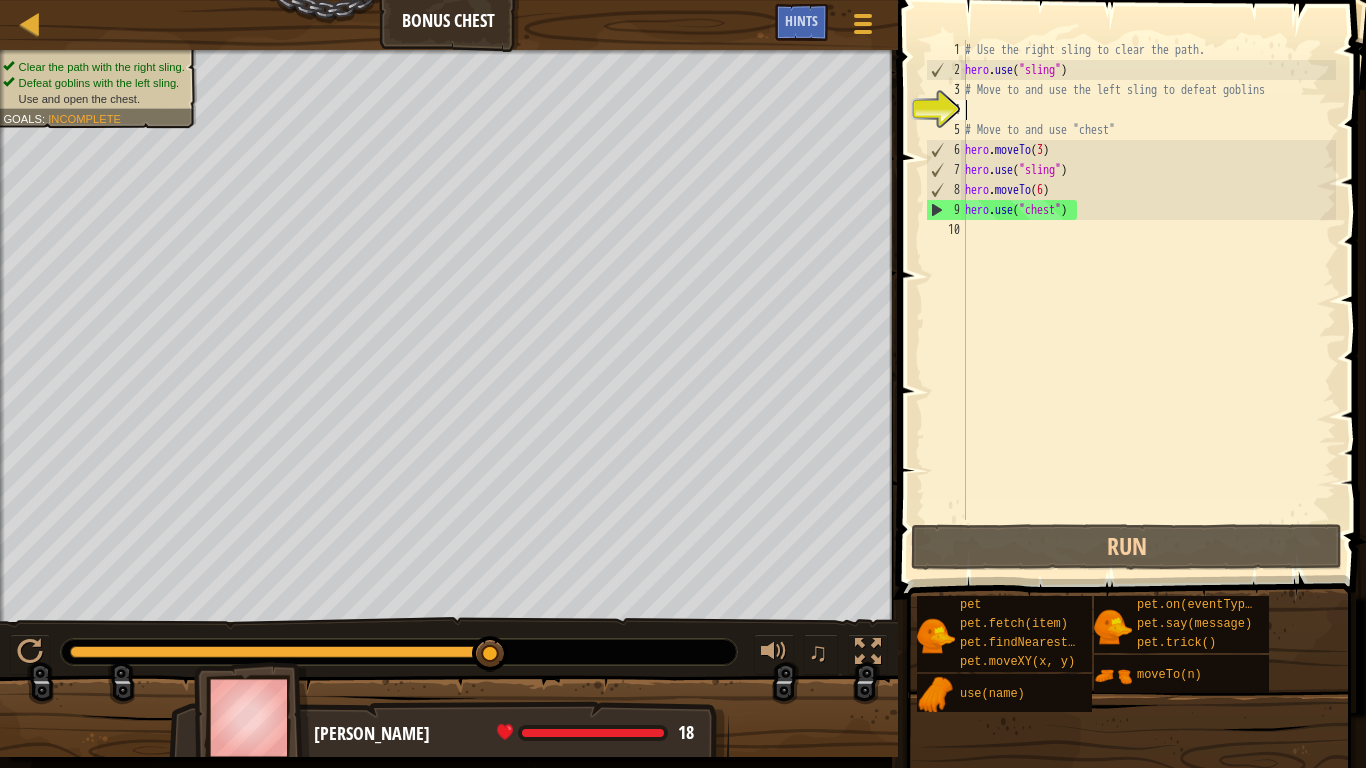 paste on "hero.moveTo(3)" 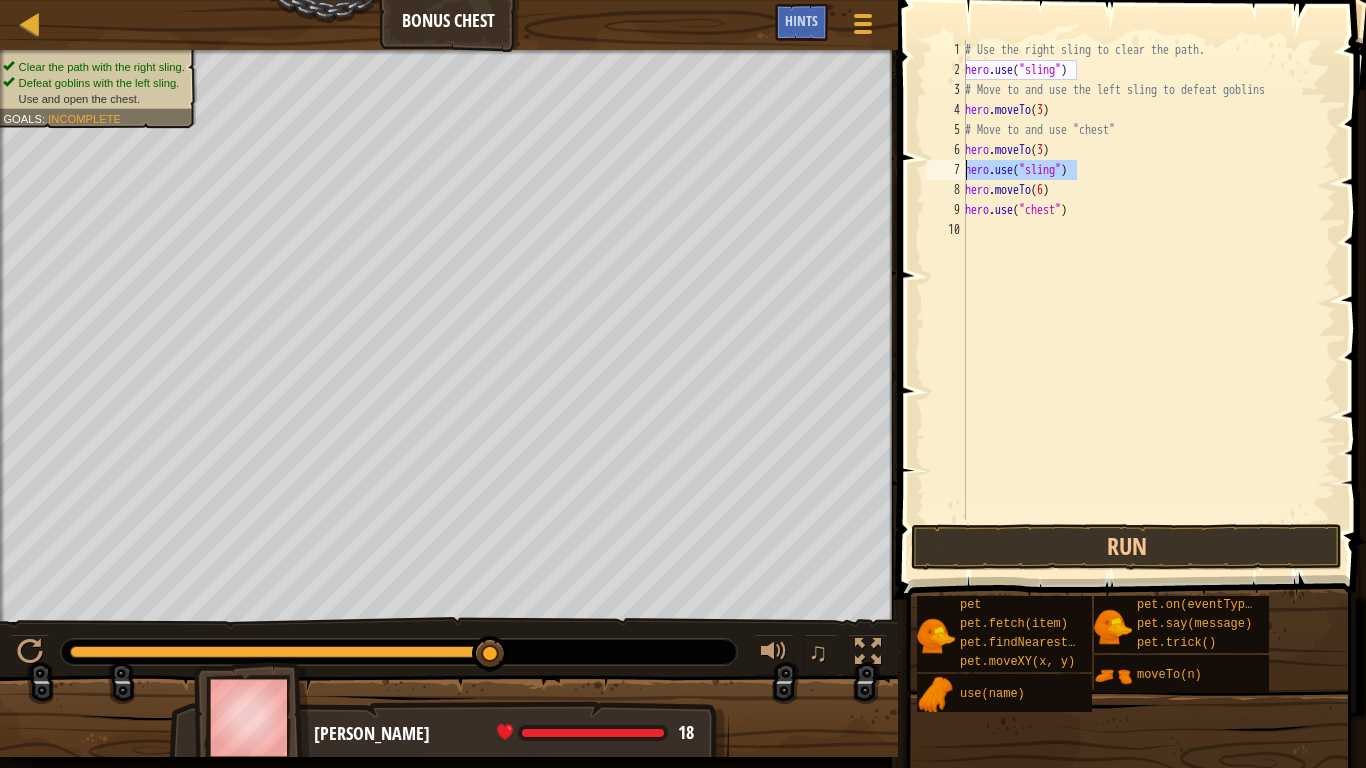 drag, startPoint x: 1076, startPoint y: 170, endPoint x: 966, endPoint y: 170, distance: 110 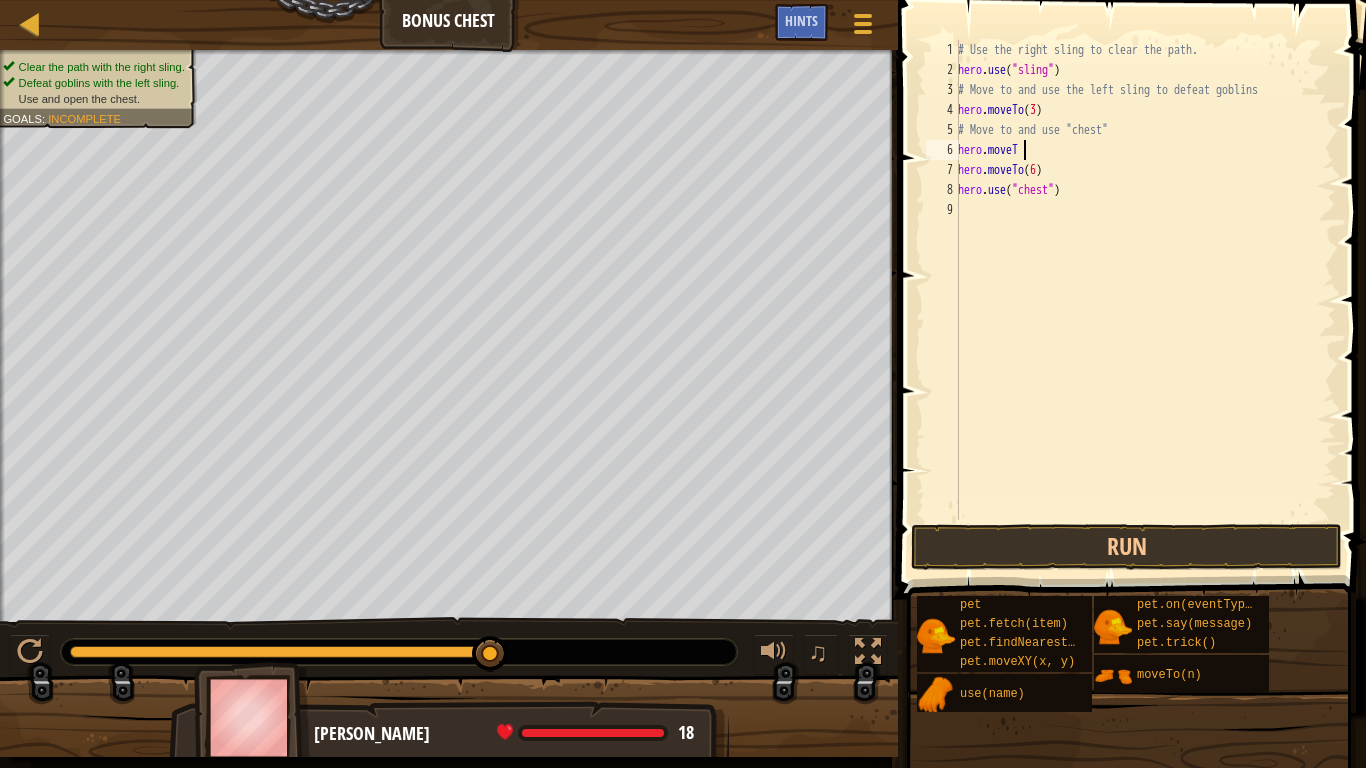 type on "h" 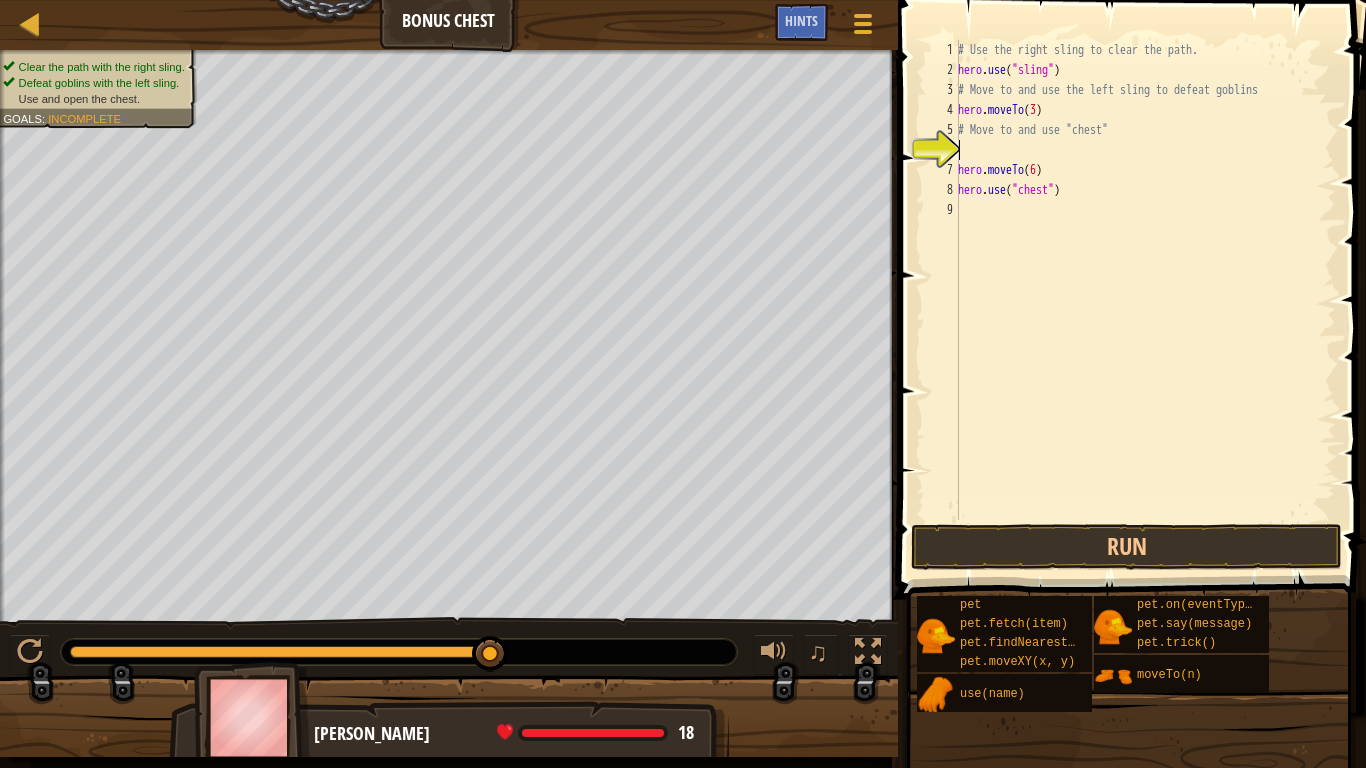 paste on "hero.use("sling")" 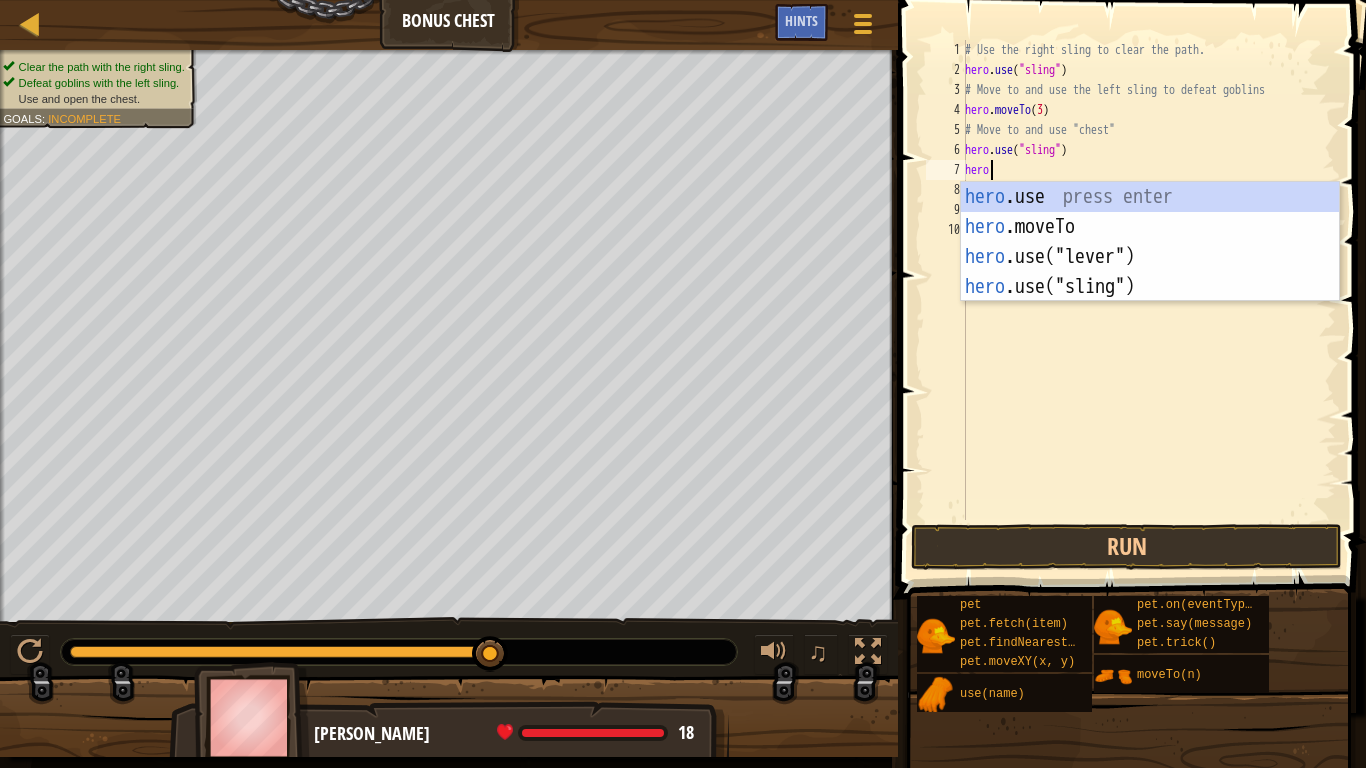 scroll, scrollTop: 9, scrollLeft: 1, axis: both 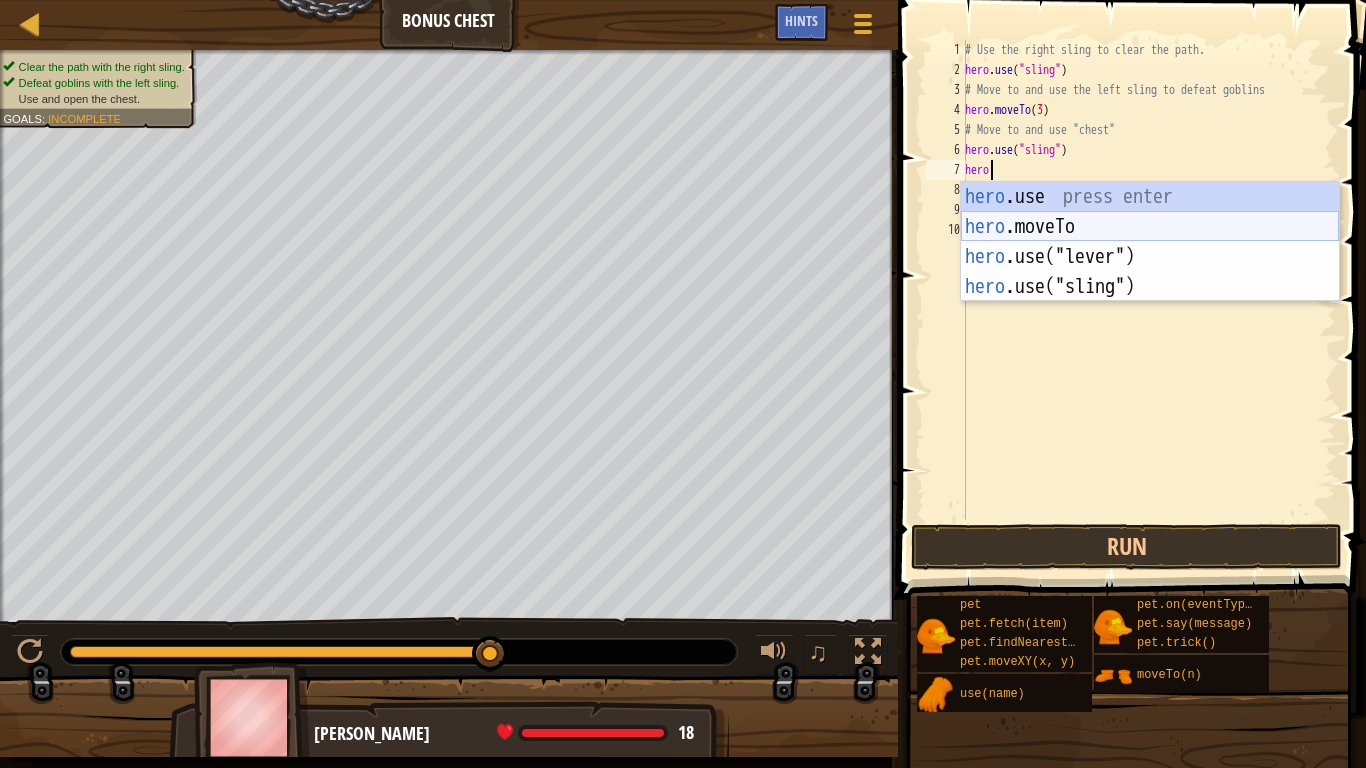 click on "hero .use press enter hero .moveTo press enter hero .use("lever") press enter hero .use("sling") press enter" at bounding box center [1150, 272] 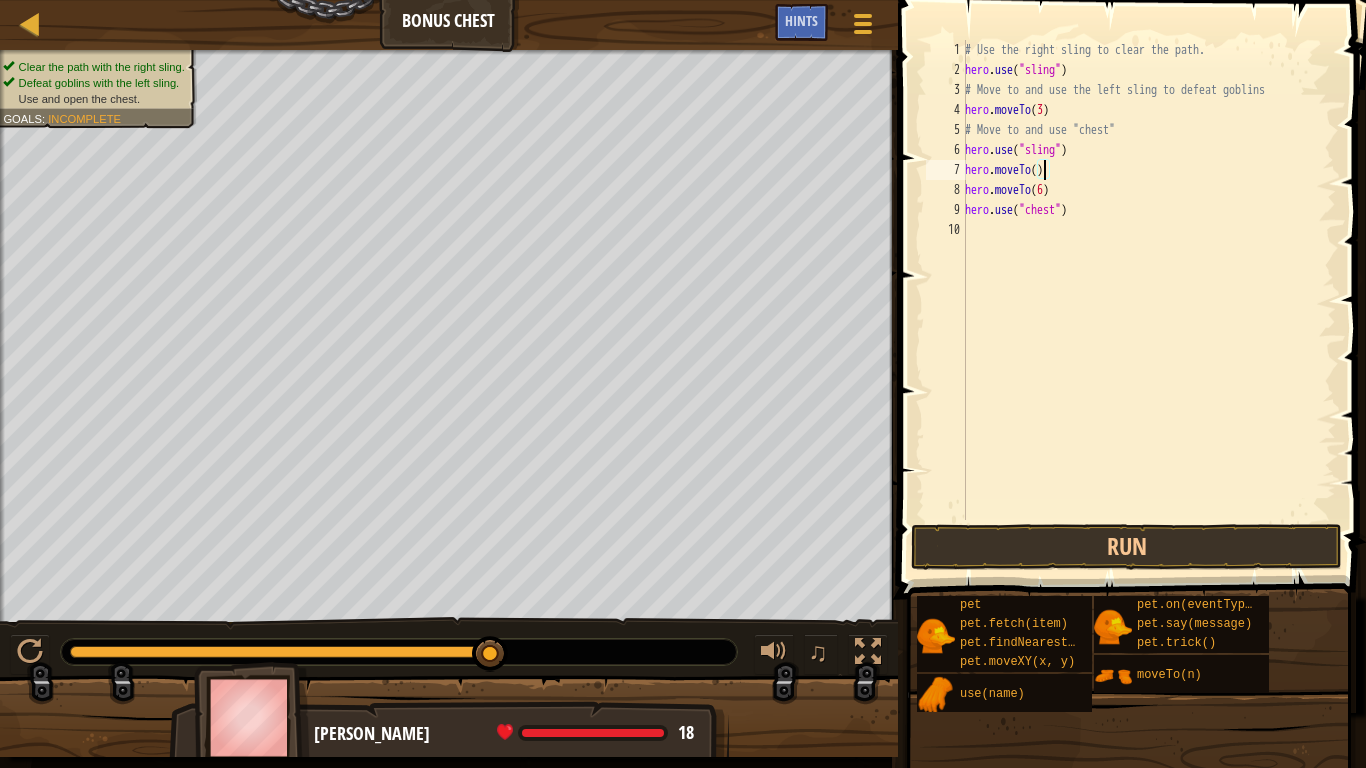 type on "hero.moveTo(4)" 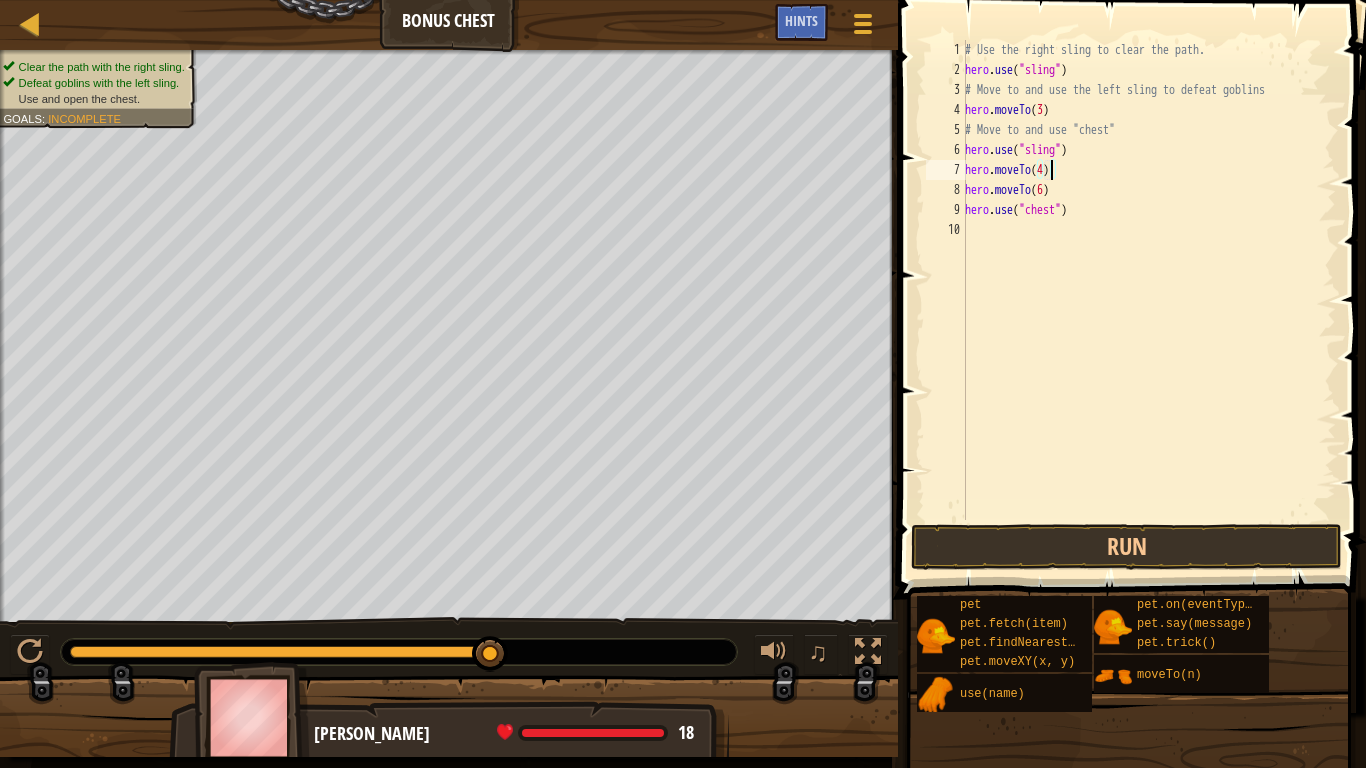 scroll, scrollTop: 9, scrollLeft: 0, axis: vertical 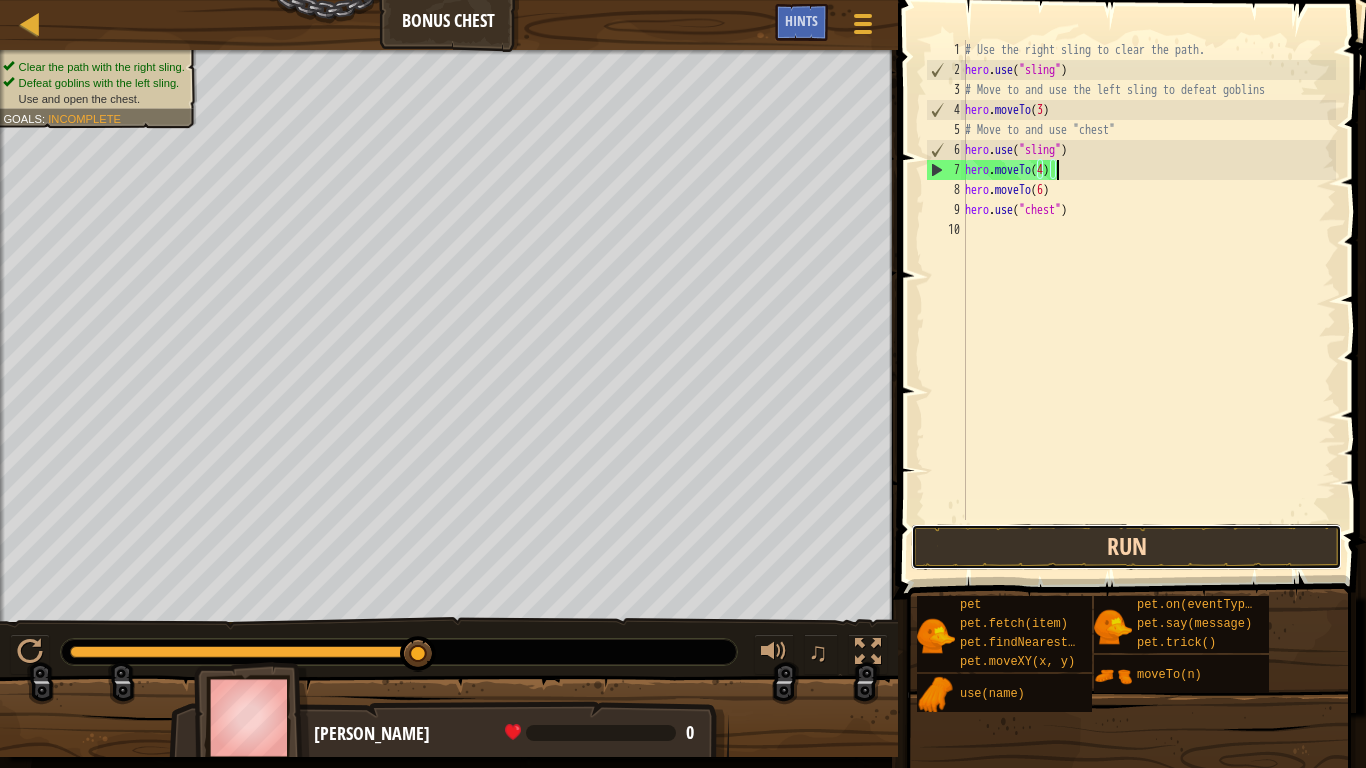 click on "Run" at bounding box center [1126, 547] 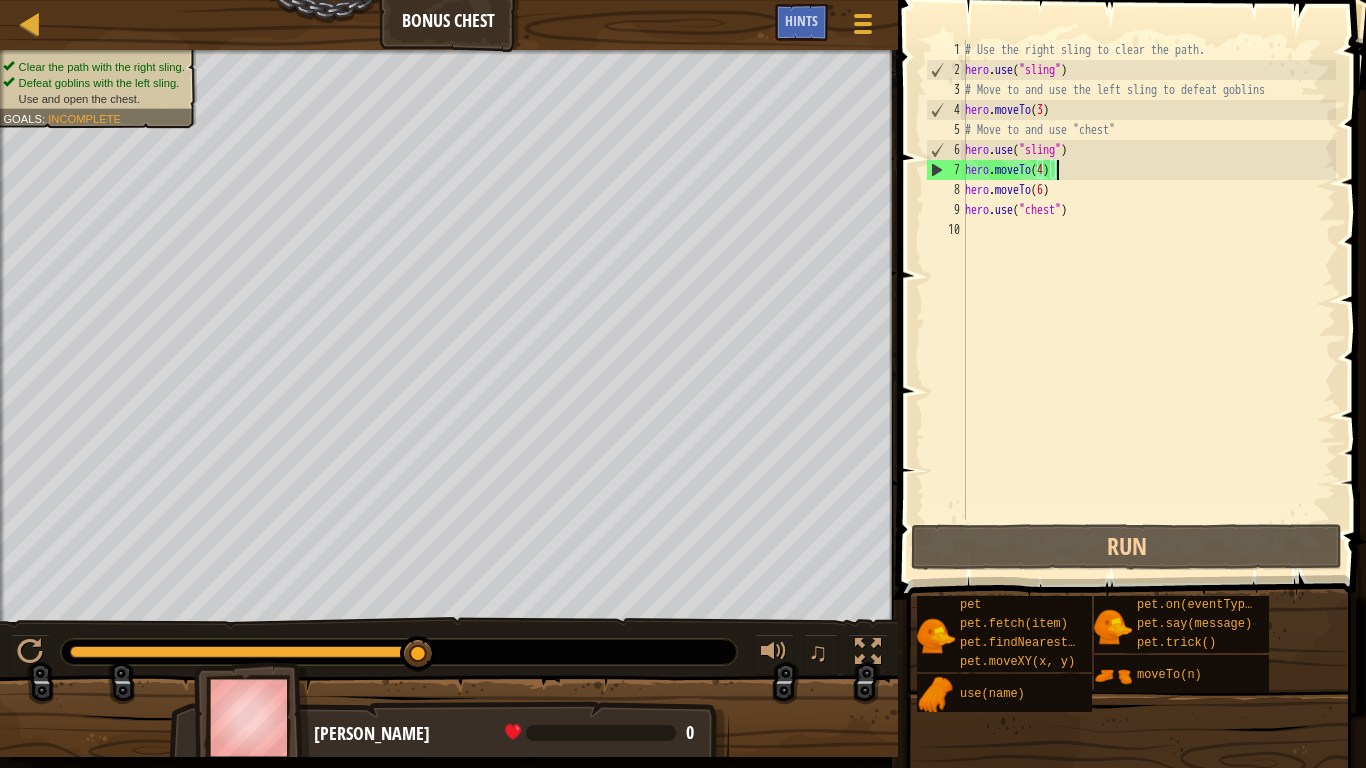 click on "# Use the right sling to clear the path. hero . use ( "sling" ) # Move to and use the left sling to defeat goblins hero . moveTo ( 3 ) # Move to and use "chest" hero . use ( "sling" ) hero . moveTo ( 4 ) hero . moveTo ( 6 ) hero . use ( "chest" )" at bounding box center [1148, 300] 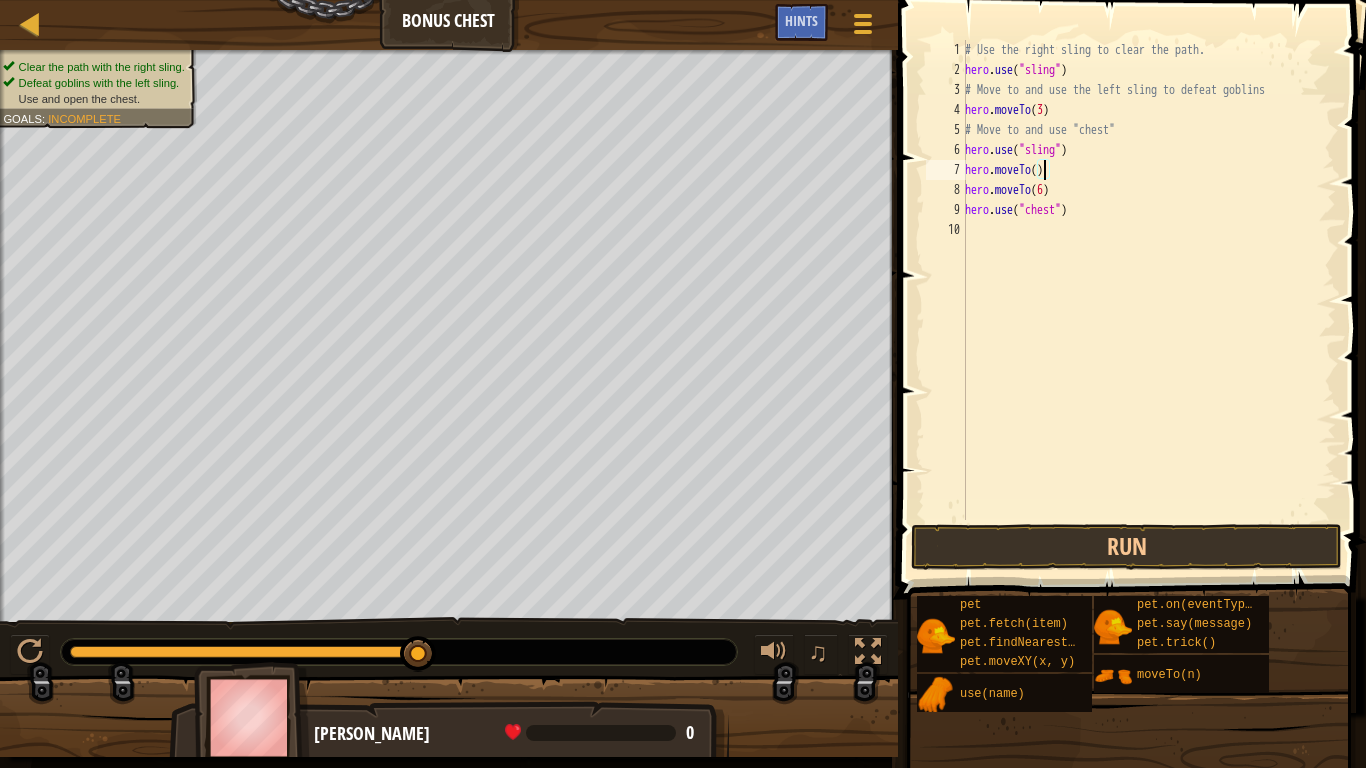 type on "hero.moveTo(2)" 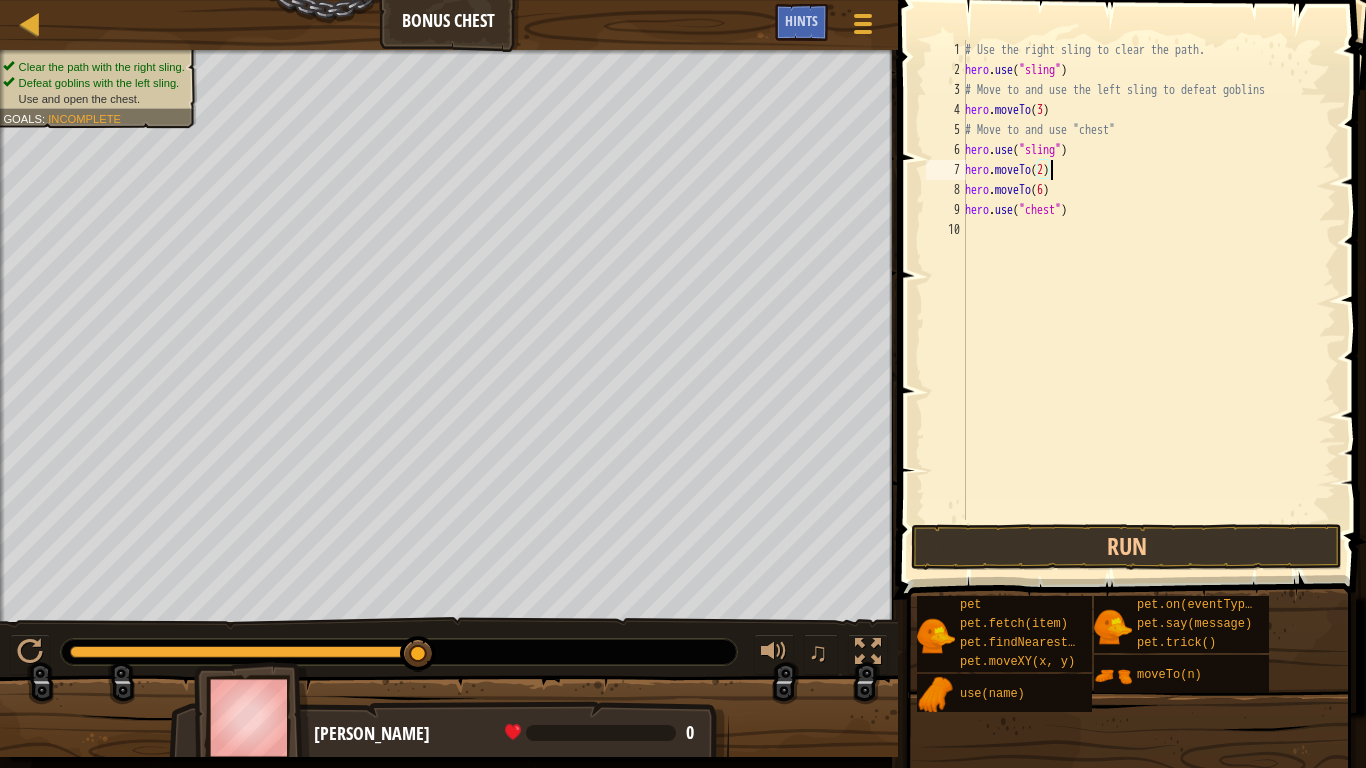scroll, scrollTop: 9, scrollLeft: 6, axis: both 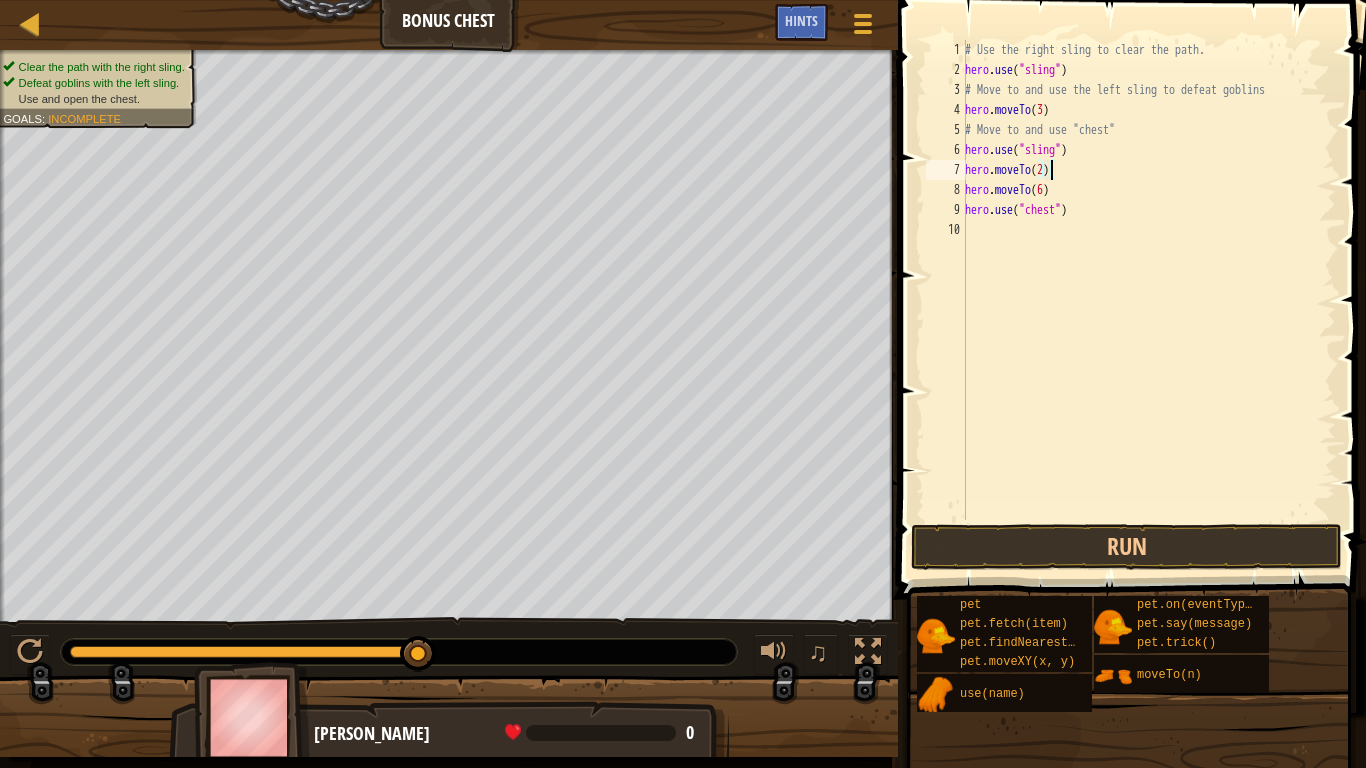 click on "# Use the right sling to clear the path. hero . use ( "sling" ) # Move to and use the left sling to defeat goblins hero . moveTo ( 3 ) # Move to and use "chest" hero . use ( "sling" ) hero . moveTo ( 2 ) hero . moveTo ( 6 ) hero . use ( "chest" )" at bounding box center [1148, 300] 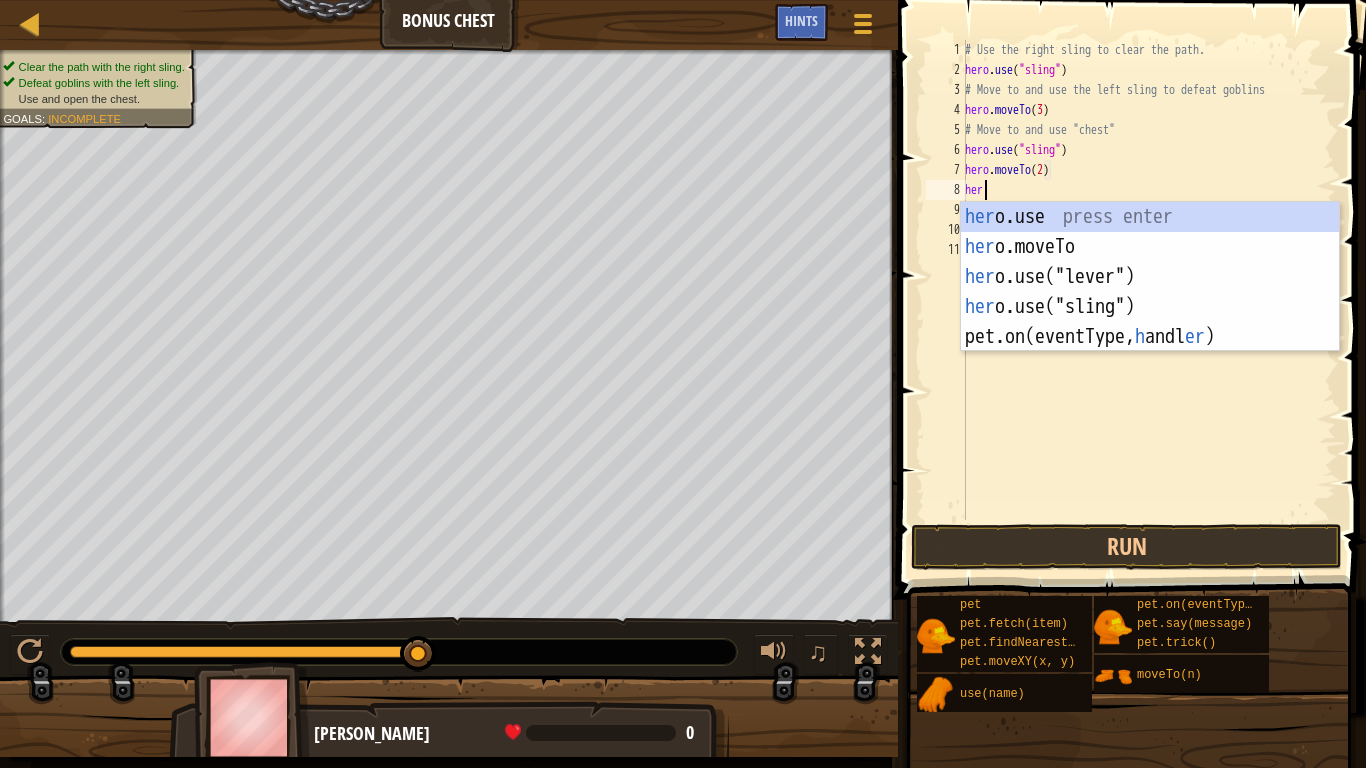 scroll, scrollTop: 9, scrollLeft: 1, axis: both 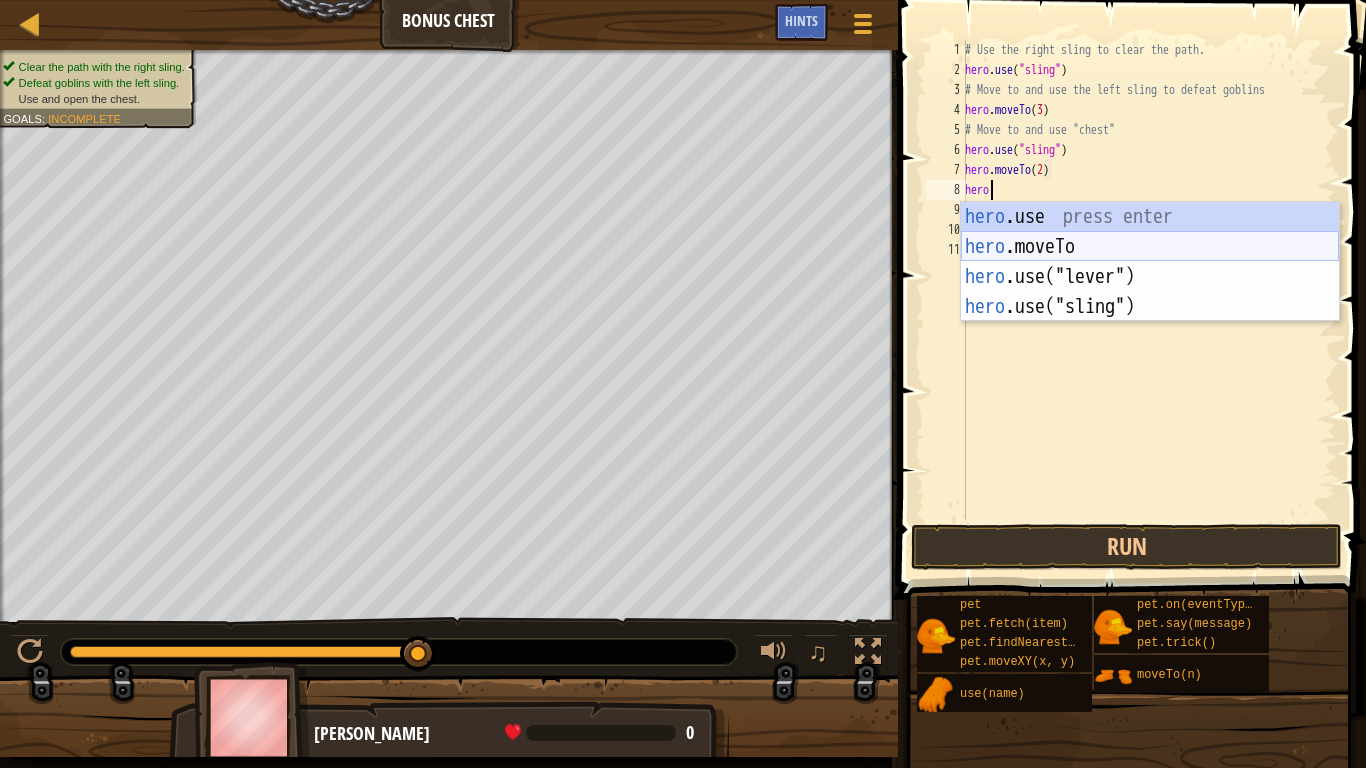 click on "hero .use press enter hero .moveTo press enter hero .use("lever") press enter hero .use("sling") press enter" at bounding box center (1150, 292) 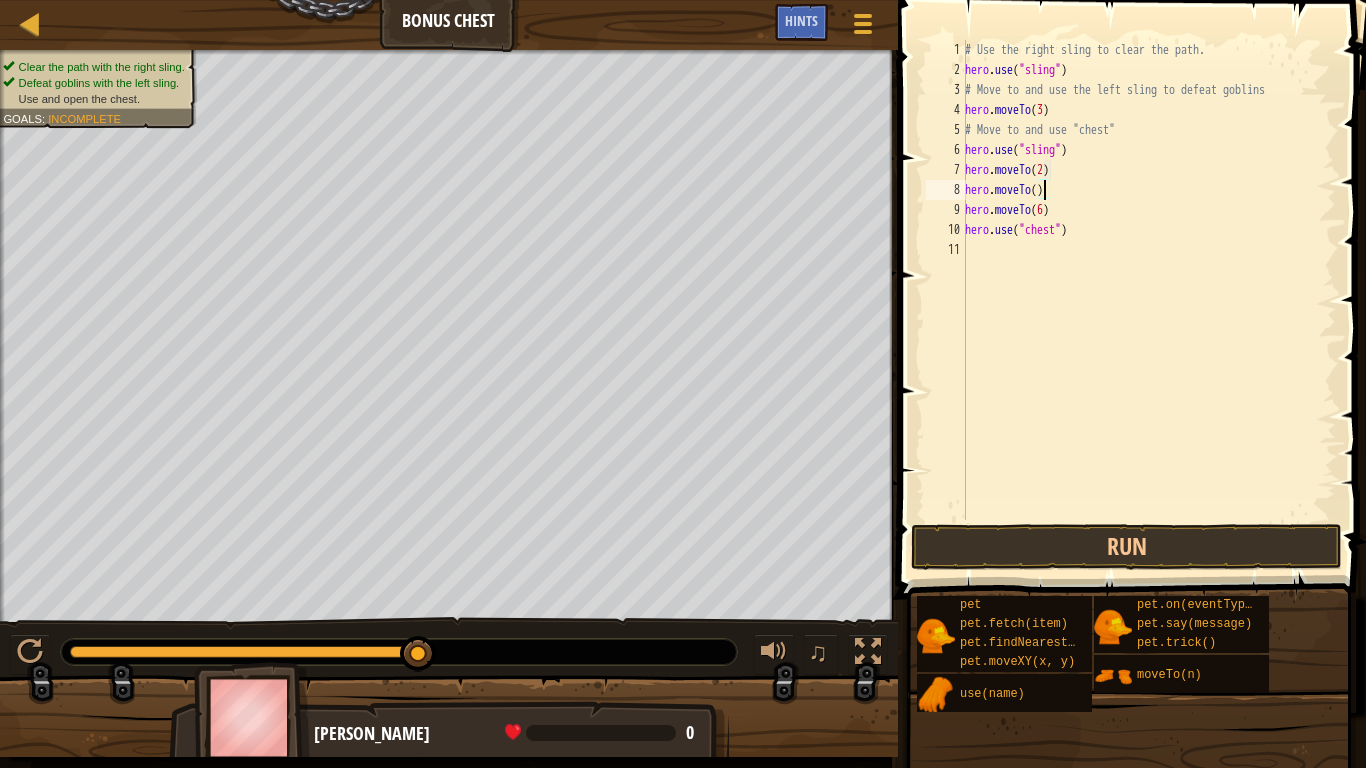 type on "hero.moveTo(4)" 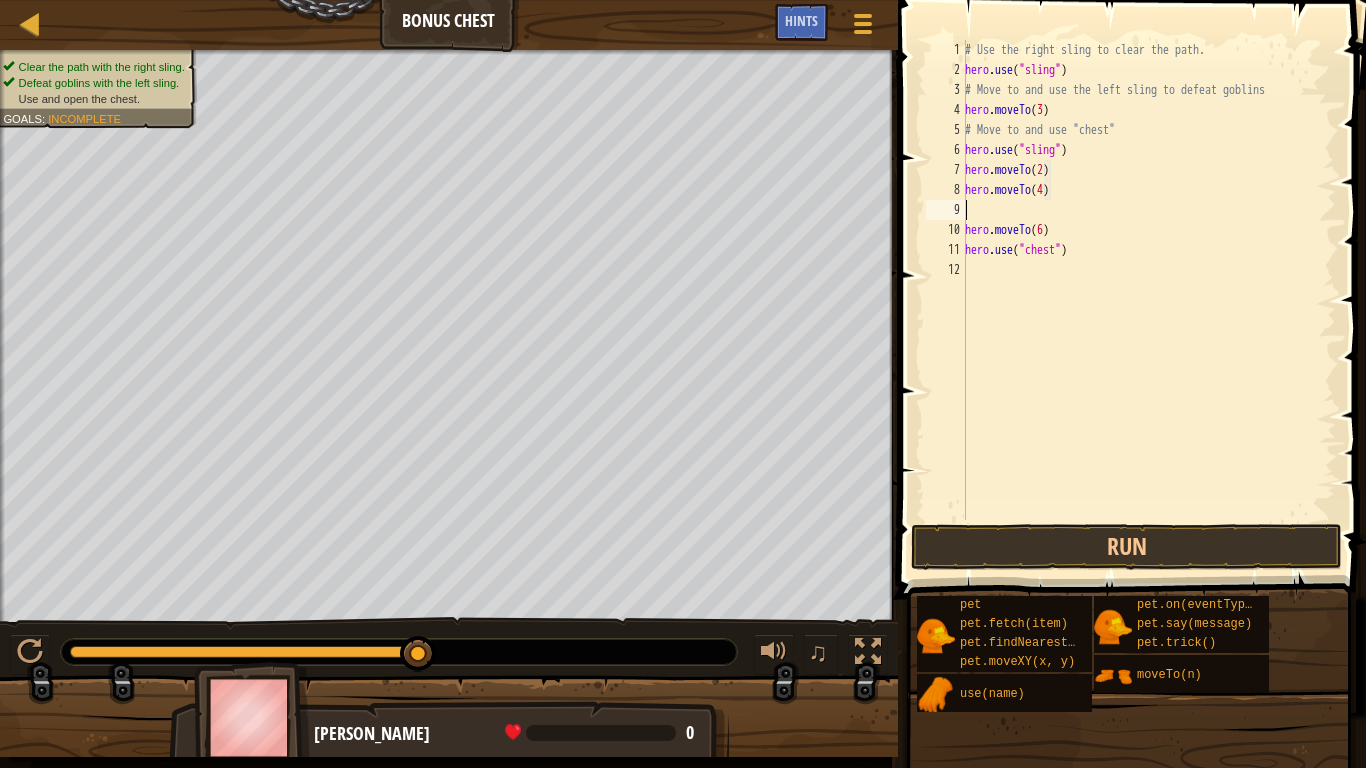 scroll, scrollTop: 9, scrollLeft: 0, axis: vertical 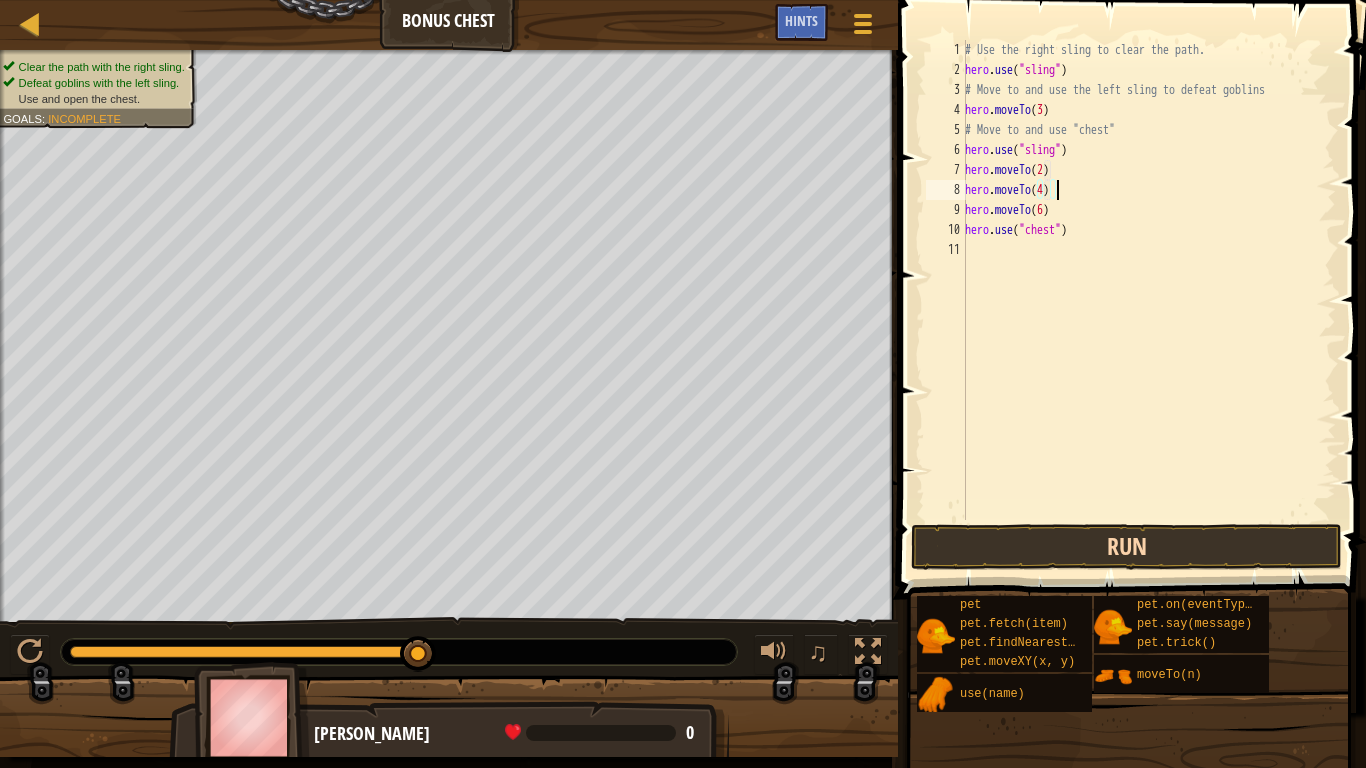 type on "hero.moveTo(4)" 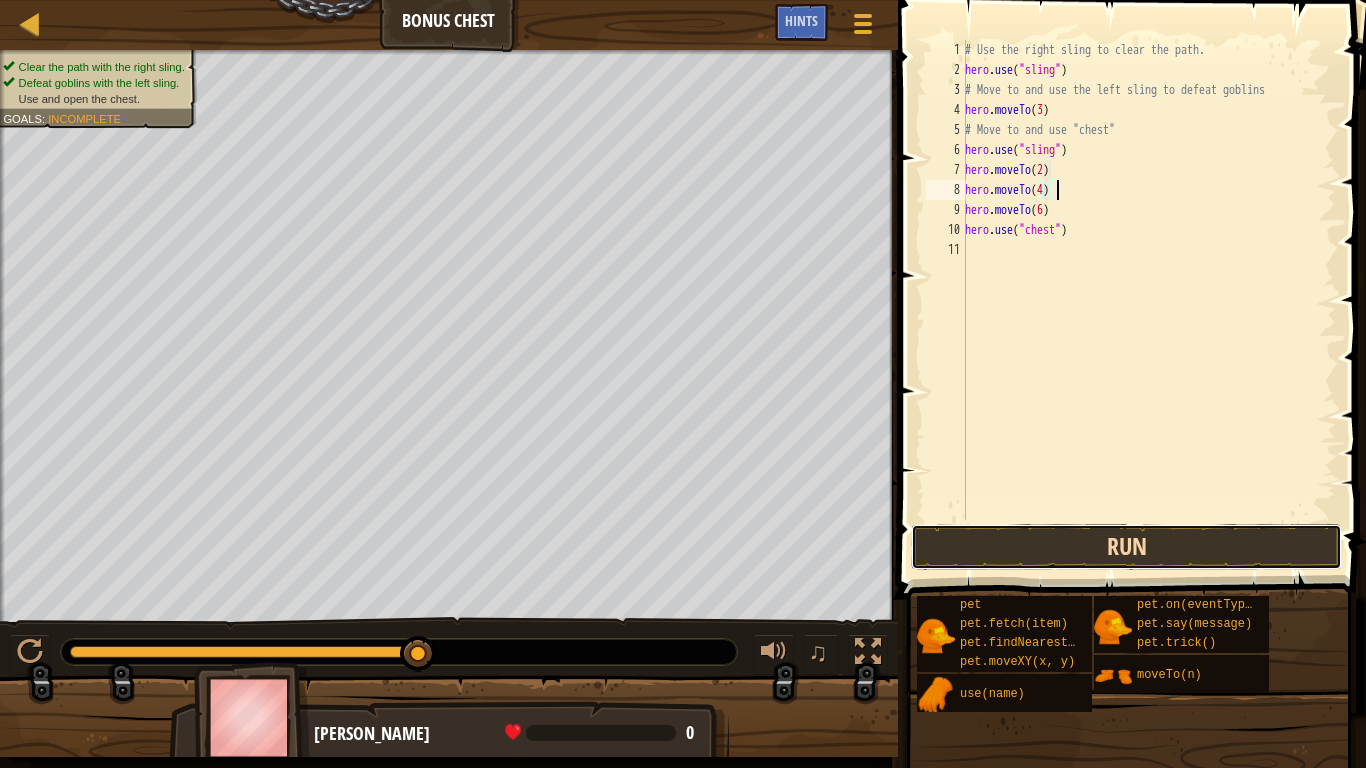 click on "Run" at bounding box center [1126, 547] 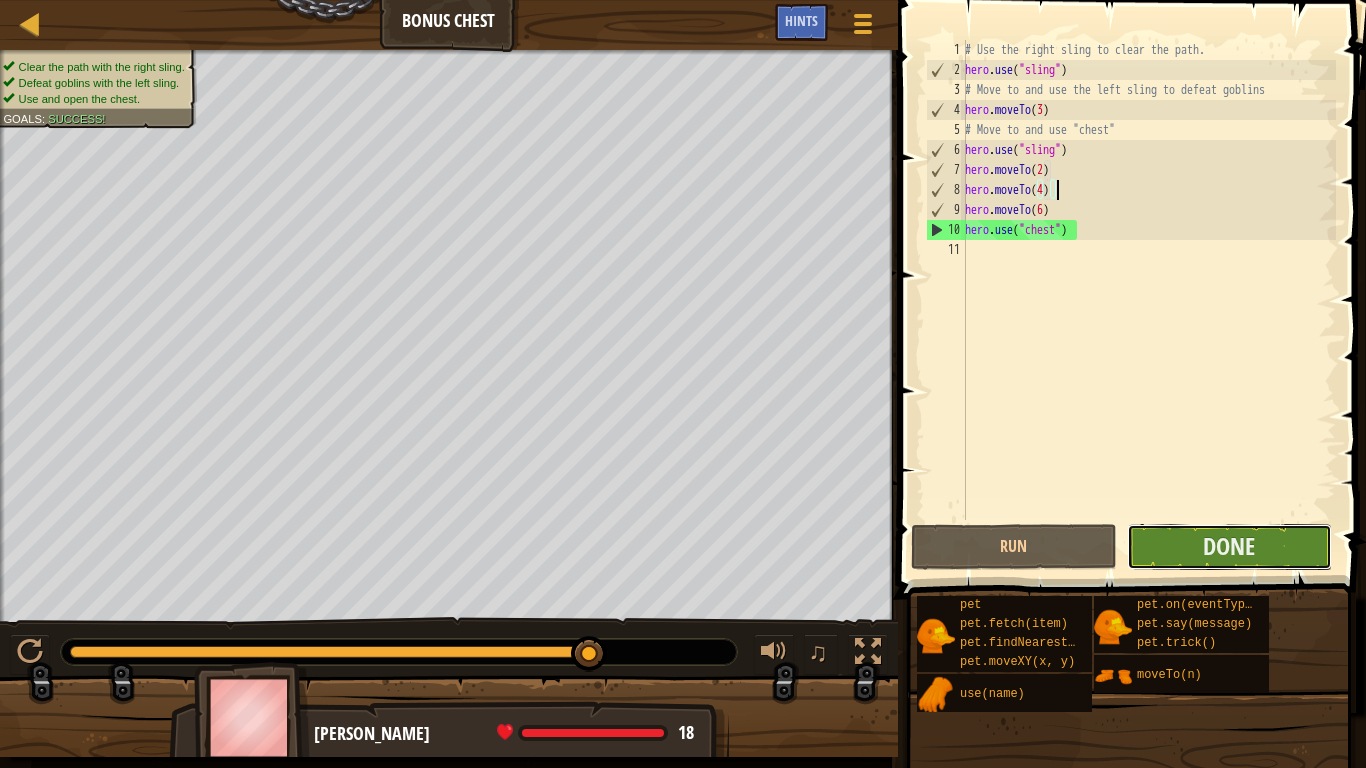 click on "Done" at bounding box center [1229, 547] 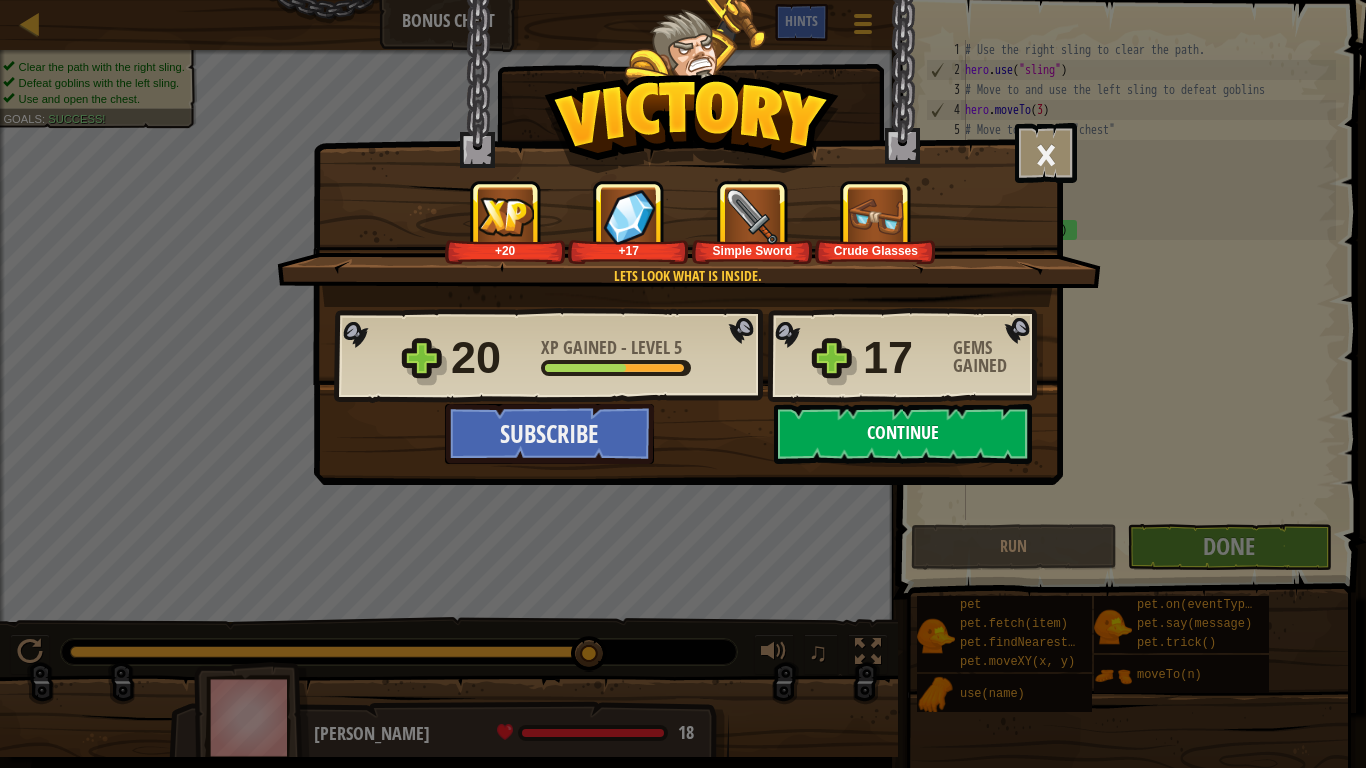 click on "Continue" at bounding box center [903, 434] 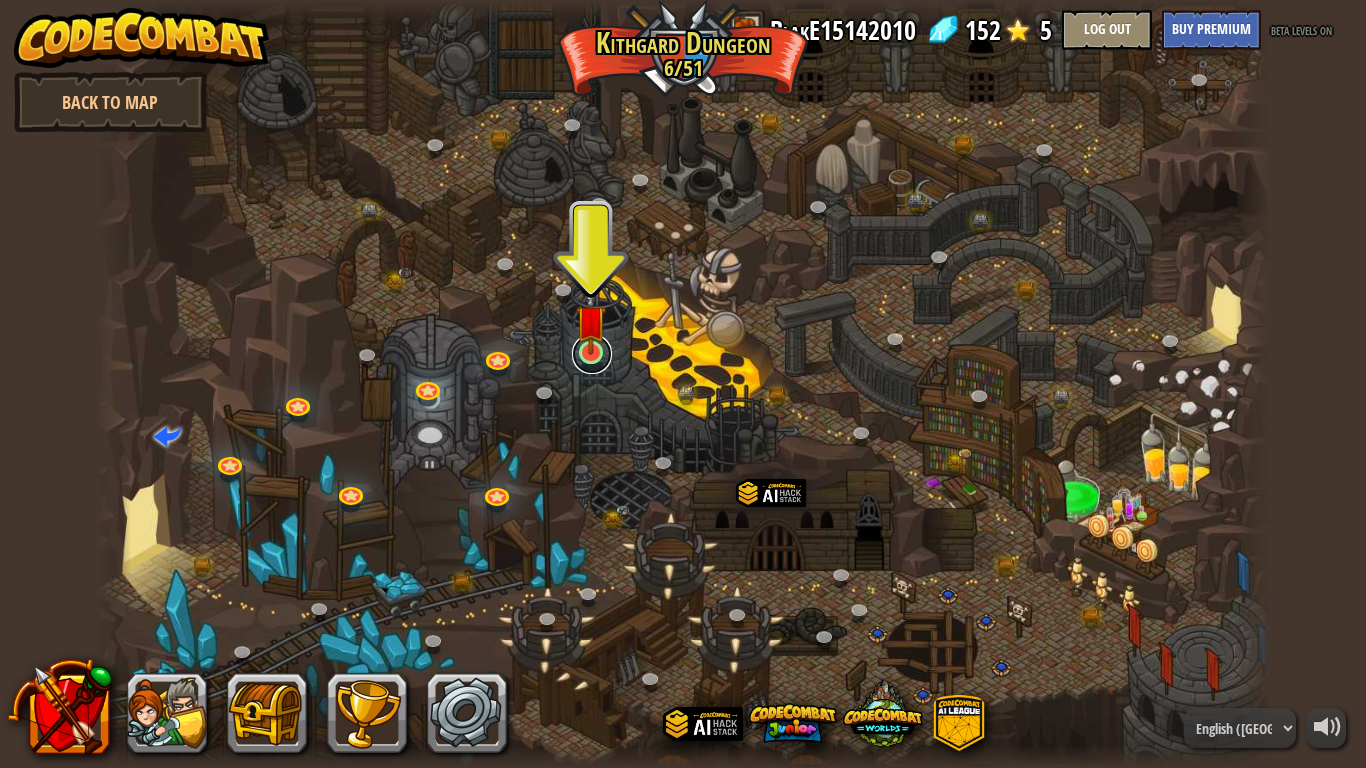 click at bounding box center (592, 354) 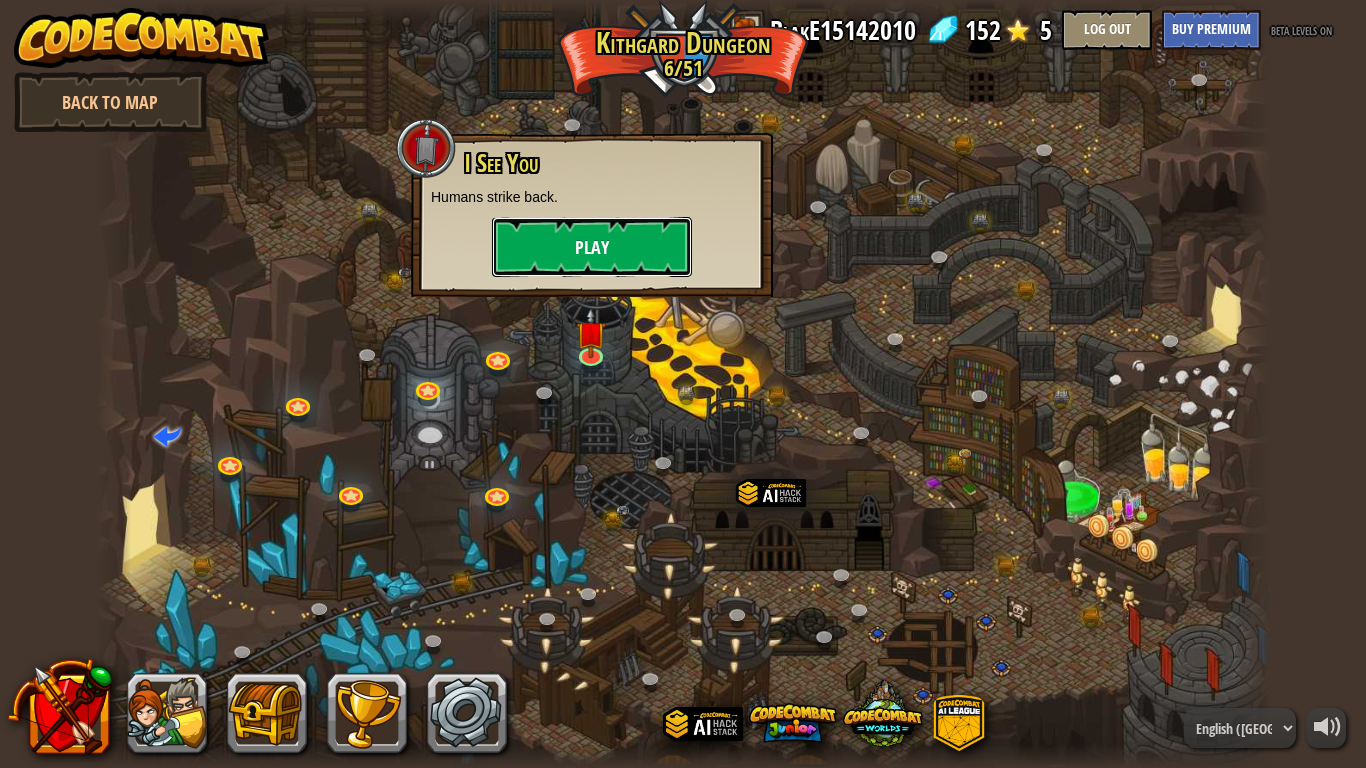 click on "Play" at bounding box center [592, 247] 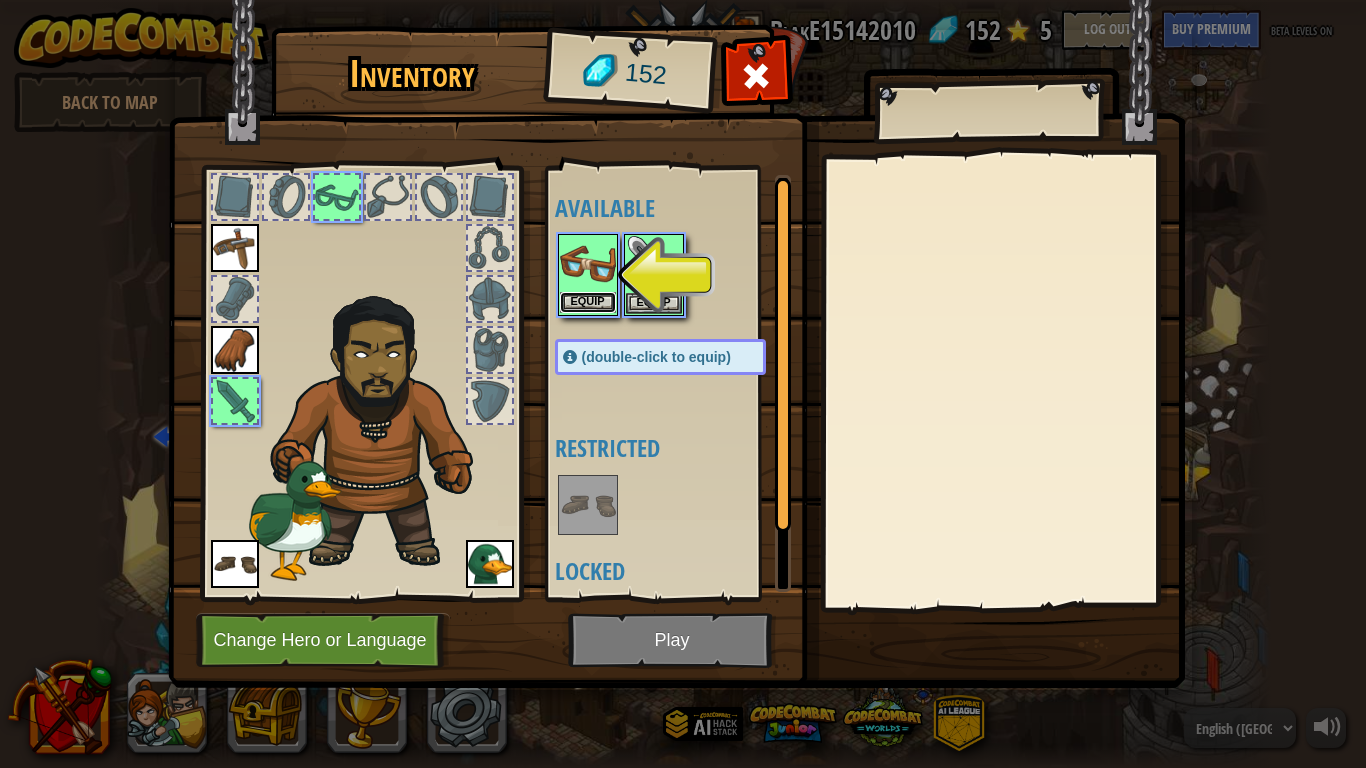 click on "Equip" at bounding box center [588, 302] 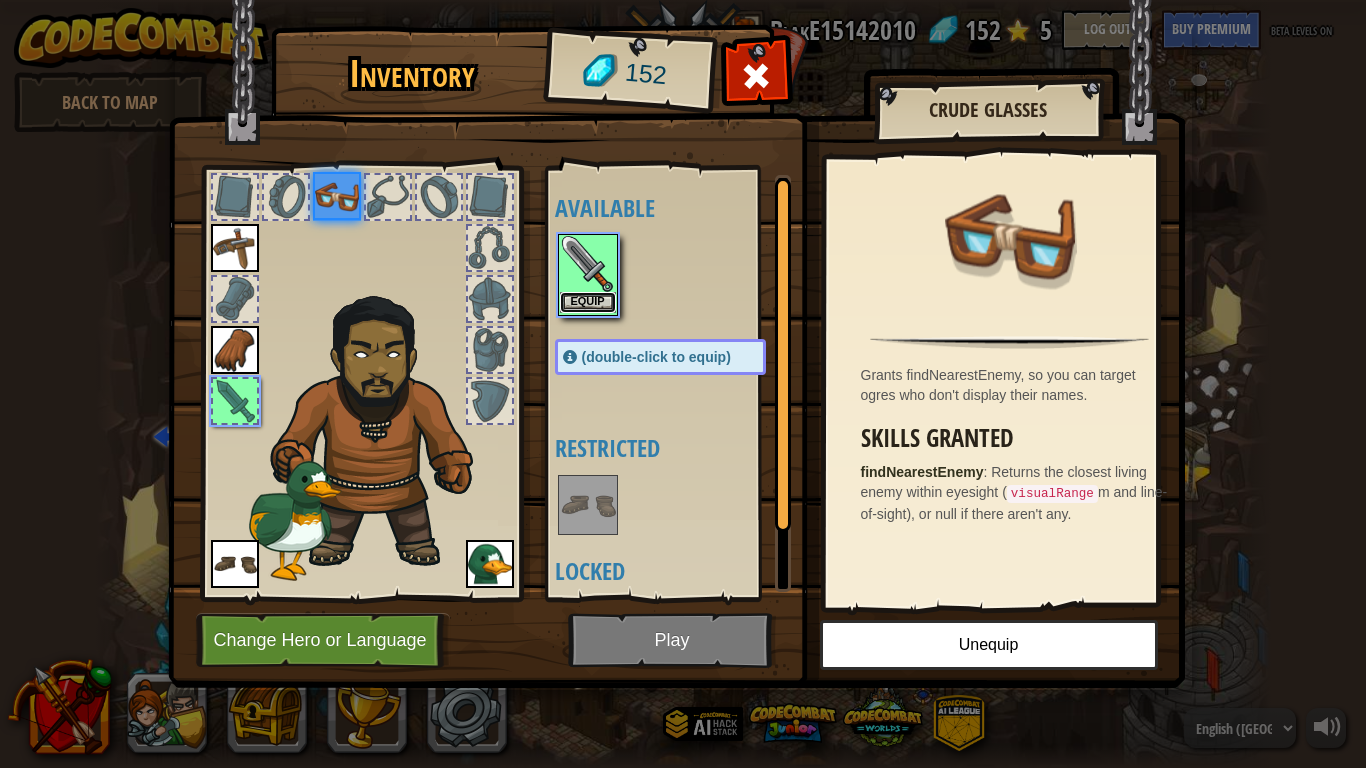 click on "Equip" at bounding box center [588, 302] 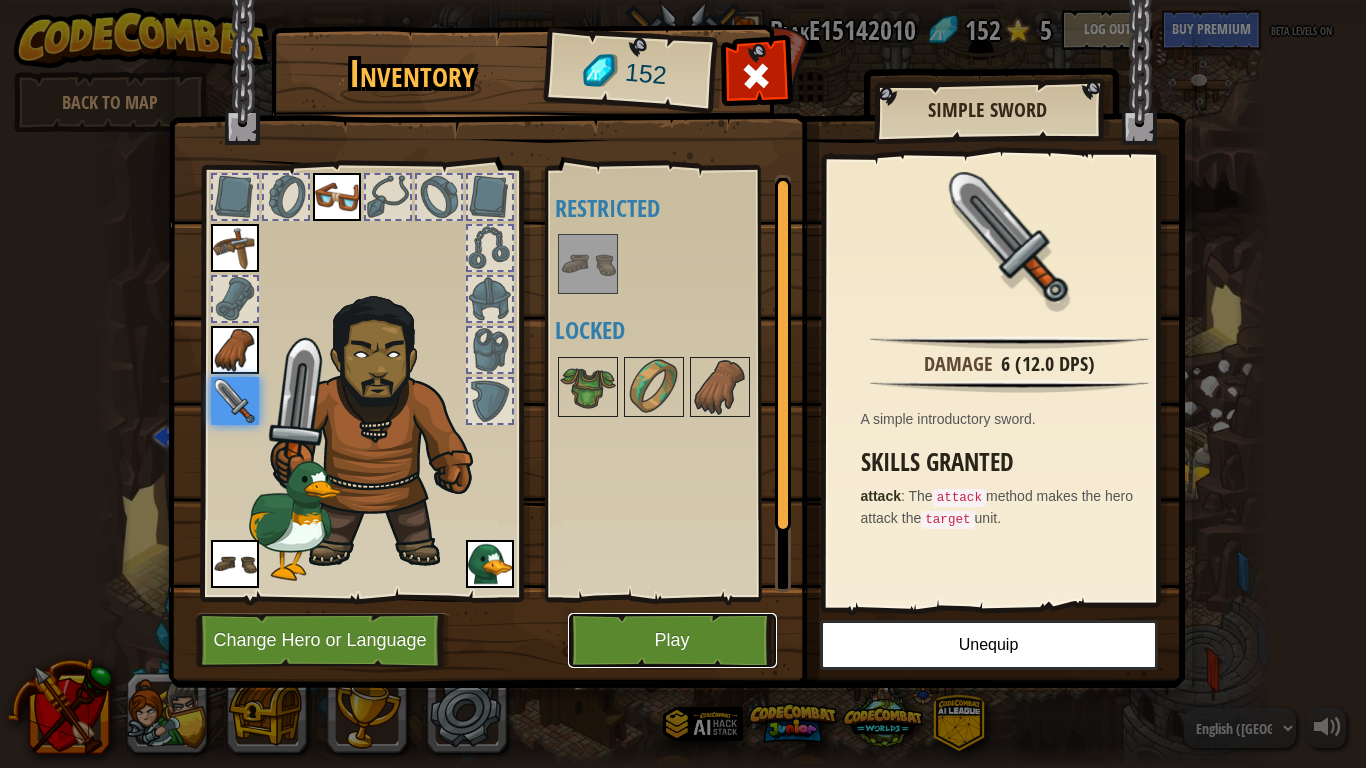 click on "Play" at bounding box center [672, 640] 